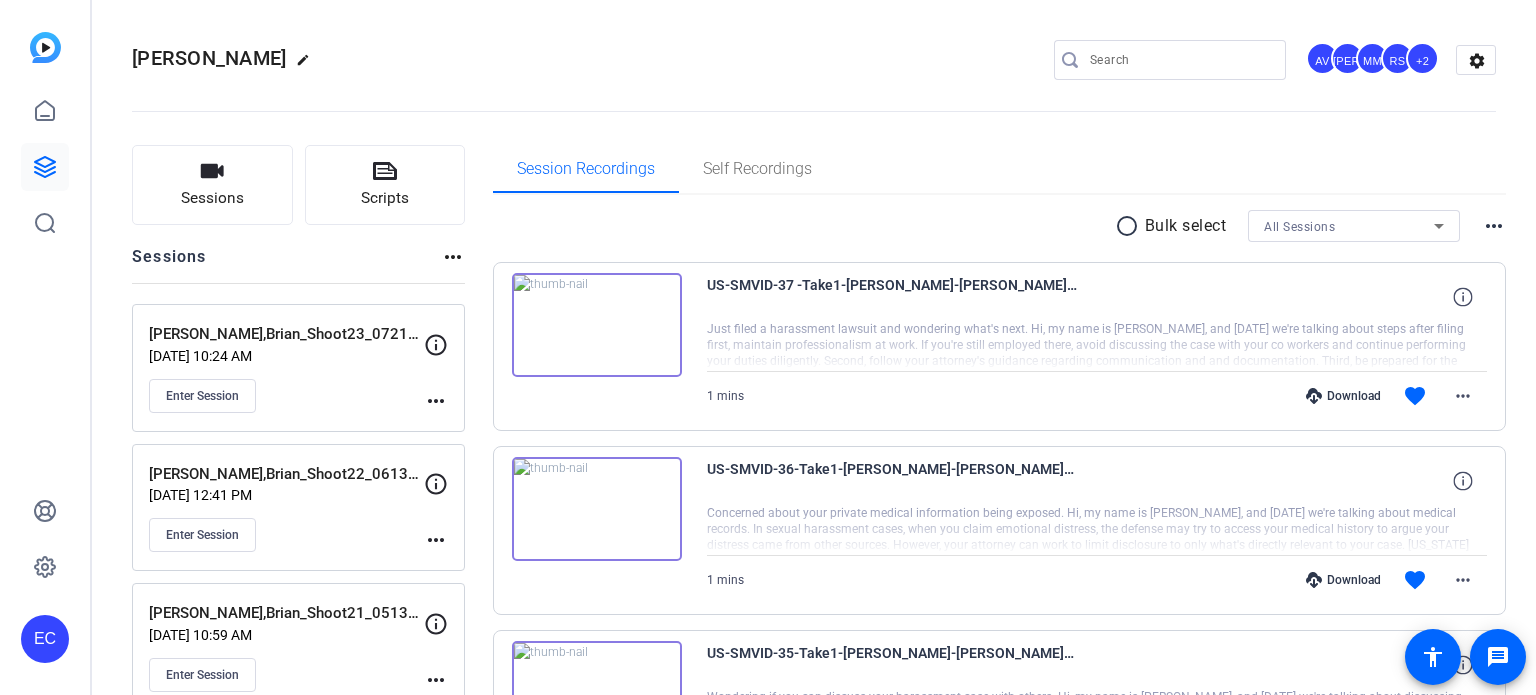 scroll, scrollTop: 0, scrollLeft: 0, axis: both 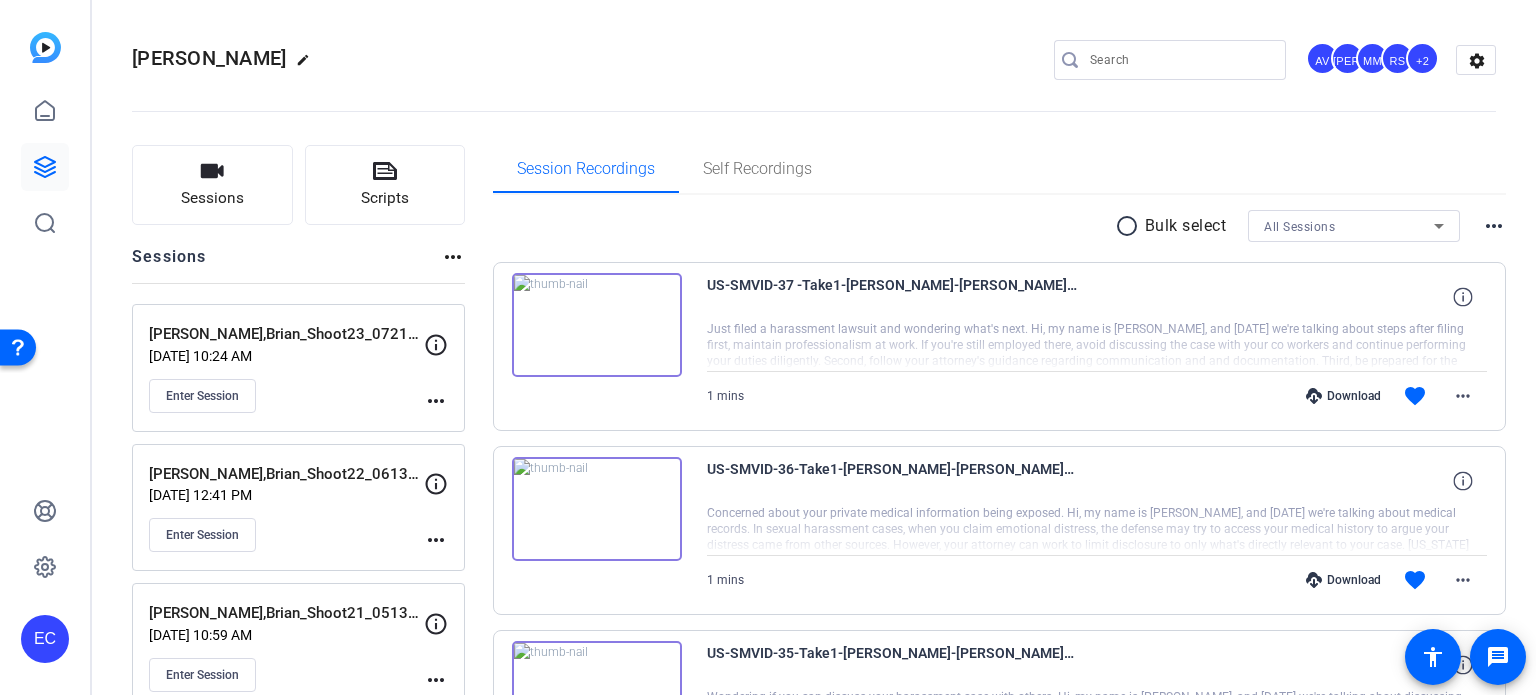 click on "more_horiz" 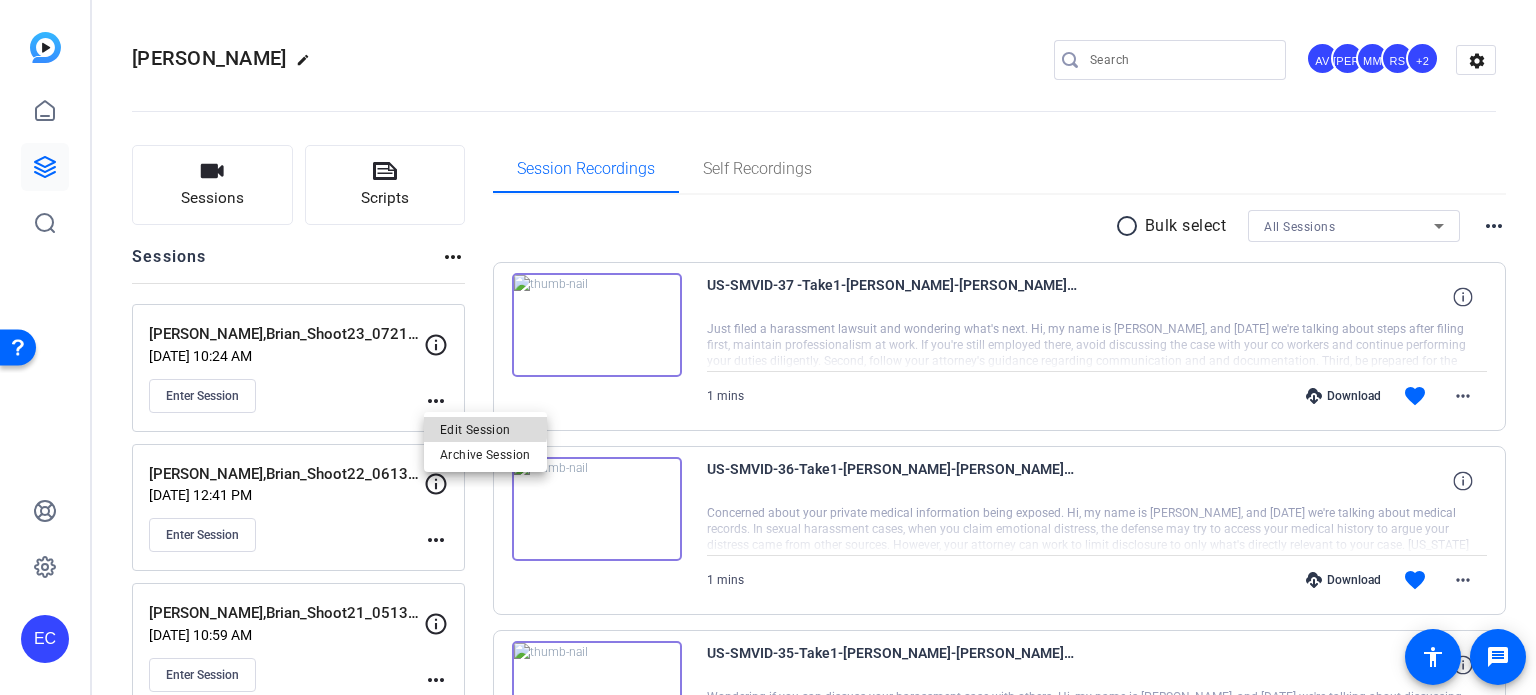 click on "Edit Session" at bounding box center (485, 429) 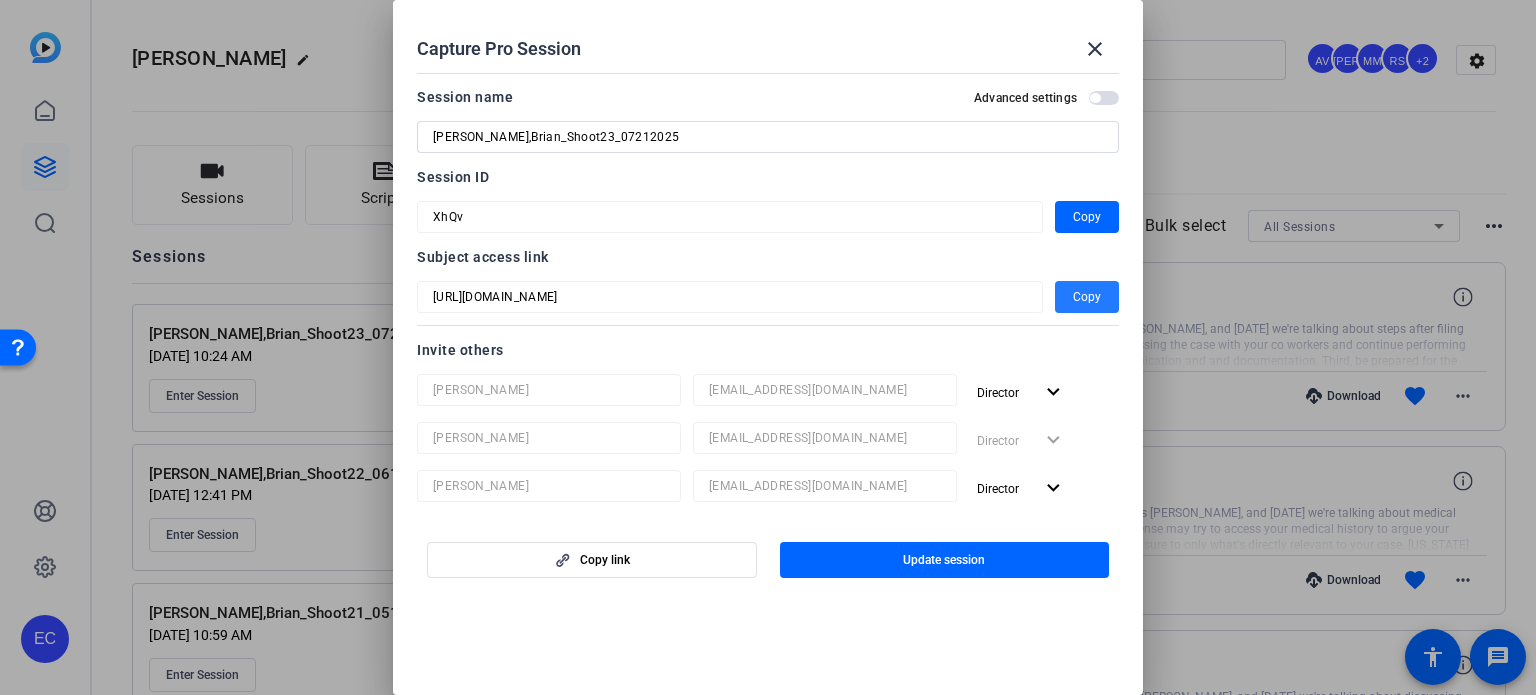 click on "Copy" at bounding box center [1087, 297] 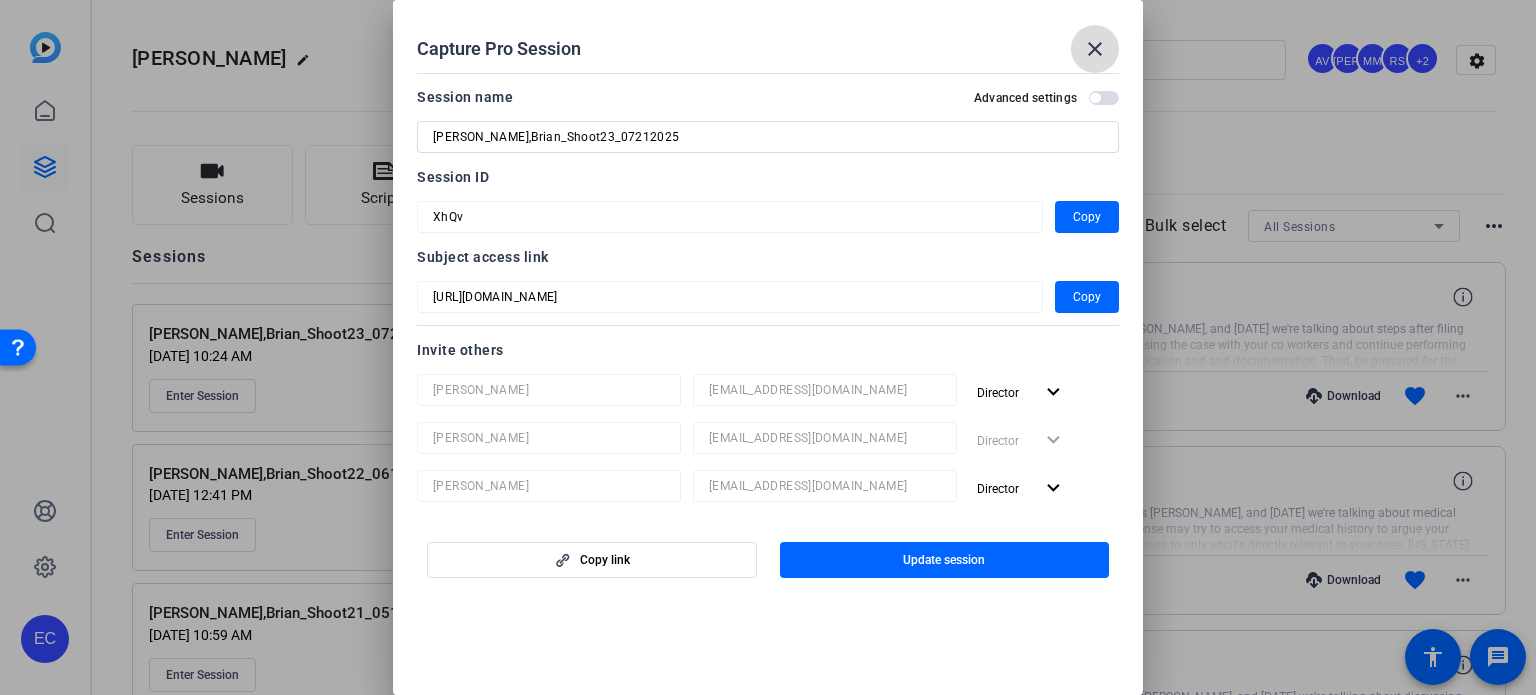 click at bounding box center [1095, 49] 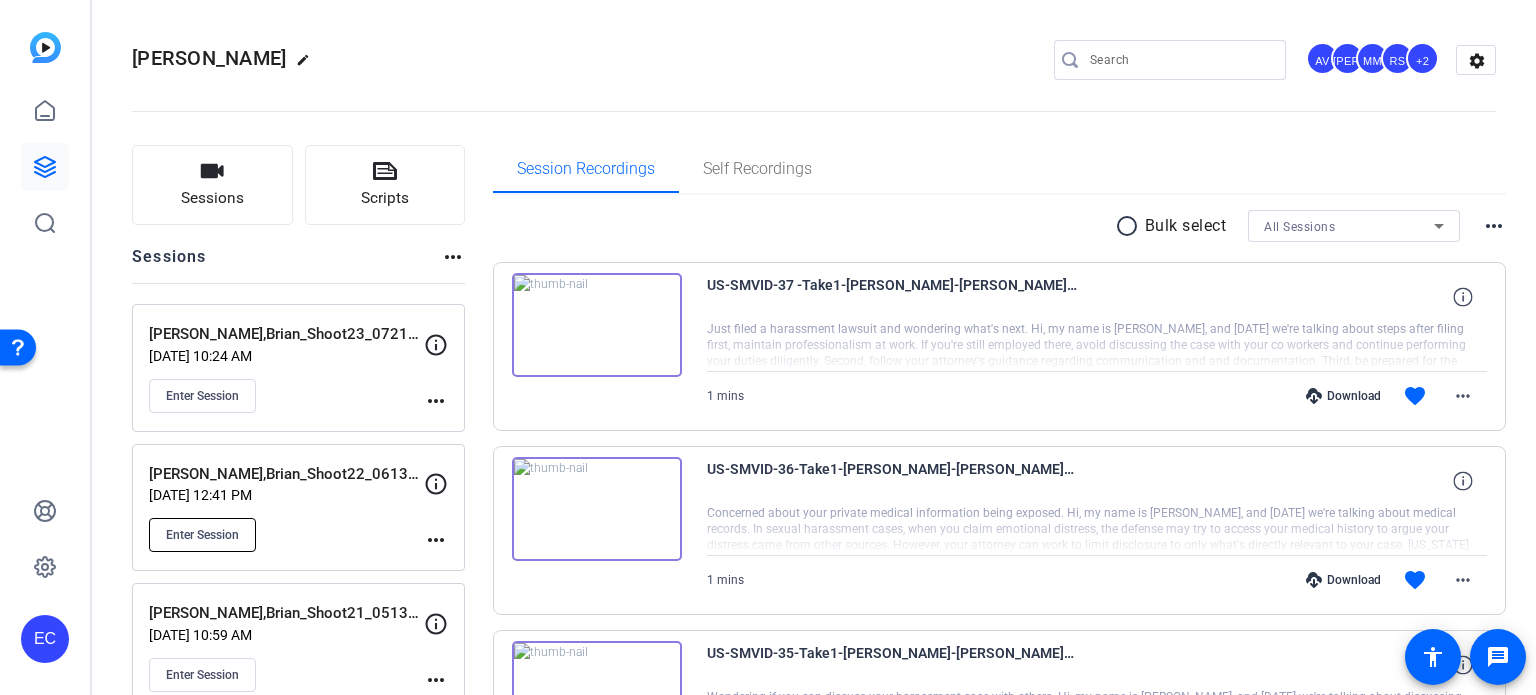 click on "Enter Session" 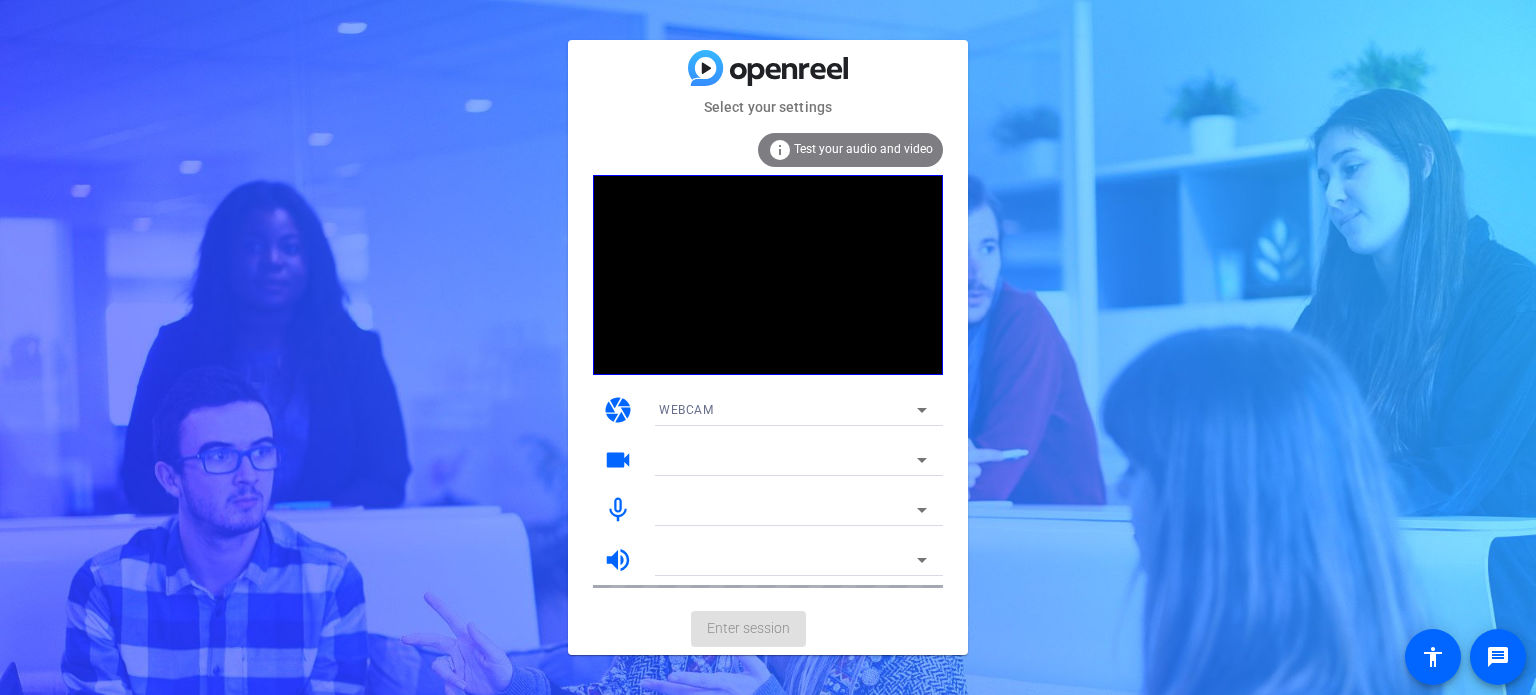 scroll, scrollTop: 0, scrollLeft: 0, axis: both 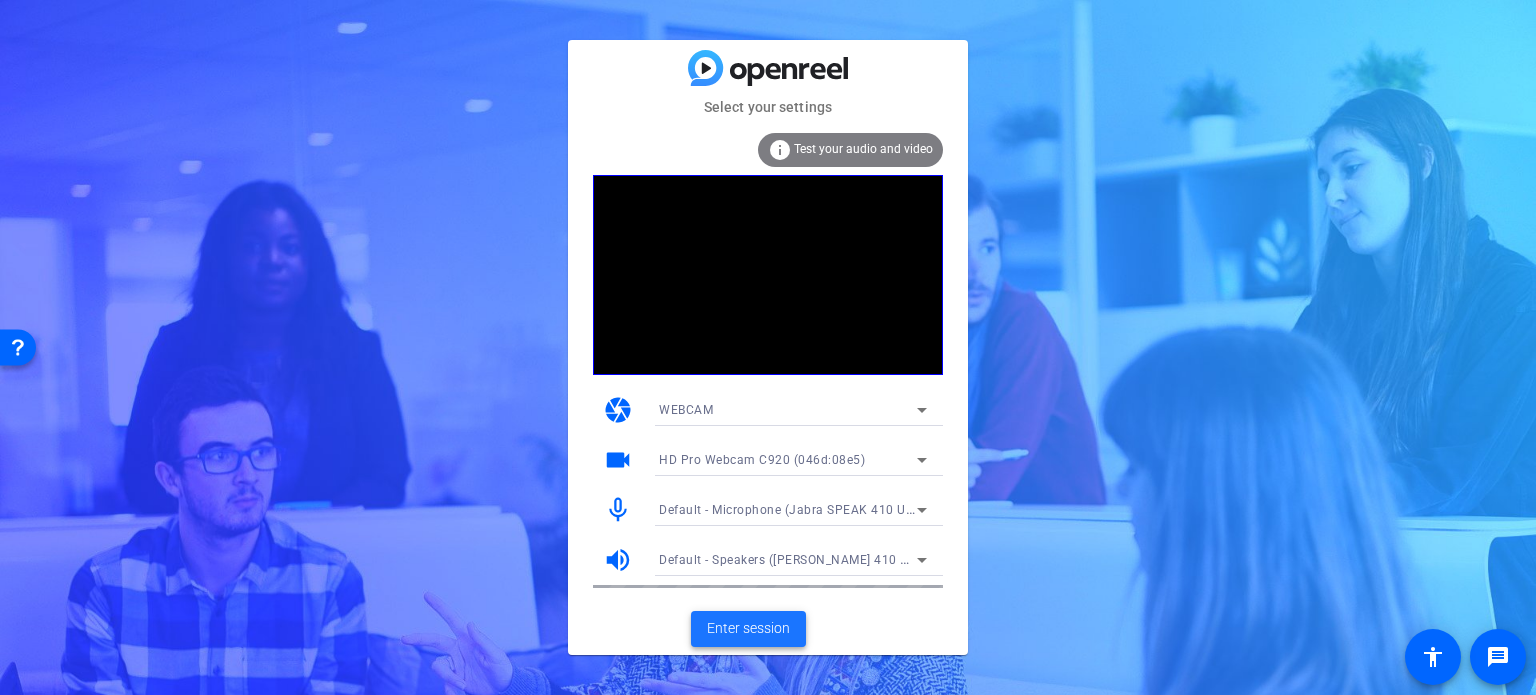 click on "Enter session" 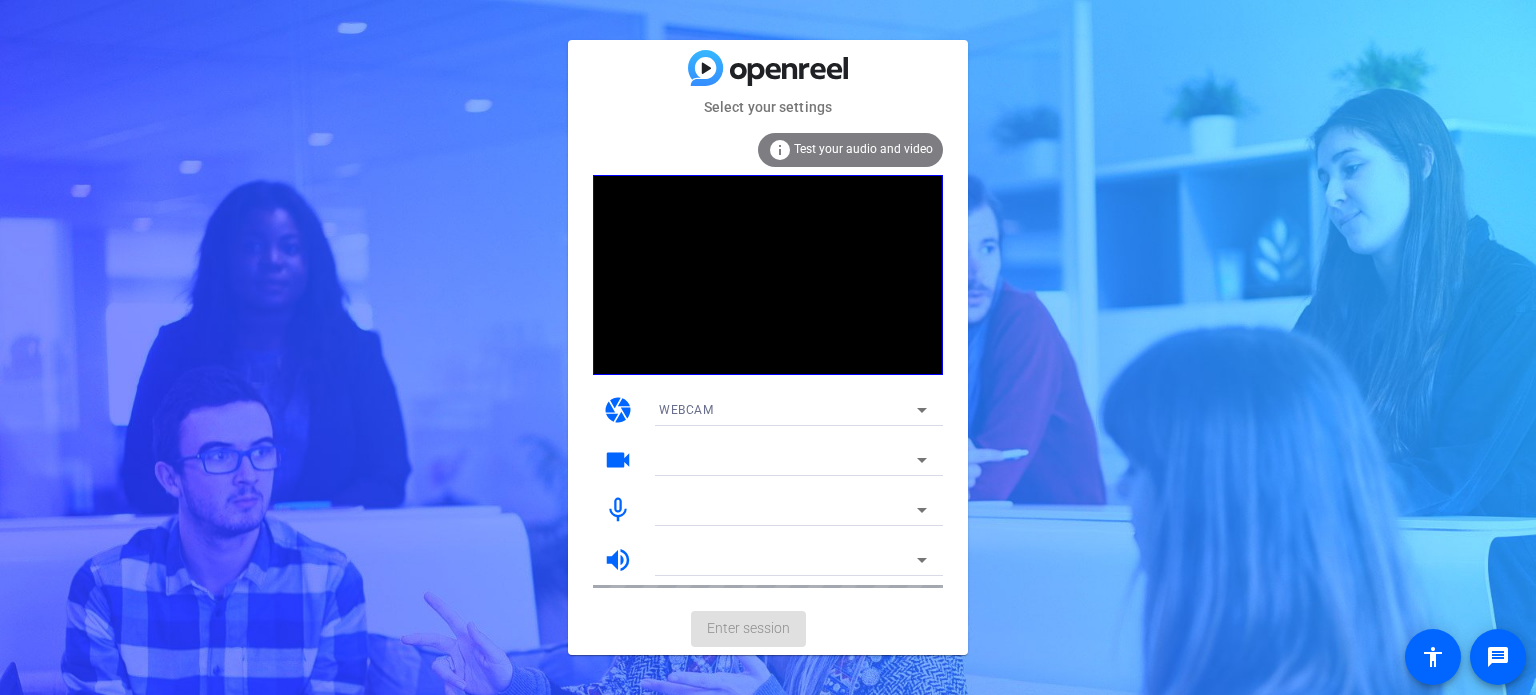 scroll, scrollTop: 0, scrollLeft: 0, axis: both 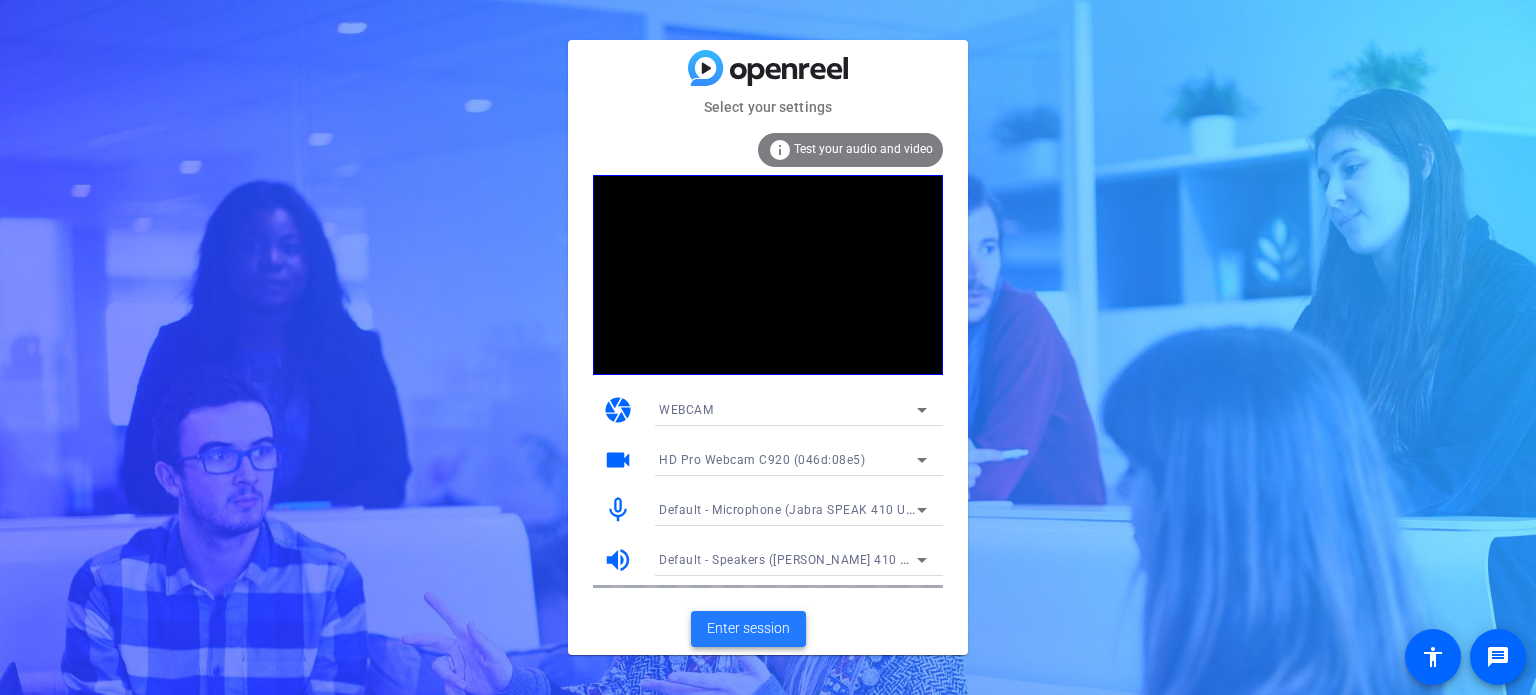 click on "Enter session" 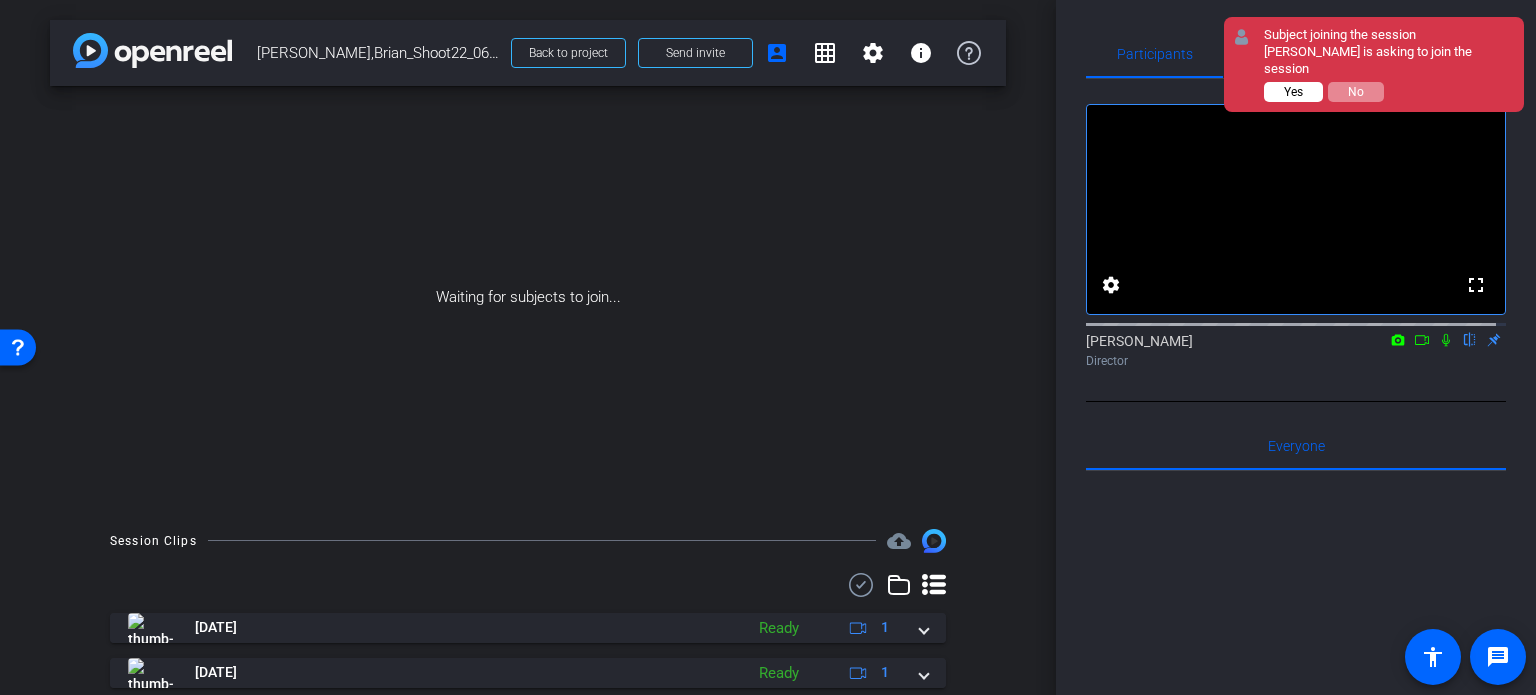 click on "Yes" at bounding box center [1293, 92] 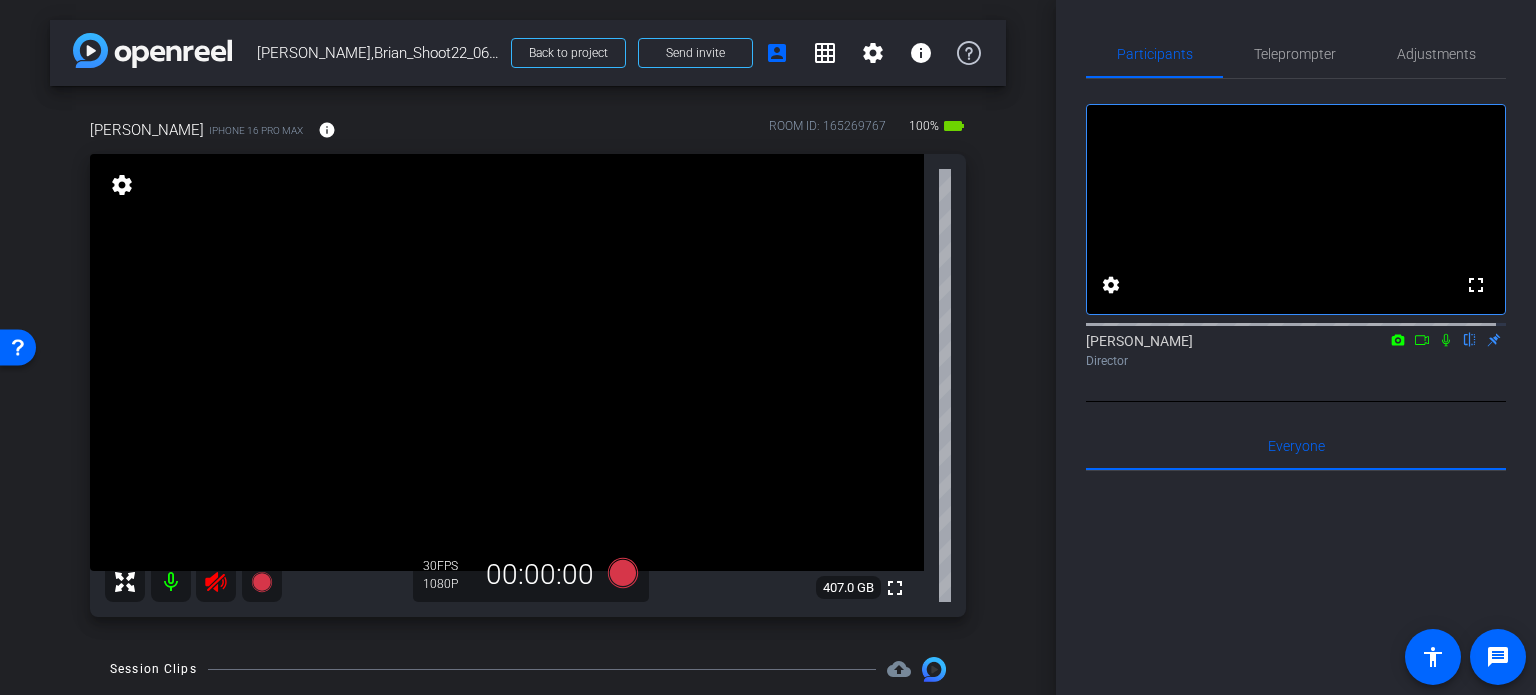 click 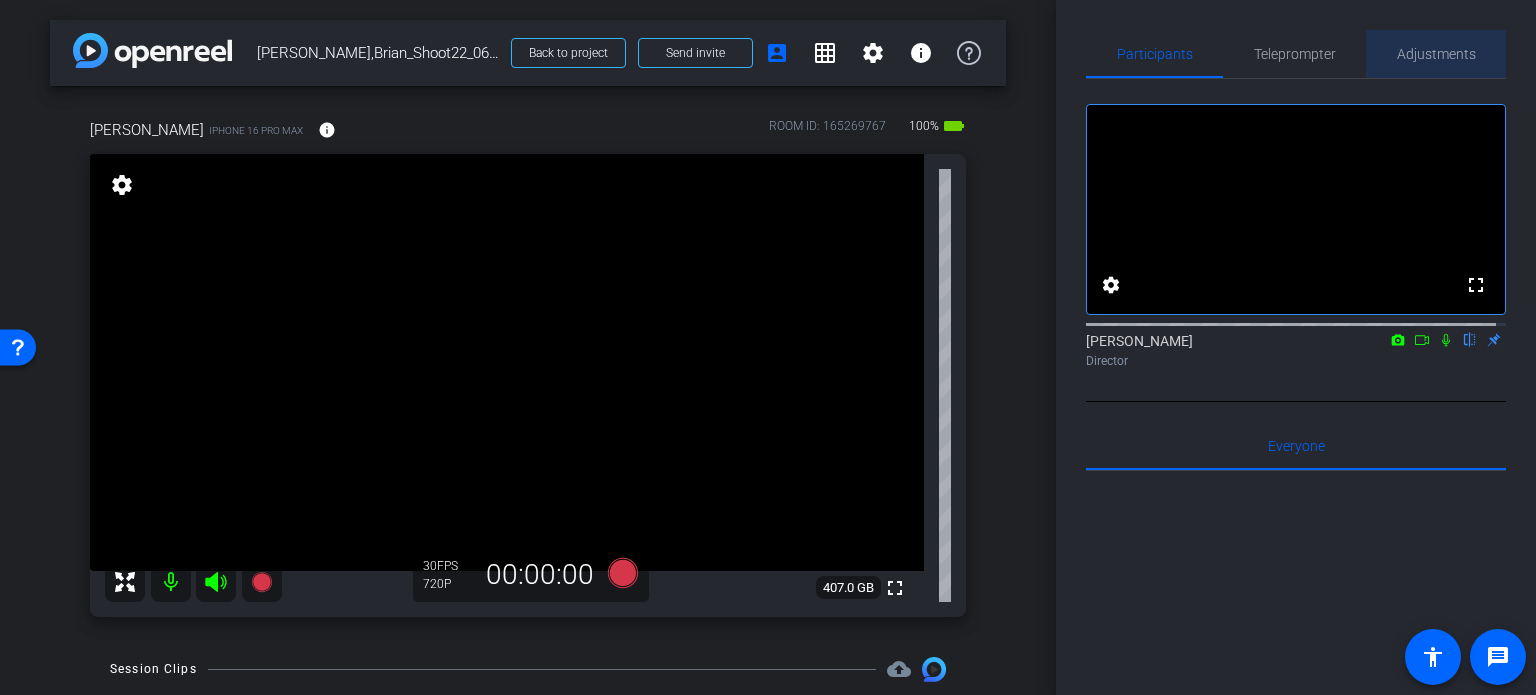click on "Adjustments" at bounding box center [1436, 54] 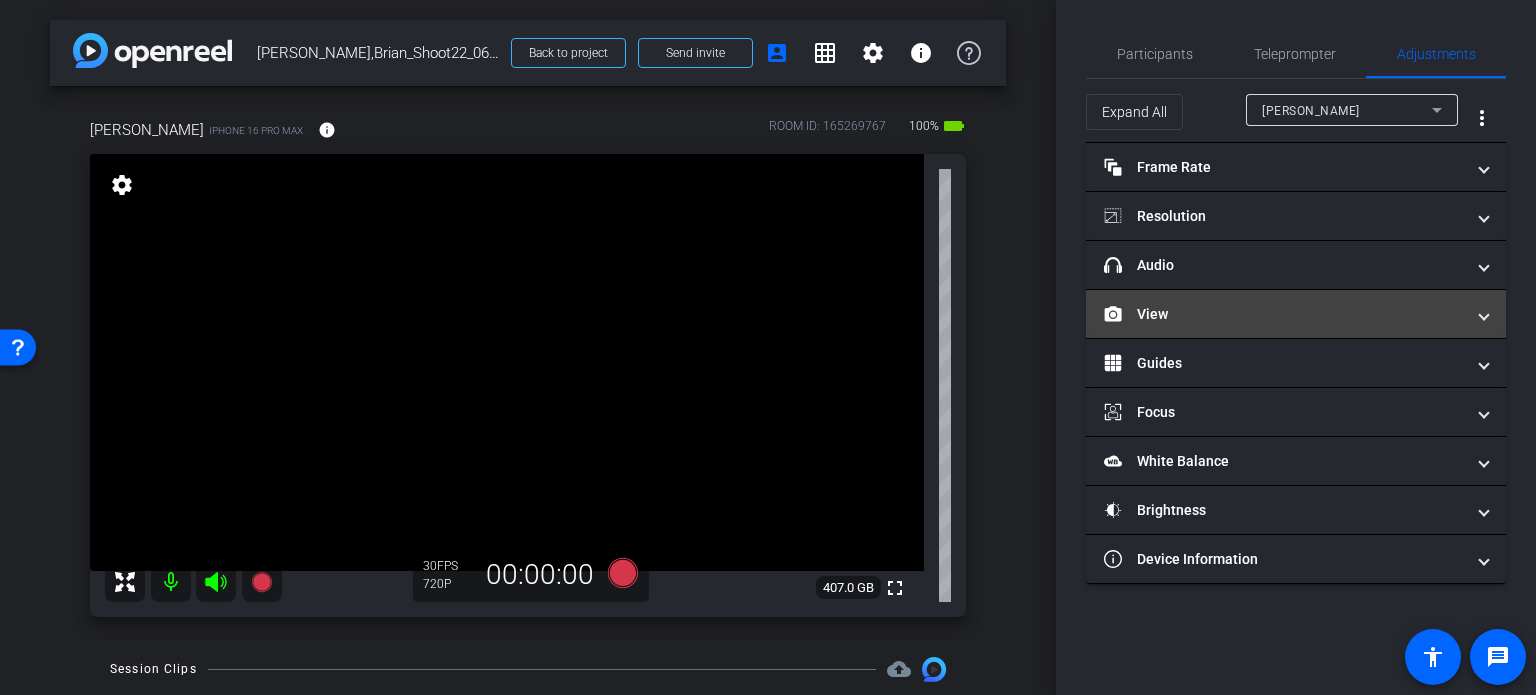 click on "View" at bounding box center (1284, 314) 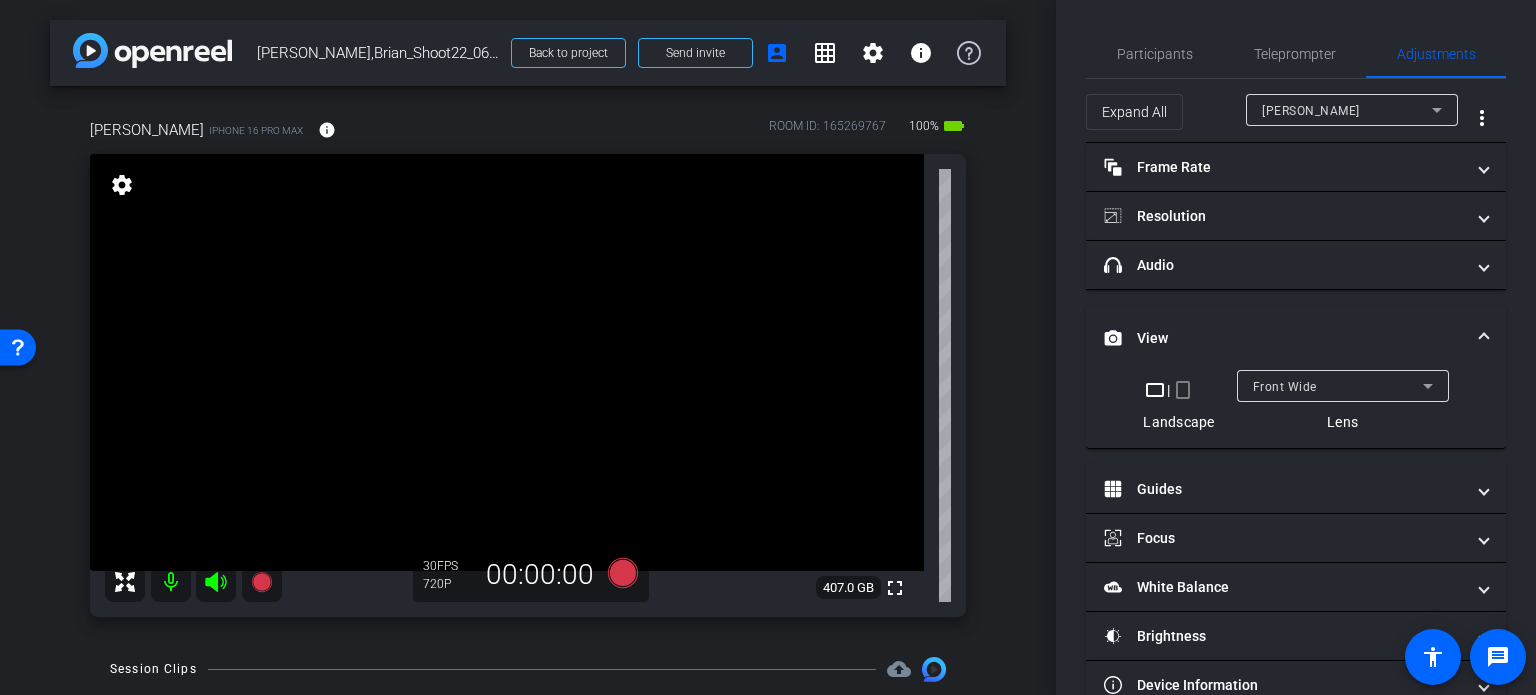 click on "crop_portrait" at bounding box center (1183, 390) 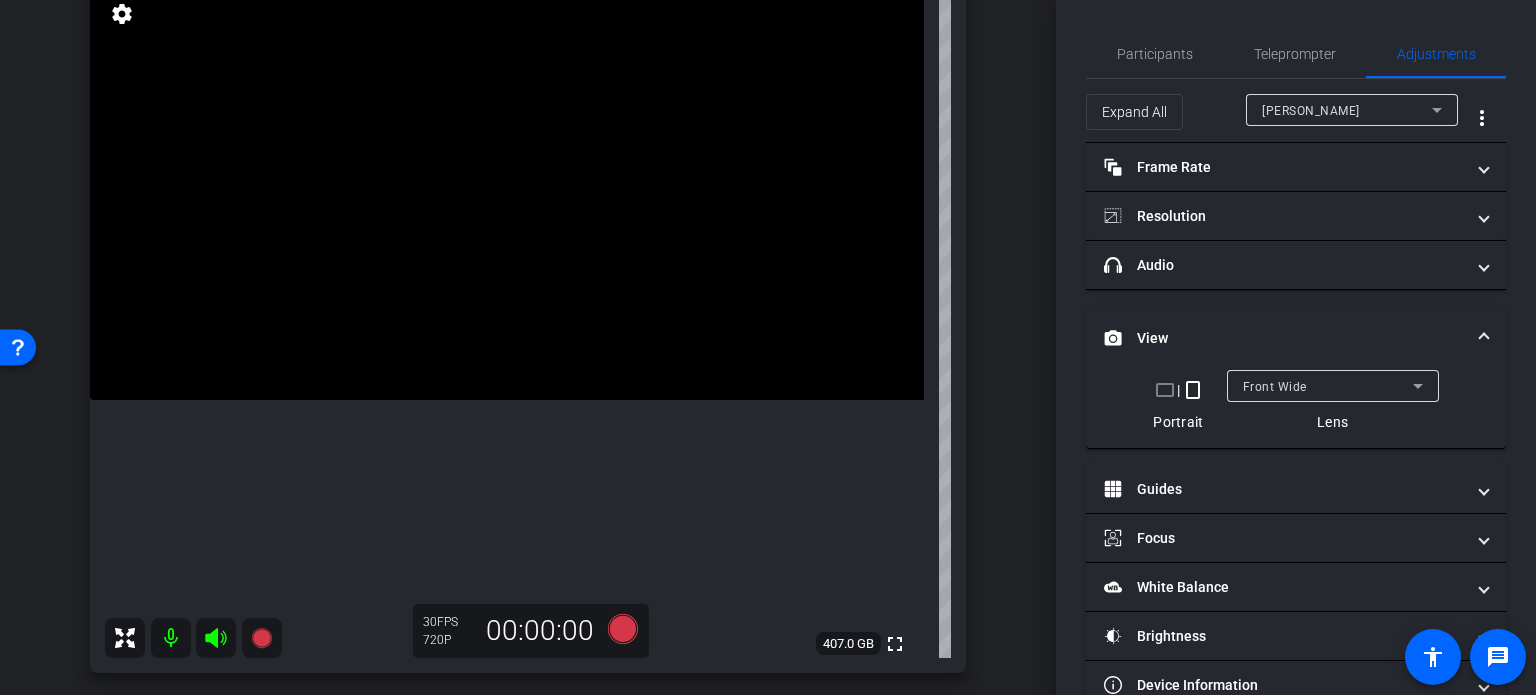 scroll, scrollTop: 200, scrollLeft: 0, axis: vertical 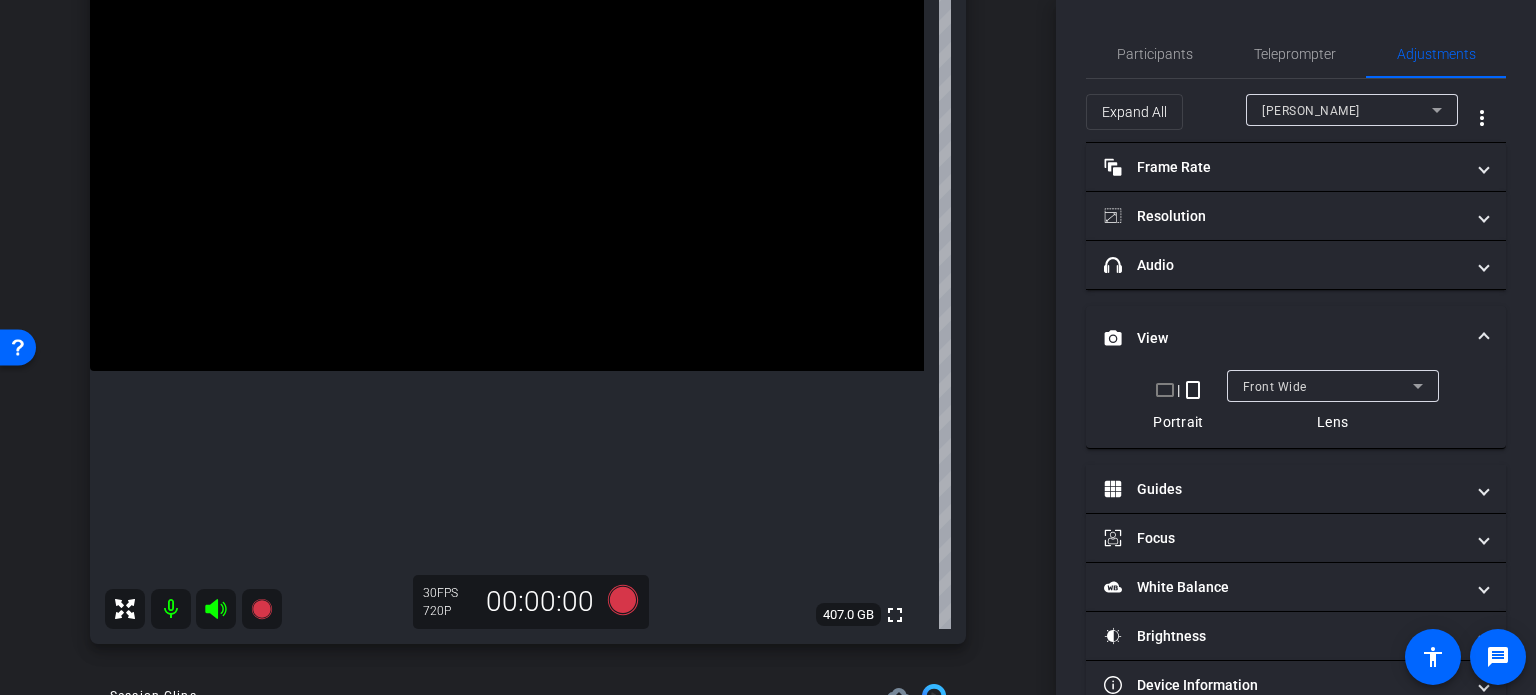 click on "View" at bounding box center (1292, 338) 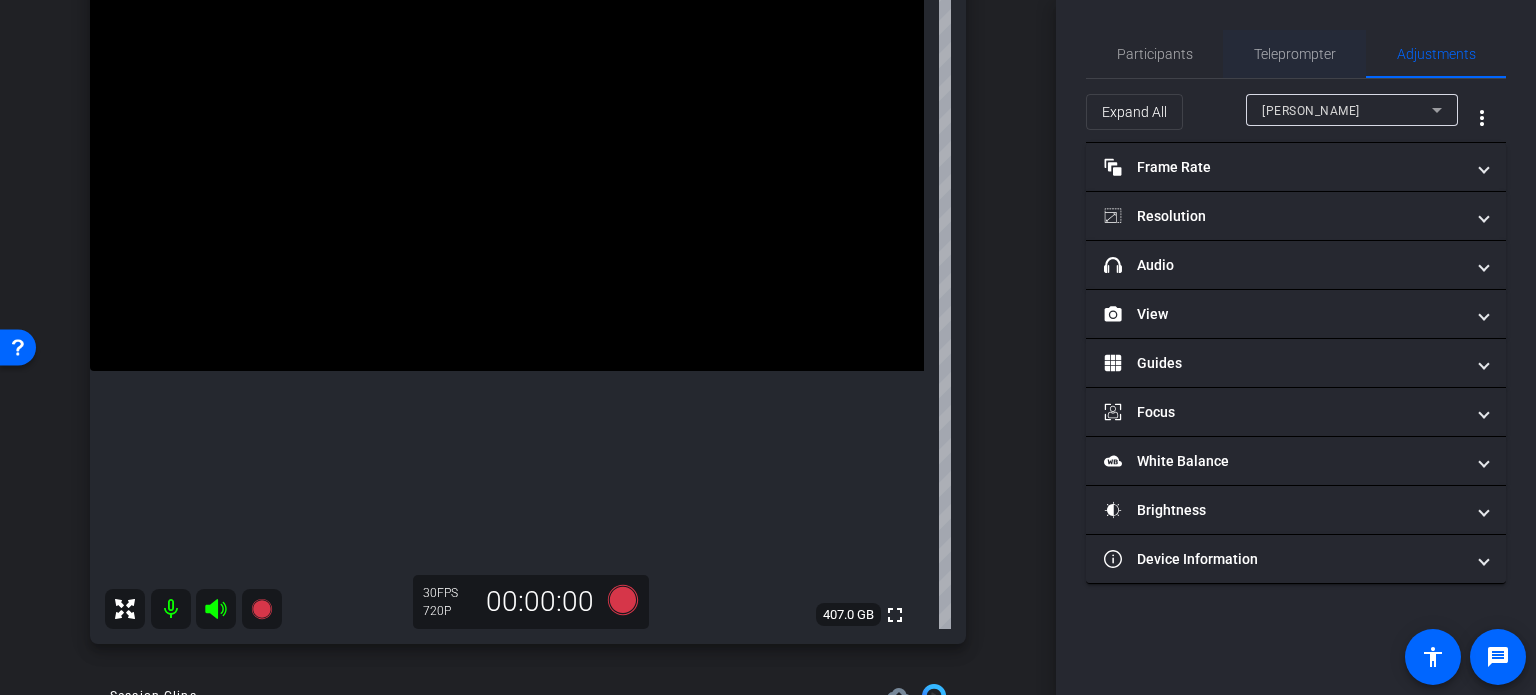 click on "Teleprompter" at bounding box center (1295, 54) 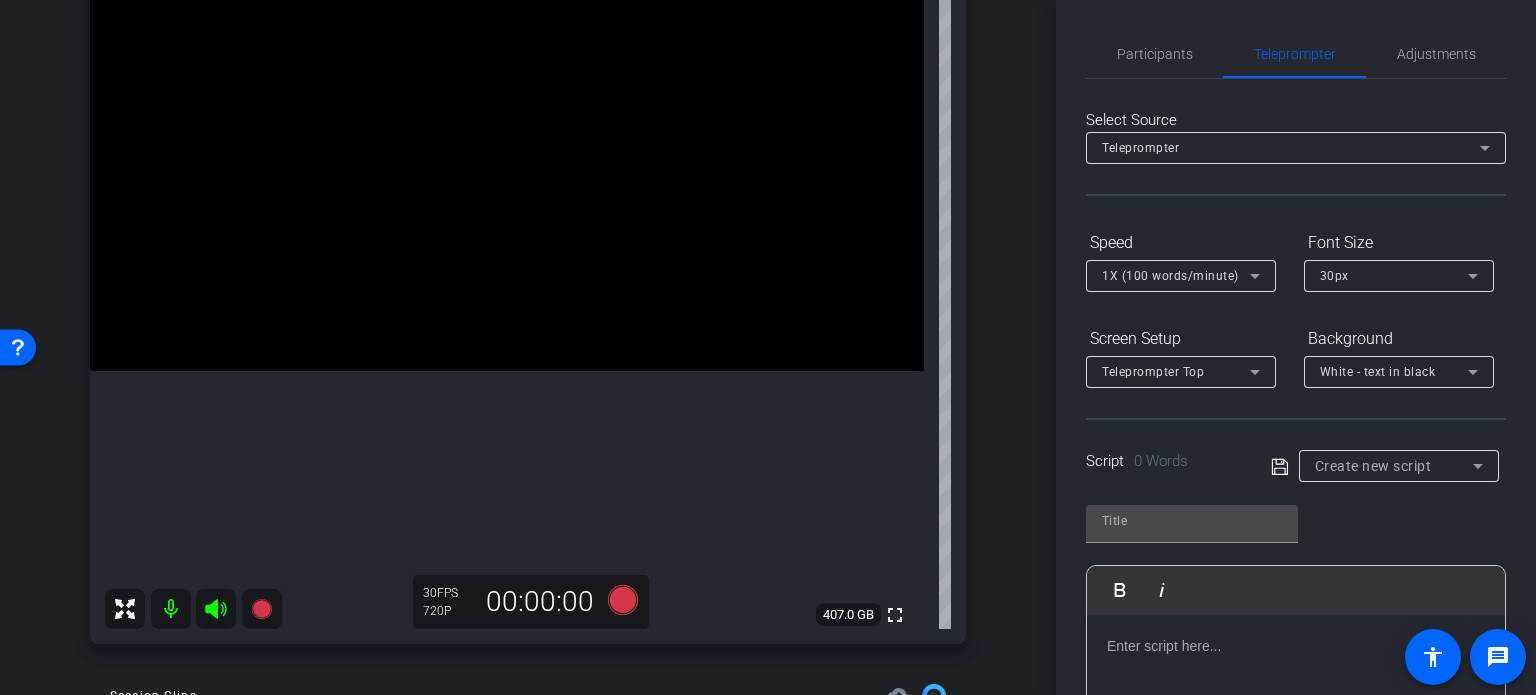 click on "Participants Teleprompter Adjustments settings  Erika Centeno
flip
Director   Everyone  0 Mark all read To: Everyone Mark all read Select Source Teleprompter Speed 1X (100 words/minute) Font Size 30px Screen Setup Teleprompter Top Background White - text in black  Script  0 Words
Create new script               Play        Play from this location               Play Selected        Play and display the selected text only Bold Italic Enter script here...
Play
Restart
Stop" 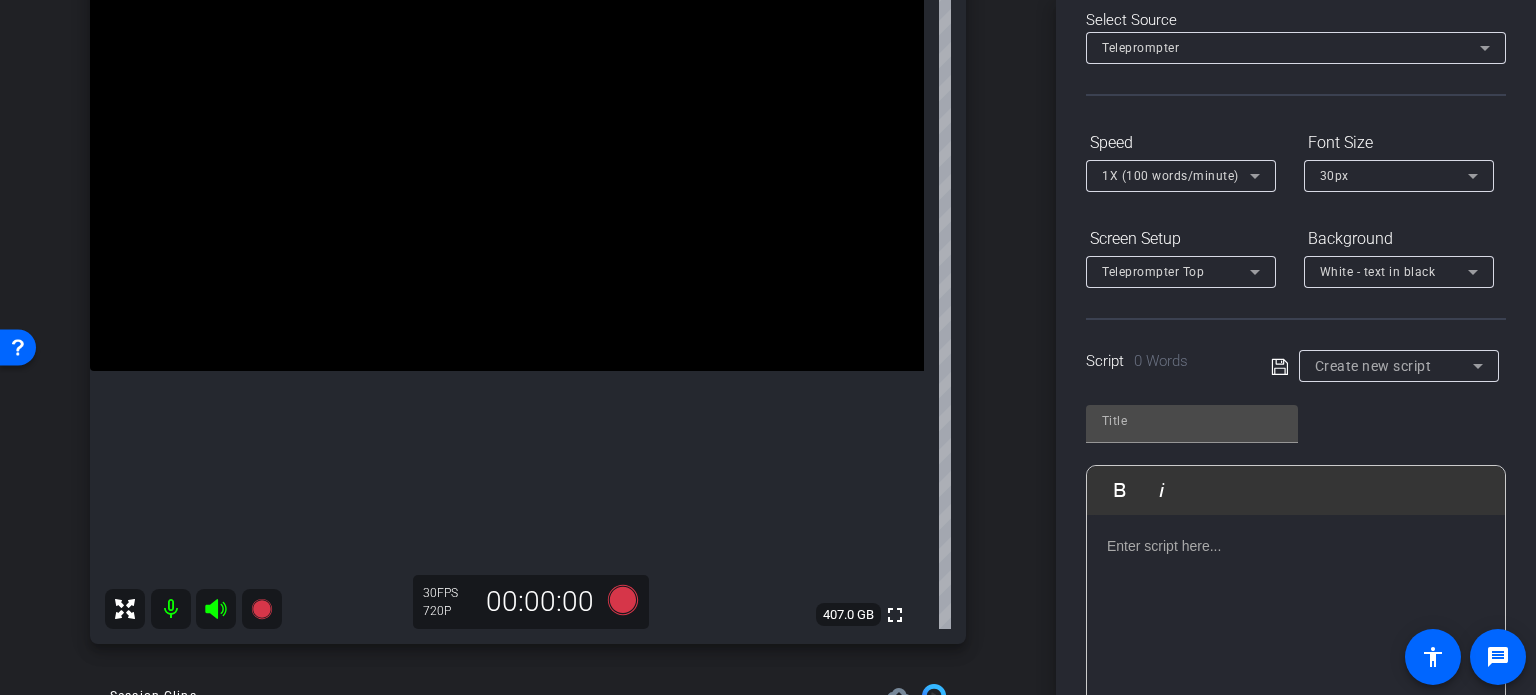 scroll, scrollTop: 0, scrollLeft: 0, axis: both 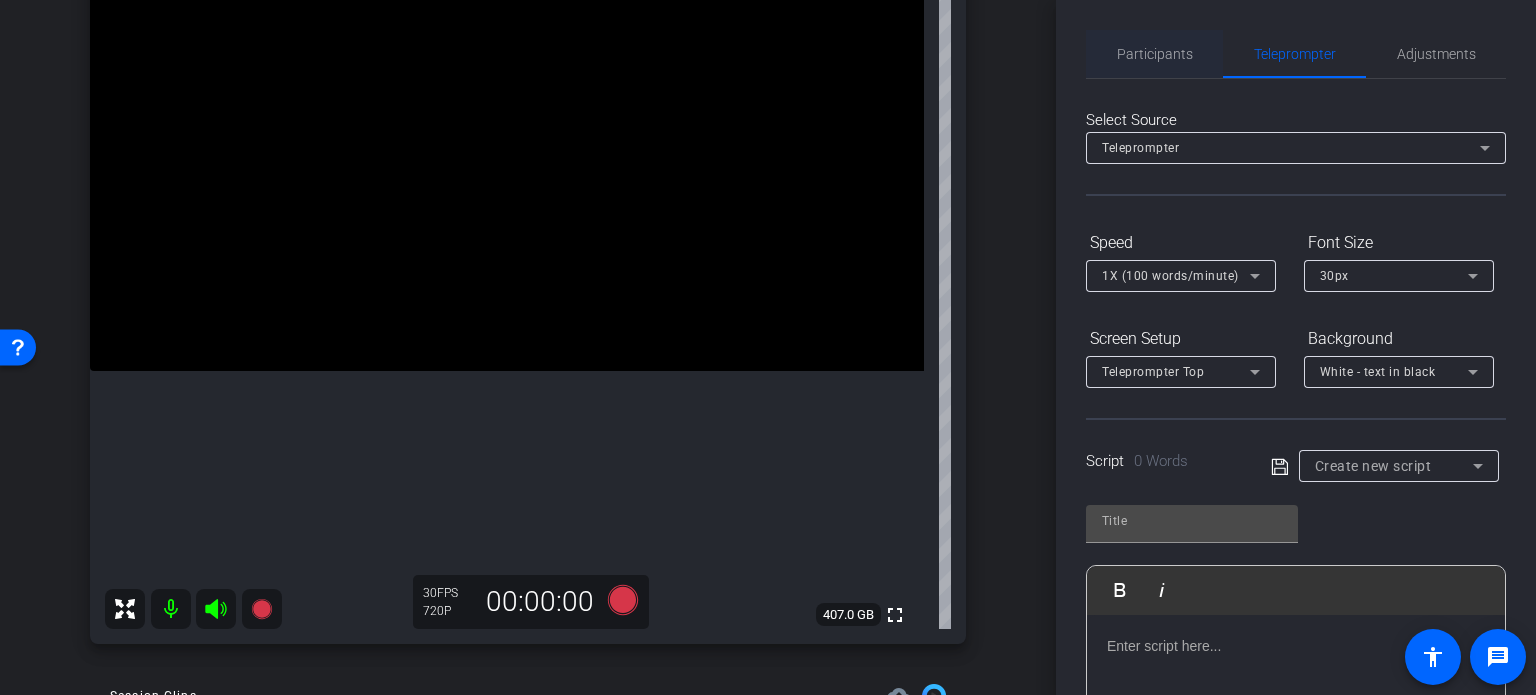 click on "Participants" at bounding box center [1155, 54] 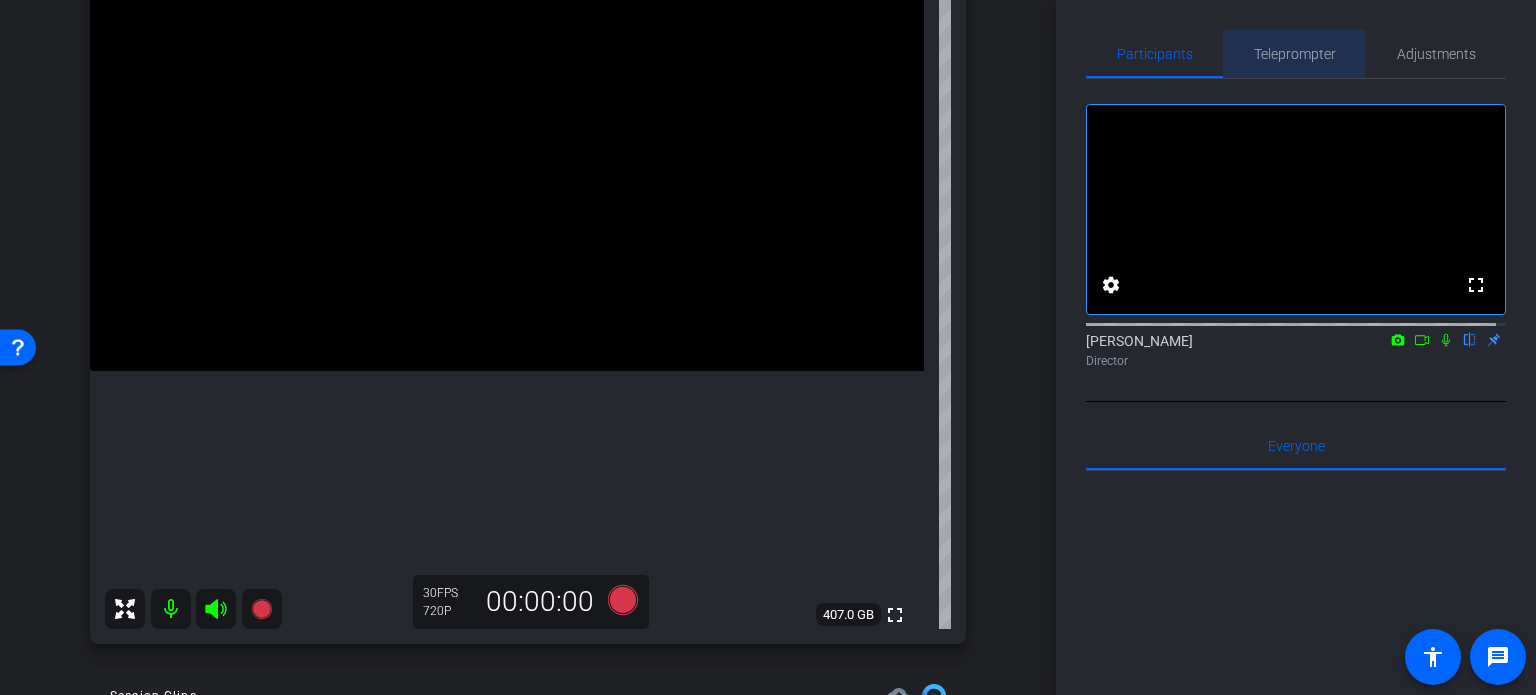 click on "Teleprompter" at bounding box center (1295, 54) 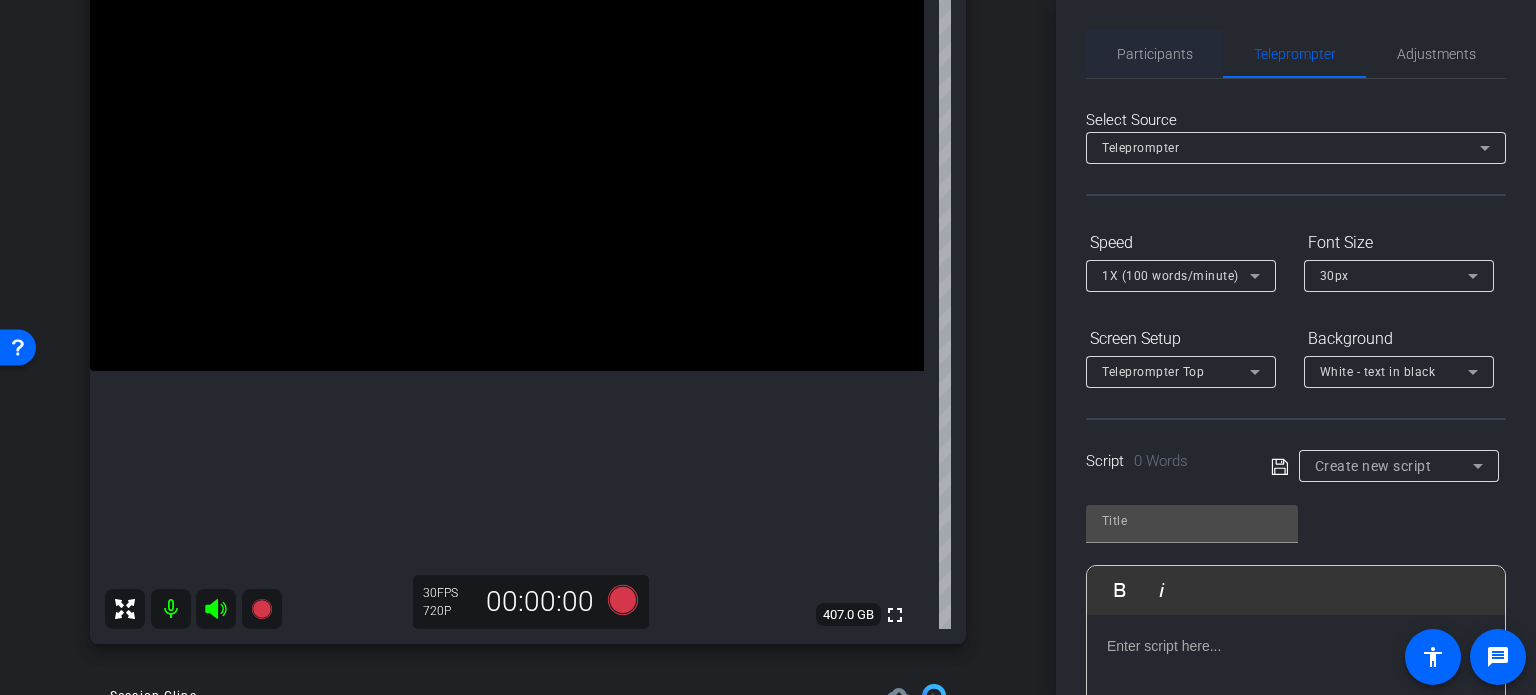 click on "Participants" at bounding box center (1155, 54) 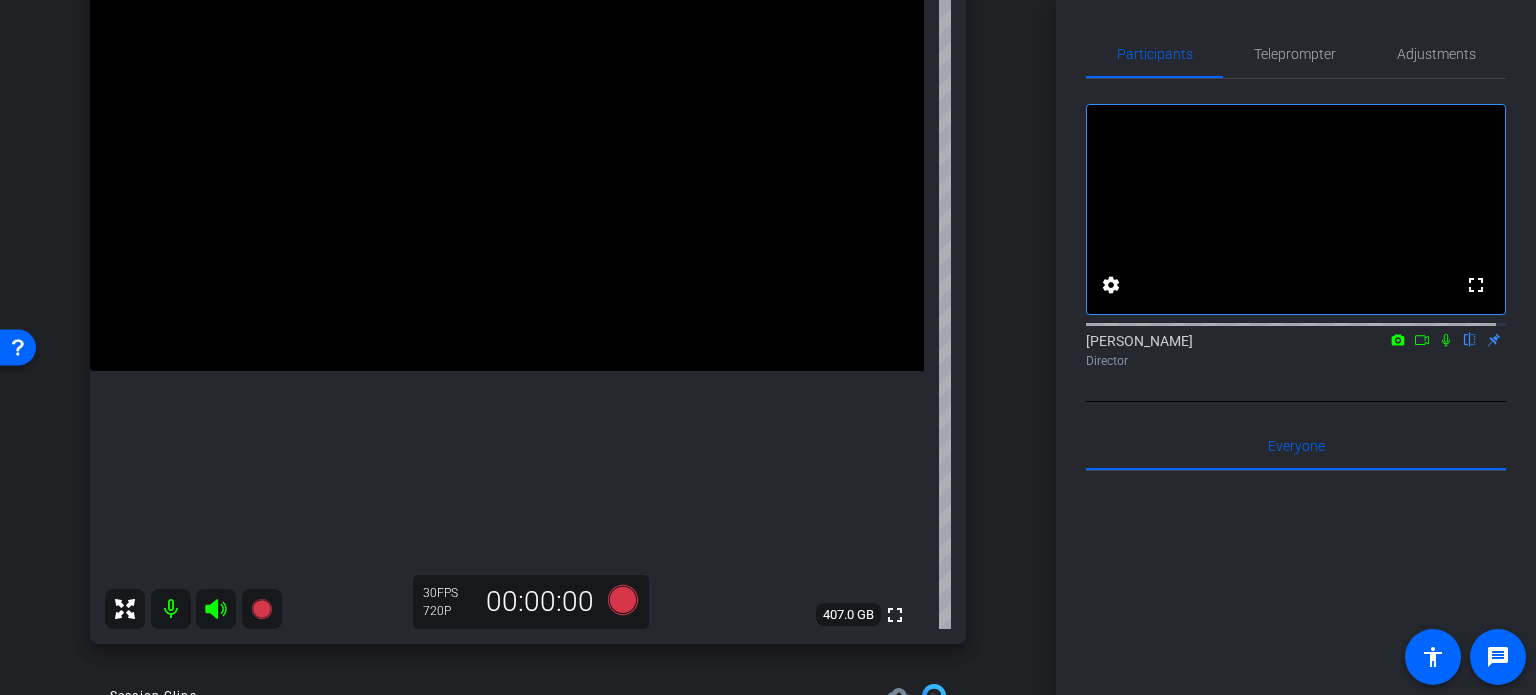 click on "arrow_back  Hannemann,Brian_Shoot22_06132025   Back to project   Send invite  account_box grid_on settings info
BrianHannemann iPhone 16 Pro Max info ROOM ID: 165269767 100% battery_std fullscreen settings  407.0 GB
30 FPS  720P   00:00:00
Session Clips   cloud_upload
Jun 13, 2025   Ready
1   Jun 13, 2025   Ready
1   Jun 13, 2025   Ready" at bounding box center [528, 147] 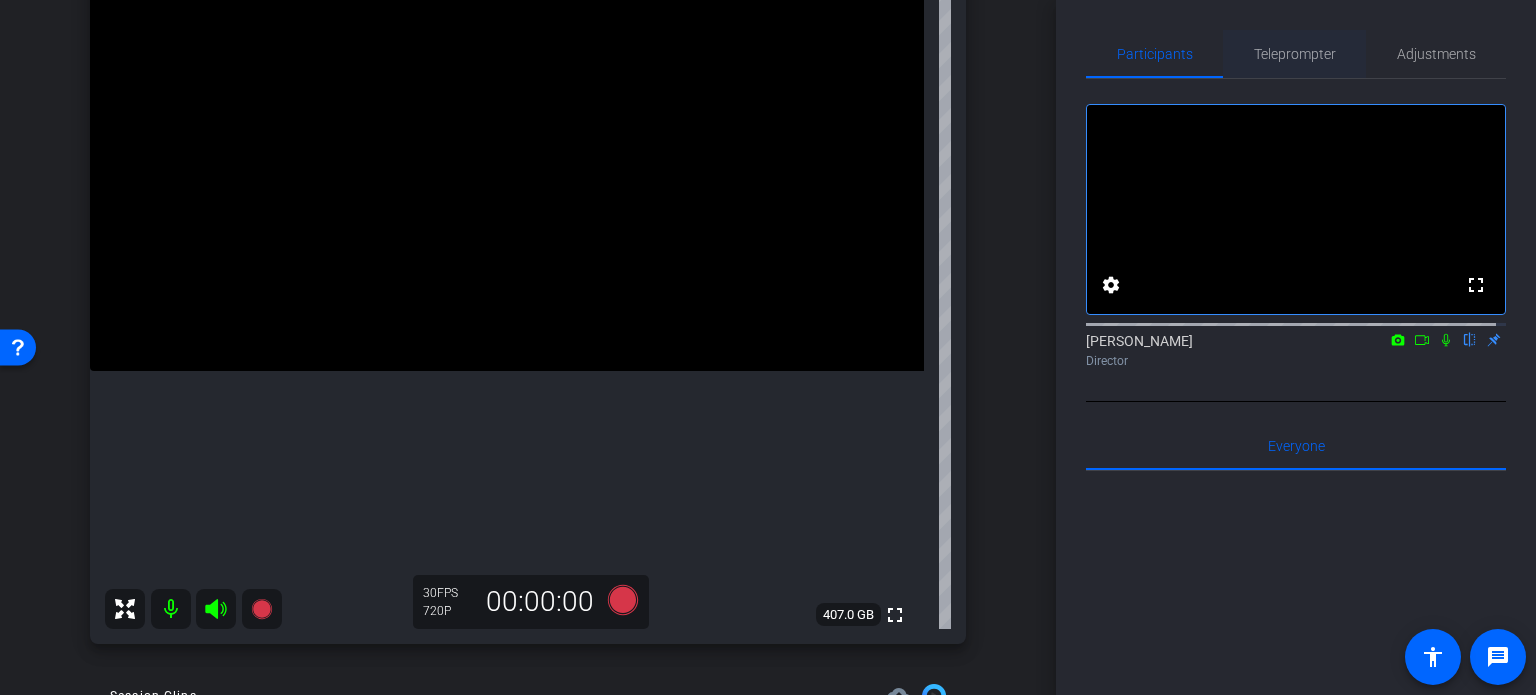 click on "Teleprompter" at bounding box center [1295, 54] 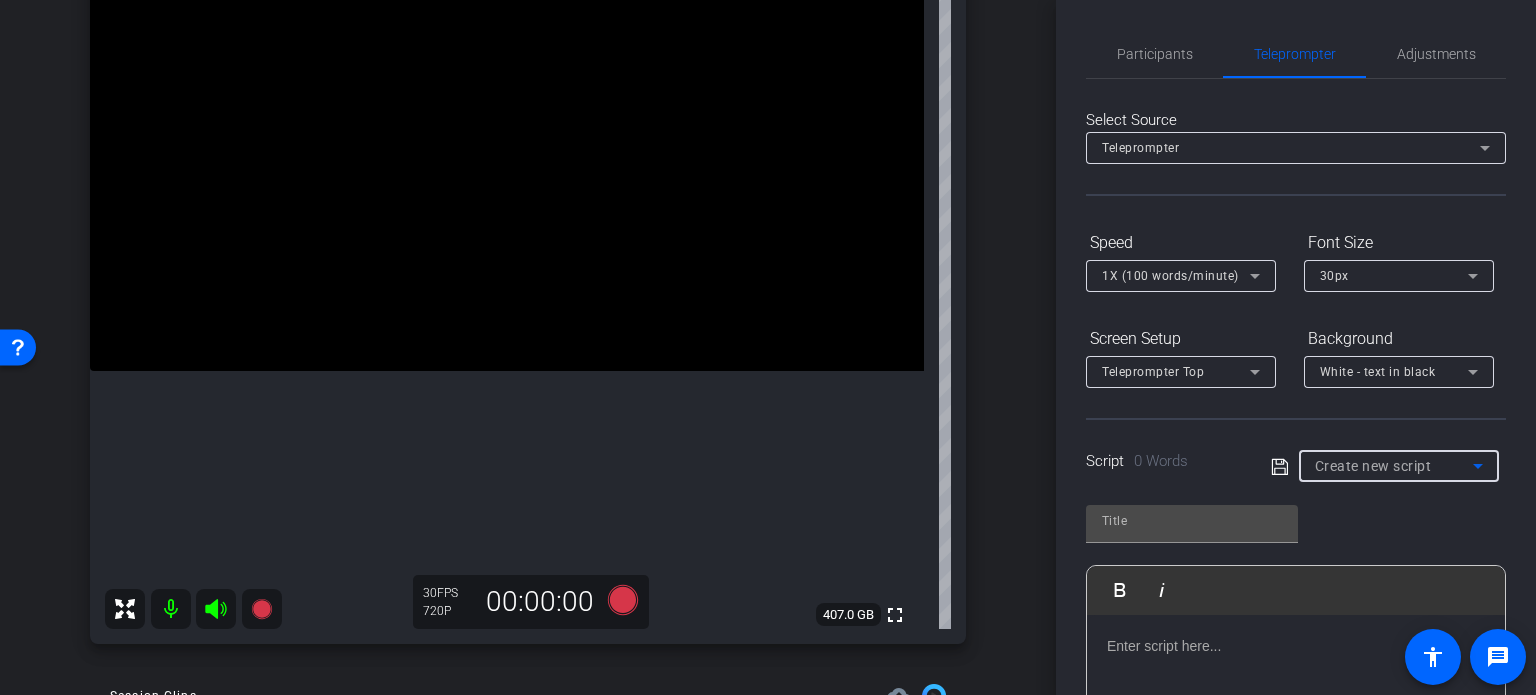 click on "Create new script" at bounding box center (1394, 466) 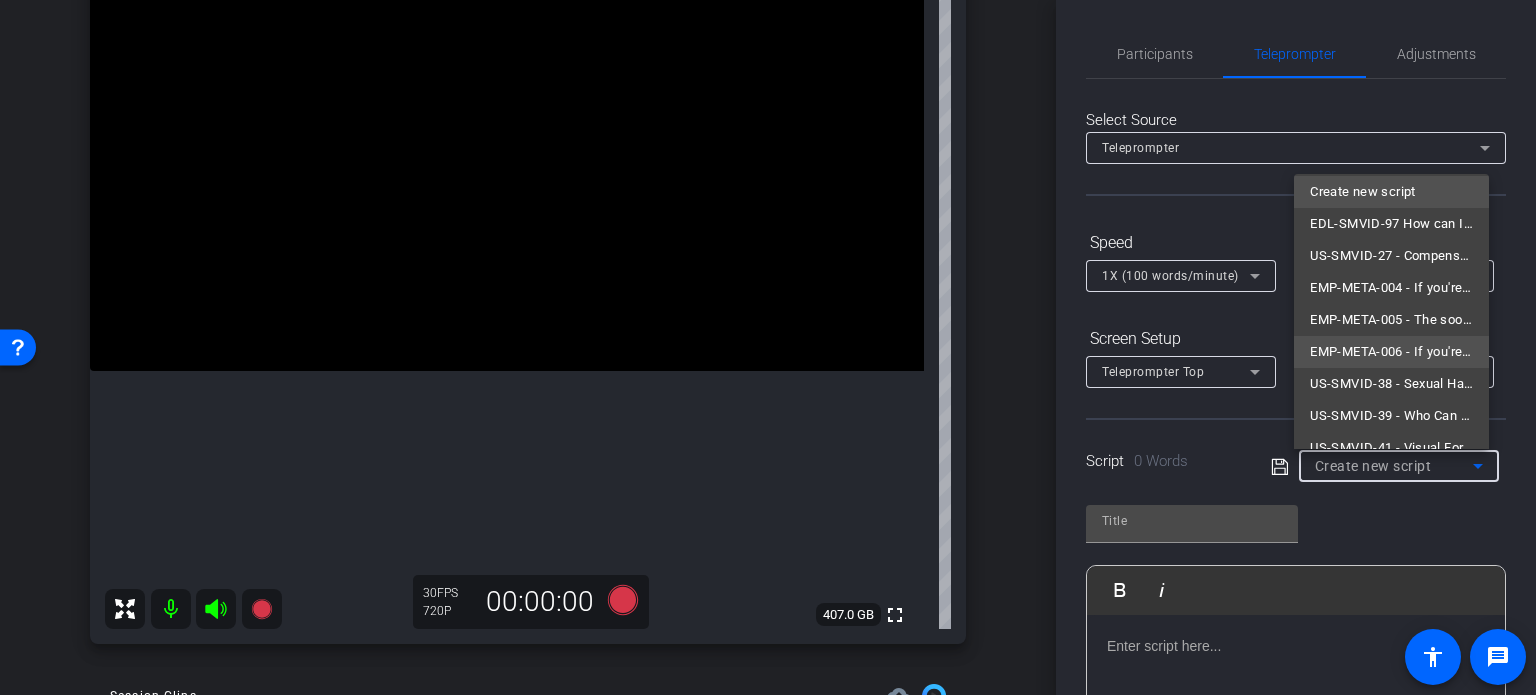 scroll, scrollTop: 0, scrollLeft: 0, axis: both 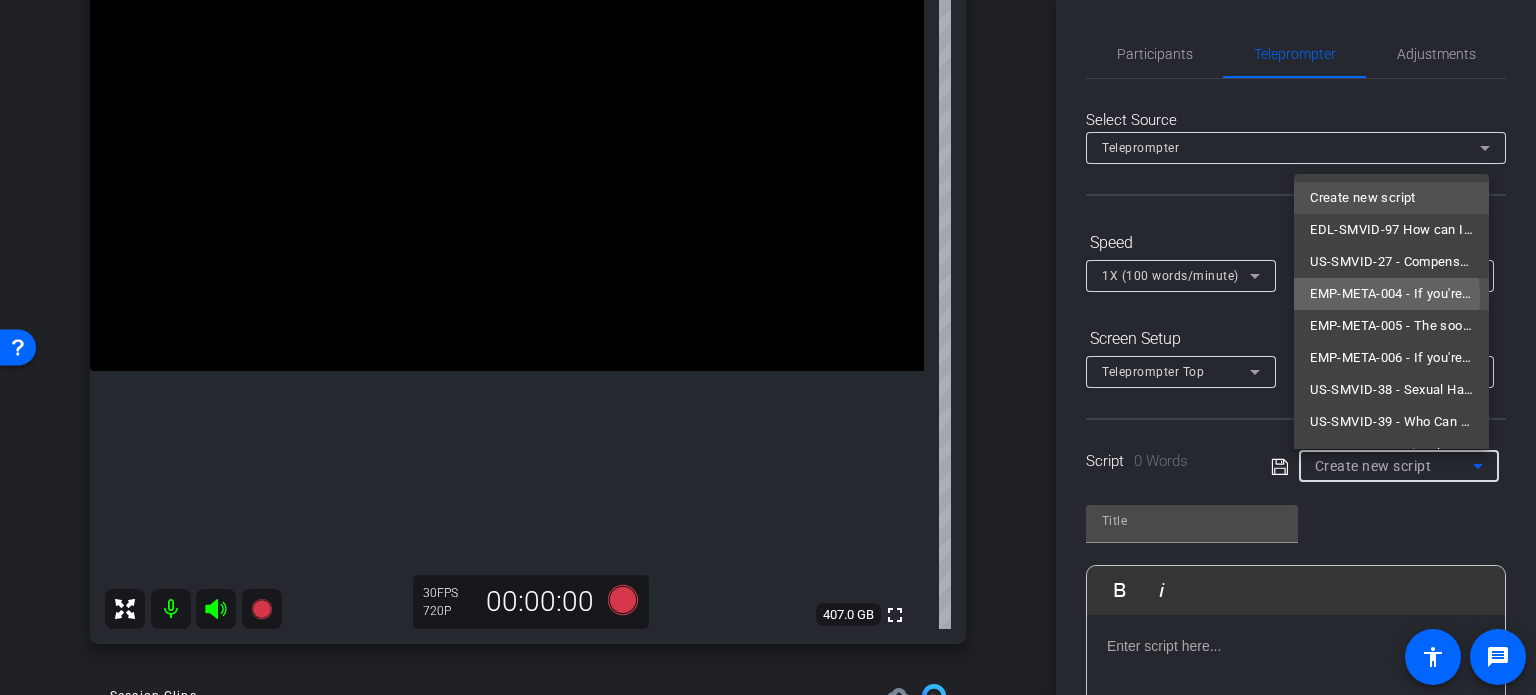 click on "EMP-META-004 - If you're experiencing harassment at work..." at bounding box center [1391, 294] 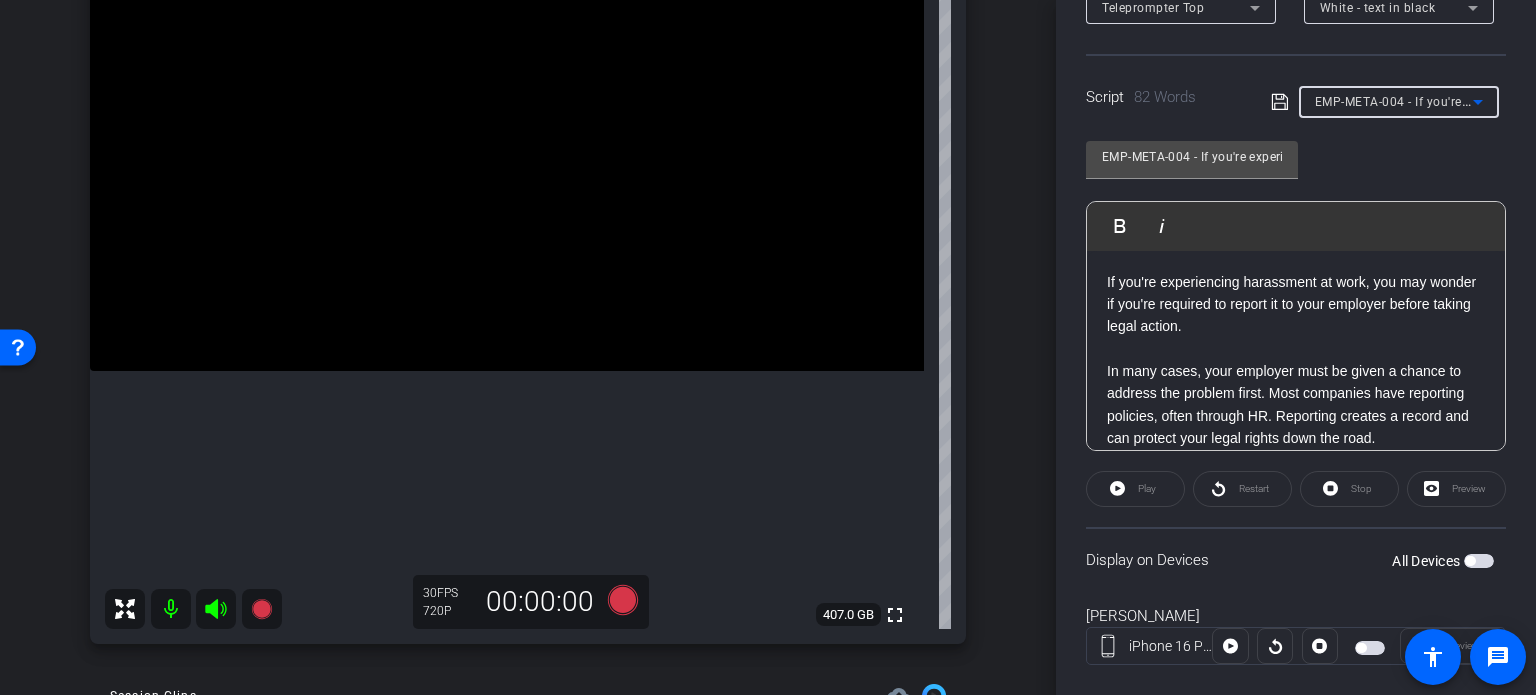scroll, scrollTop: 396, scrollLeft: 0, axis: vertical 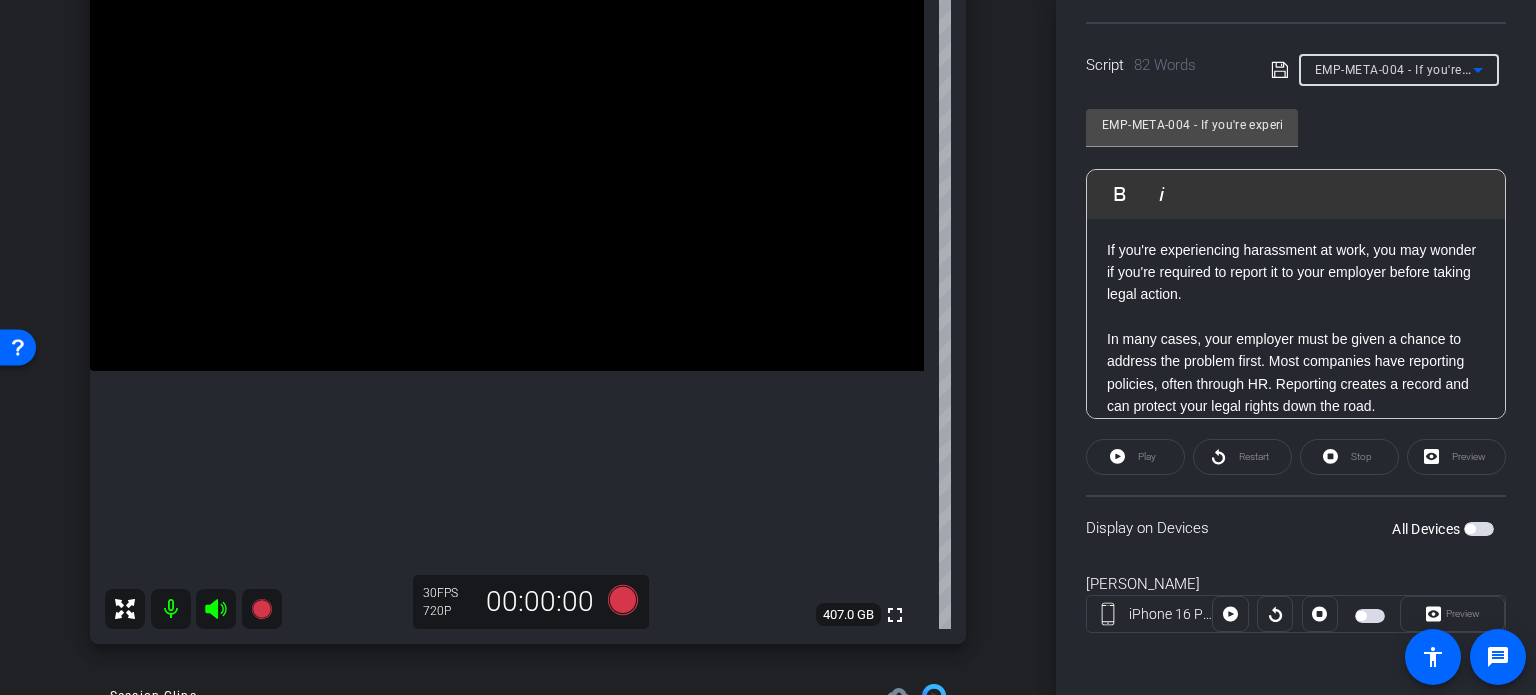 click at bounding box center [1479, 529] 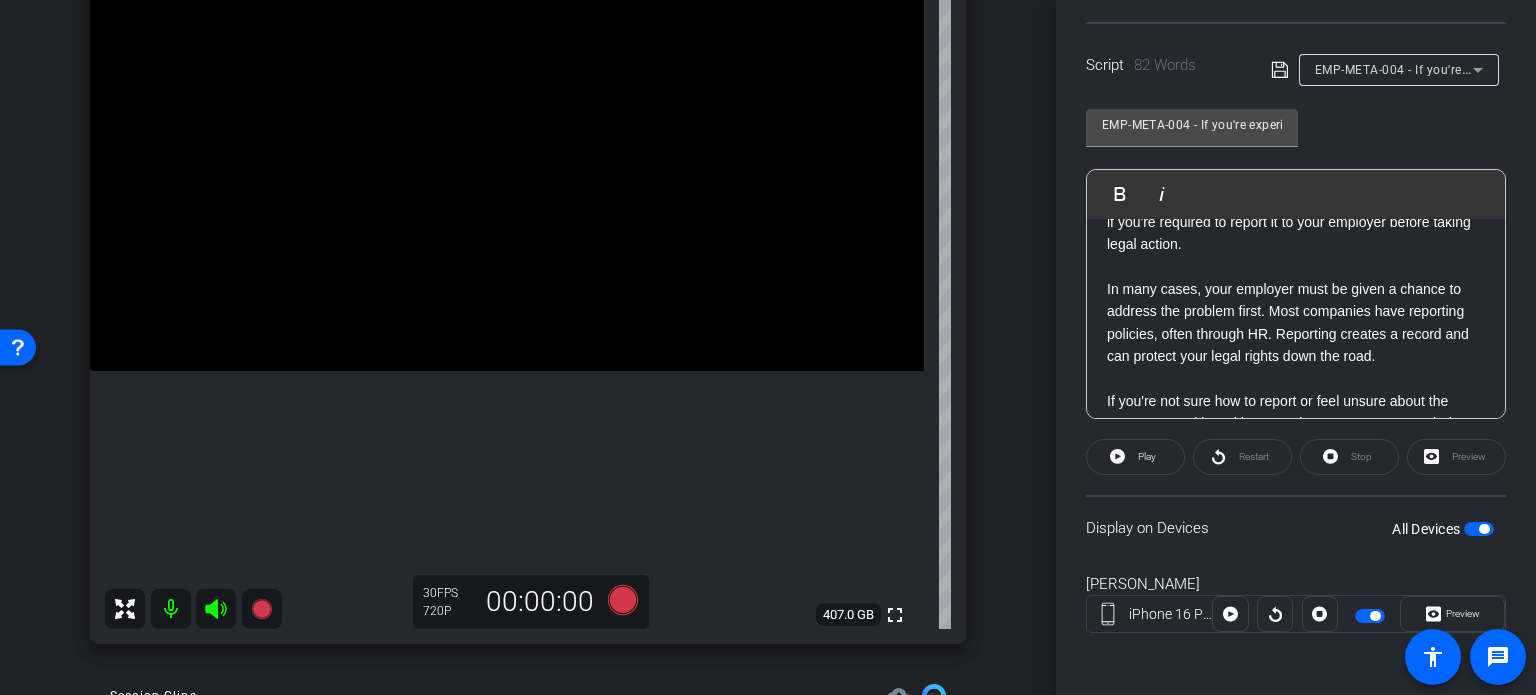 scroll, scrollTop: 0, scrollLeft: 0, axis: both 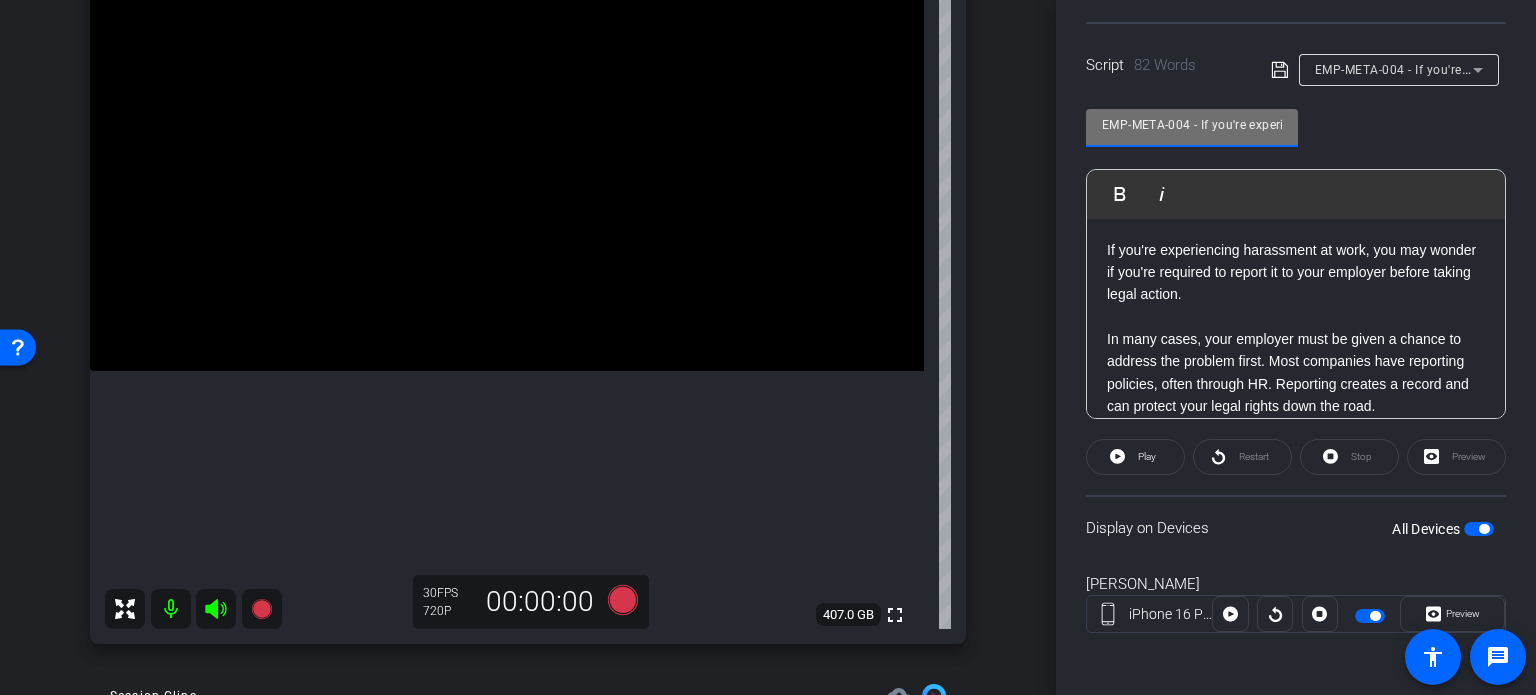 drag, startPoint x: 1189, startPoint y: 125, endPoint x: 1024, endPoint y: 98, distance: 167.1945 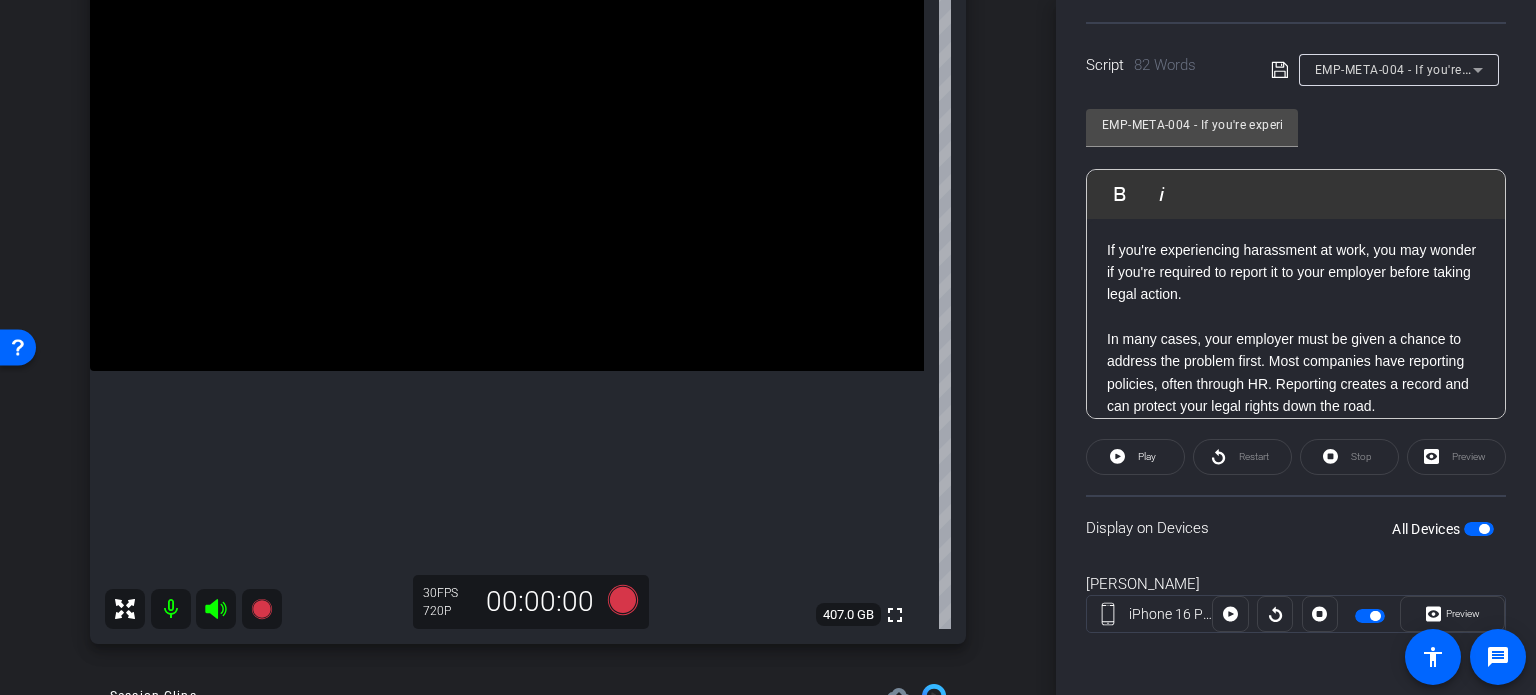 click on "arrow_back  Hannemann,Brian_Shoot22_06132025   Back to project   Send invite  account_box grid_on settings info
BrianHannemann iPhone 16 Pro Max info ROOM ID: 165269767 100% battery_std fullscreen settings  407.0 GB
30 FPS  720P   00:00:00
Session Clips   cloud_upload
Jun 13, 2025   Ready
1   Jun 13, 2025   Ready
1   Jun 13, 2025   Ready" at bounding box center (528, 147) 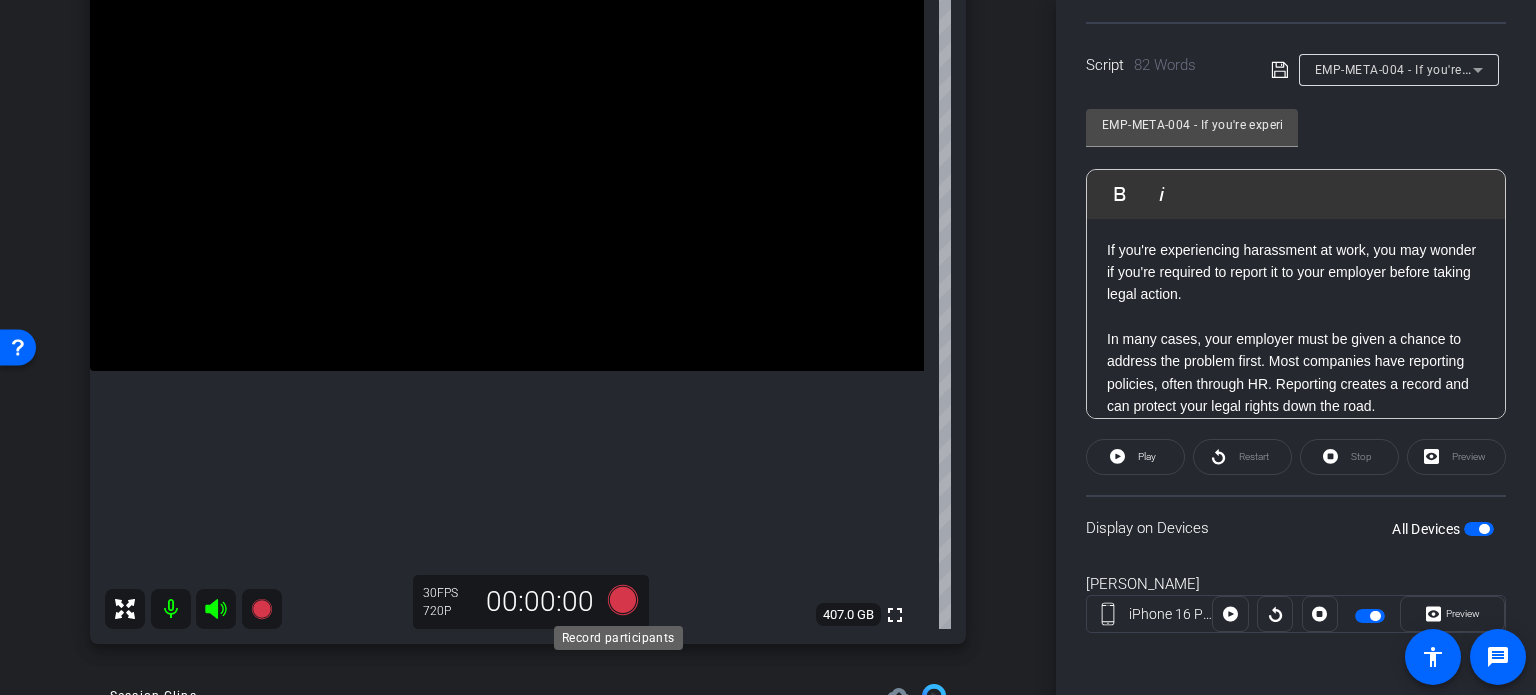 click 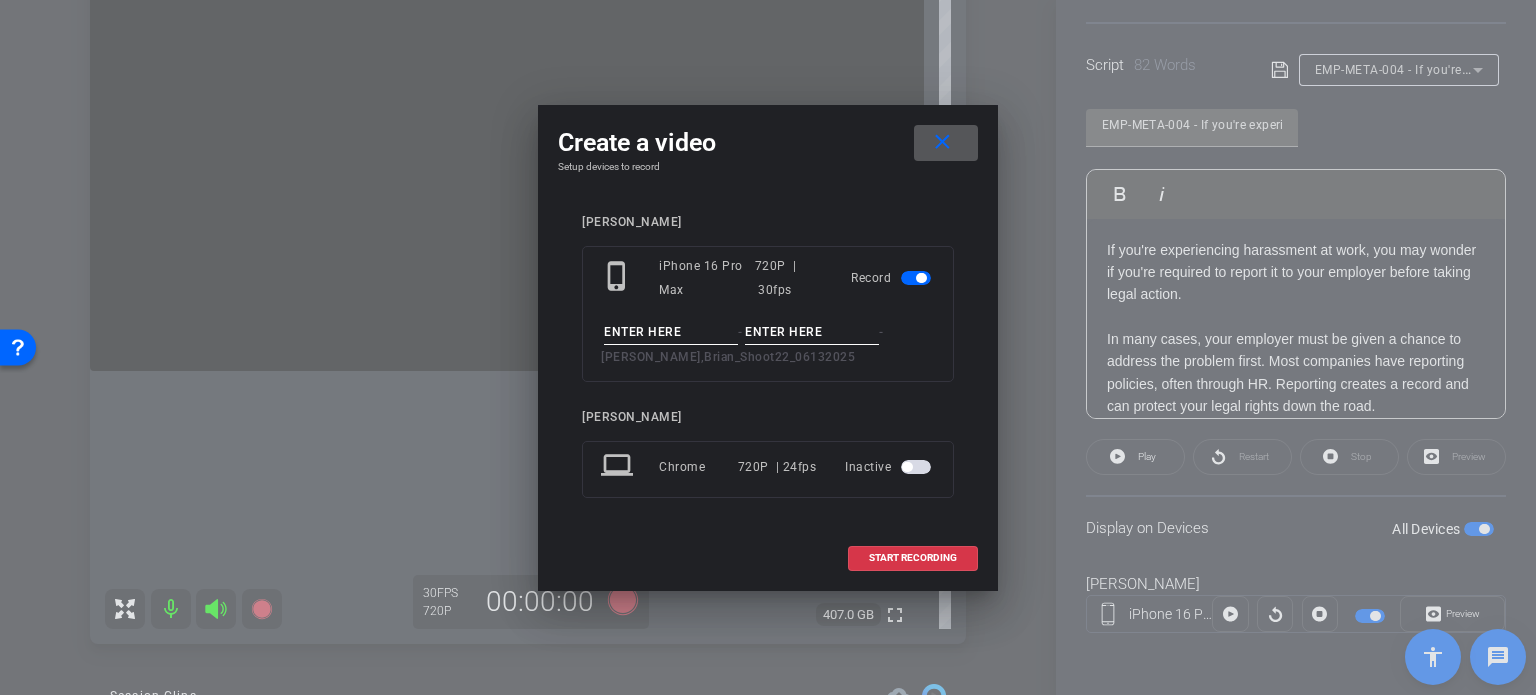 click on "- -  Hannemann,Brian_Shoot22_06132025" at bounding box center [768, 344] 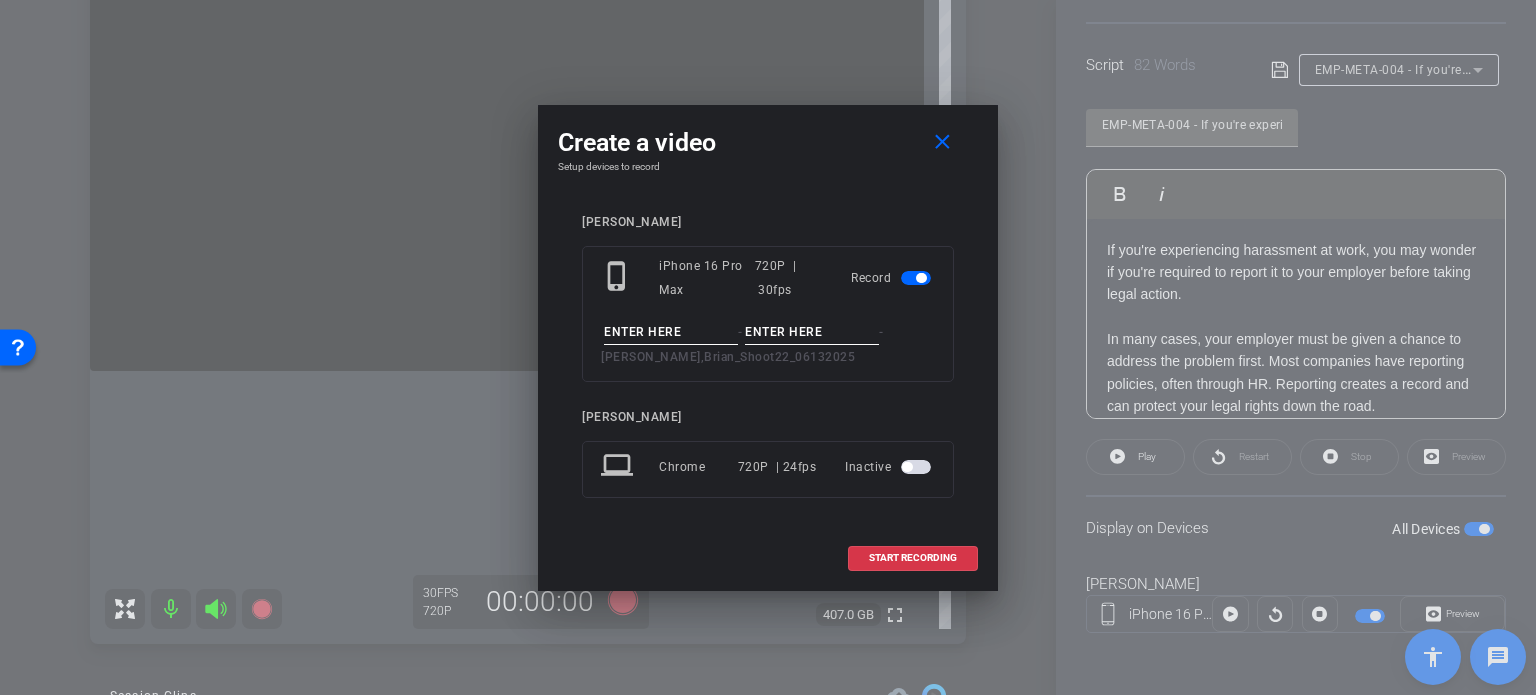 click at bounding box center (671, 332) 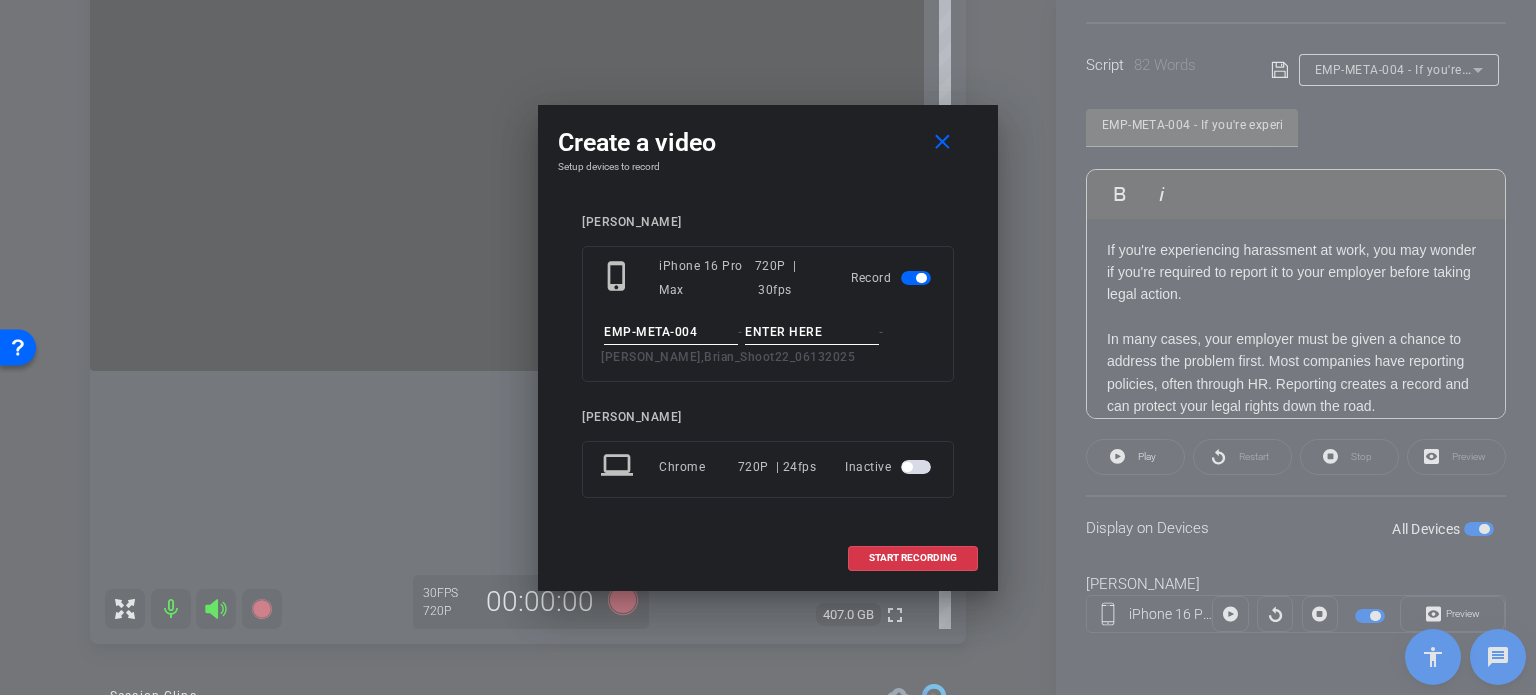 type on "EMP-META-004" 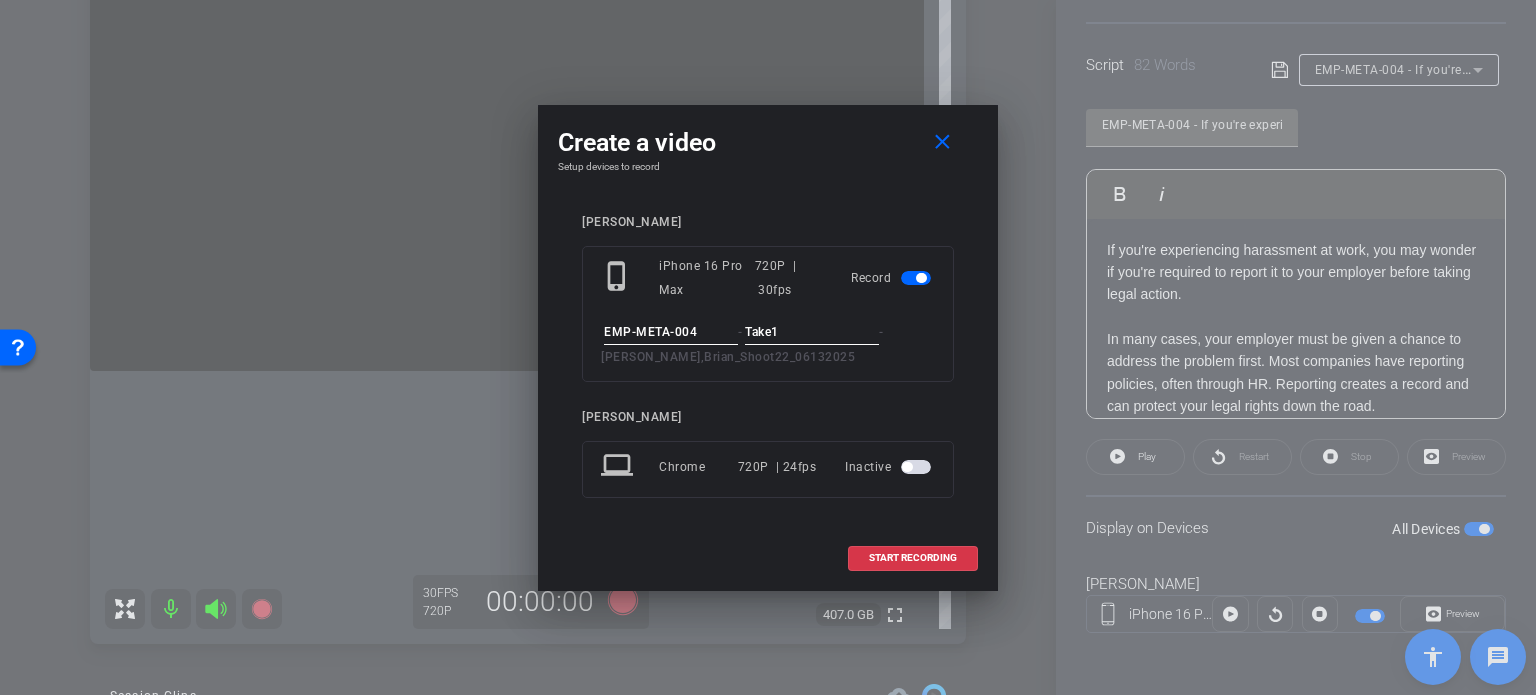 click on "Take1" at bounding box center [812, 332] 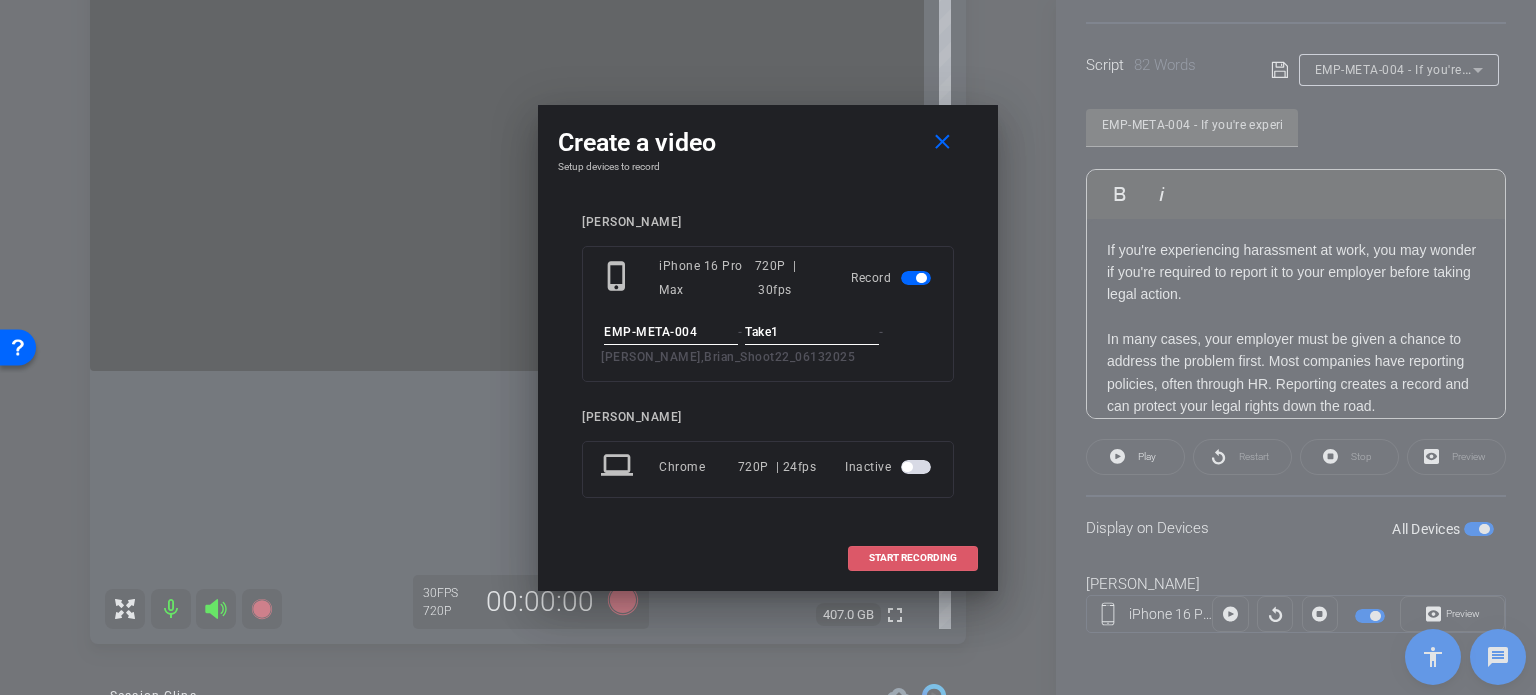 click at bounding box center [913, 558] 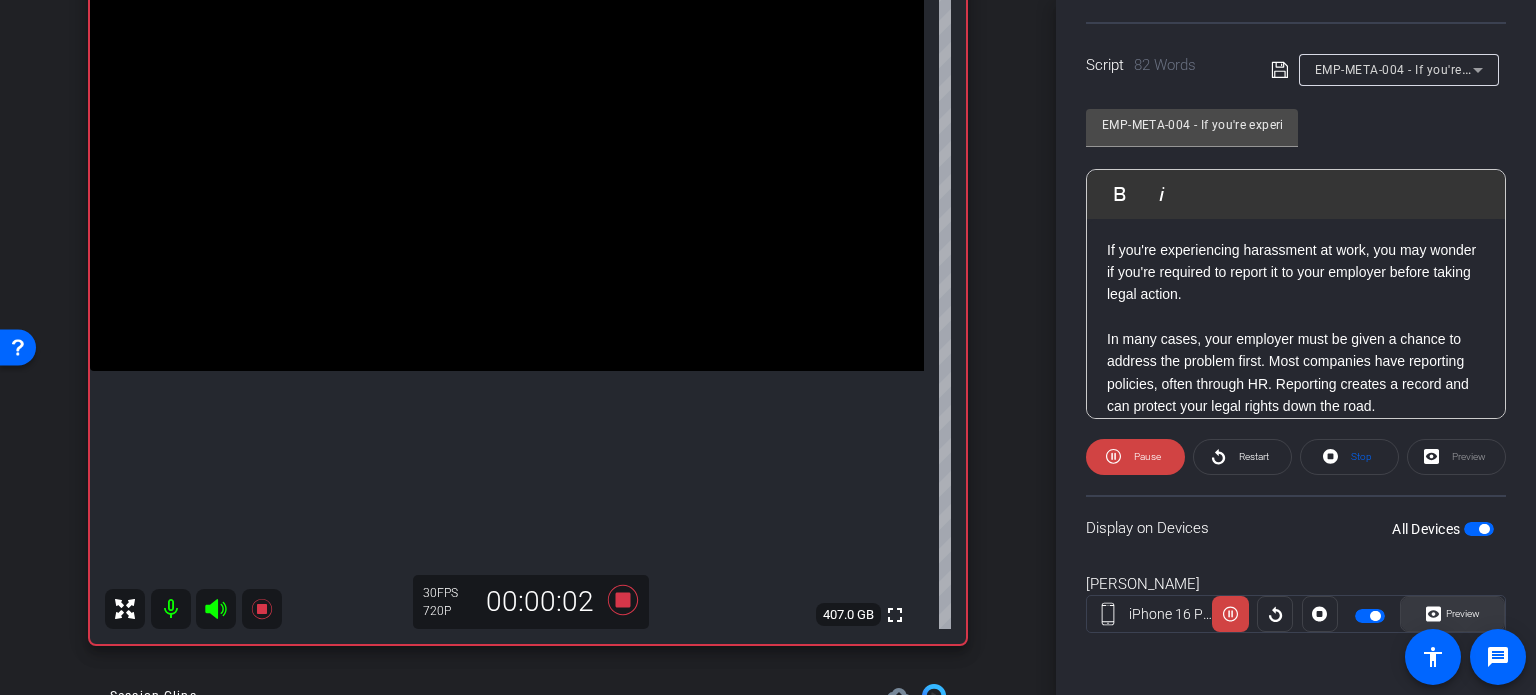 click on "Preview" 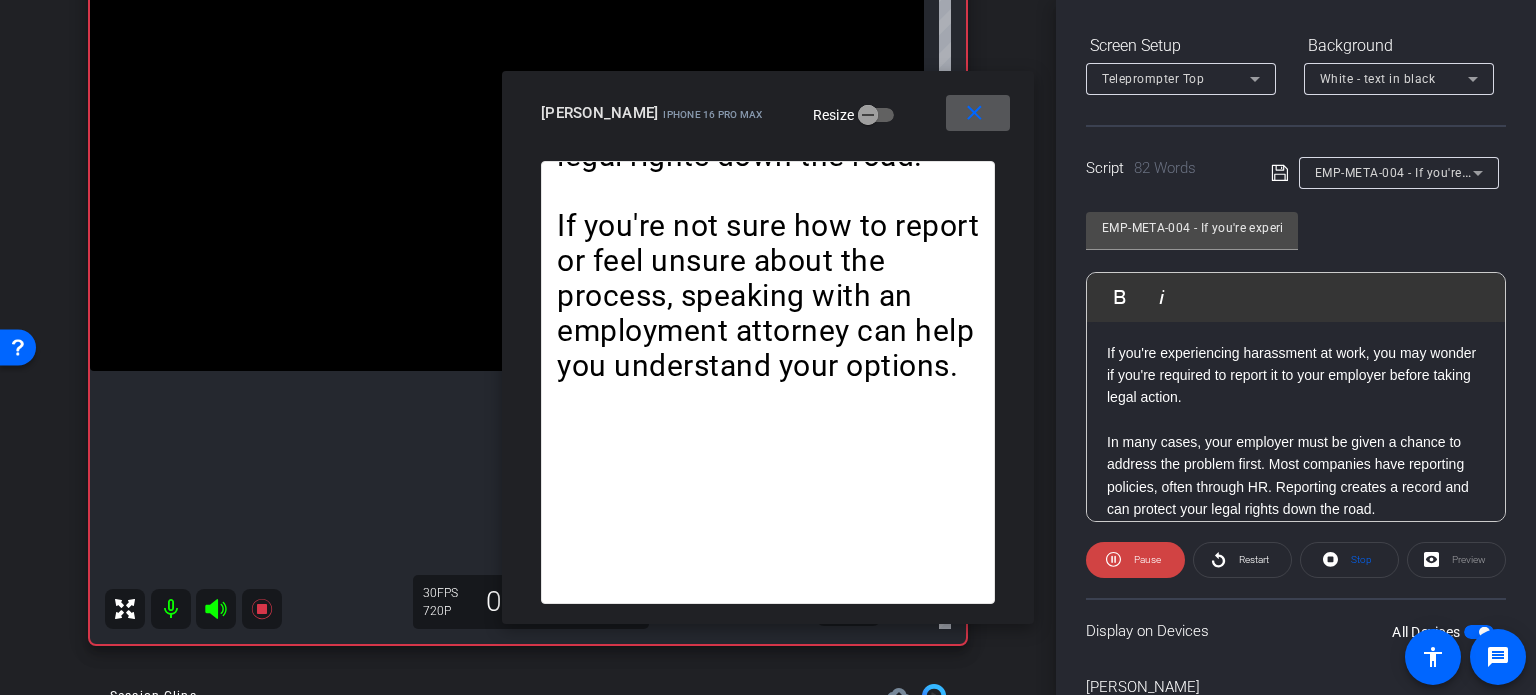 scroll, scrollTop: 96, scrollLeft: 0, axis: vertical 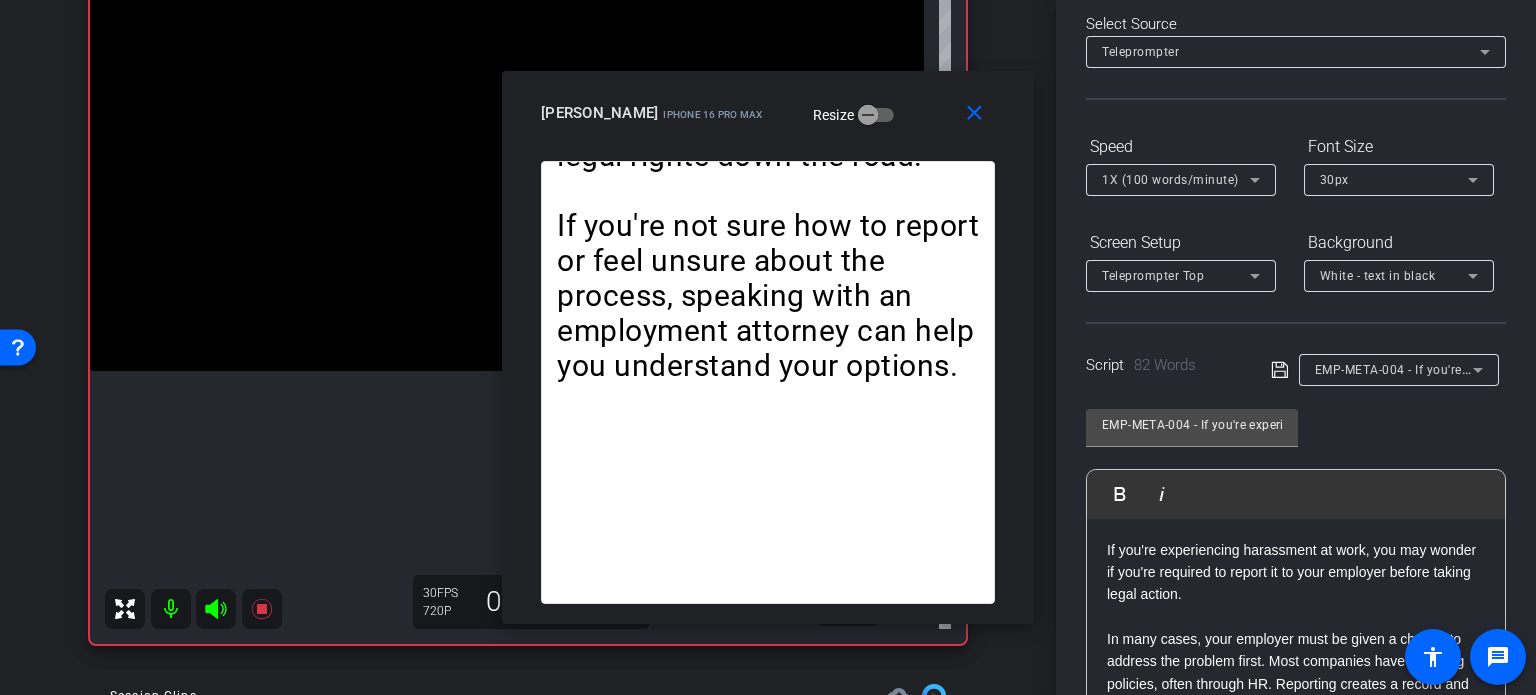 click 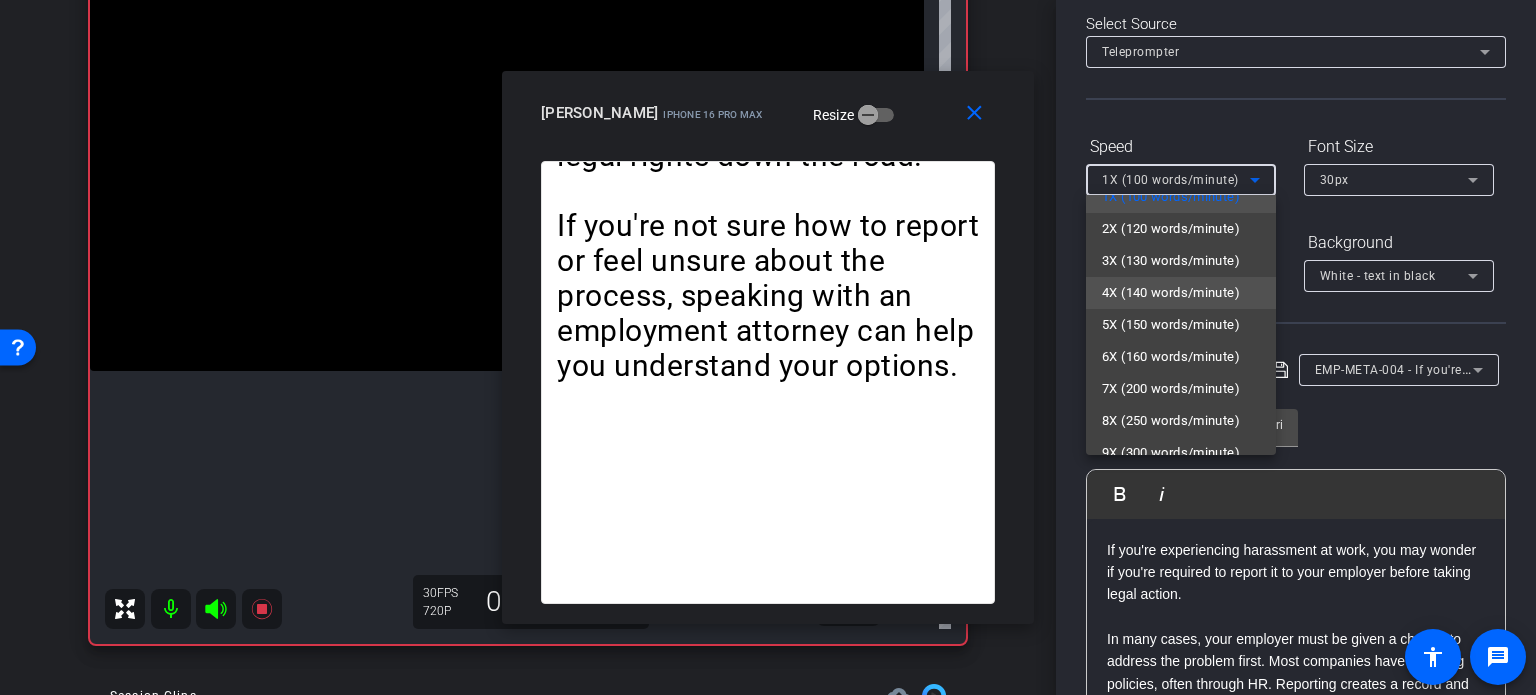 scroll, scrollTop: 44, scrollLeft: 0, axis: vertical 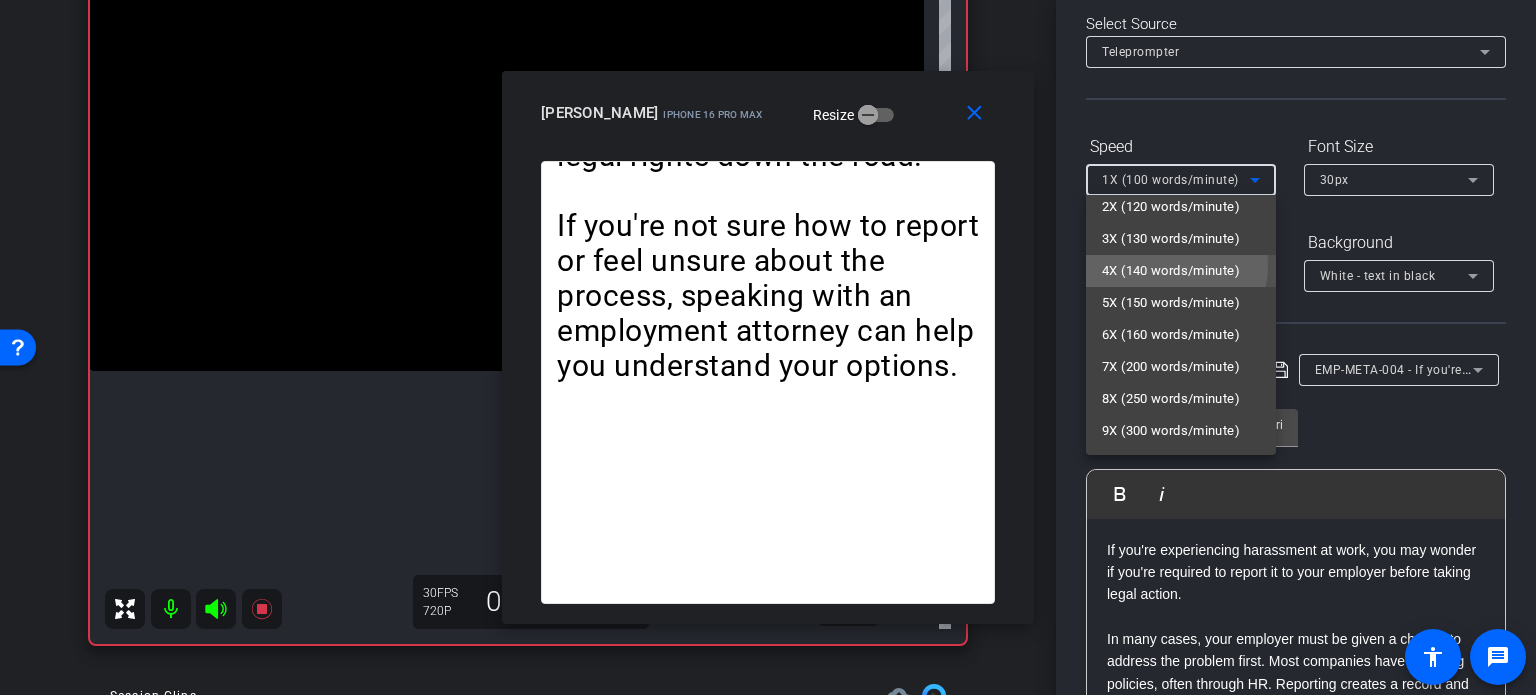 click on "4X (140 words/minute)" at bounding box center (1171, 271) 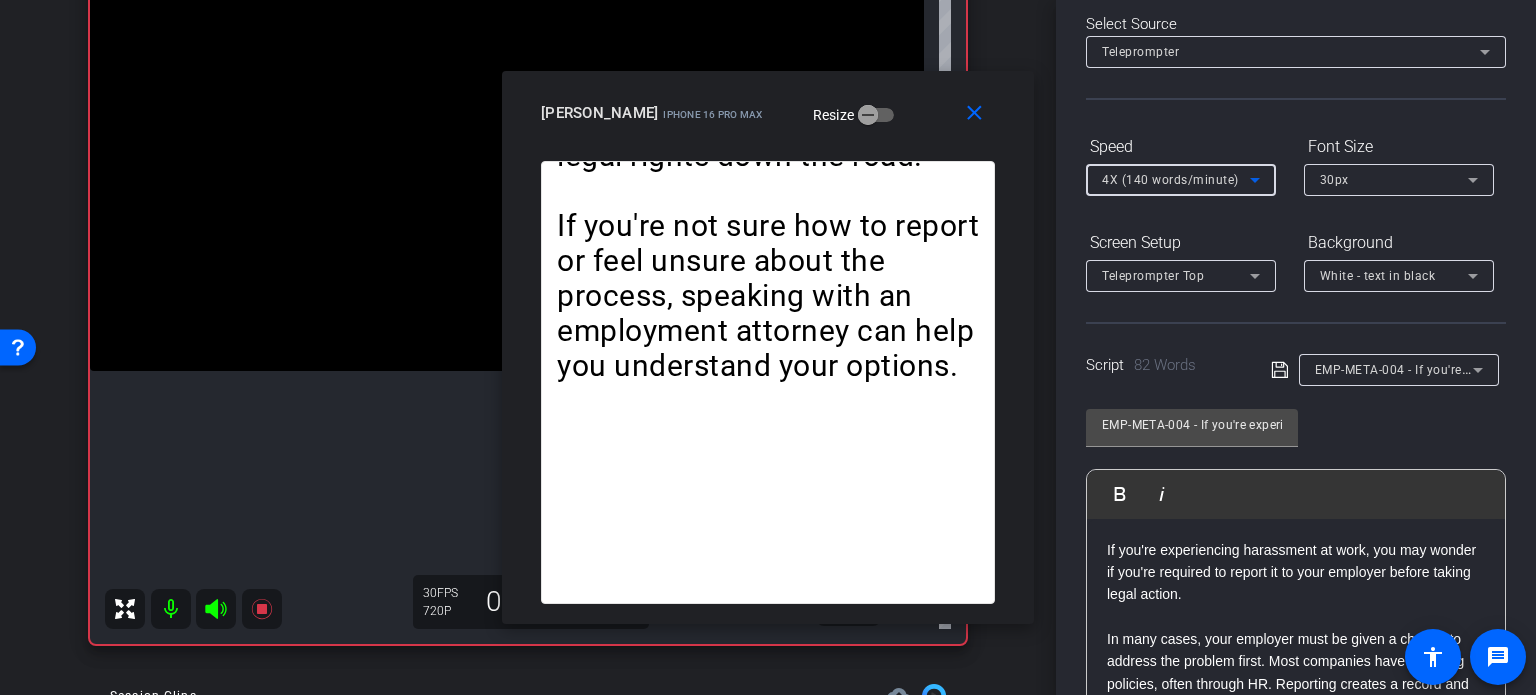 click on "4X (140 words/minute)" at bounding box center (1170, 180) 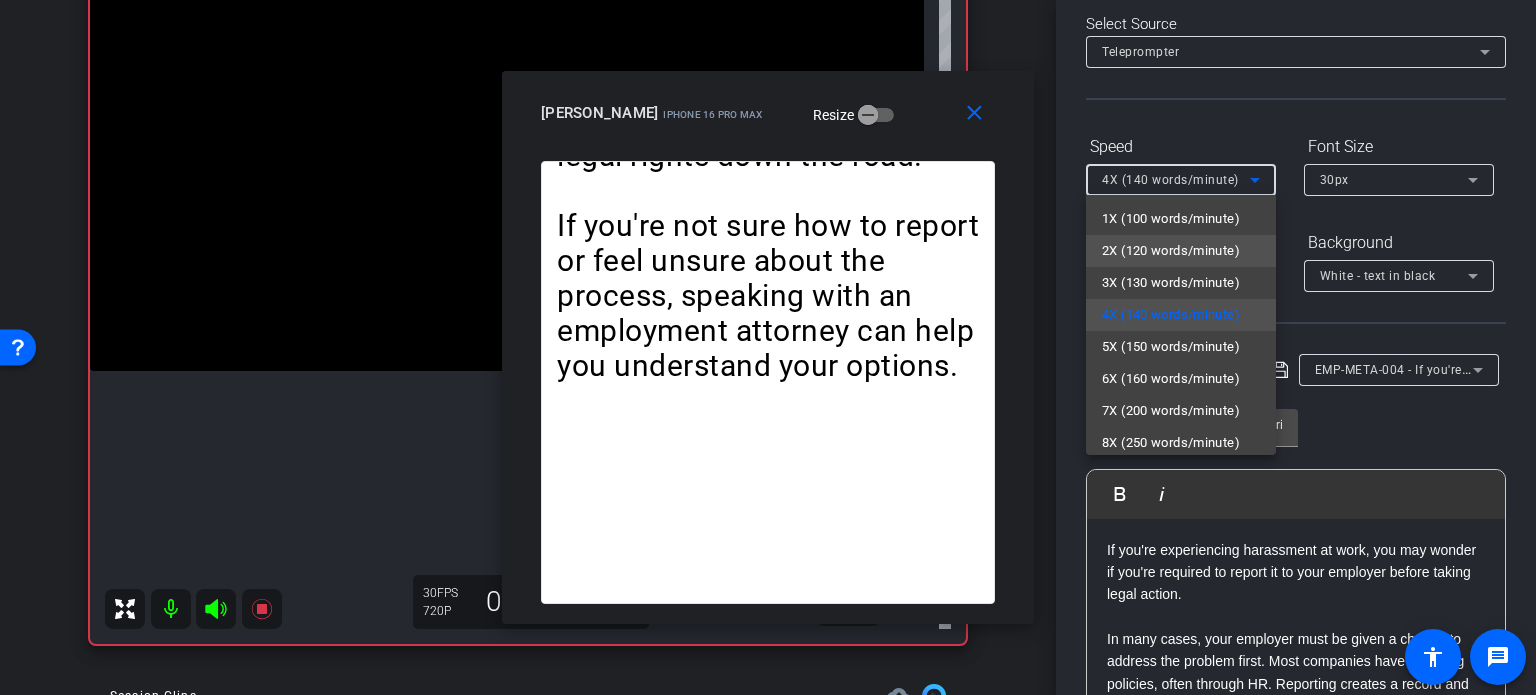 scroll, scrollTop: 44, scrollLeft: 0, axis: vertical 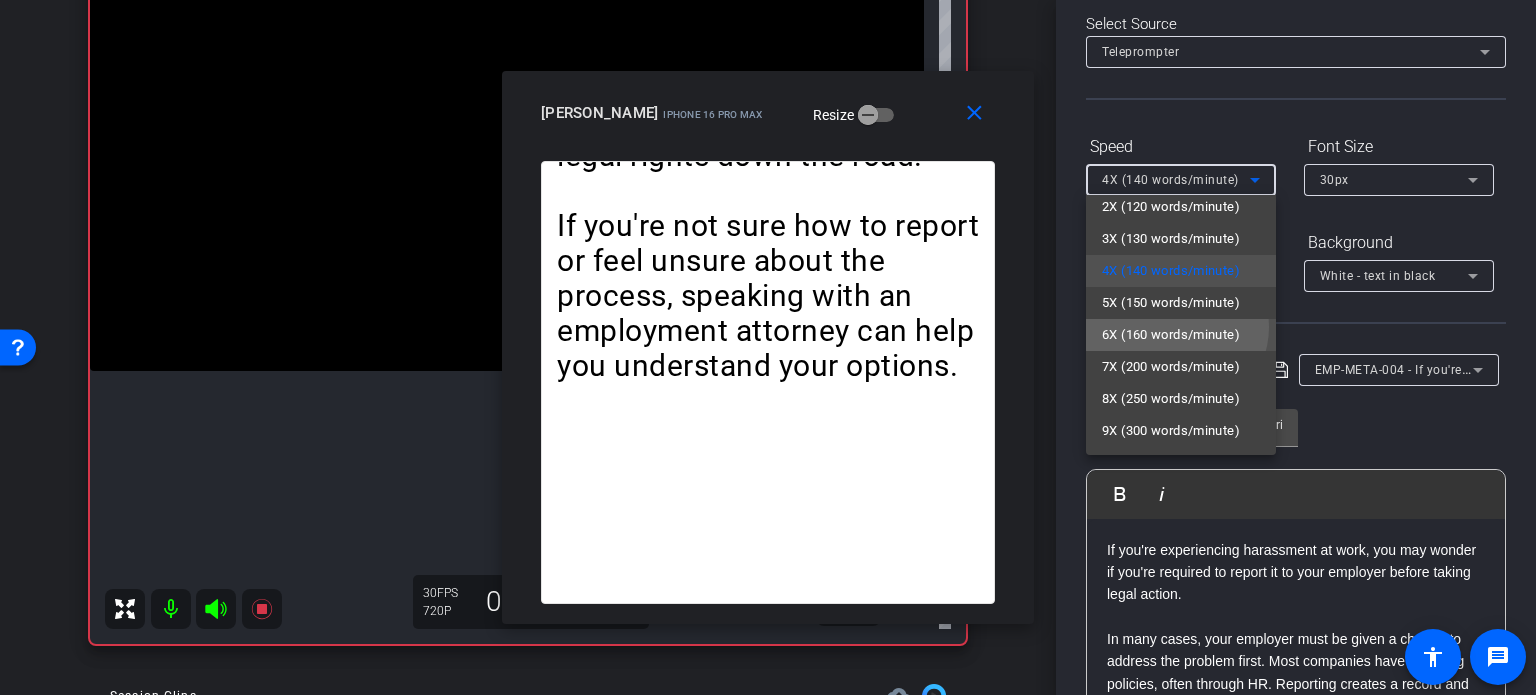 click on "6X (160 words/minute)" at bounding box center (1171, 335) 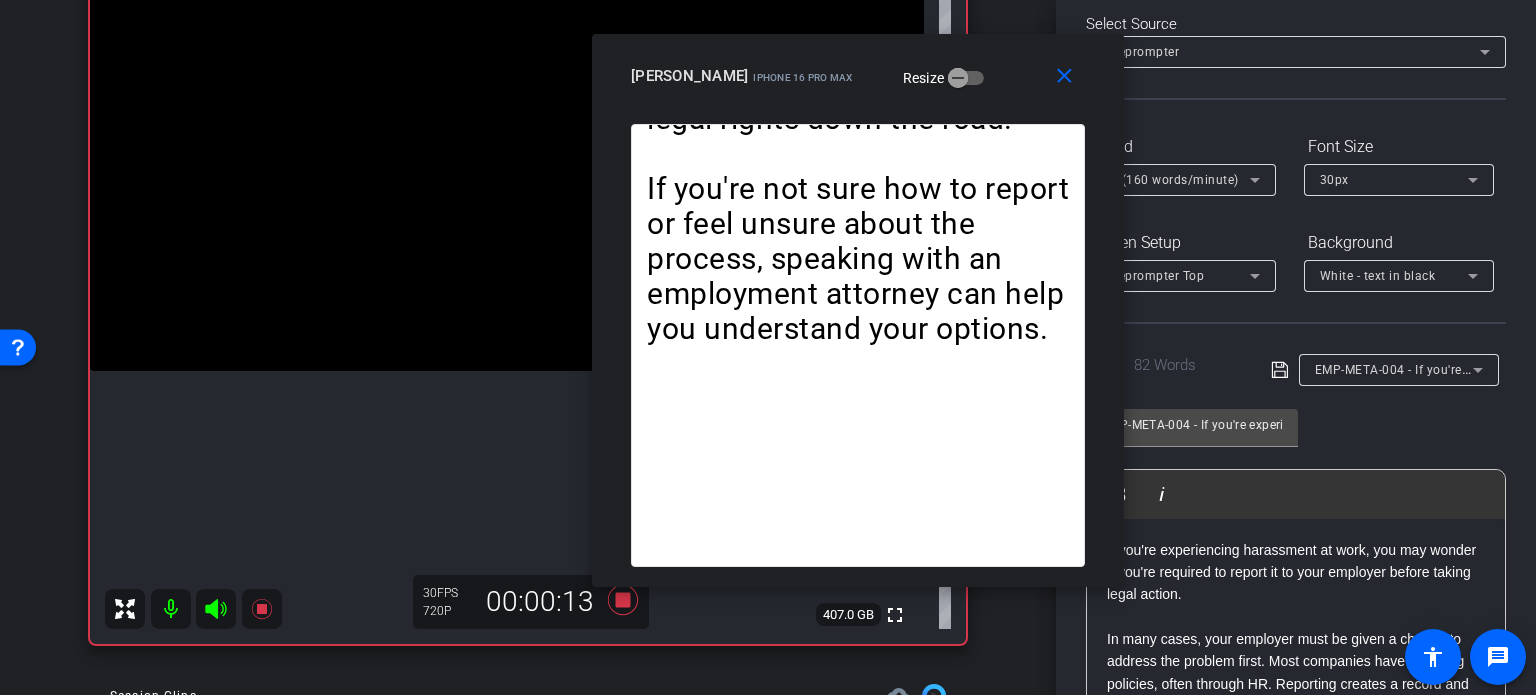 drag, startPoint x: 786, startPoint y: 139, endPoint x: 876, endPoint y: 102, distance: 97.308784 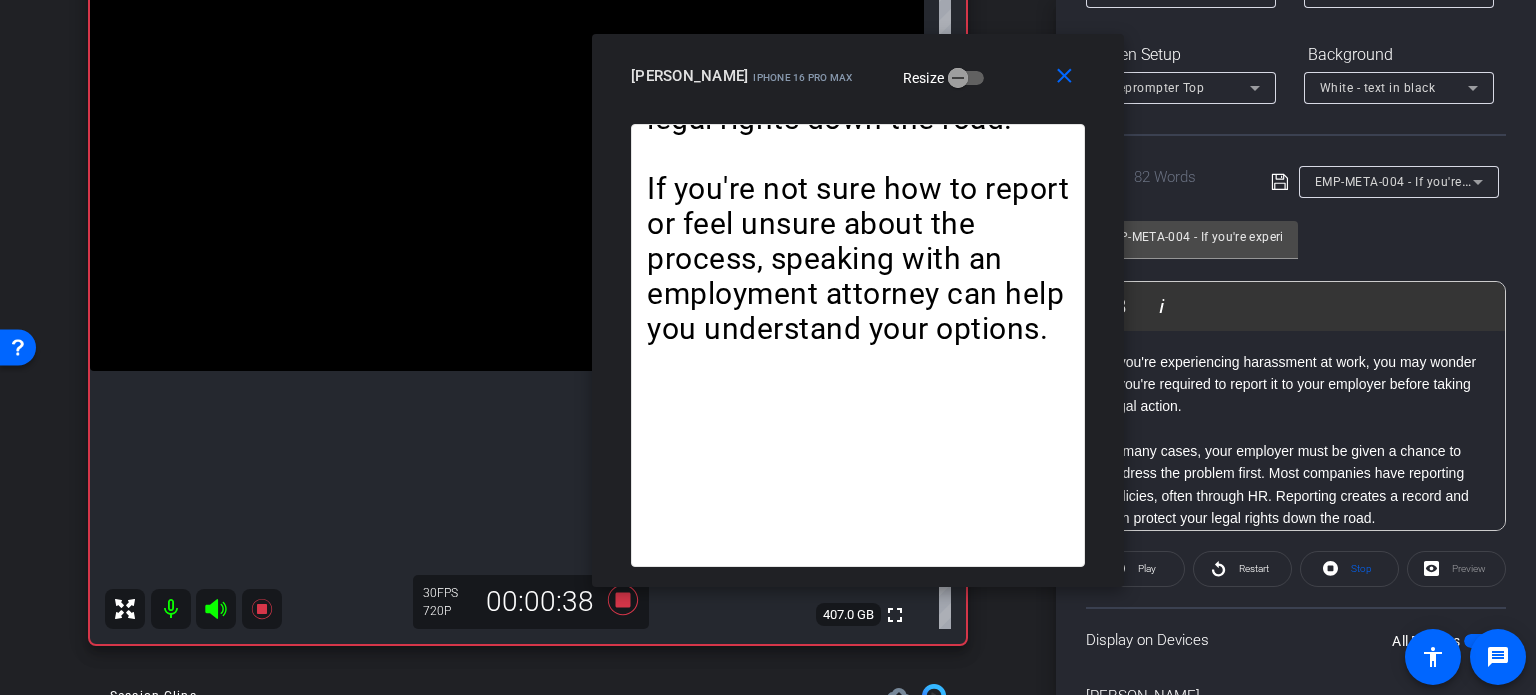 scroll, scrollTop: 296, scrollLeft: 0, axis: vertical 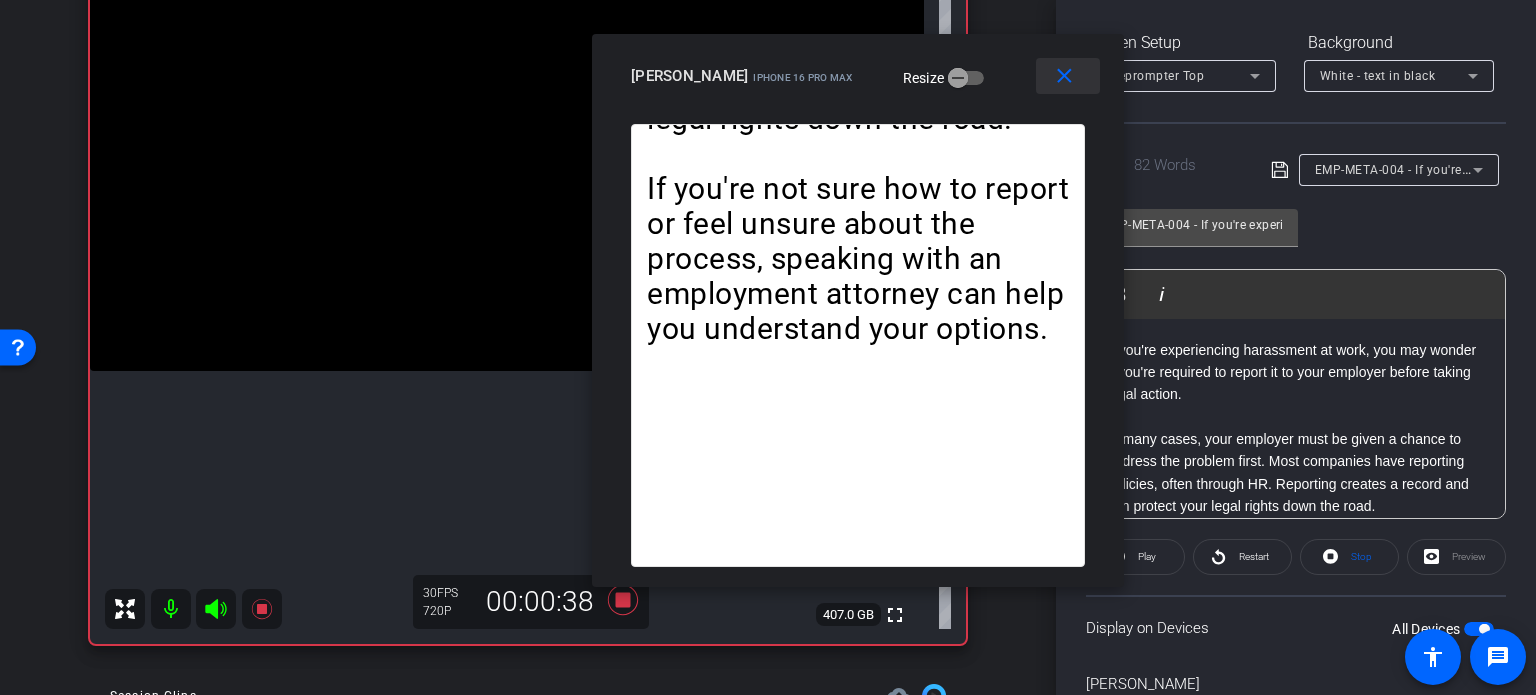click on "close" at bounding box center [1064, 76] 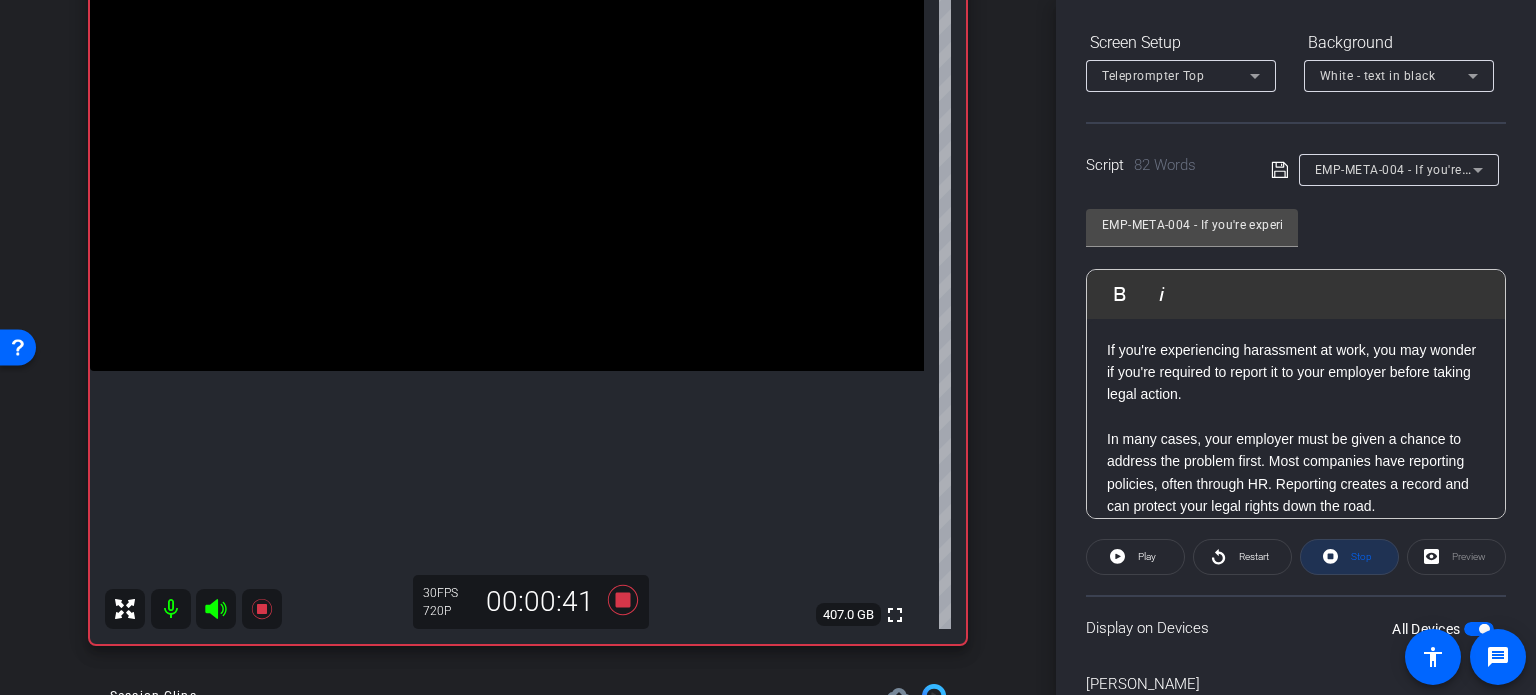 click 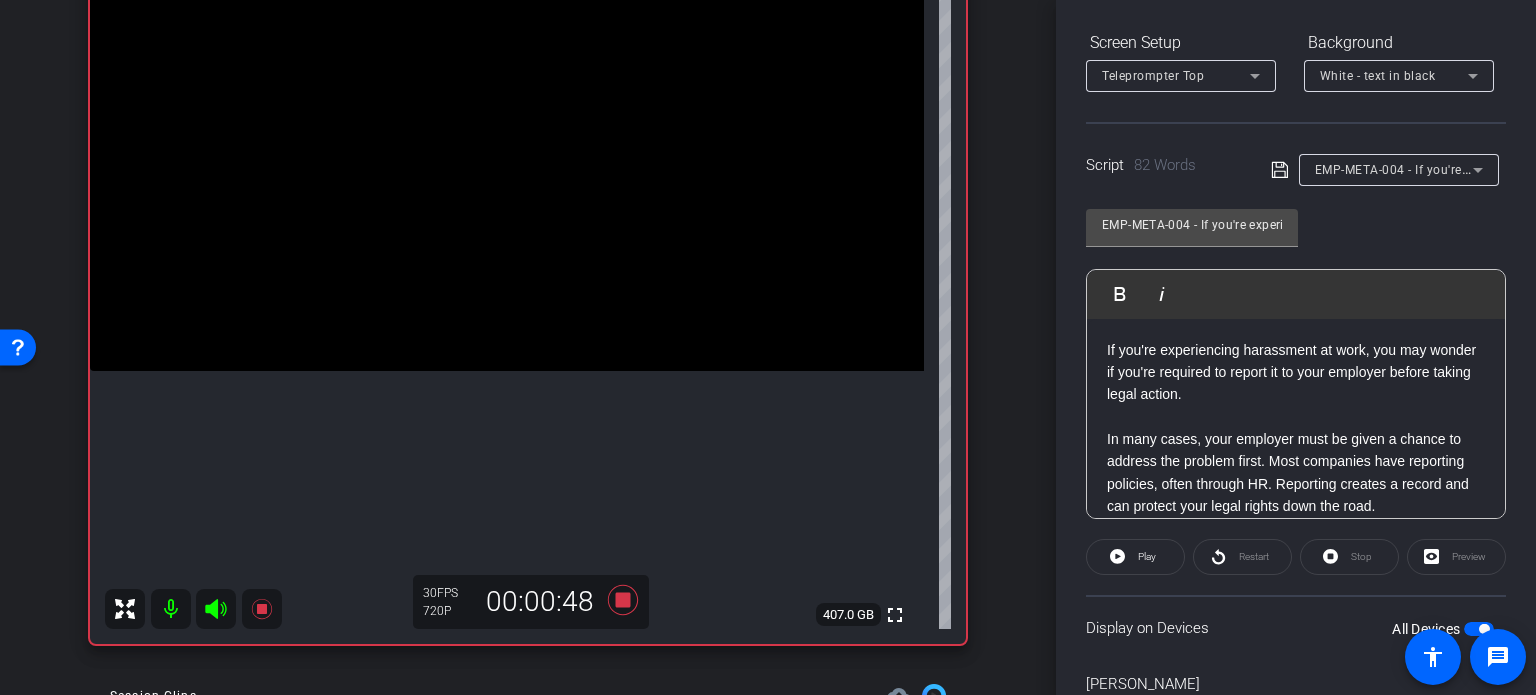 click on "Stop" 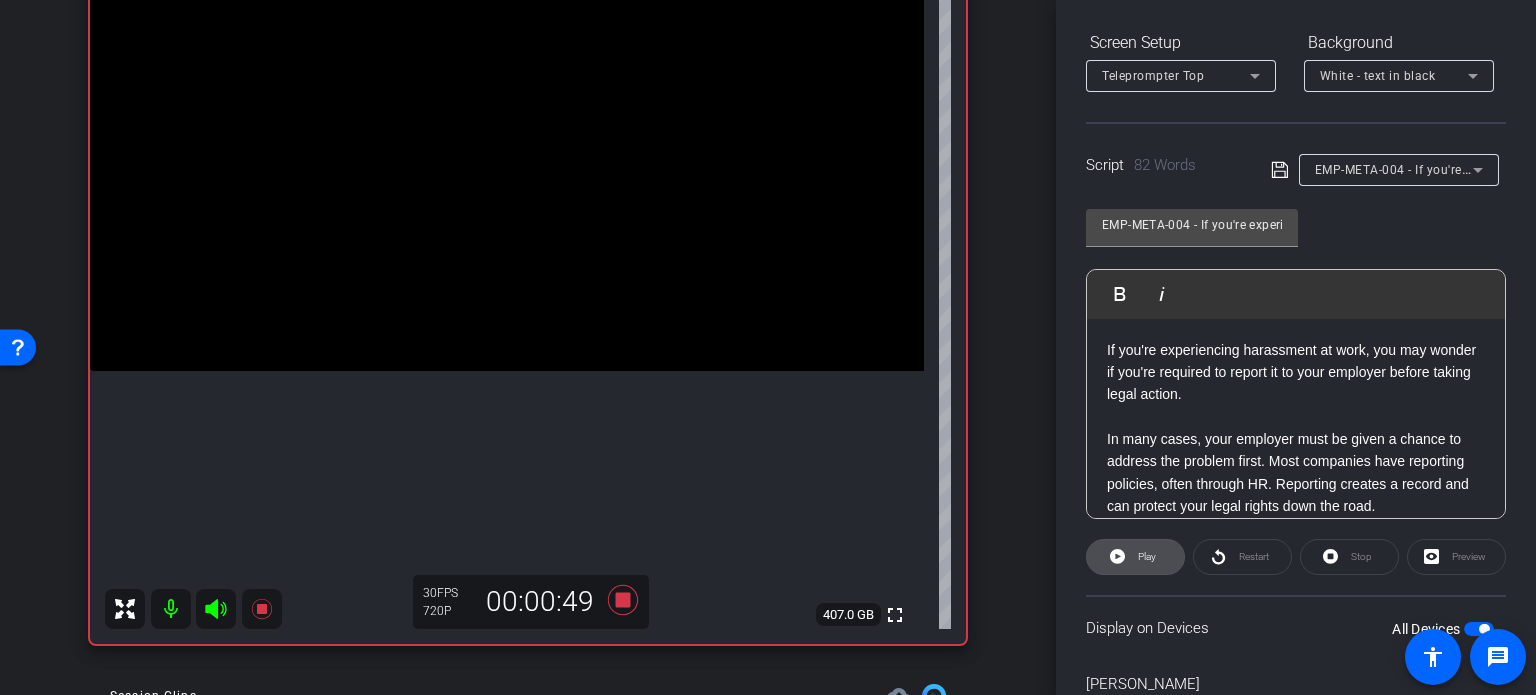 click 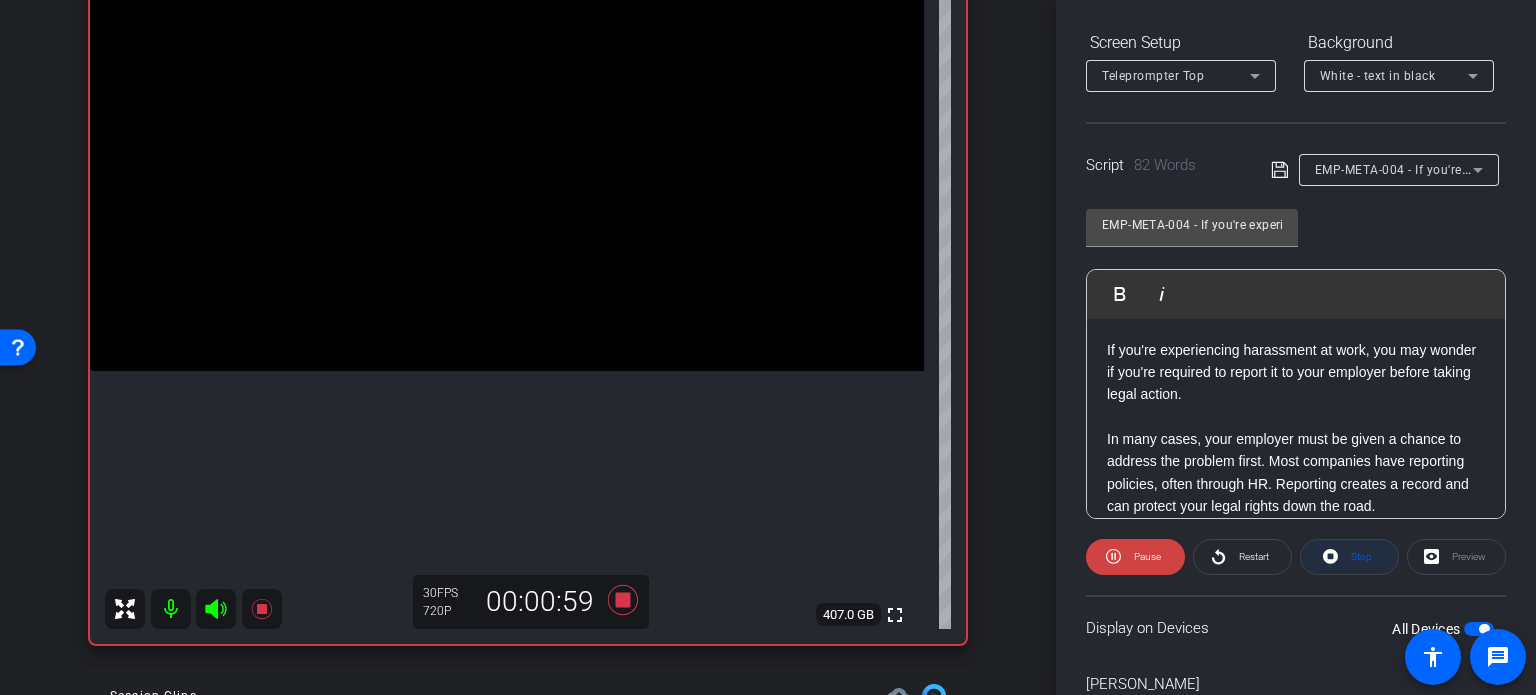 click on "Stop" 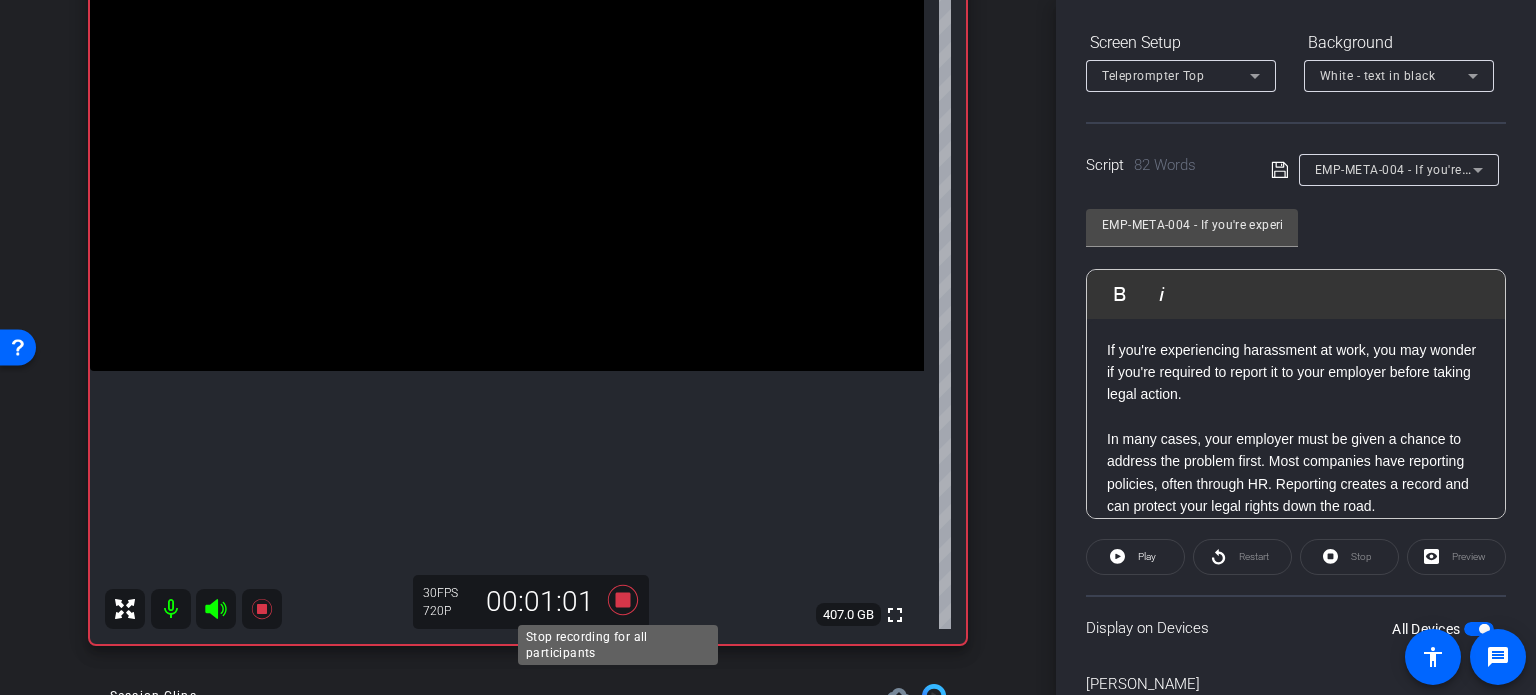 click 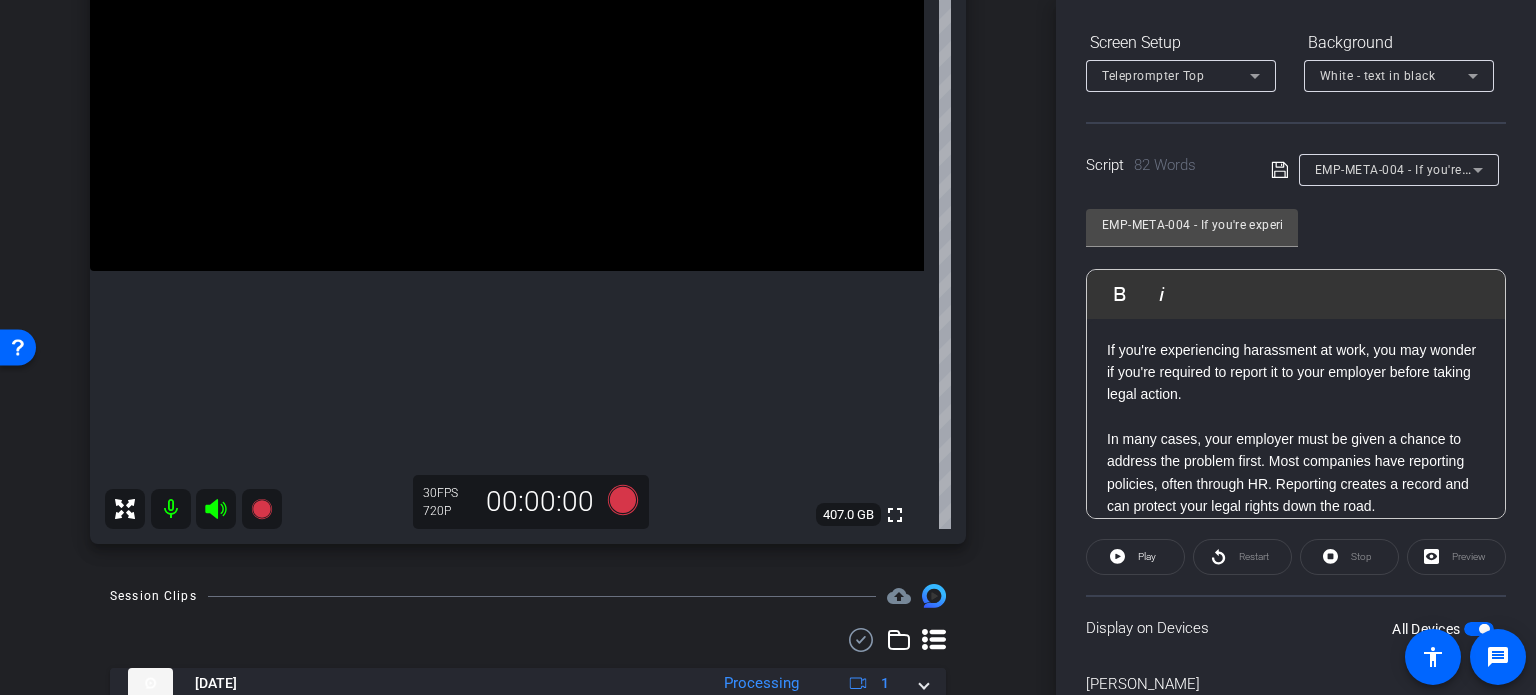 scroll, scrollTop: 500, scrollLeft: 0, axis: vertical 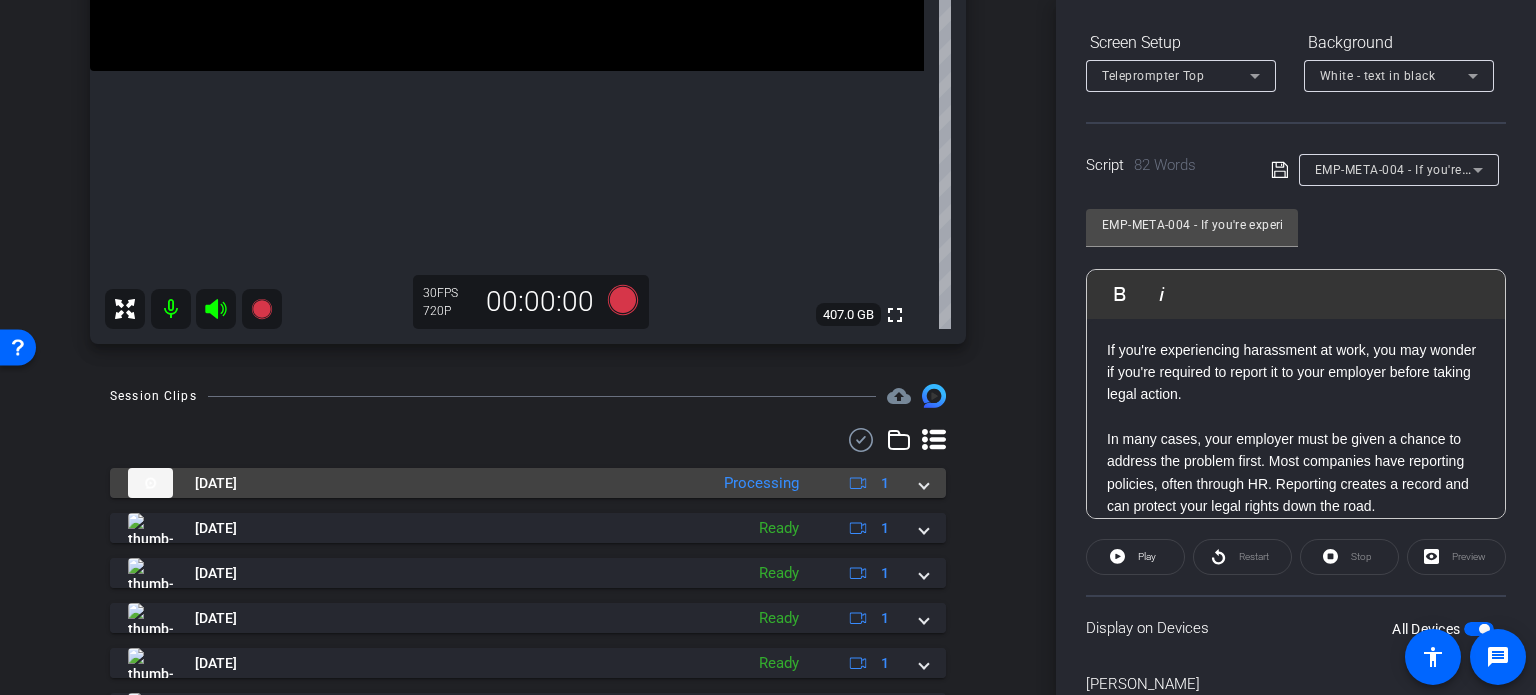 click on "Jul 21, 2025   Processing
1" at bounding box center (524, 483) 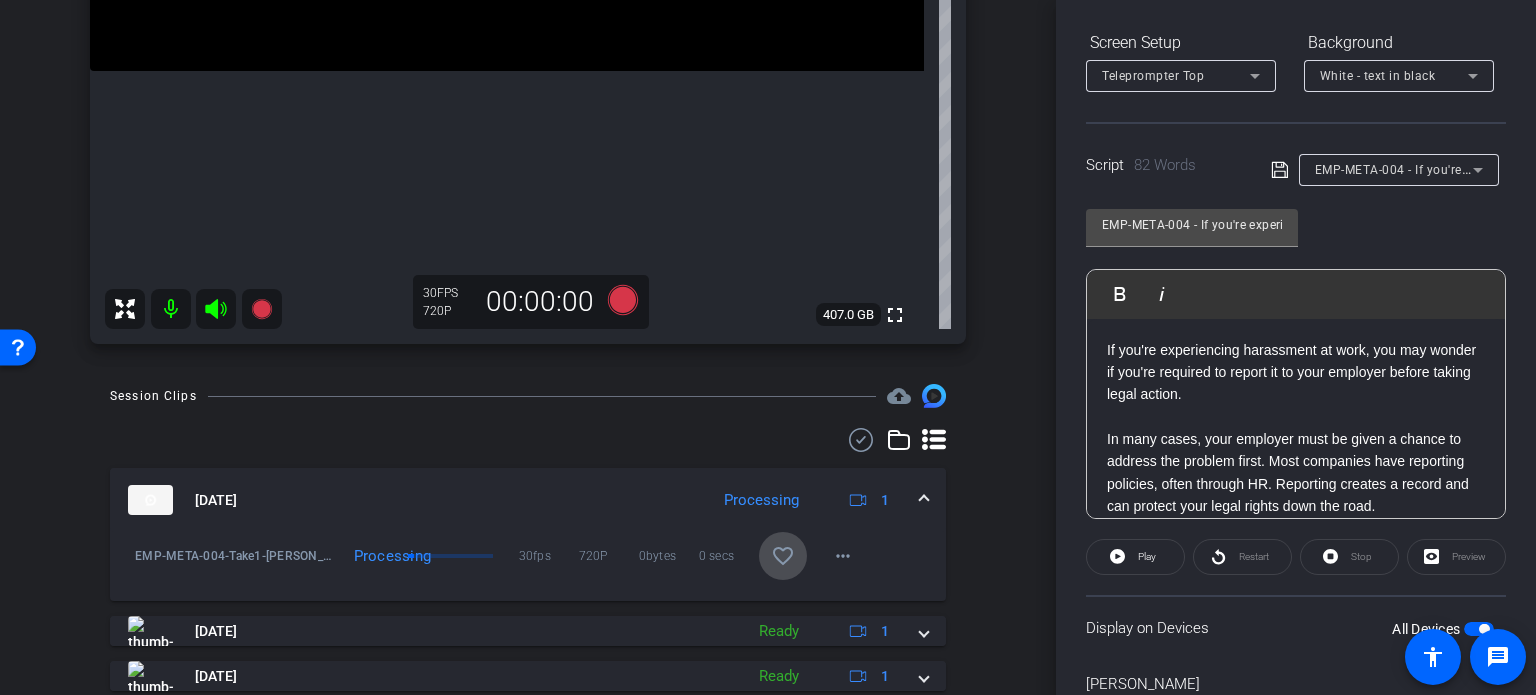 click on "favorite_border" at bounding box center (783, 556) 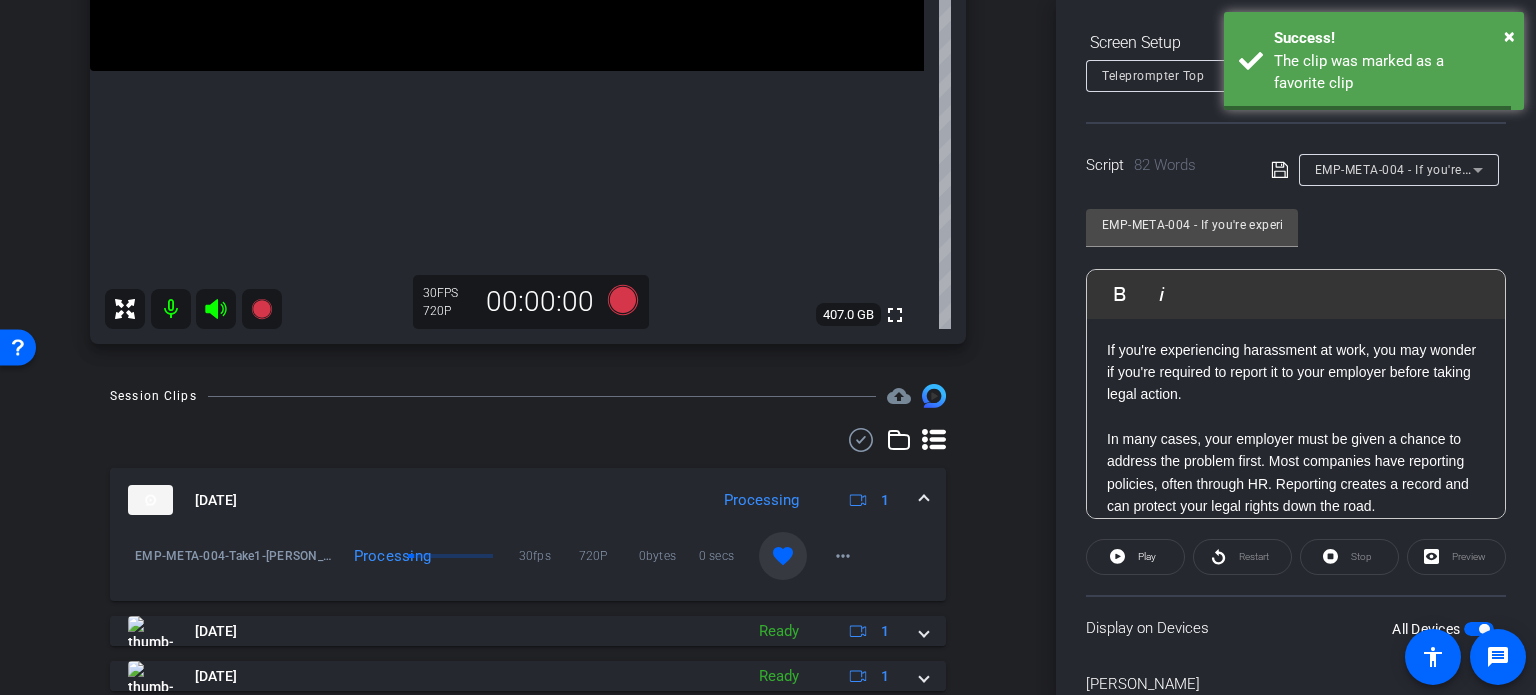 click on "Jul 21, 2025   Processing
1" at bounding box center [524, 500] 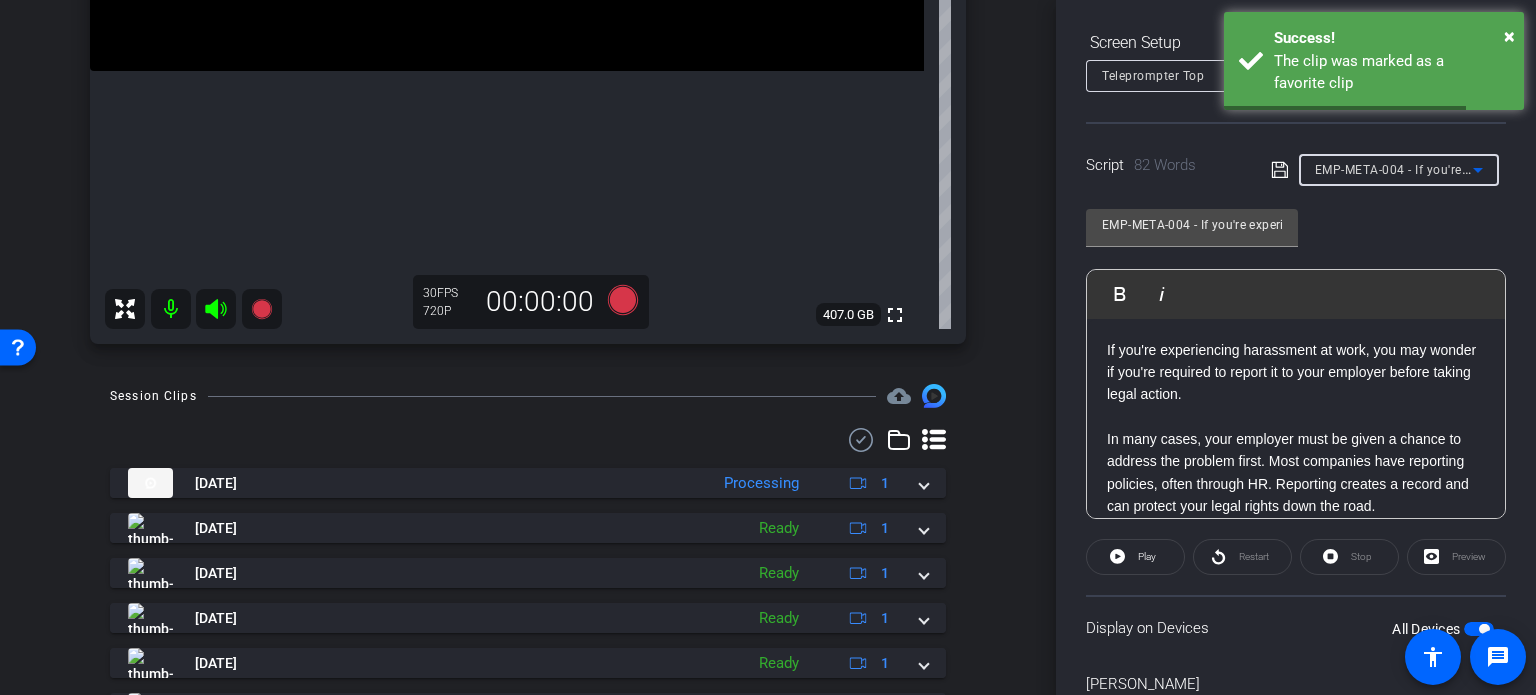 click on "EMP-META-004 - If you're experiencing harassment at work..." at bounding box center [1493, 169] 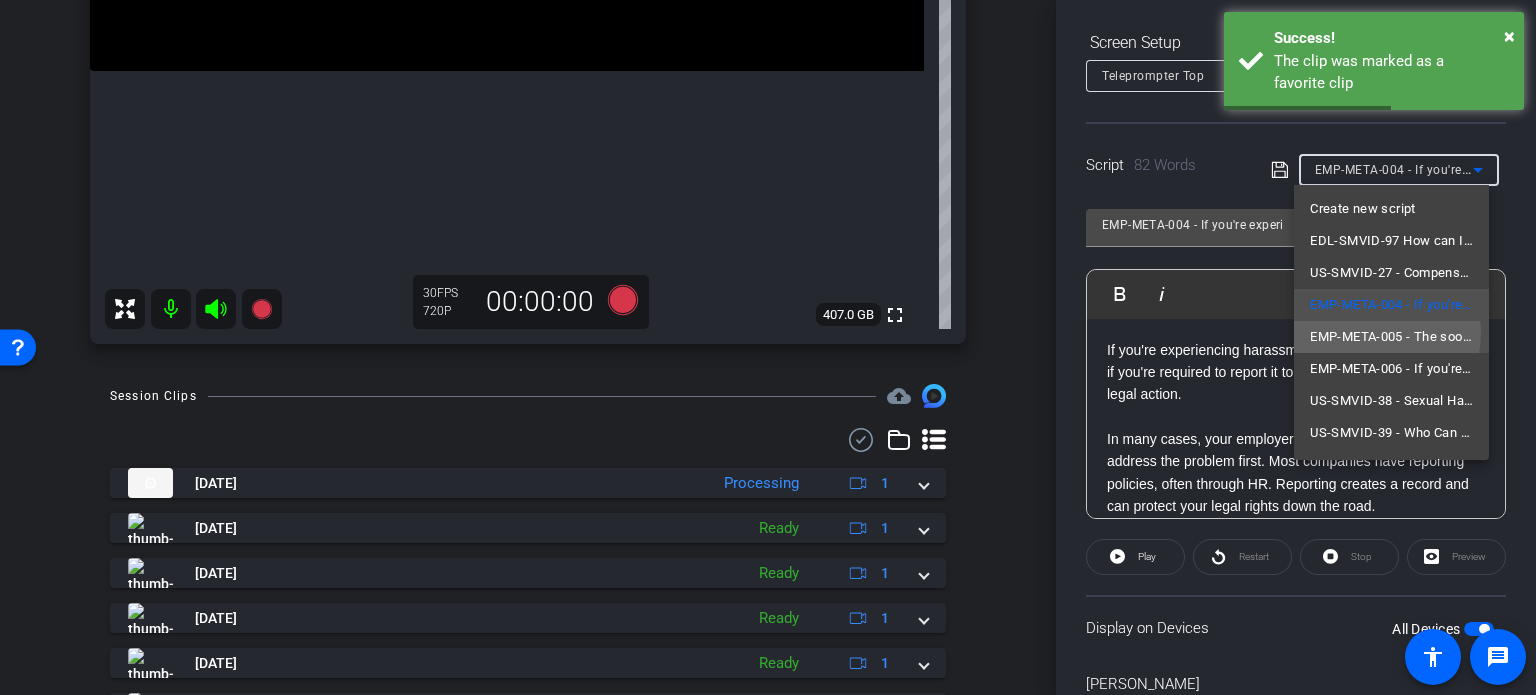 click on "EMP-META-005 - The sooner you report harassment, the stronger your legal position may be." at bounding box center [1391, 337] 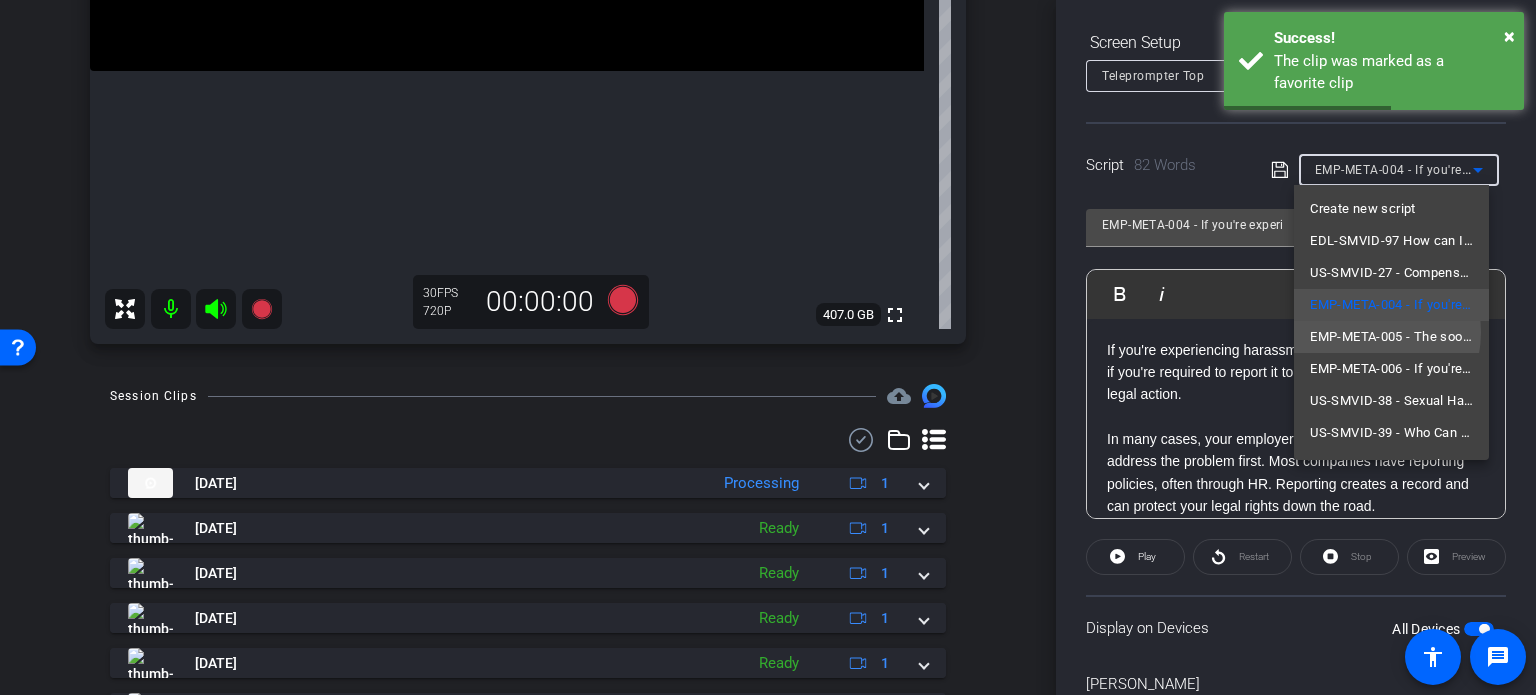 type on "EMP-META-005 - The sooner you report harassment, the stronger your legal position may be." 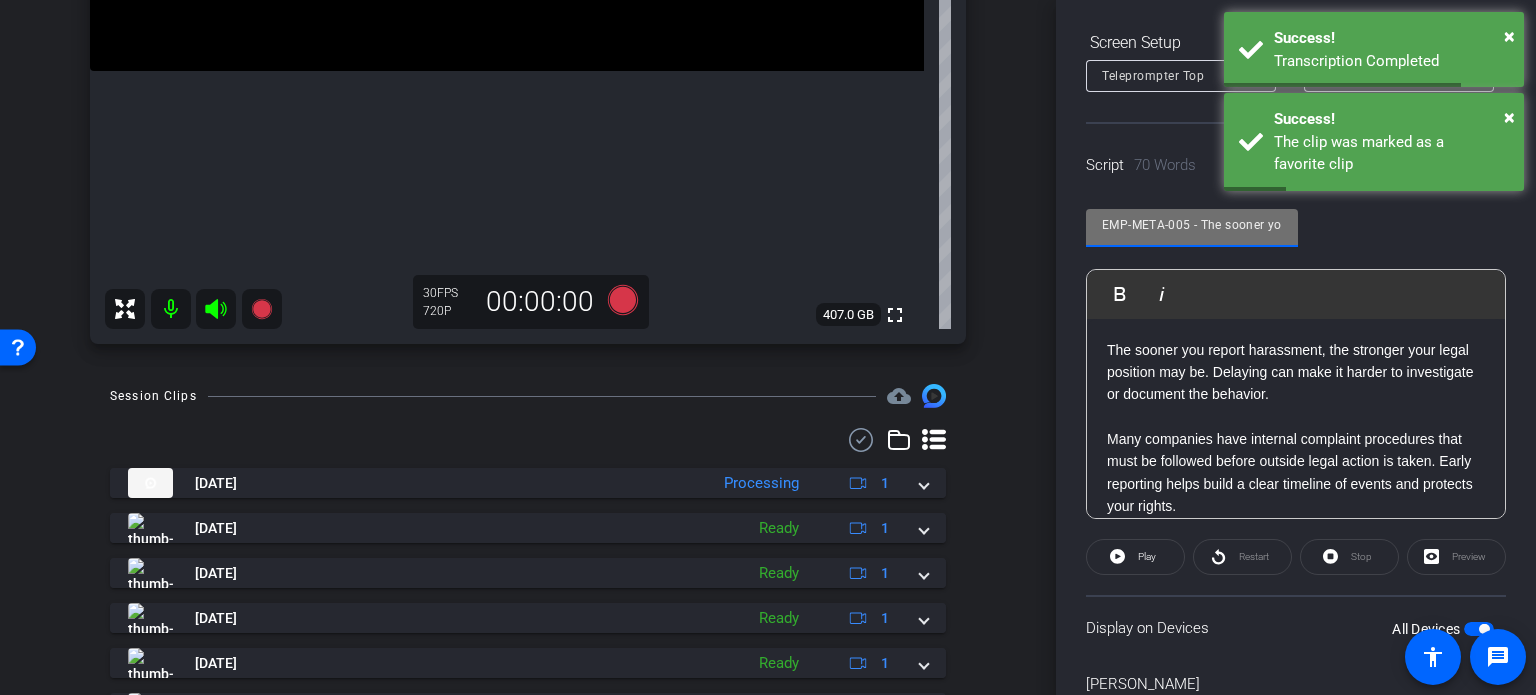 drag, startPoint x: 1190, startPoint y: 227, endPoint x: 1023, endPoint y: 213, distance: 167.5858 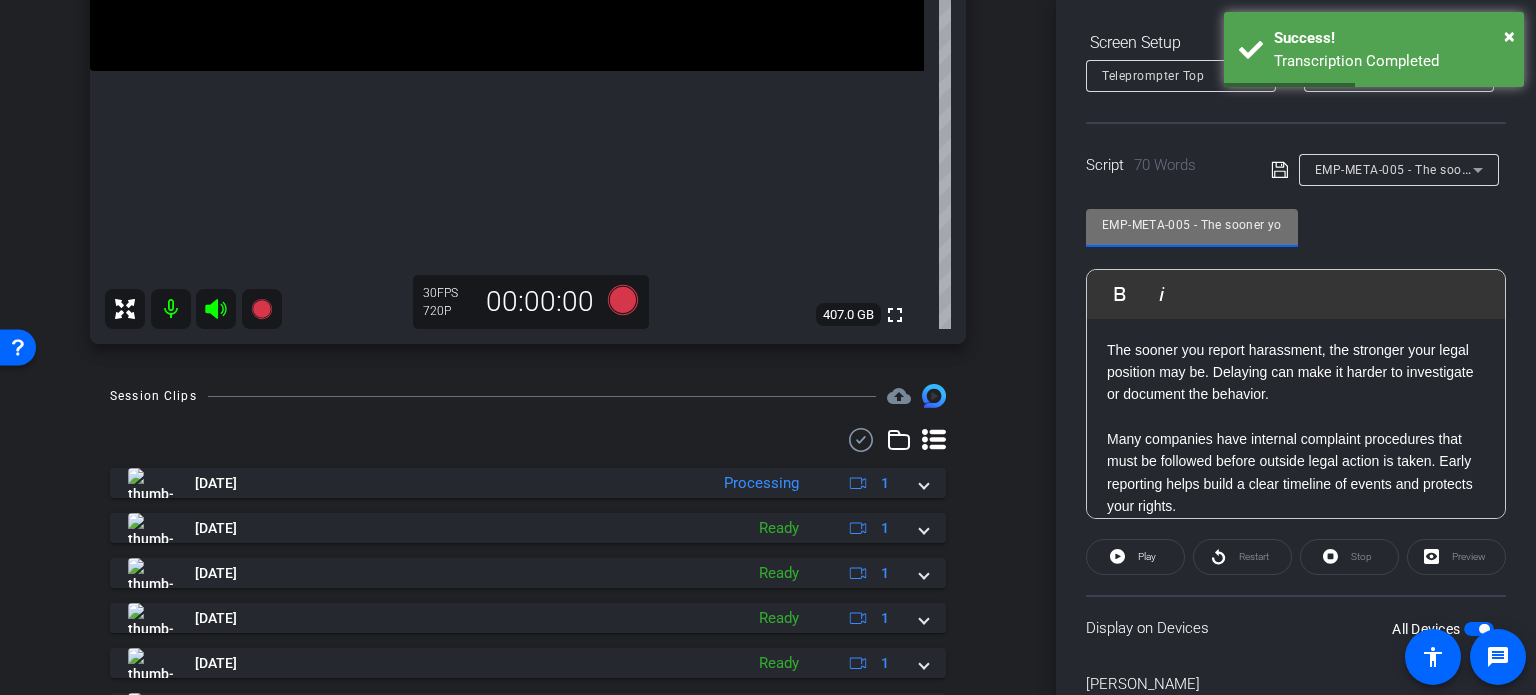 click on "arrow_back  Hannemann,Brian_Shoot22_06132025   Back to project   Send invite  account_box grid_on settings info
BrianHannemann iPhone 16 Pro Max info ROOM ID: 165269767 100% battery_std fullscreen settings  407.0 GB
30 FPS  720P   00:00:00
Session Clips   cloud_upload
Jul 21, 2025   Processing
1 play_circle_outline   Ready & Processing  30fps 720P 38mb 1 mins favorite more_horiz" at bounding box center [528, 347] 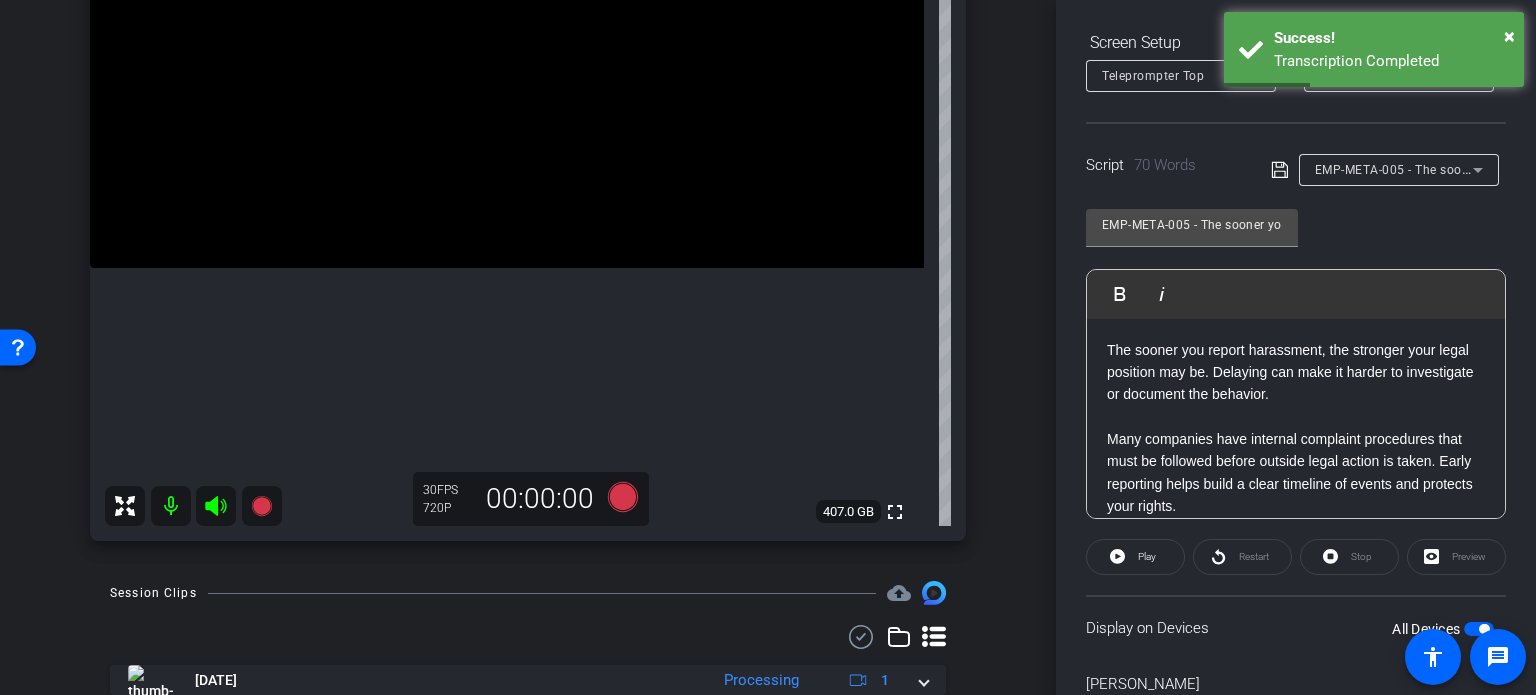scroll, scrollTop: 300, scrollLeft: 0, axis: vertical 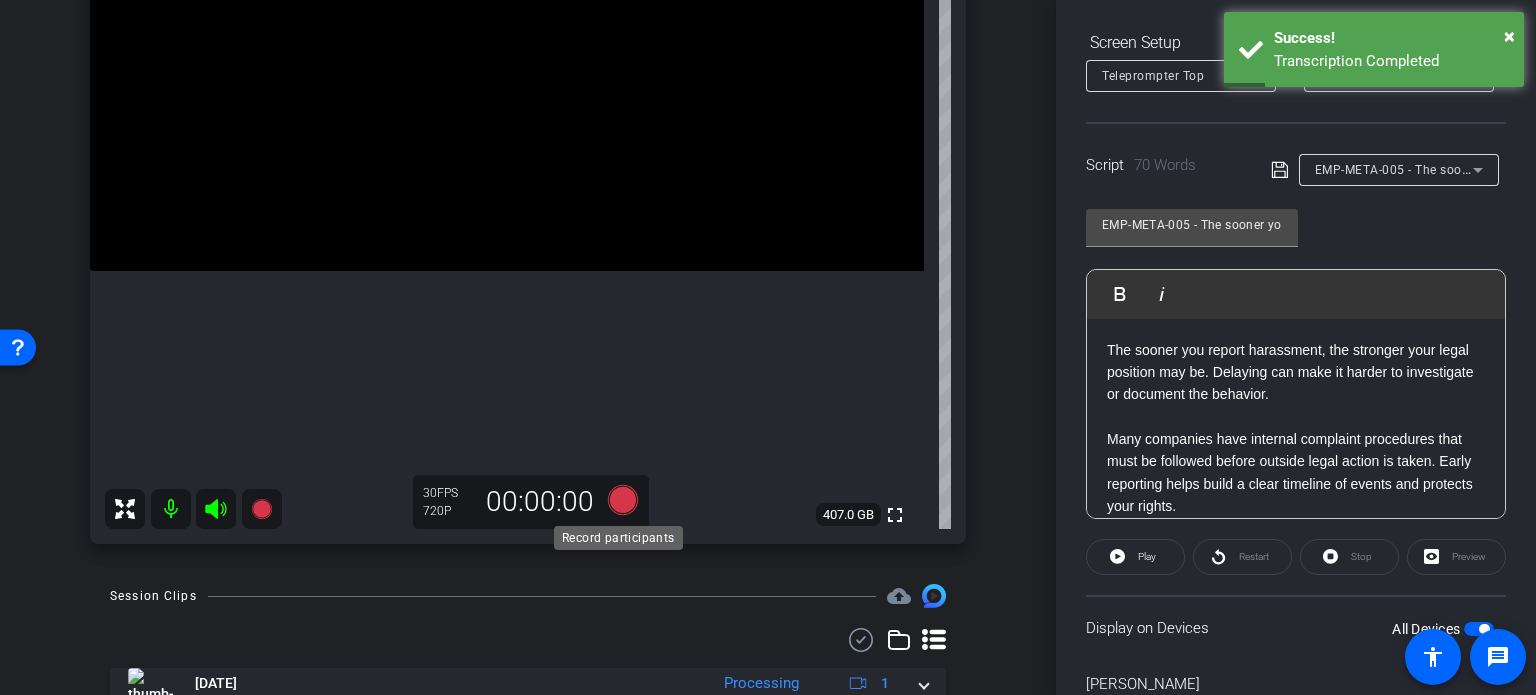 click 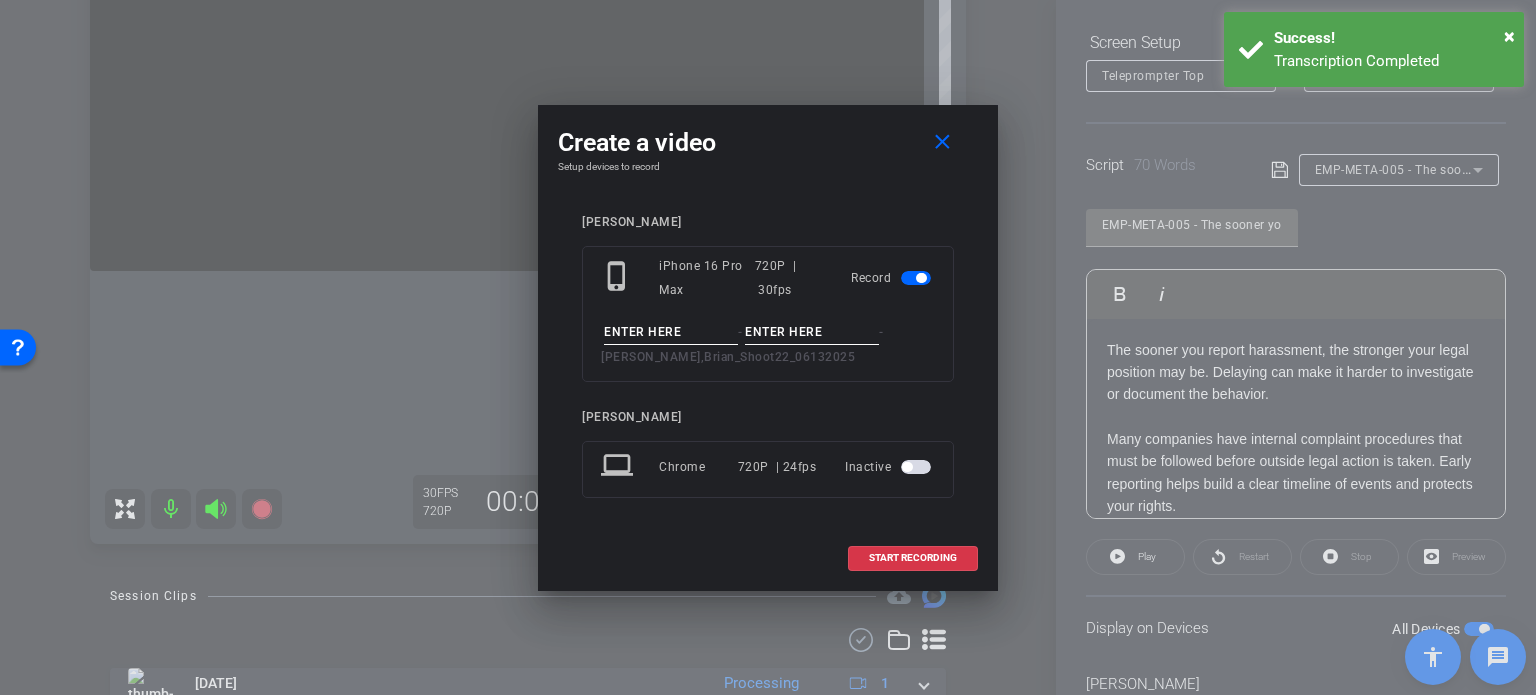 click at bounding box center (671, 332) 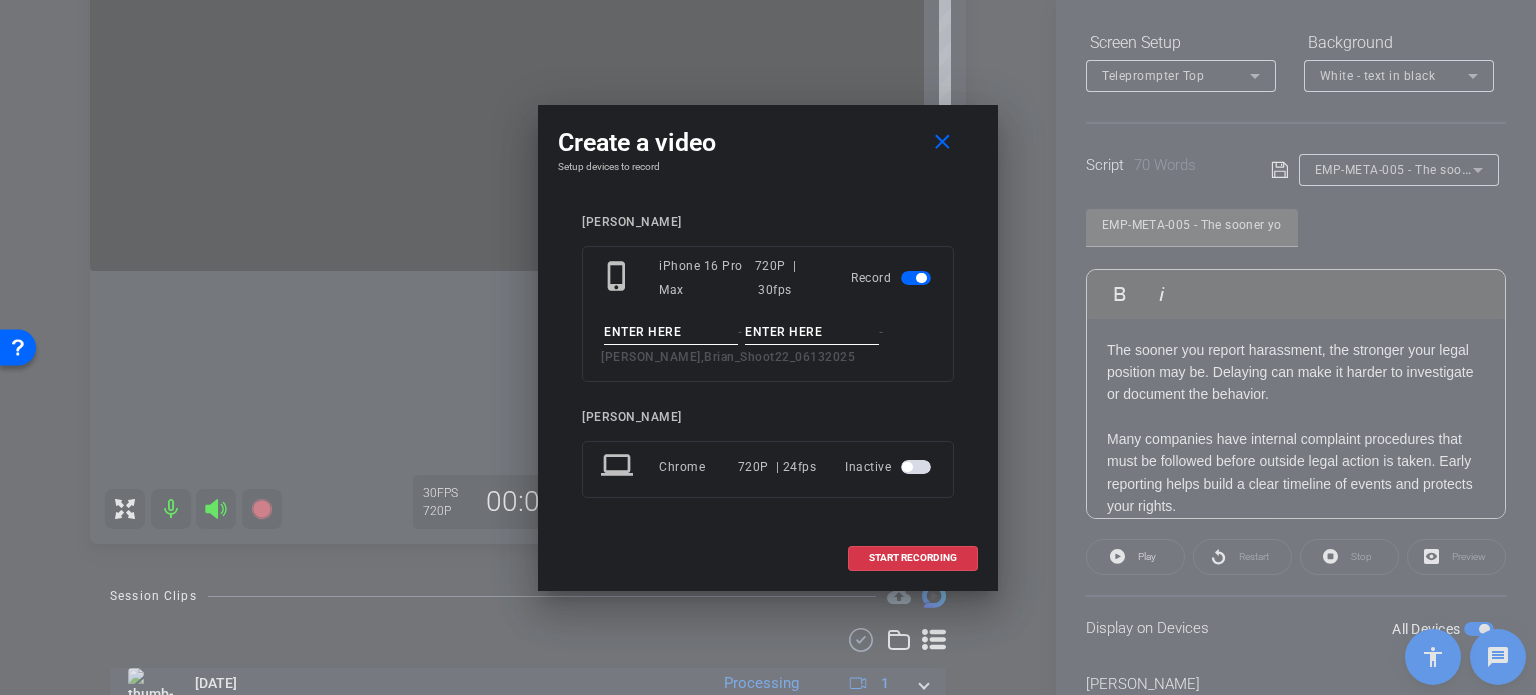 paste on "EMP-META-005" 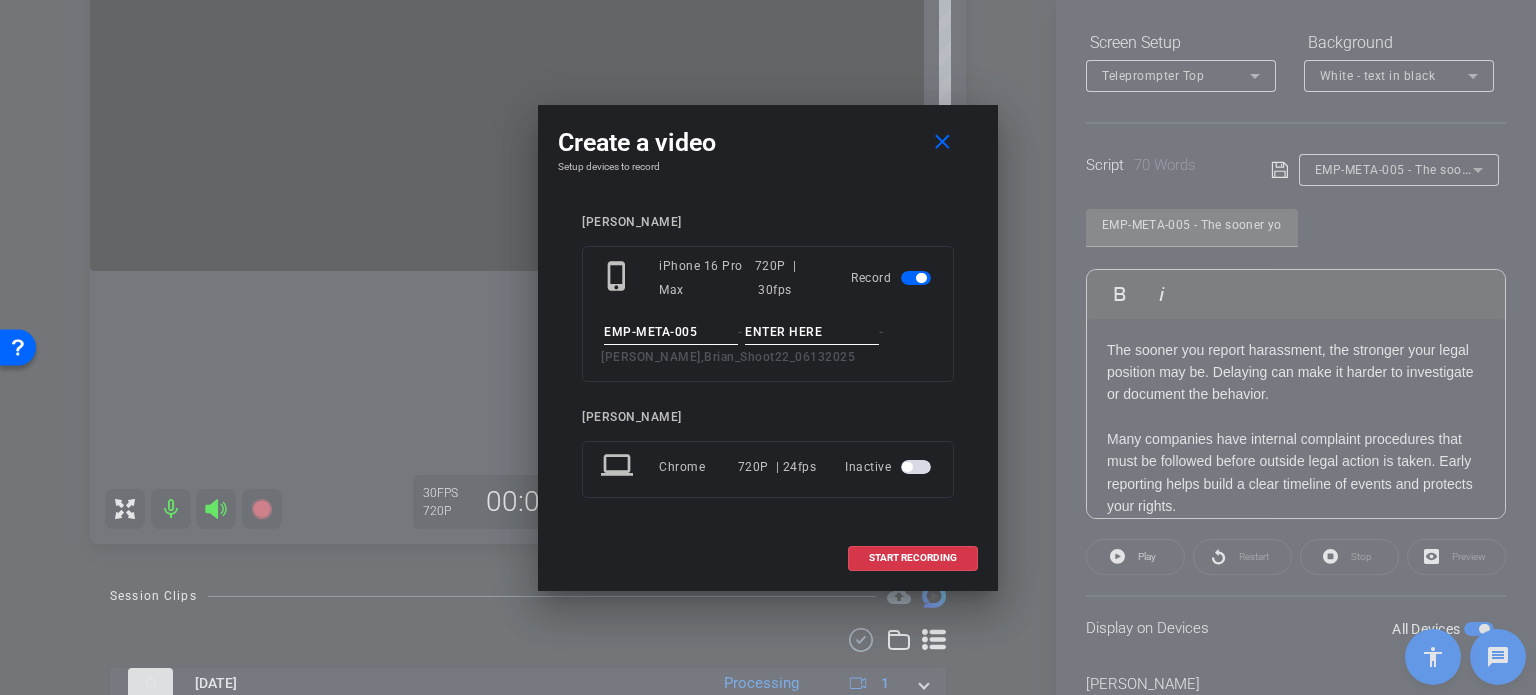type on "EMP-META-005" 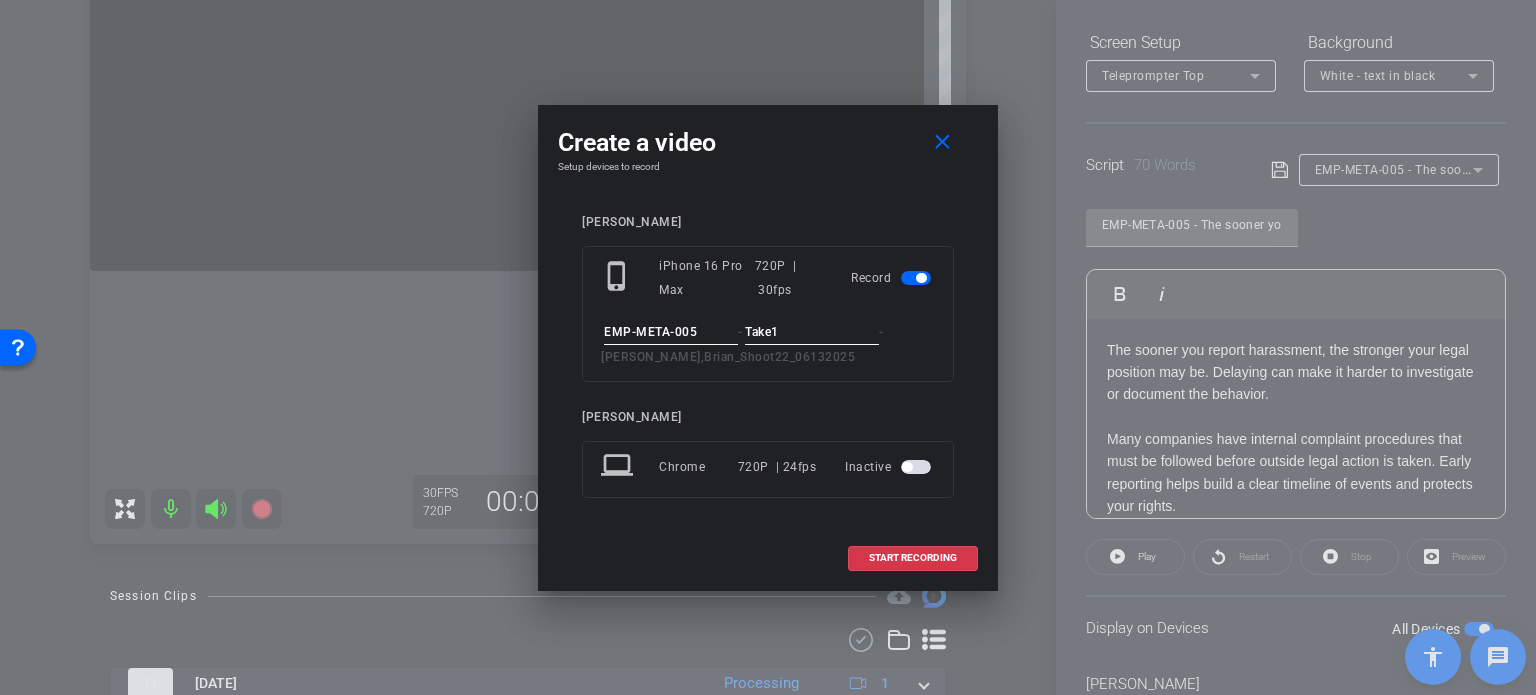 type on "Take1" 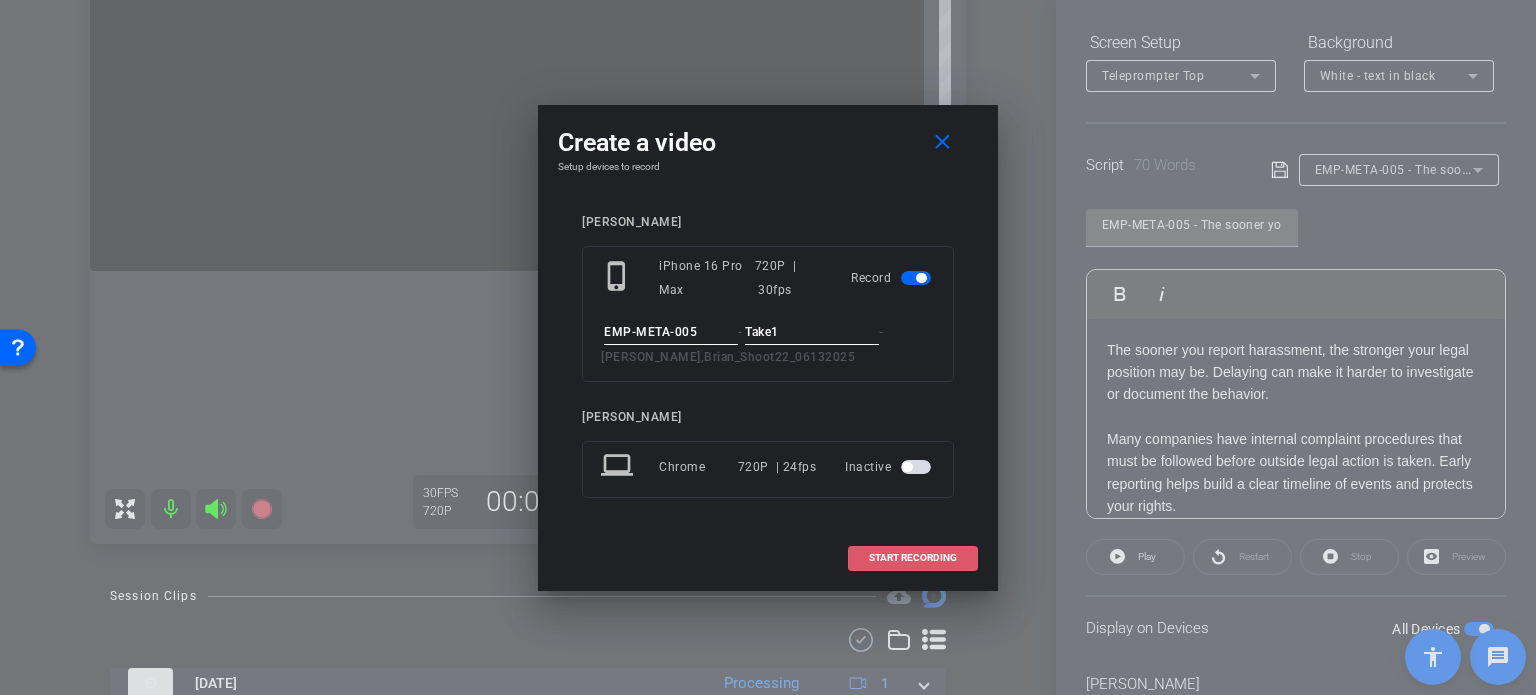 click on "START RECORDING" at bounding box center [913, 558] 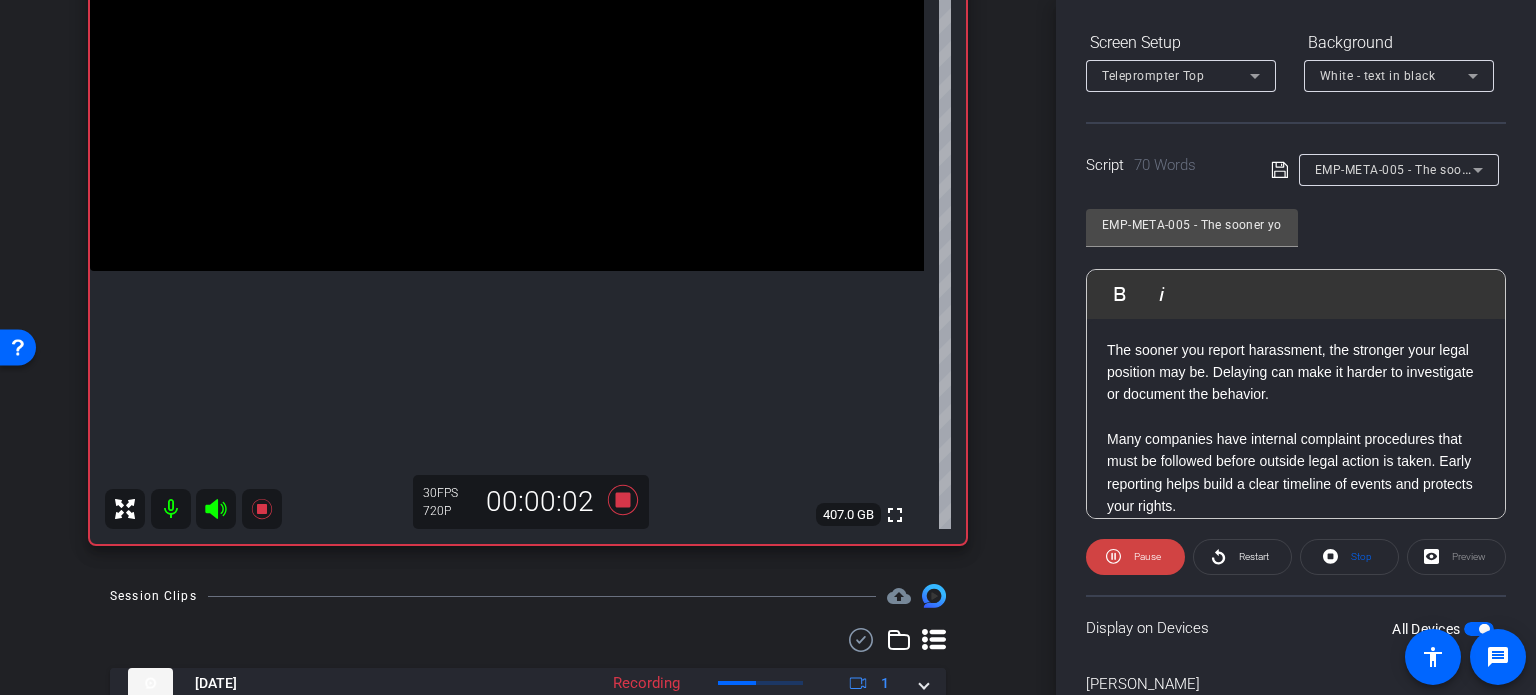scroll, scrollTop: 396, scrollLeft: 0, axis: vertical 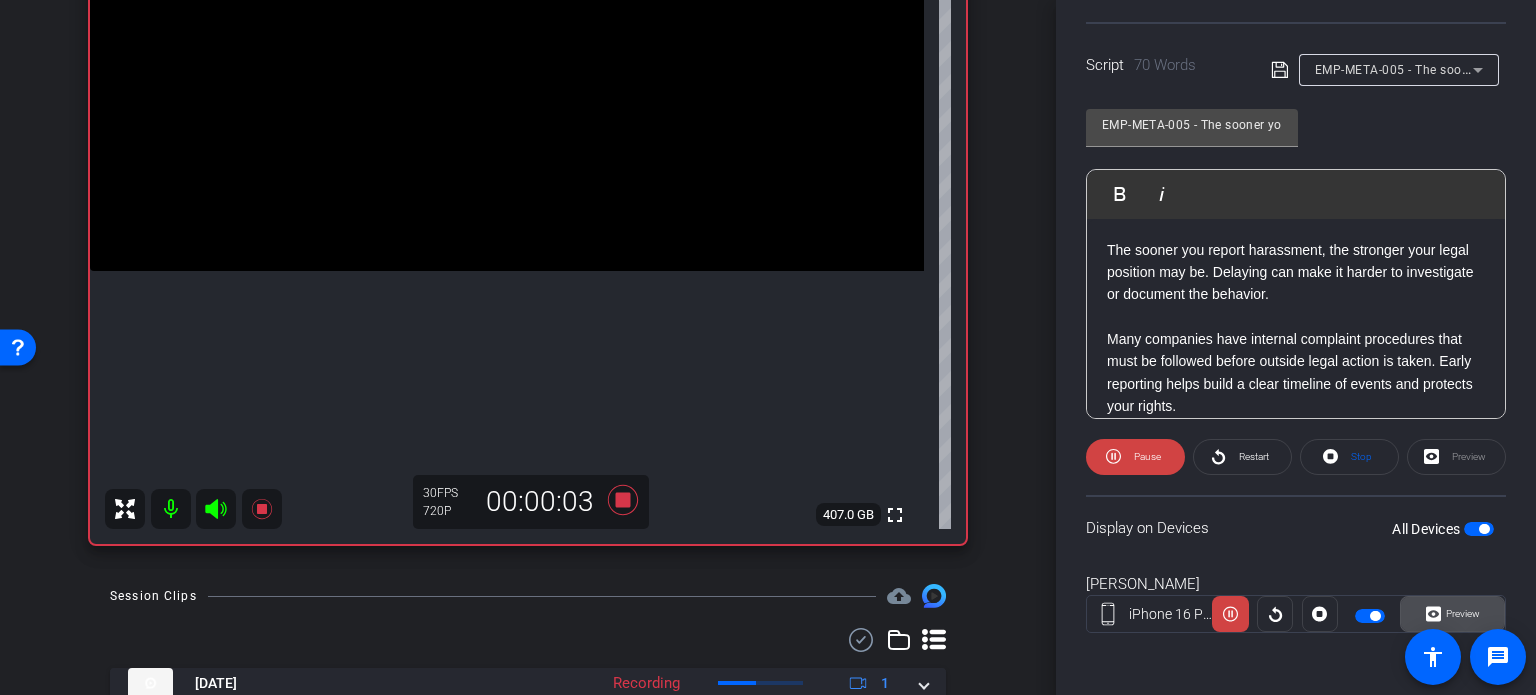 click on "Preview" 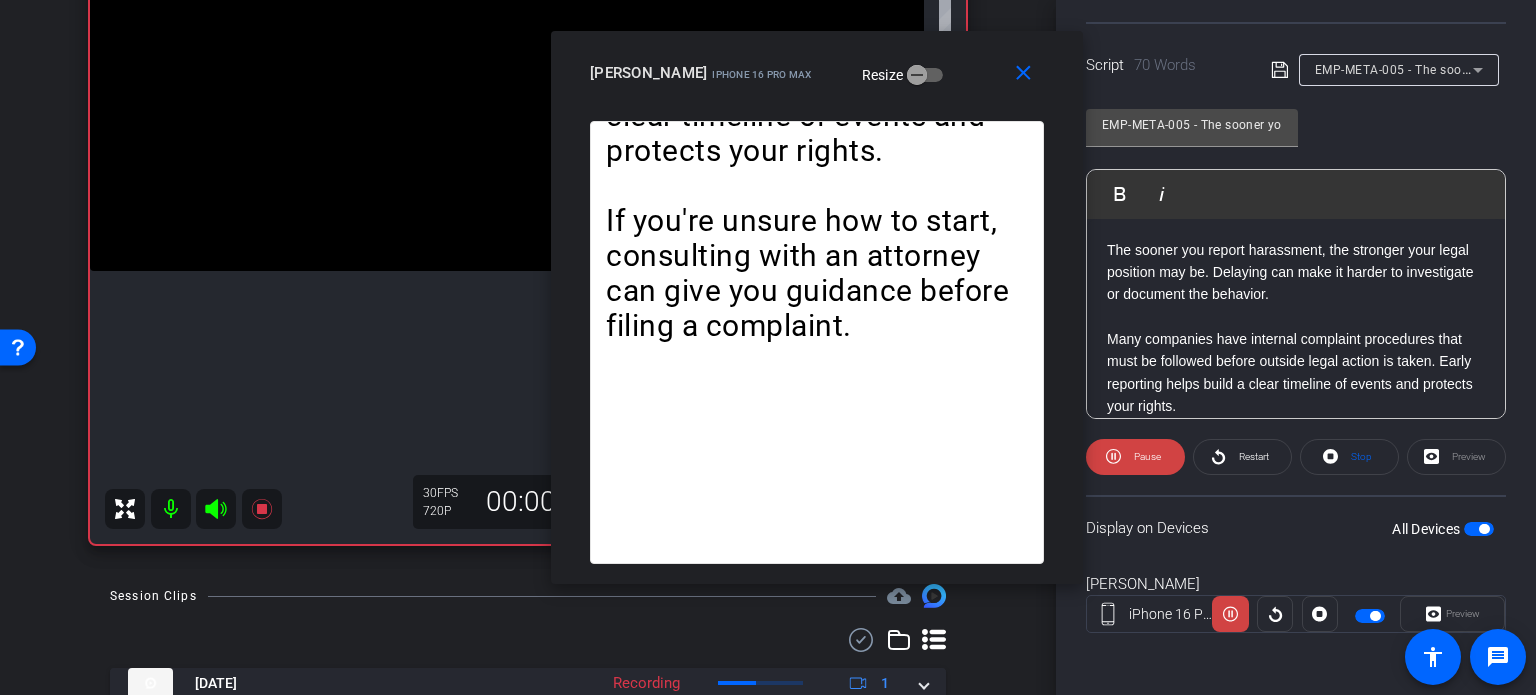 drag, startPoint x: 896, startPoint y: 143, endPoint x: 947, endPoint y: 101, distance: 66.068146 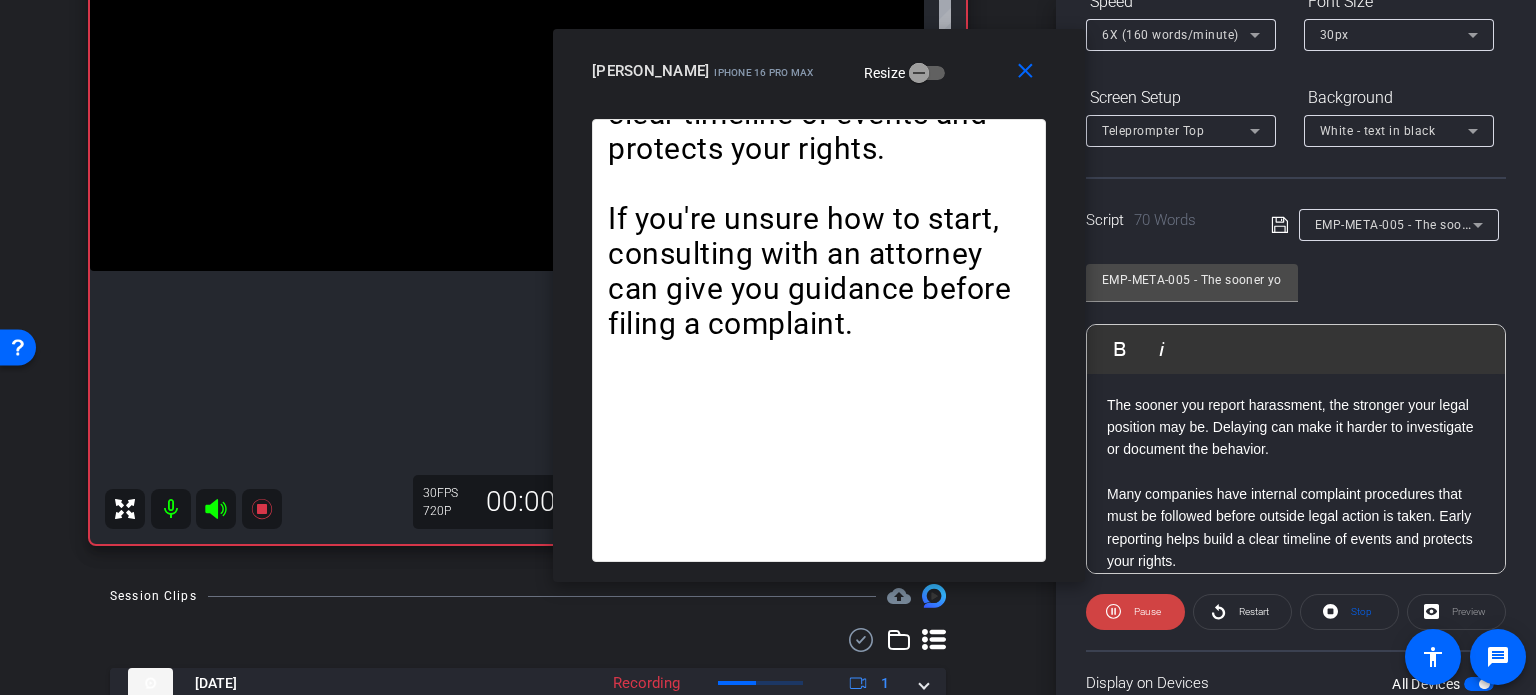scroll, scrollTop: 196, scrollLeft: 0, axis: vertical 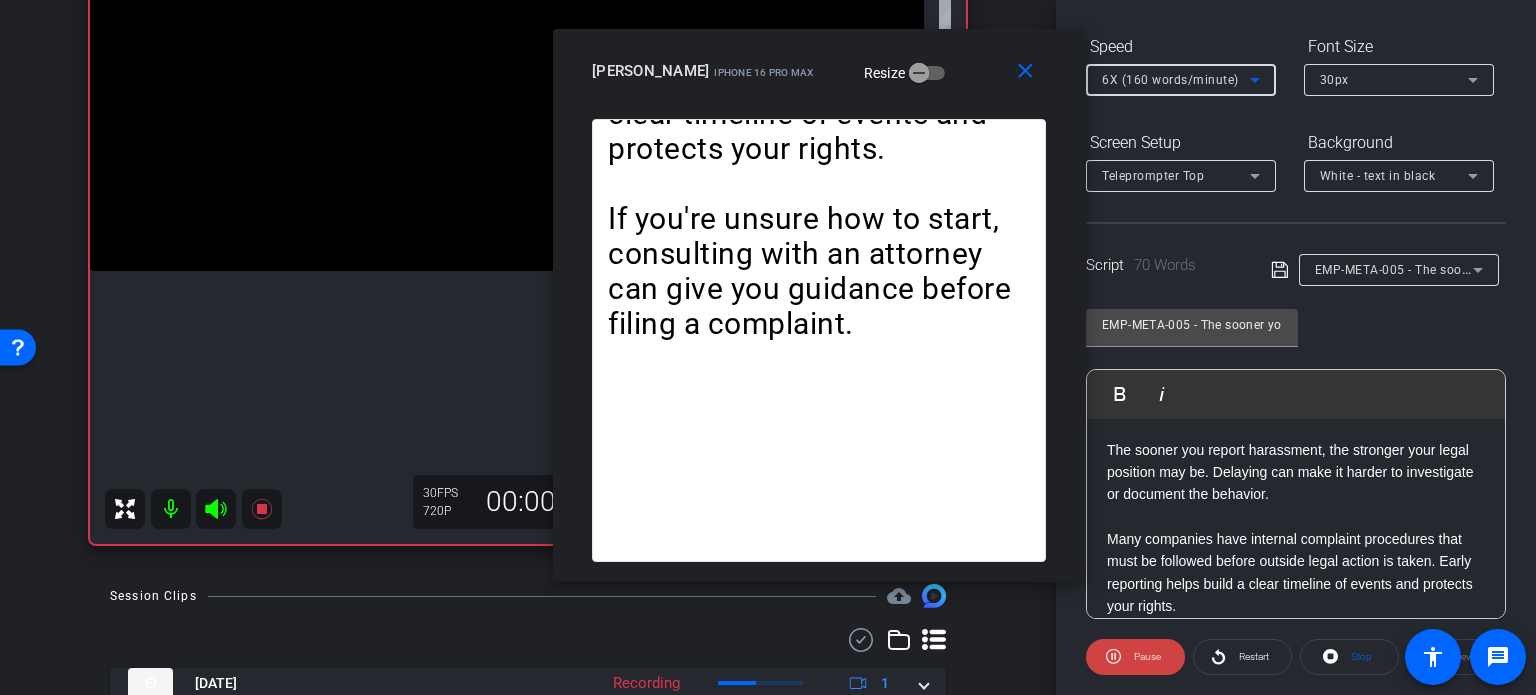 click on "6X (160 words/minute)" at bounding box center (1170, 80) 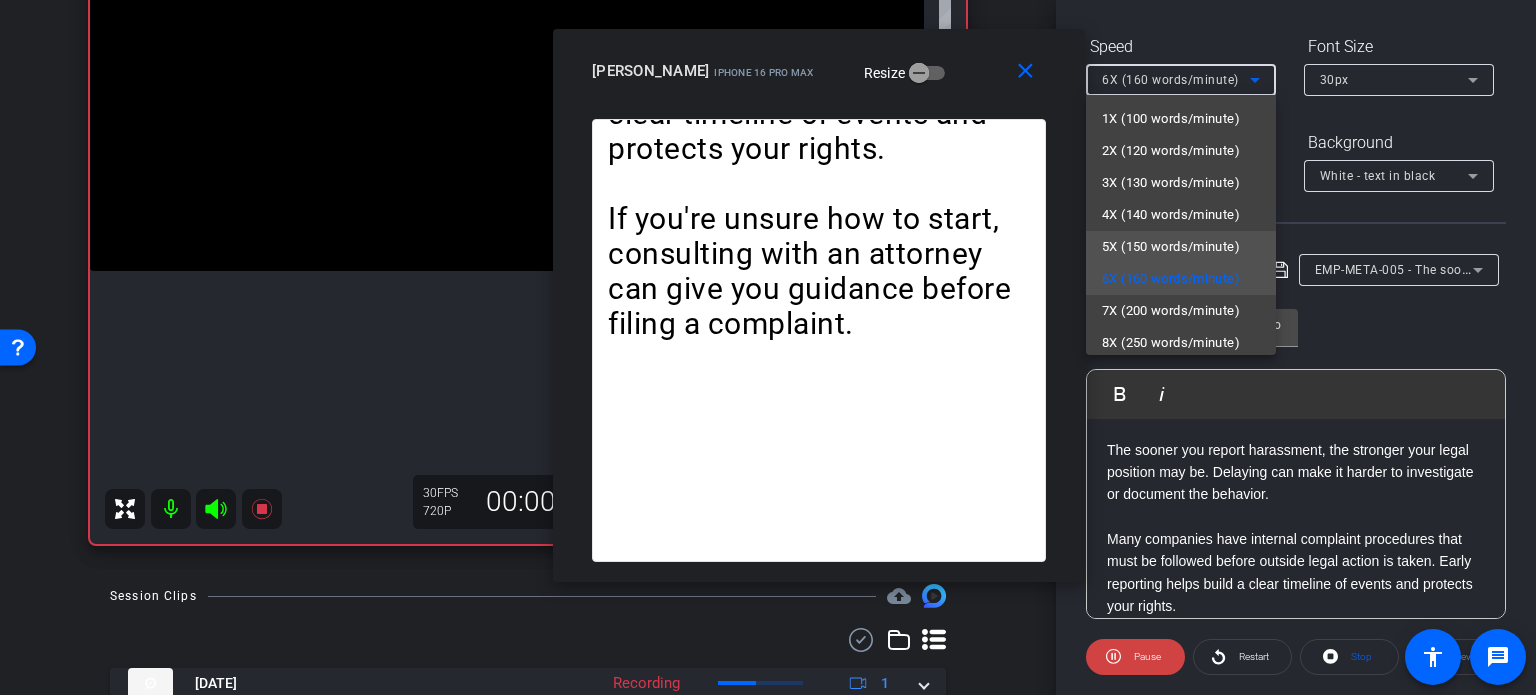 click on "5X (150 words/minute)" at bounding box center (1171, 247) 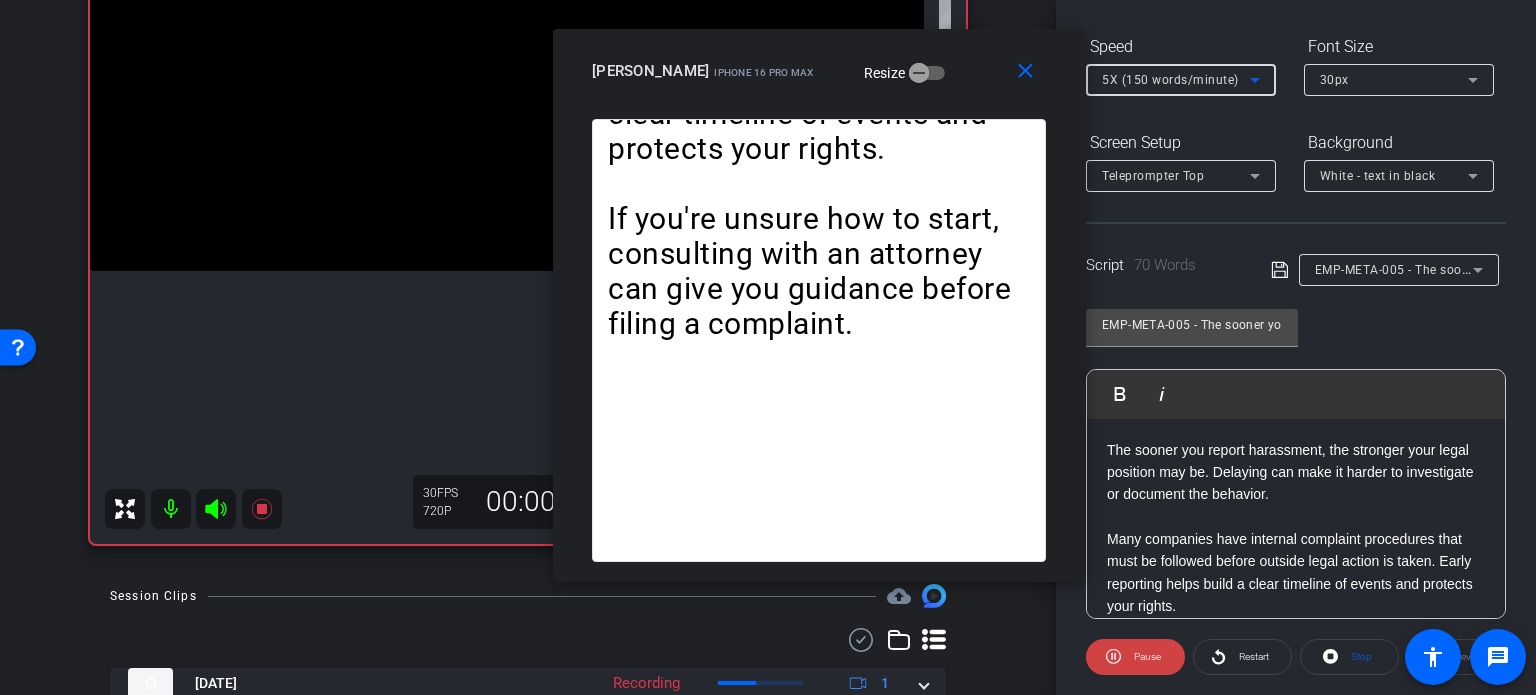 click on "5X (150 words/minute)" at bounding box center [1170, 80] 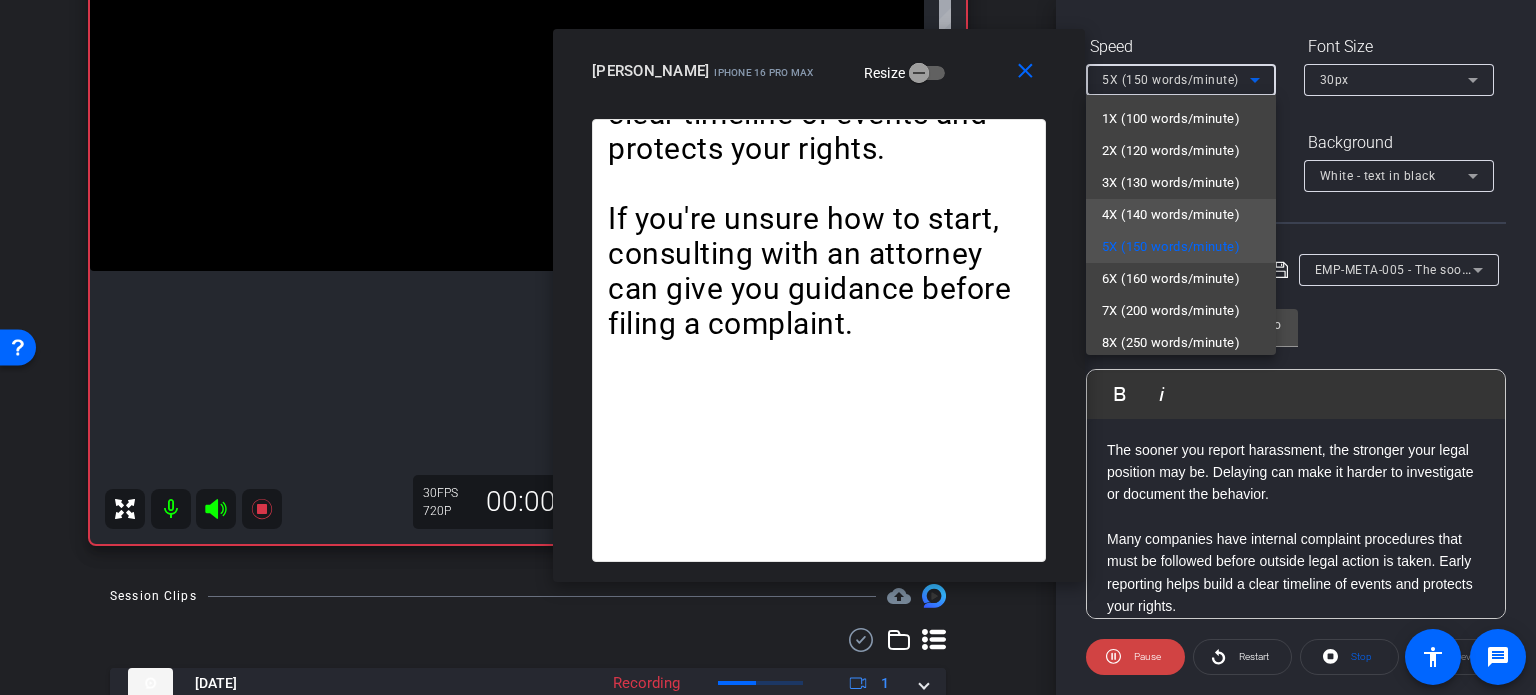 click on "4X (140 words/minute)" at bounding box center (1171, 215) 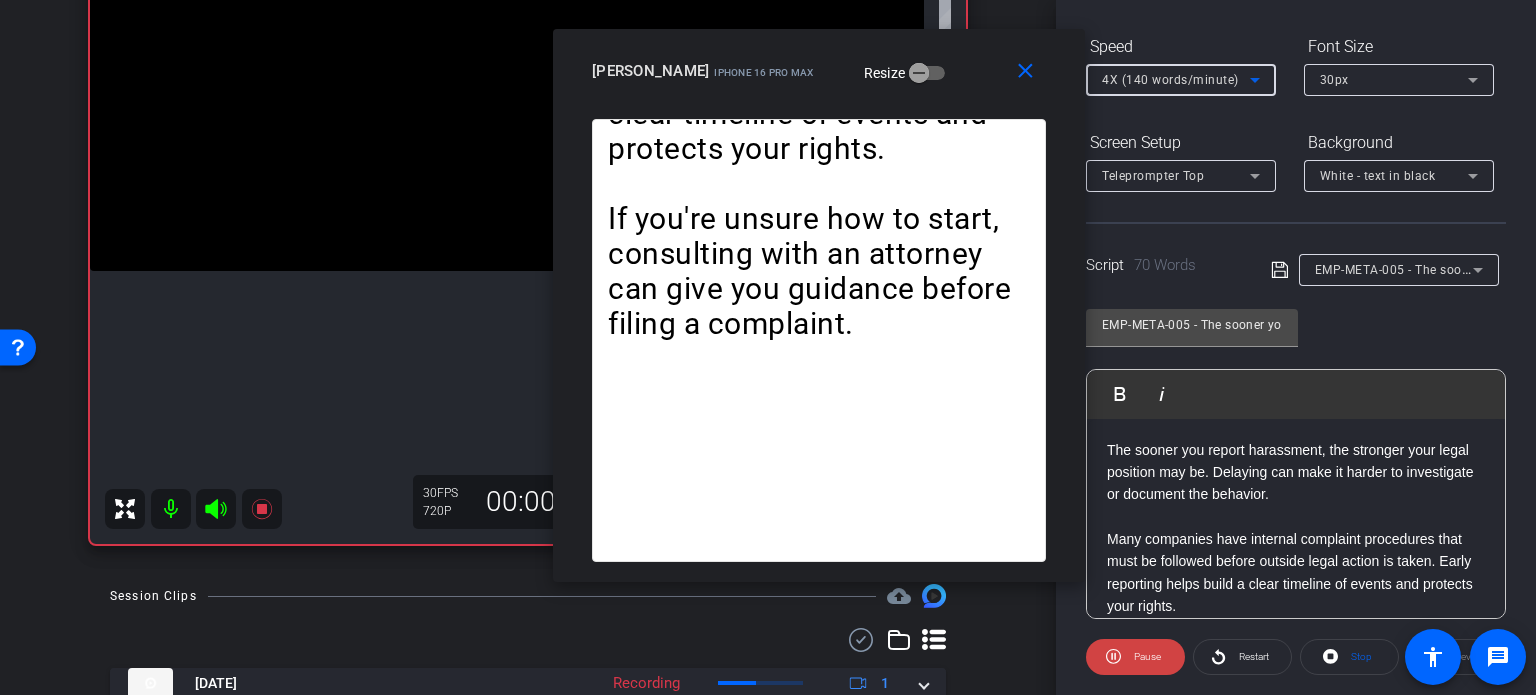 click on "4X (140 words/minute)" at bounding box center (1170, 80) 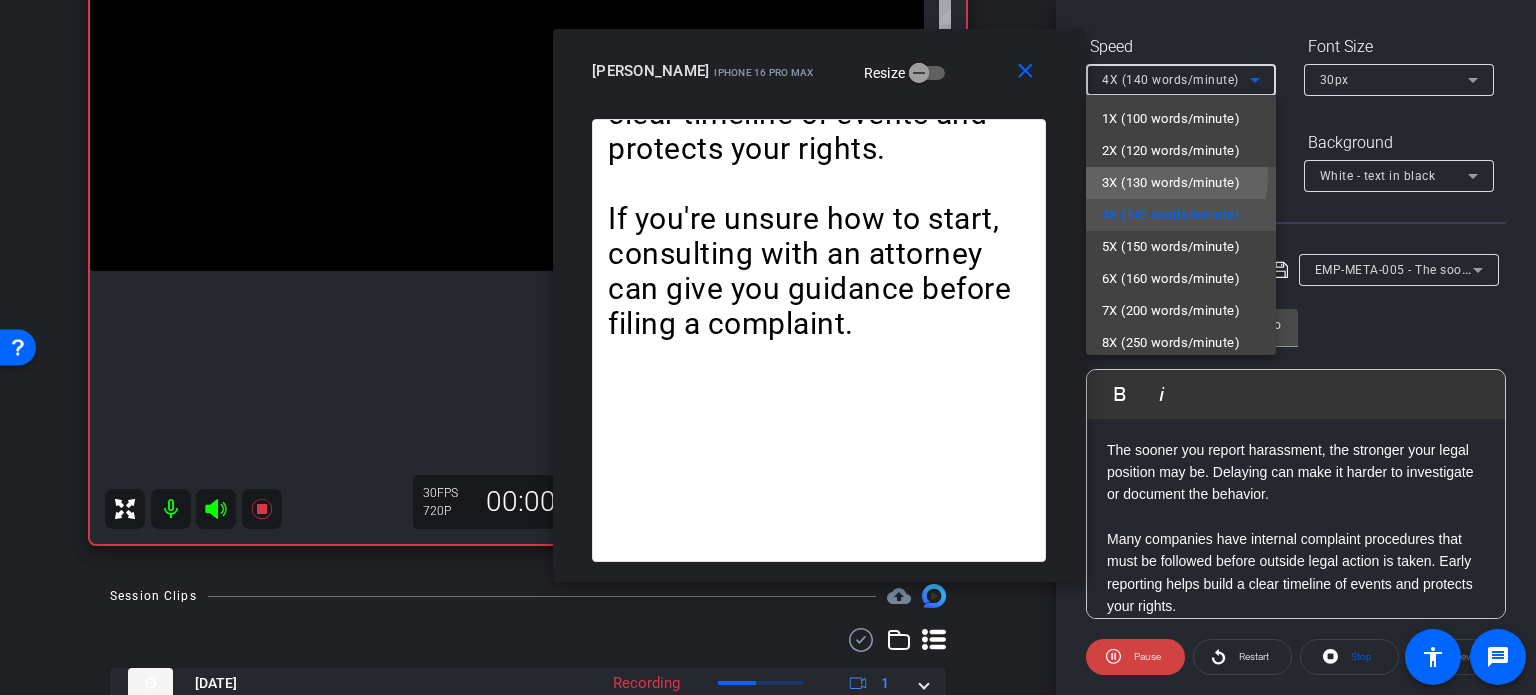 click on "3X (130 words/minute)" at bounding box center [1171, 183] 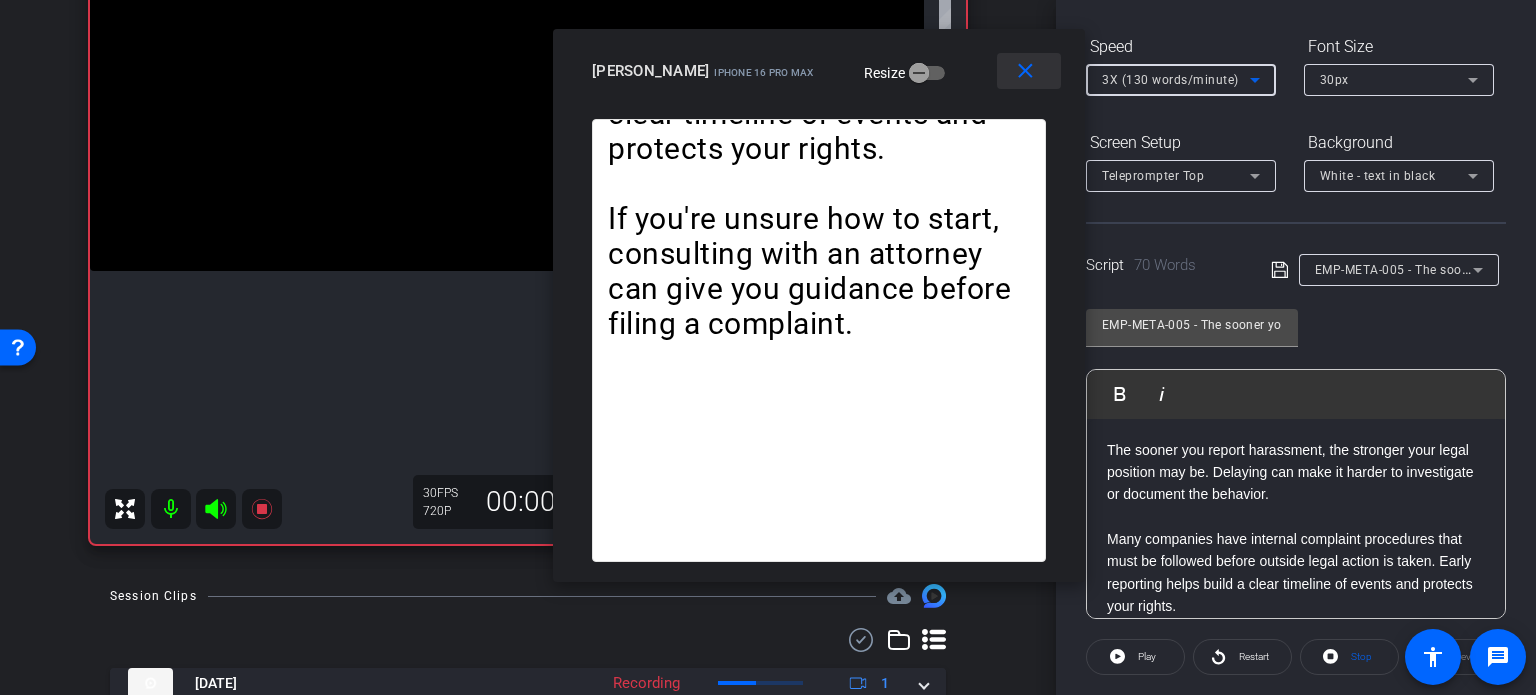 click on "close" at bounding box center (1025, 71) 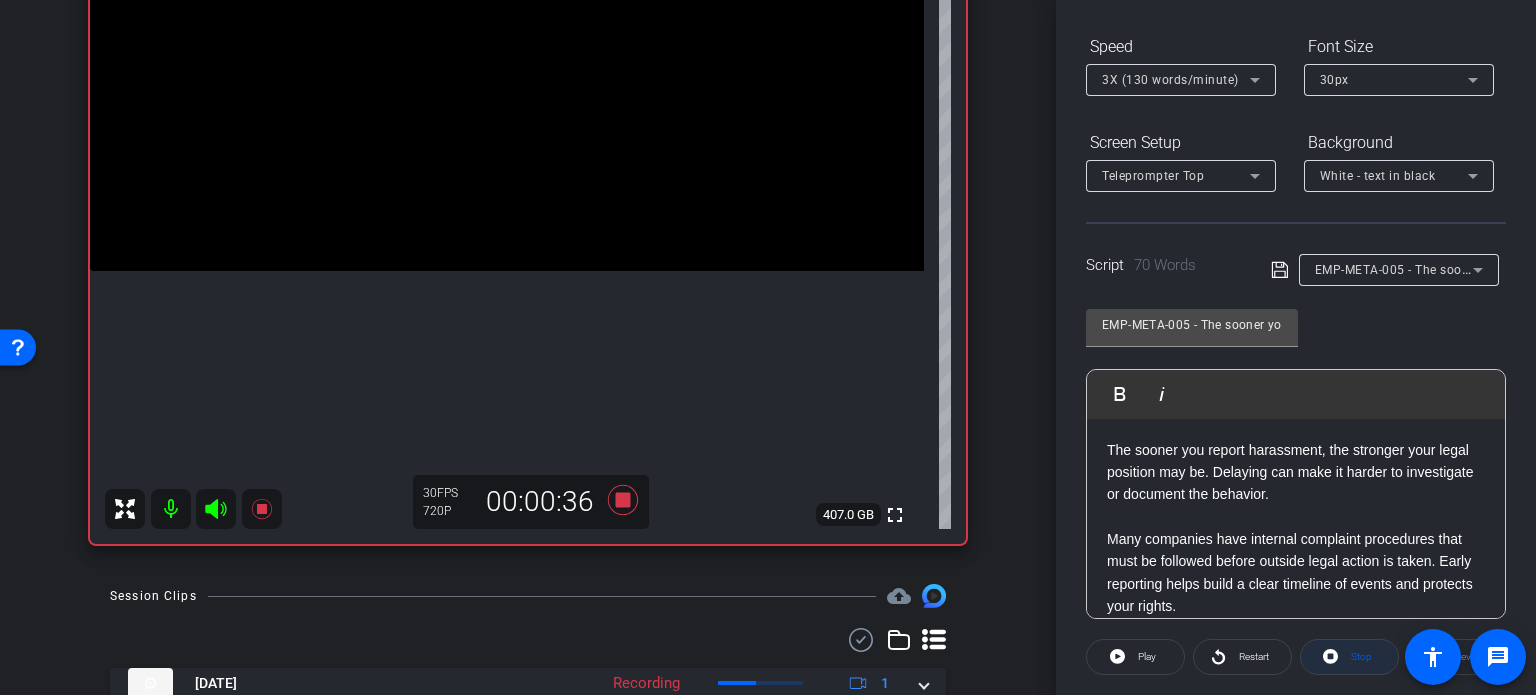 click on "Stop" 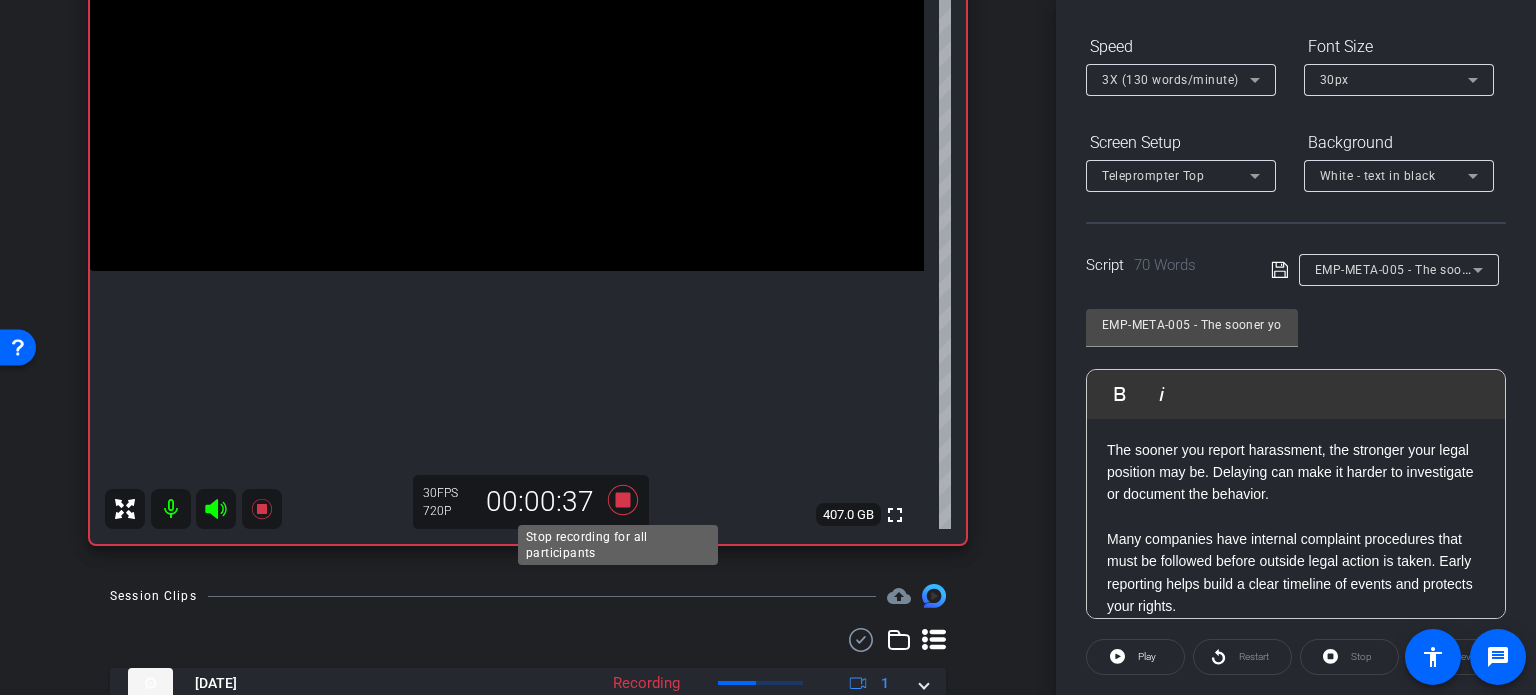 click 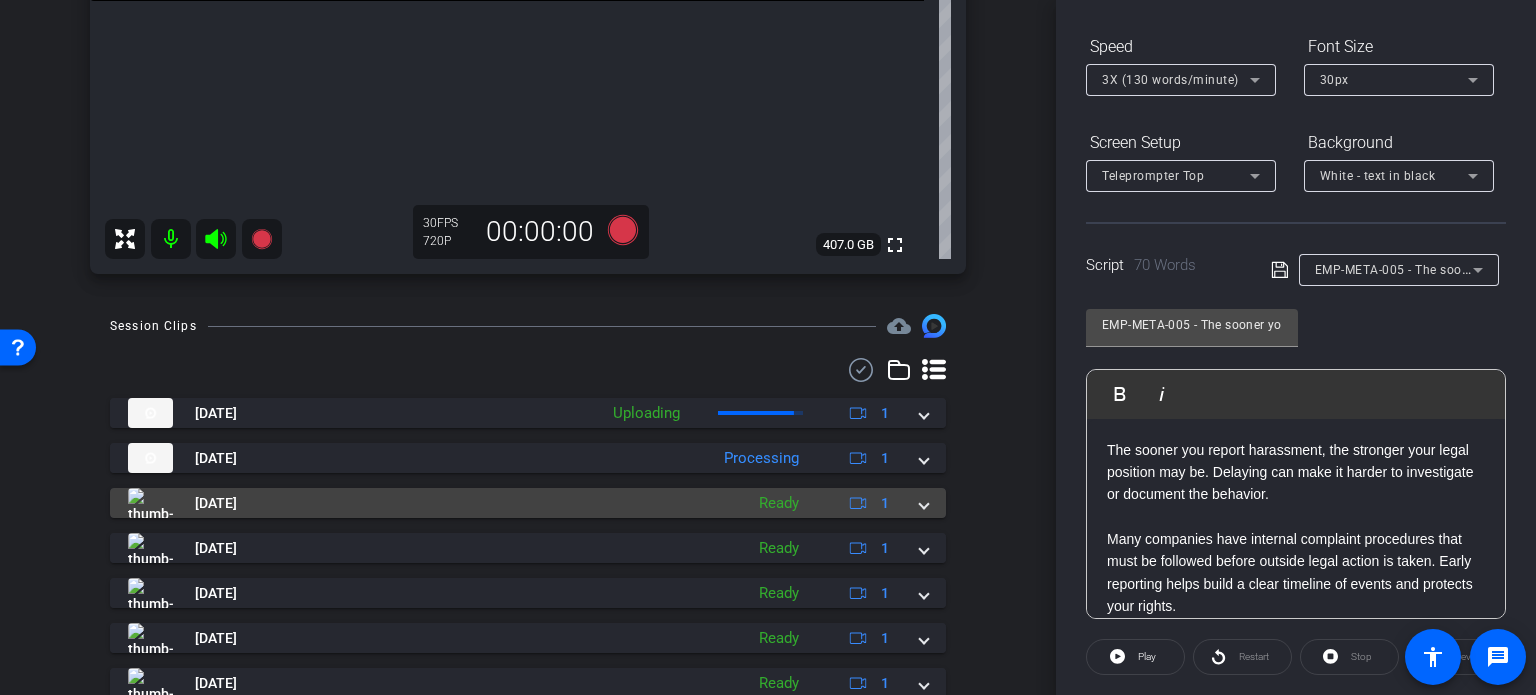 scroll, scrollTop: 600, scrollLeft: 0, axis: vertical 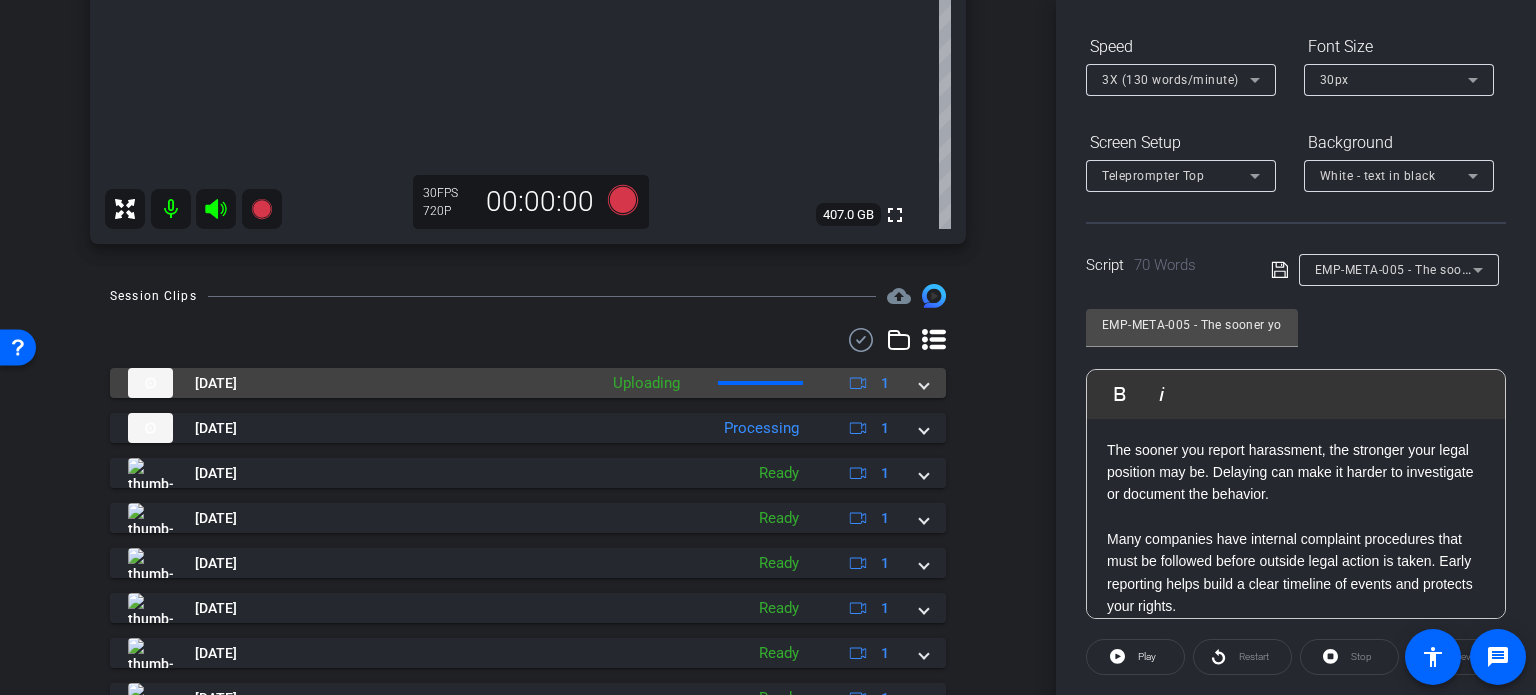 click on "Jul 21, 2025  Uploading
1" at bounding box center (528, 383) 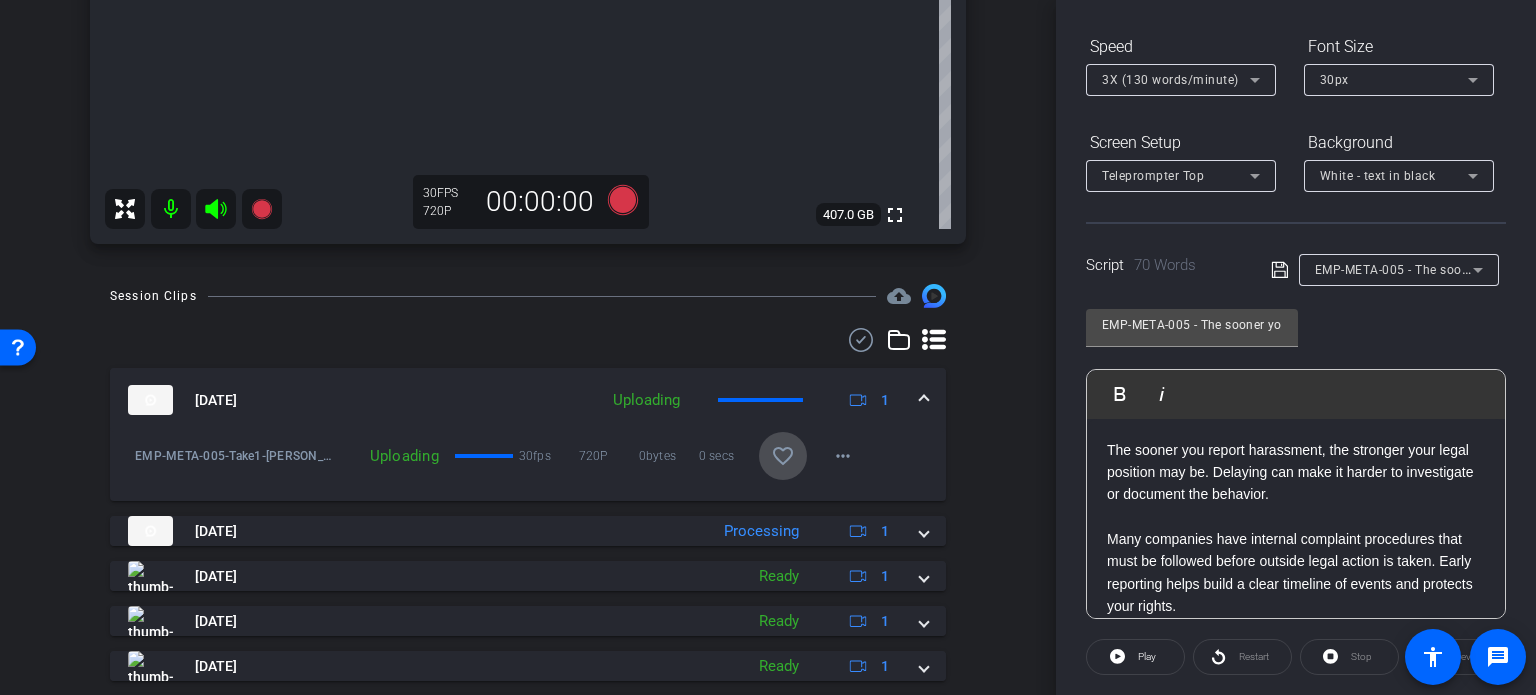 click on "favorite_border" at bounding box center [783, 456] 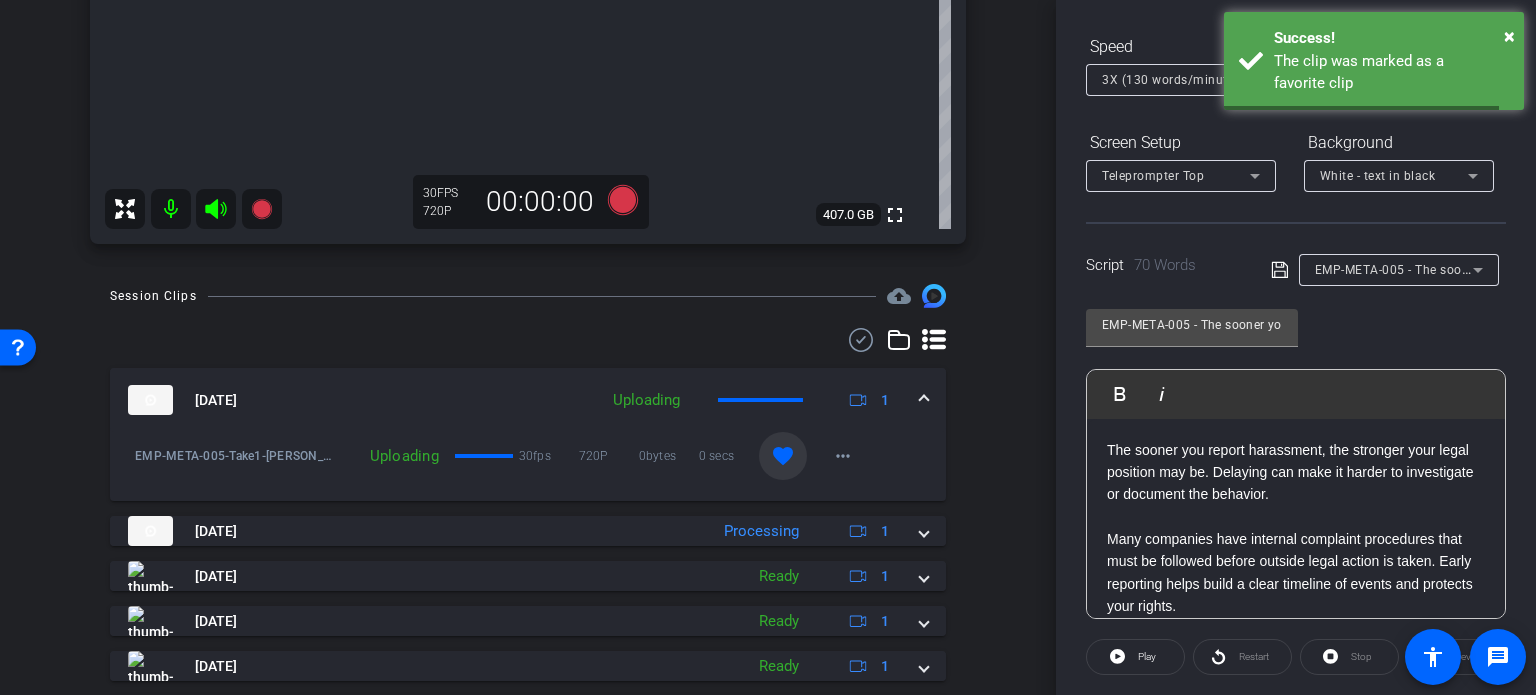 click on "Jul 21, 2025  Uploading
1" at bounding box center (524, 400) 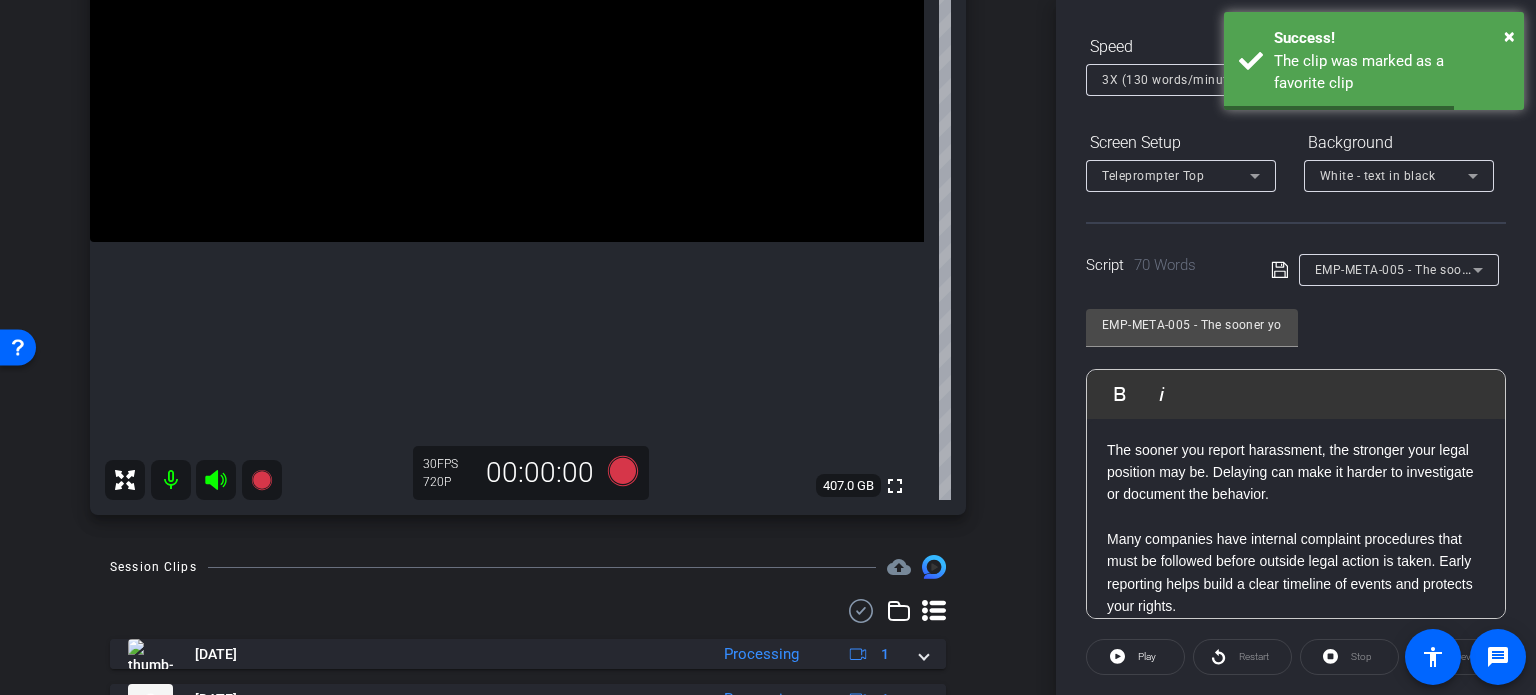 scroll, scrollTop: 300, scrollLeft: 0, axis: vertical 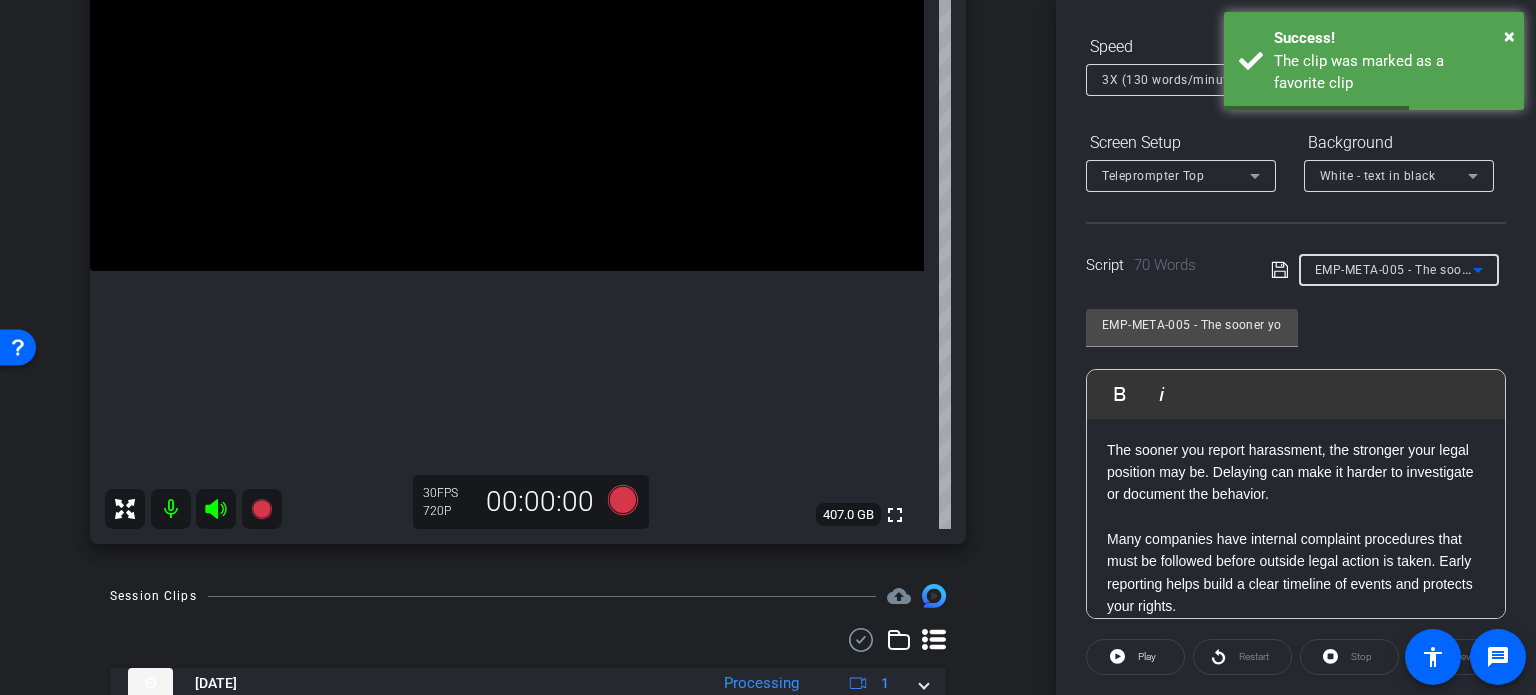 click on "EMP-META-005 - The sooner you report harassment, the stronger your legal position may be." at bounding box center [1586, 269] 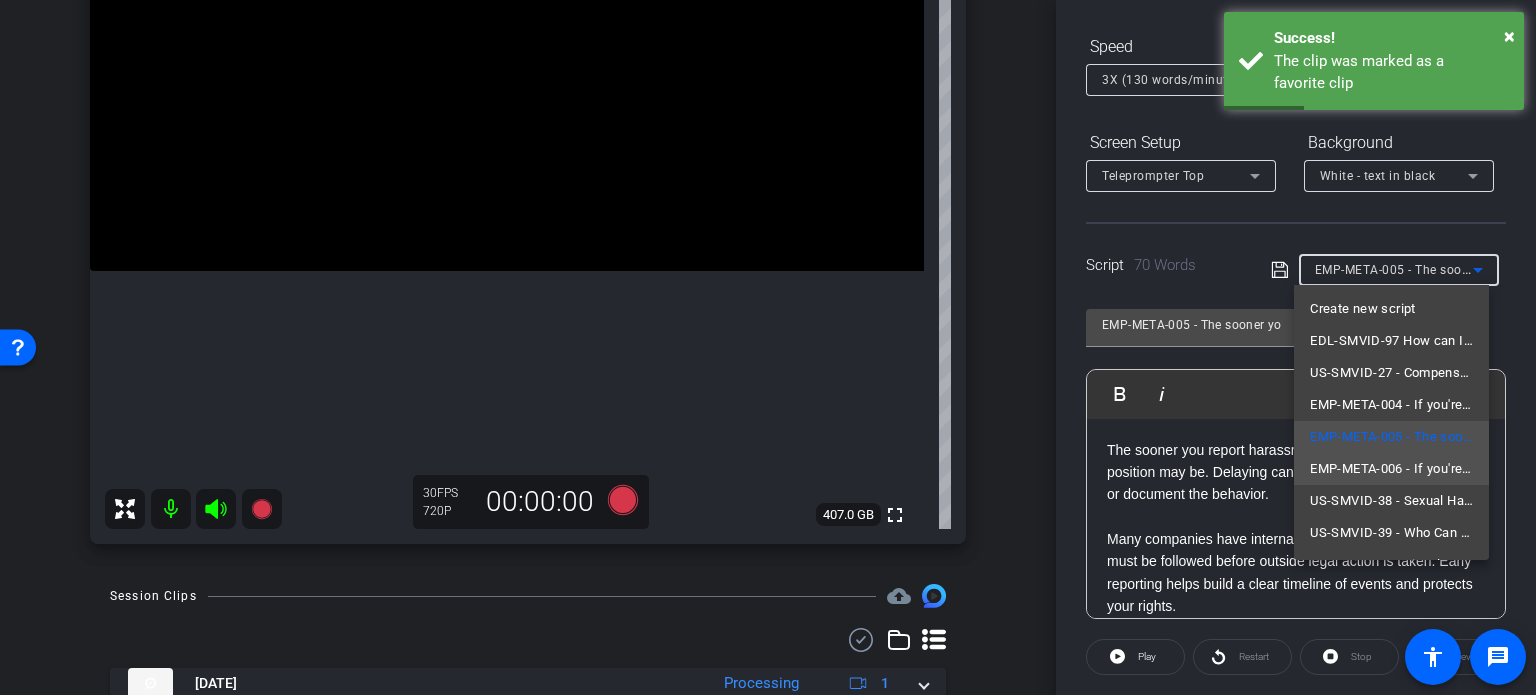 click on "EMP-META-006 - If you're afraid to report harassment because of possible backlash, you're not alone." at bounding box center (1391, 469) 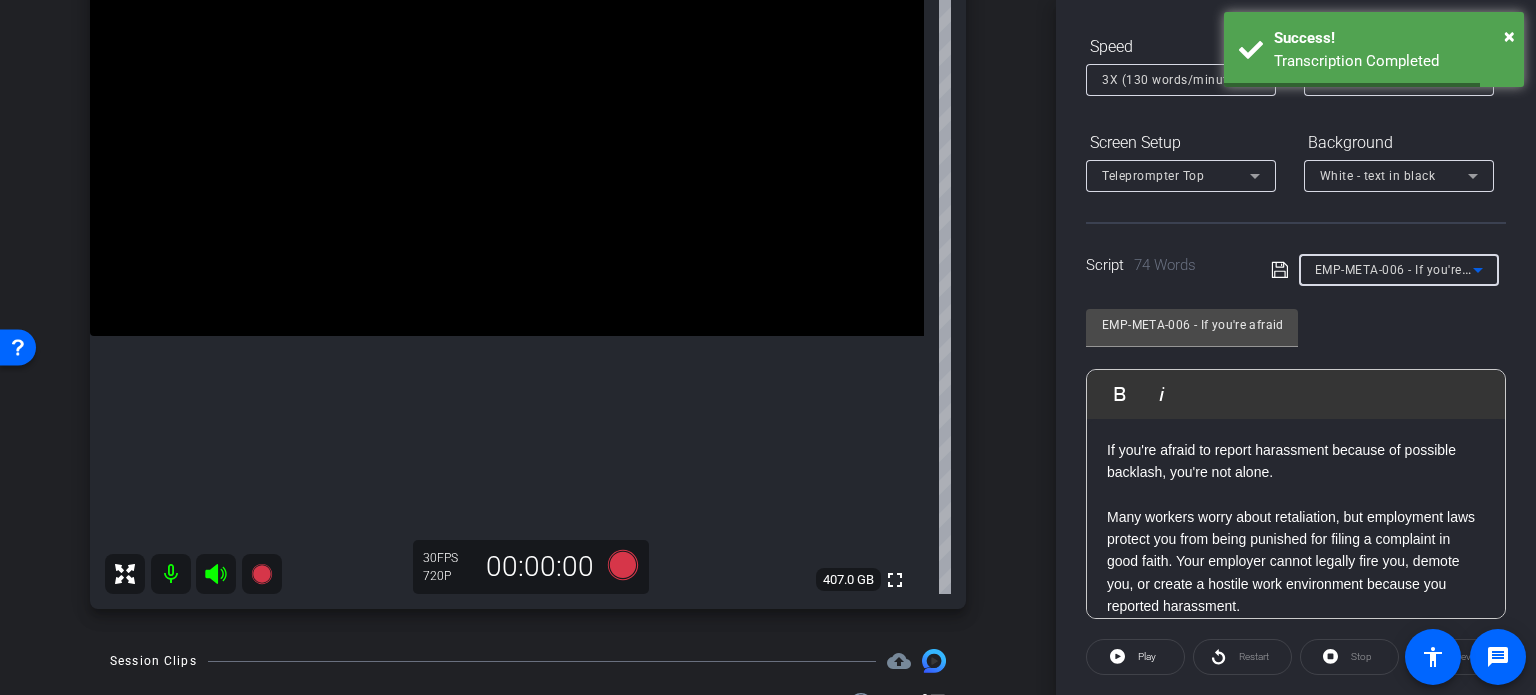 scroll, scrollTop: 200, scrollLeft: 0, axis: vertical 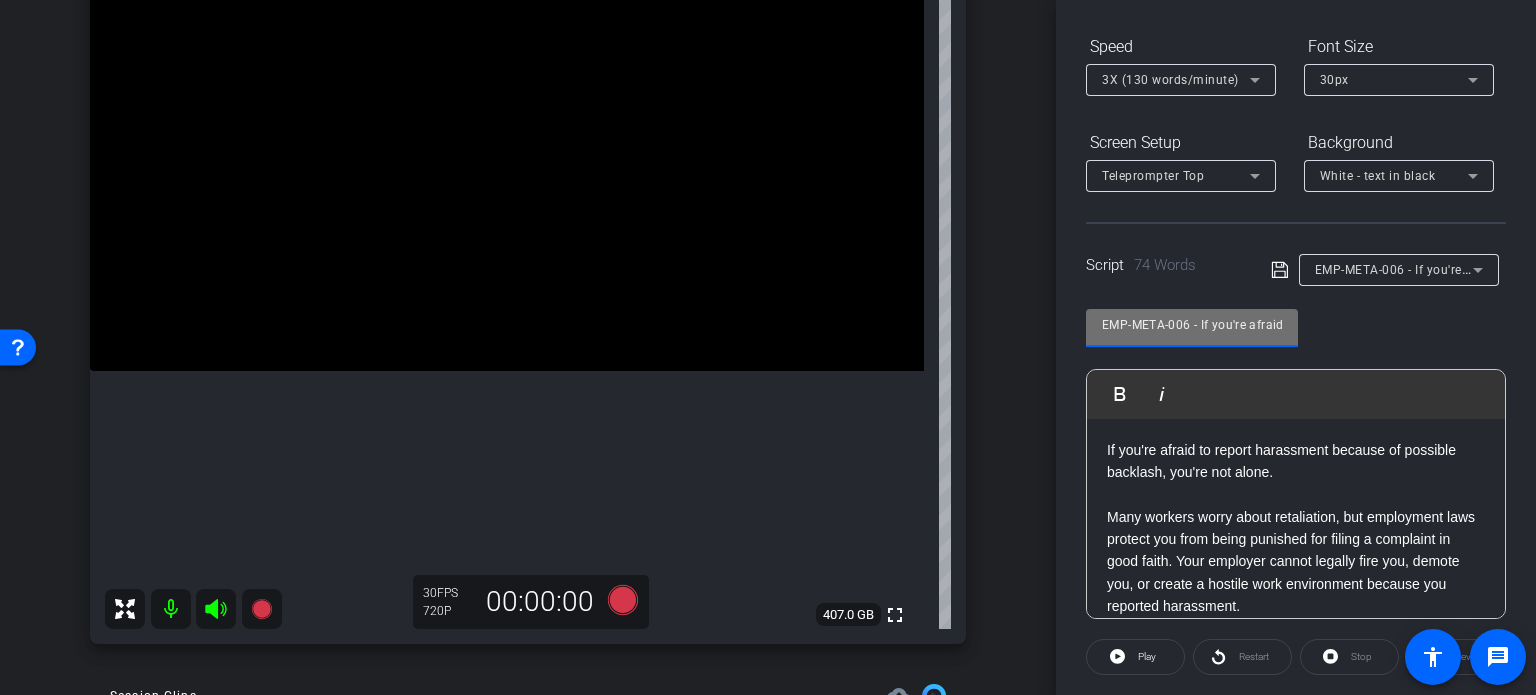 drag, startPoint x: 1188, startPoint y: 327, endPoint x: 1012, endPoint y: 278, distance: 182.69373 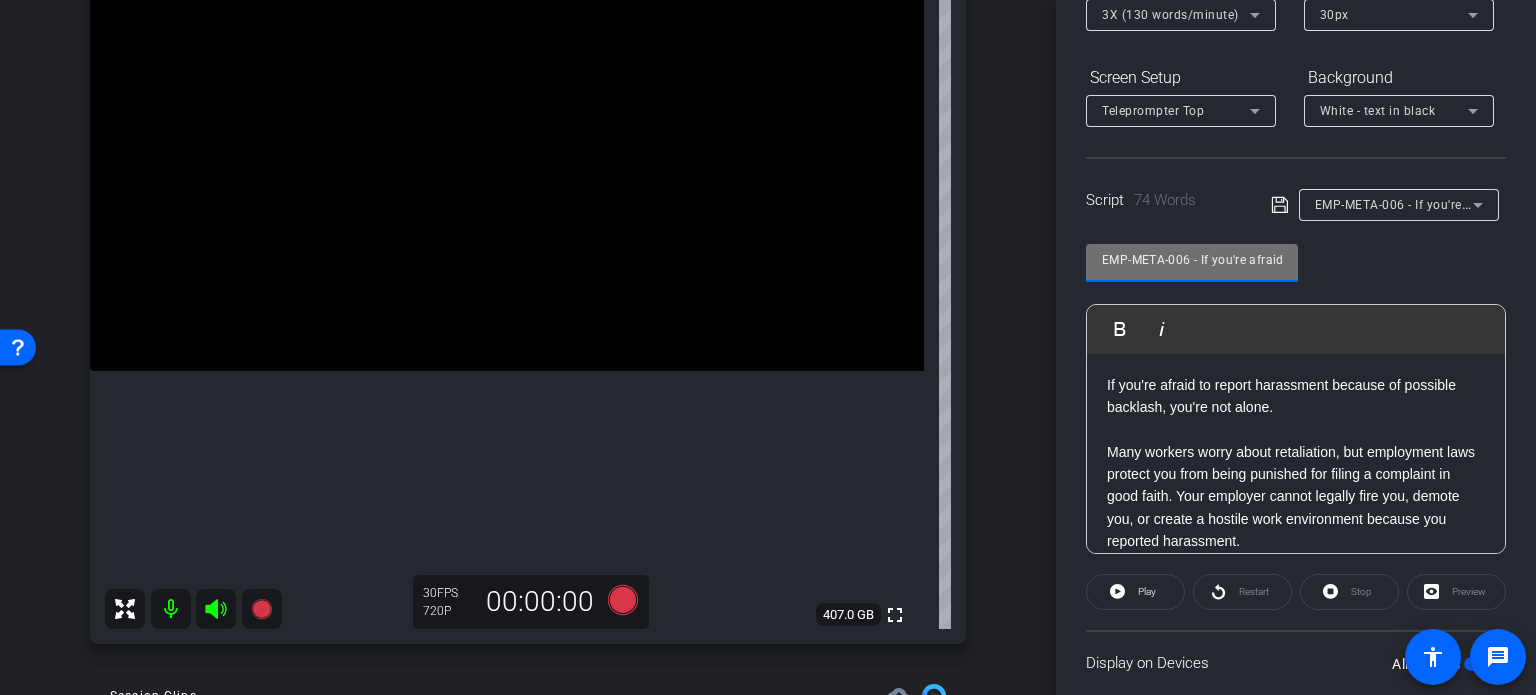 scroll, scrollTop: 296, scrollLeft: 0, axis: vertical 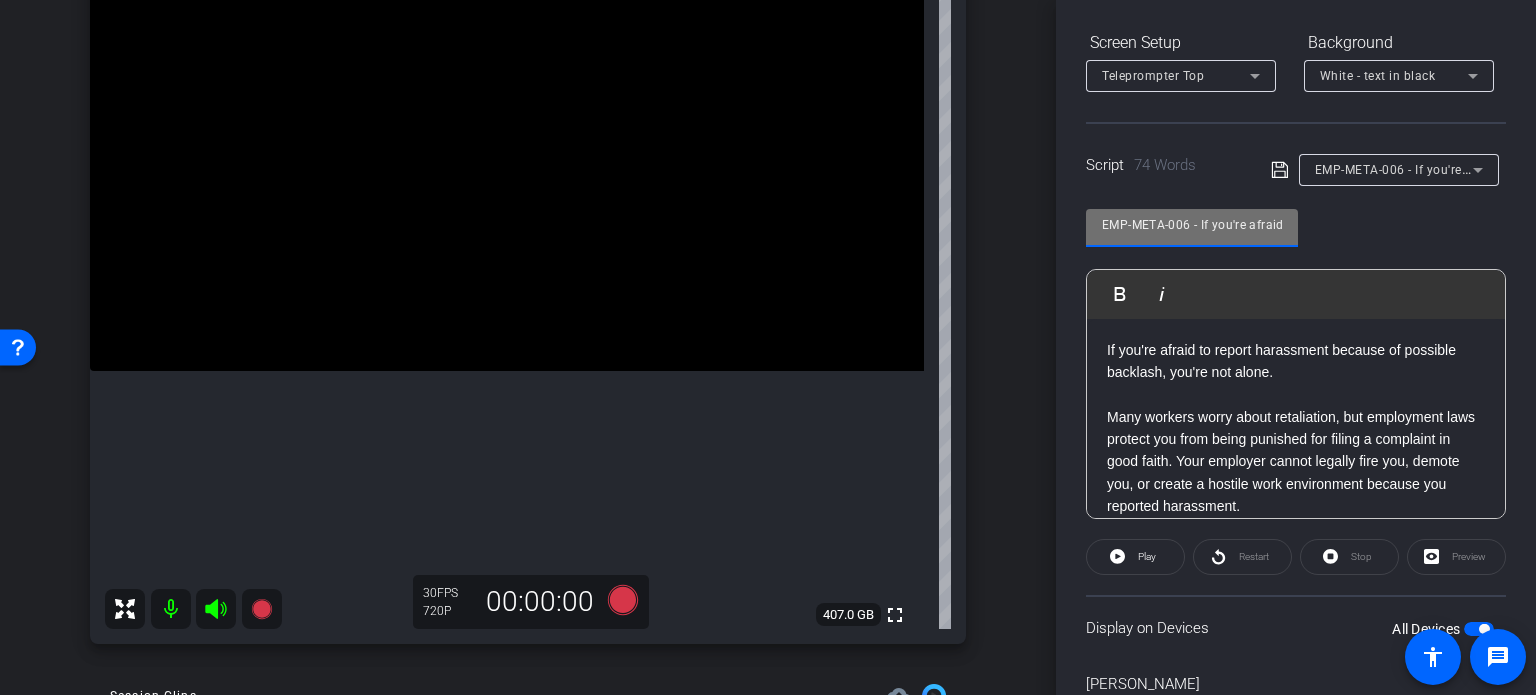 click 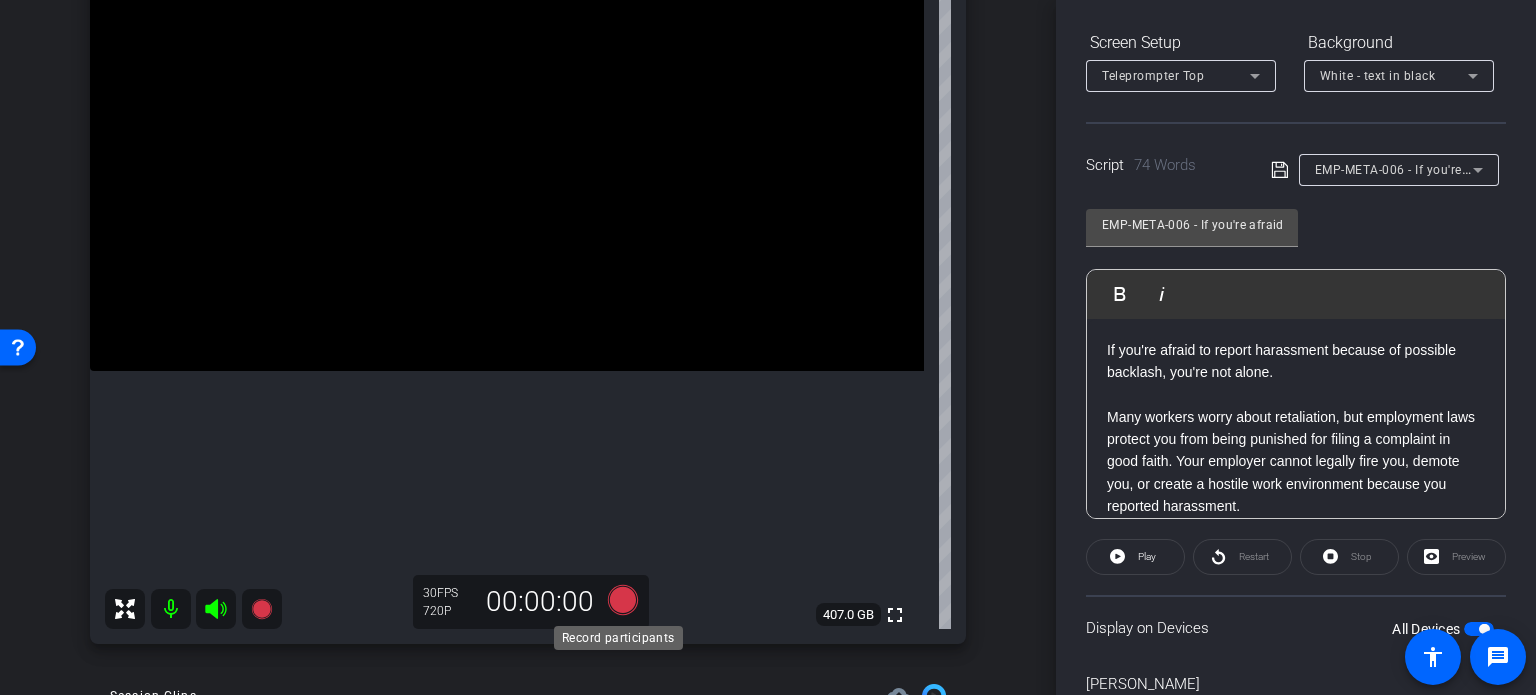 click 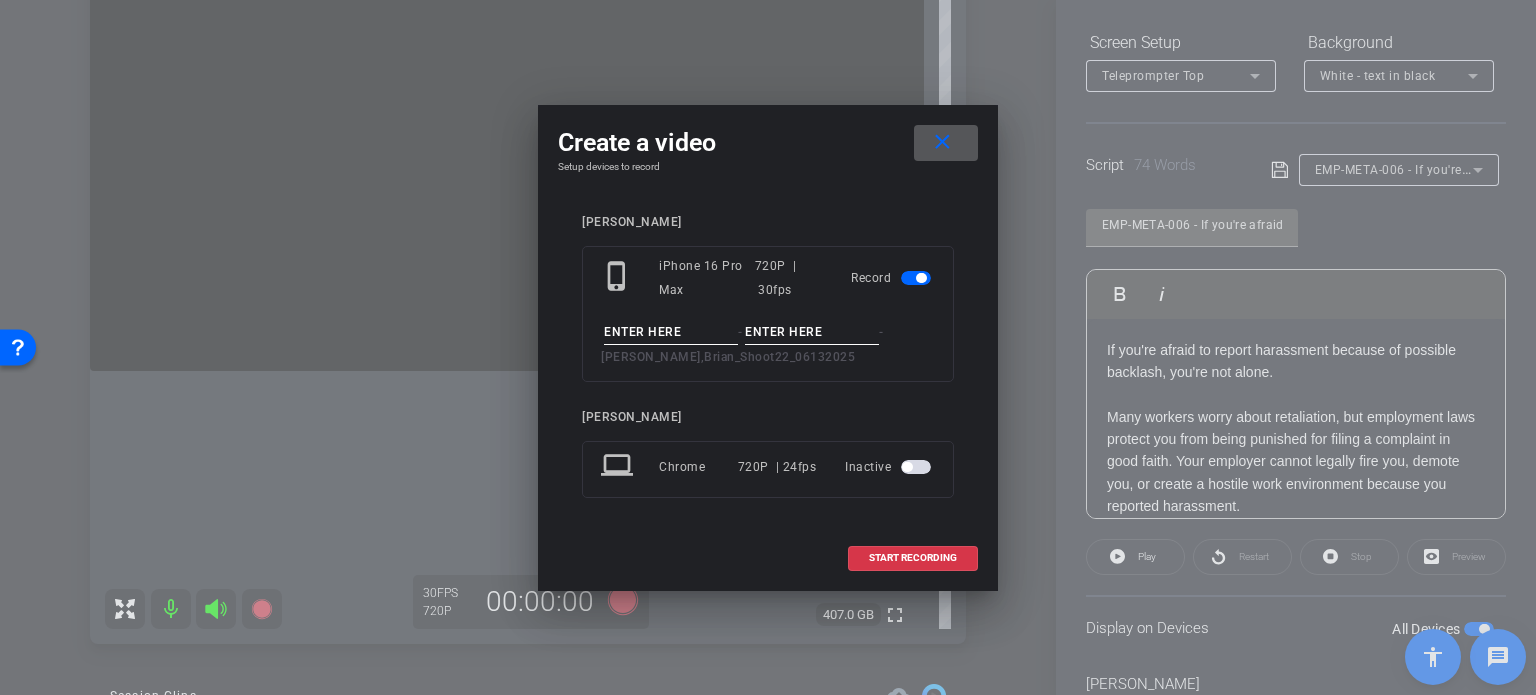 click at bounding box center [671, 332] 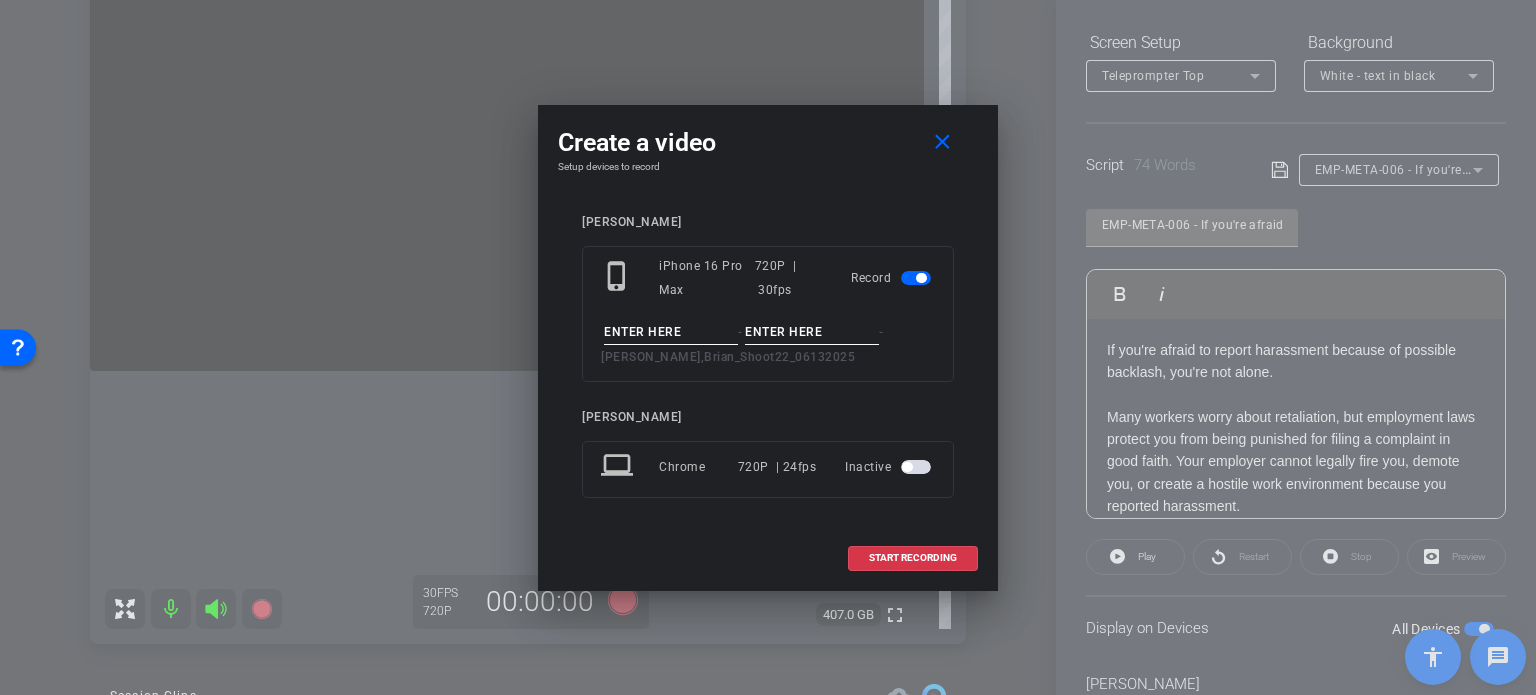 paste on "EMP-META-006" 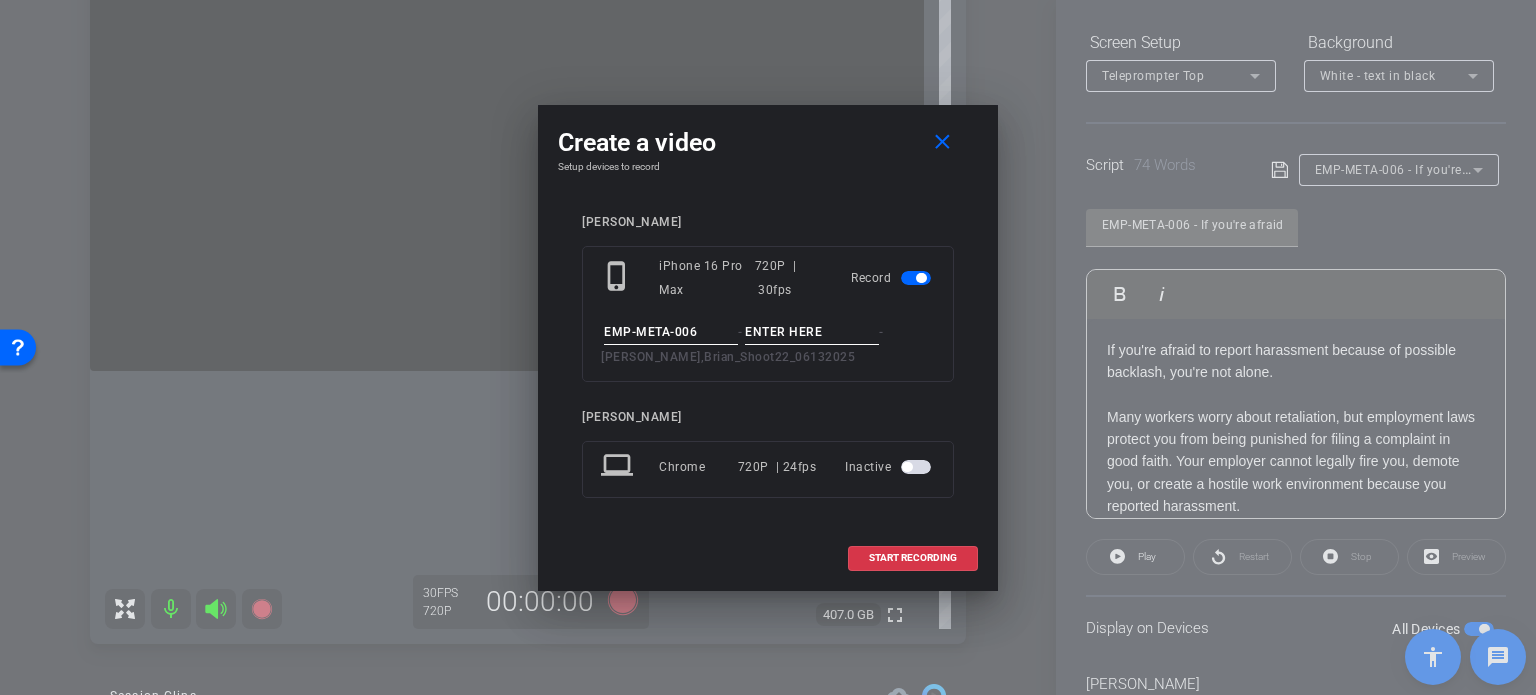 type on "EMP-META-006" 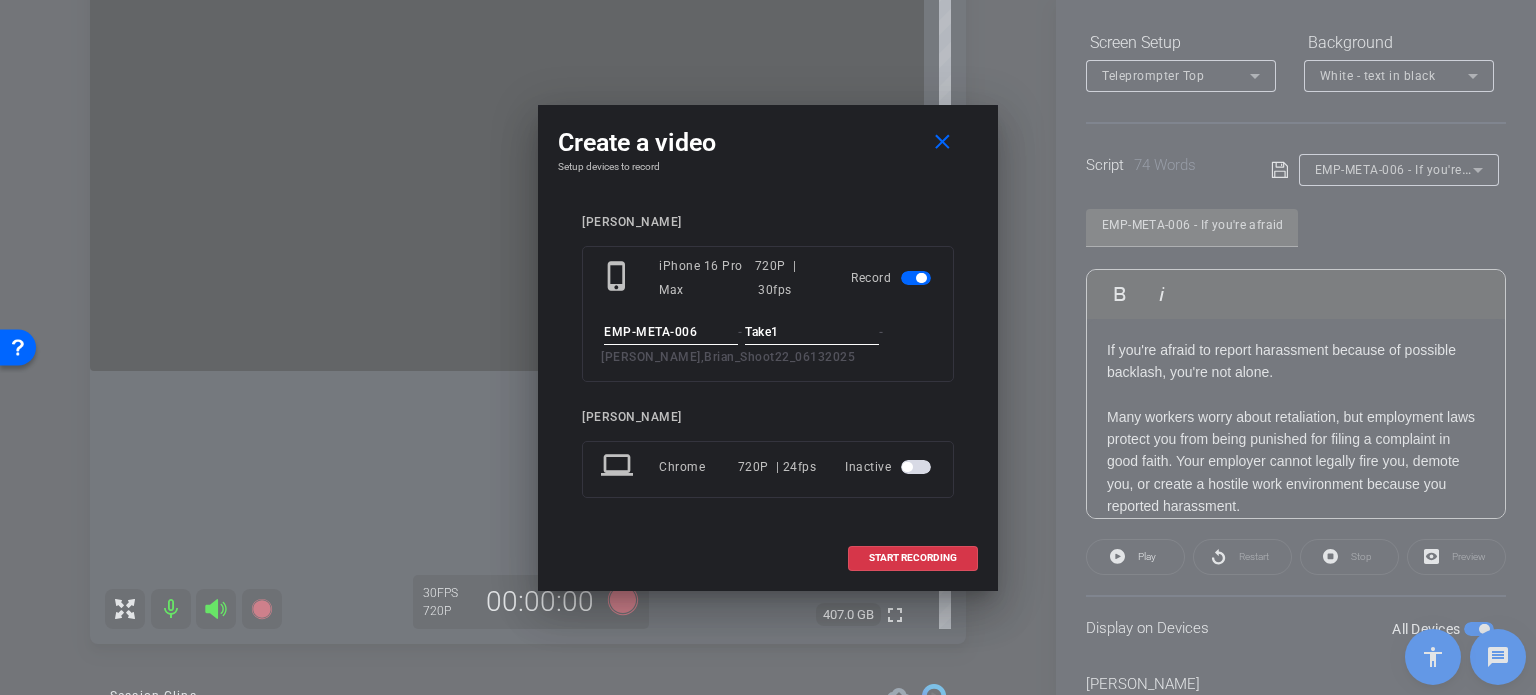 type on "Take1" 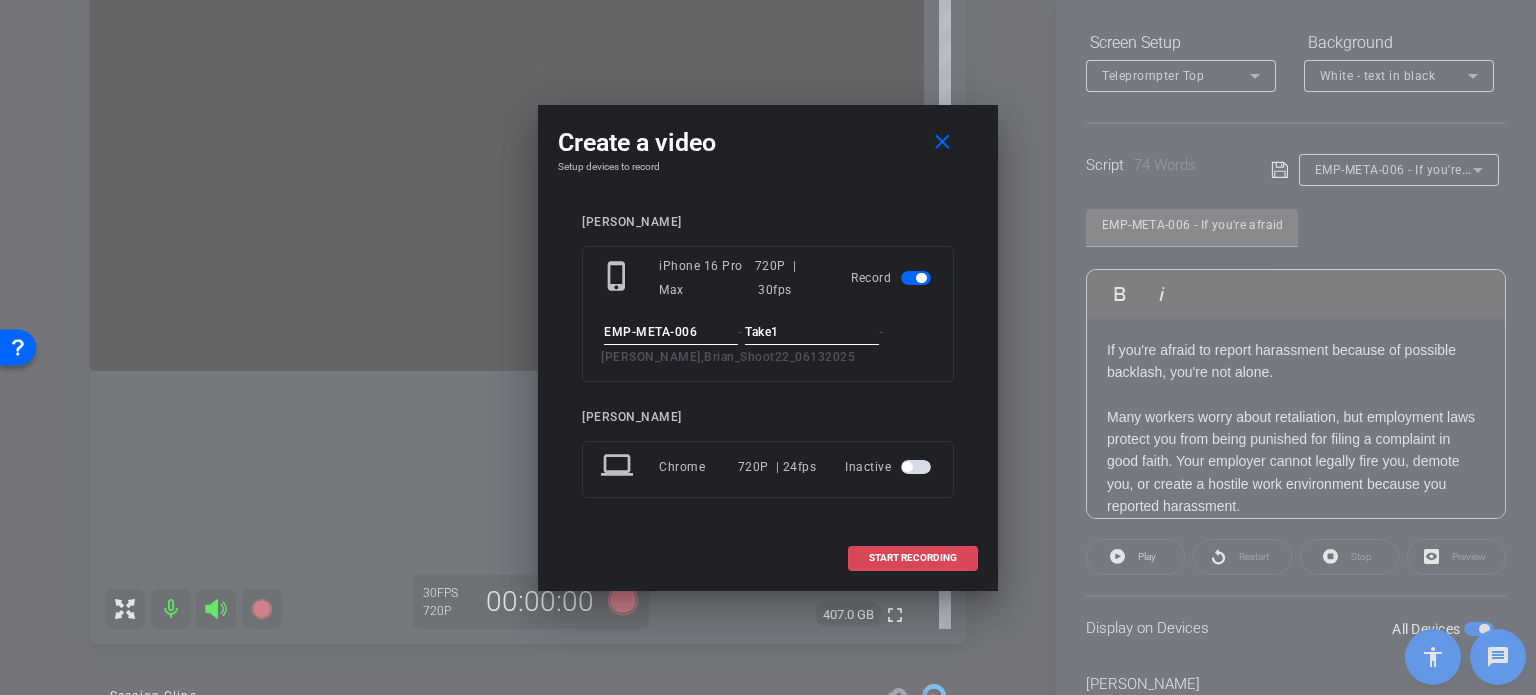 click on "START RECORDING" at bounding box center [913, 558] 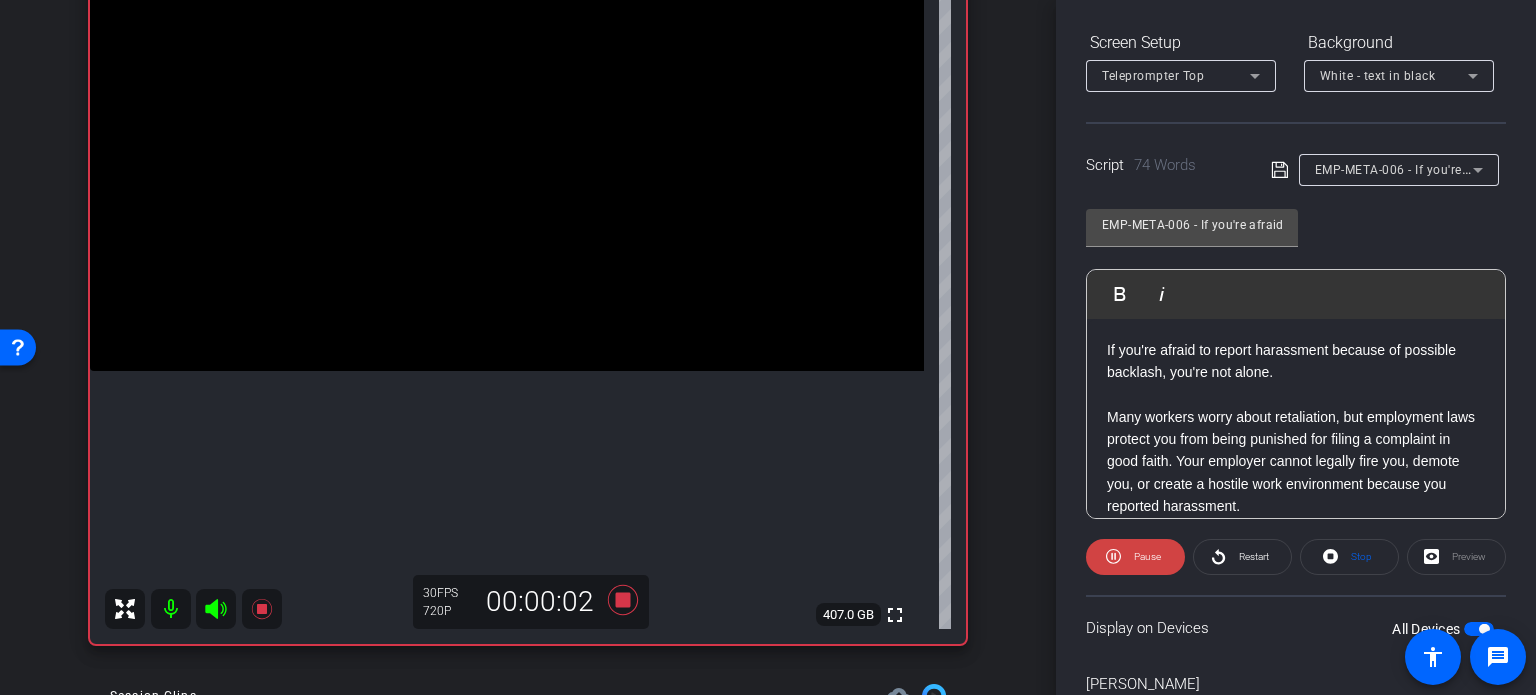 scroll, scrollTop: 396, scrollLeft: 0, axis: vertical 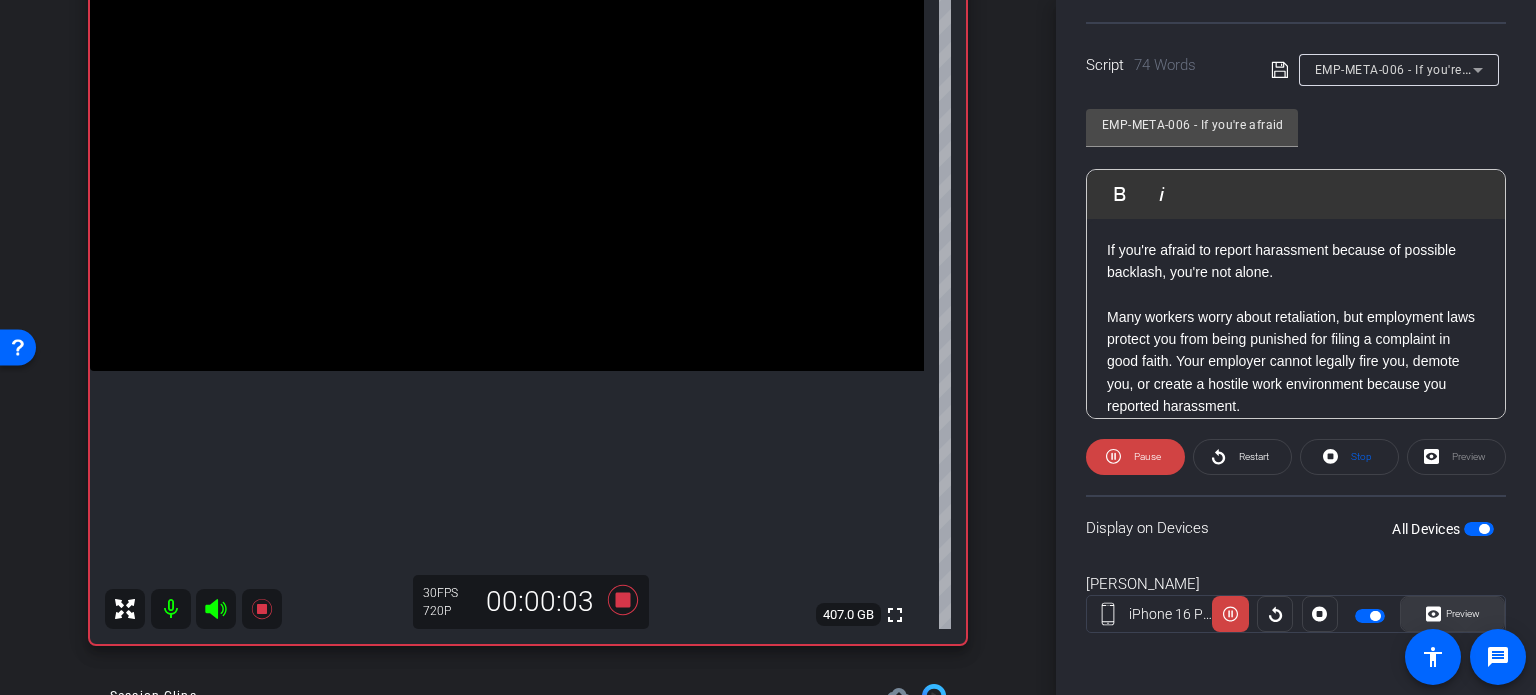 click on "Preview" 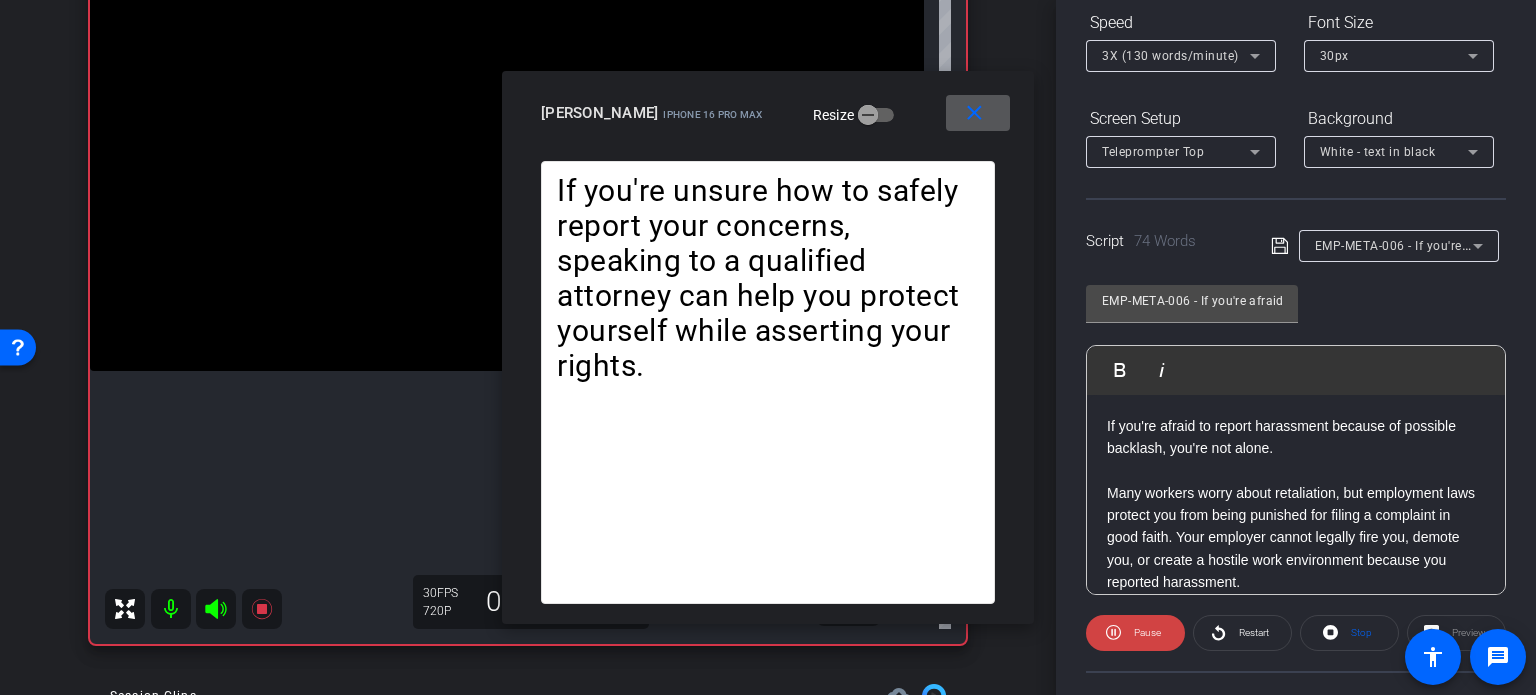 scroll, scrollTop: 196, scrollLeft: 0, axis: vertical 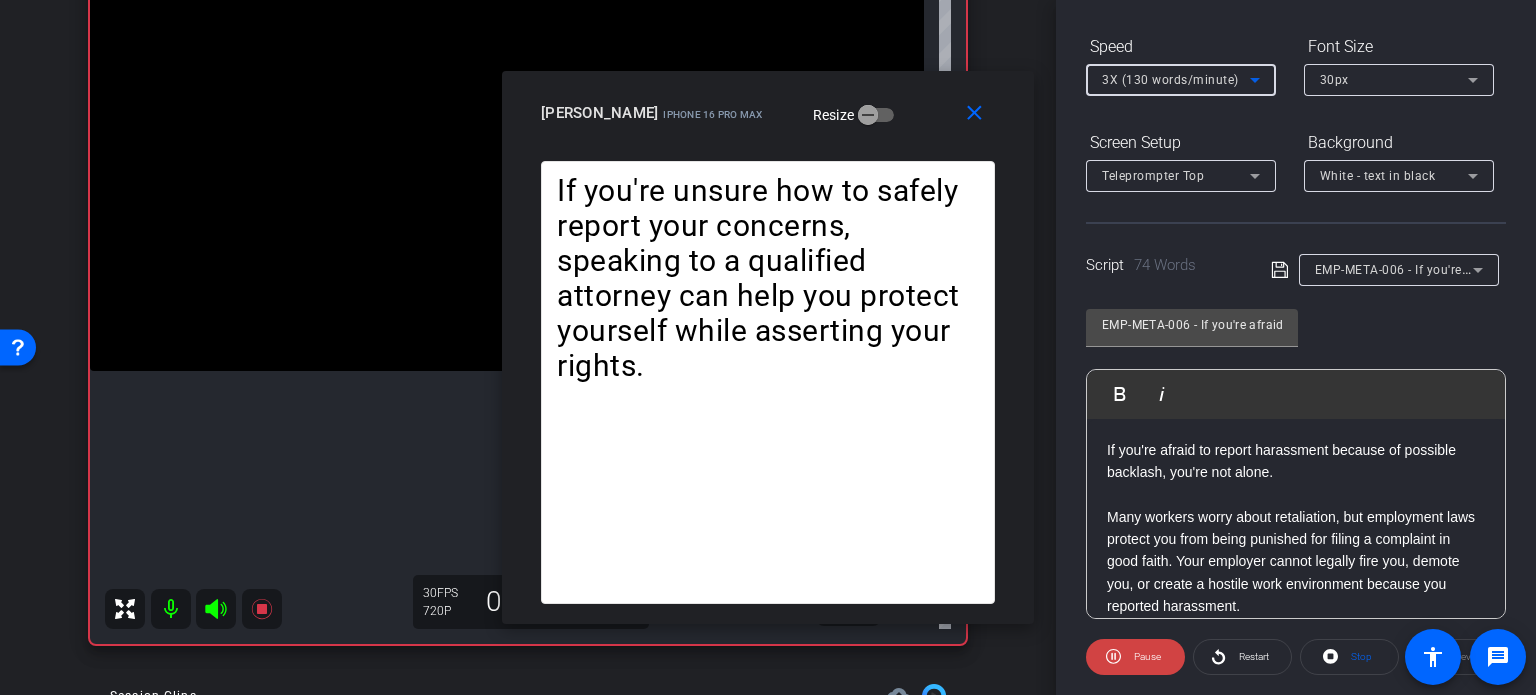 click on "3X (130 words/minute)" at bounding box center [1170, 80] 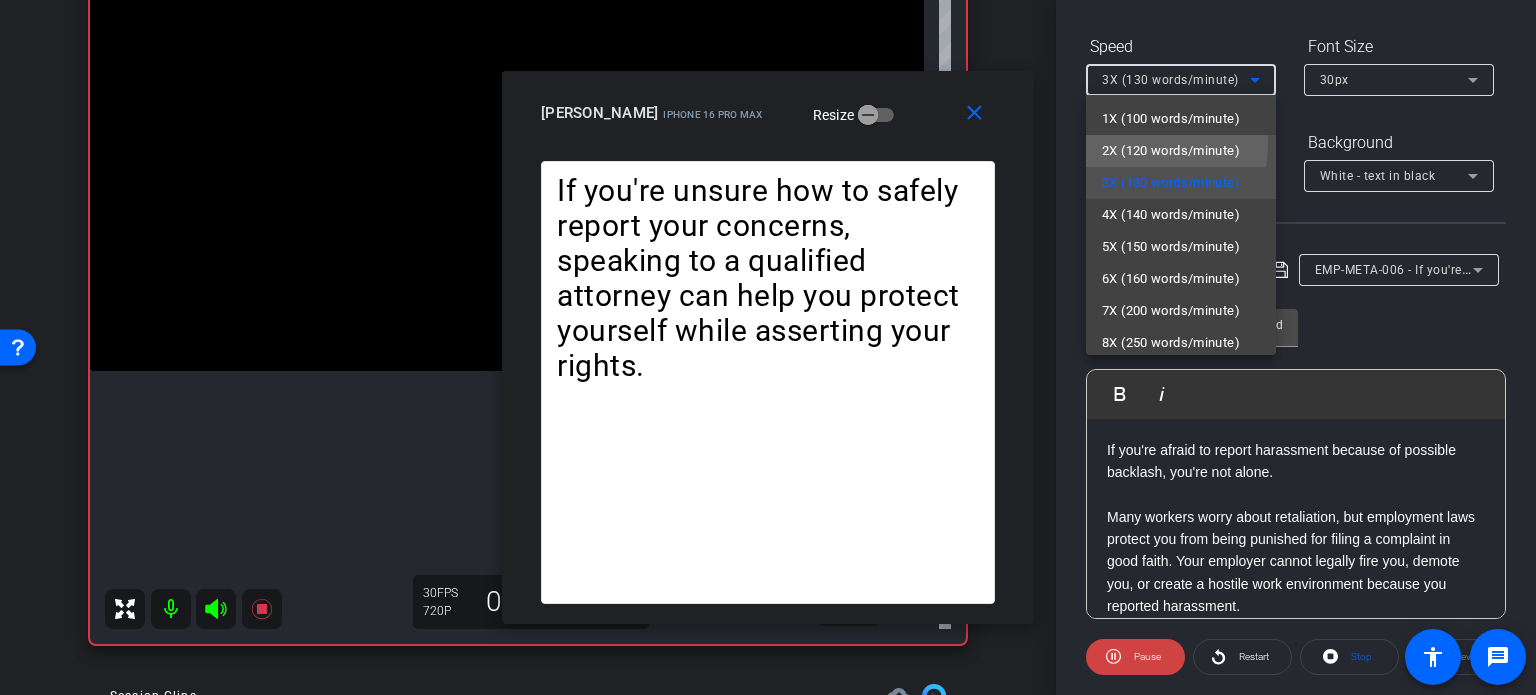 click on "2X (120 words/minute)" at bounding box center [1171, 151] 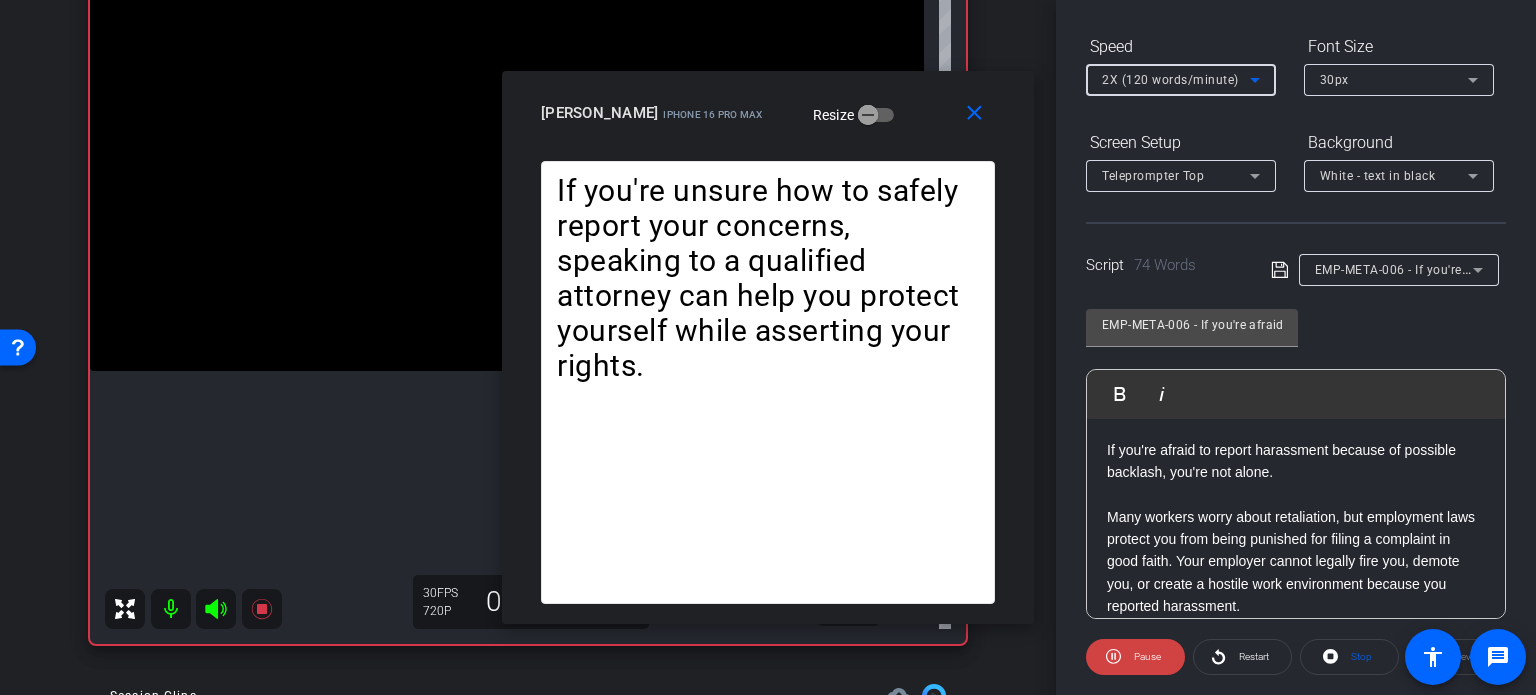 click on "2X (120 words/minute)" at bounding box center [1170, 80] 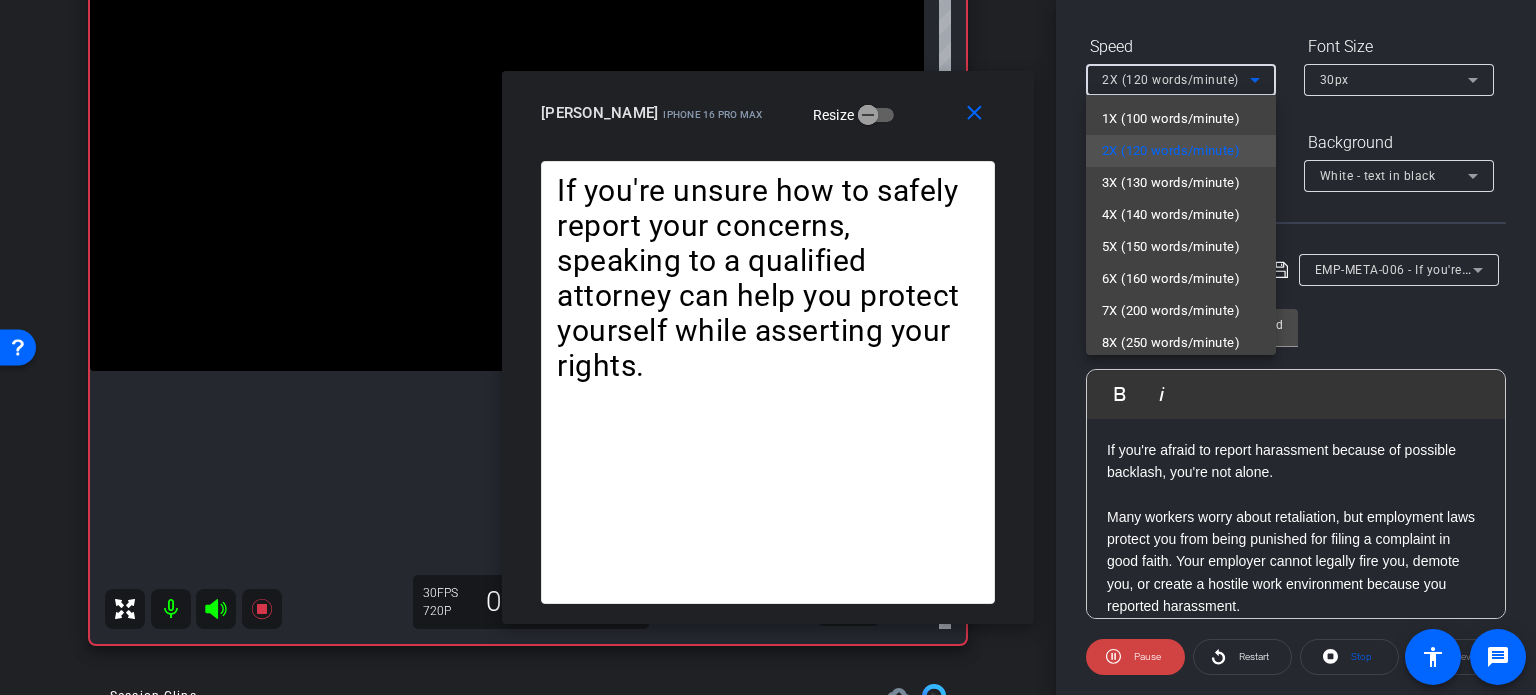 click at bounding box center (768, 347) 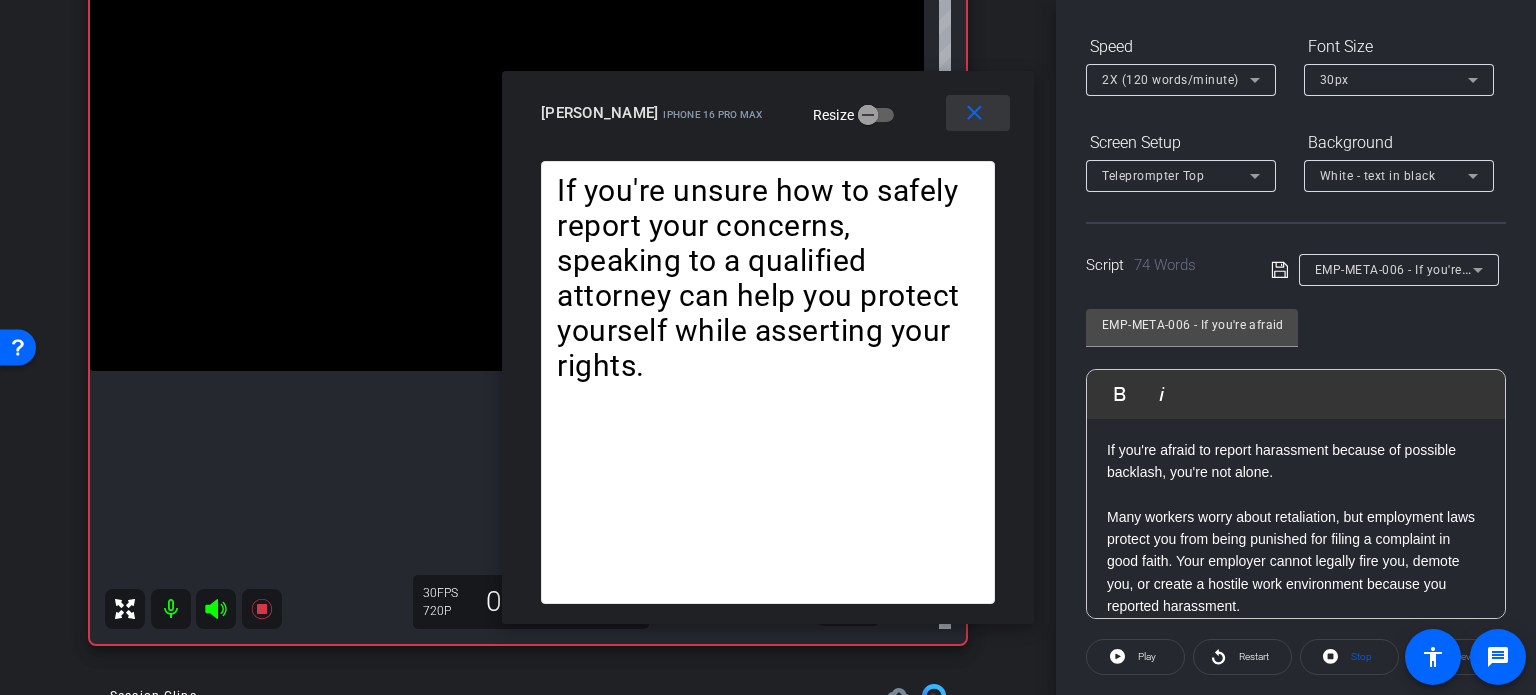 drag, startPoint x: 988, startPoint y: 107, endPoint x: 1122, endPoint y: 95, distance: 134.53624 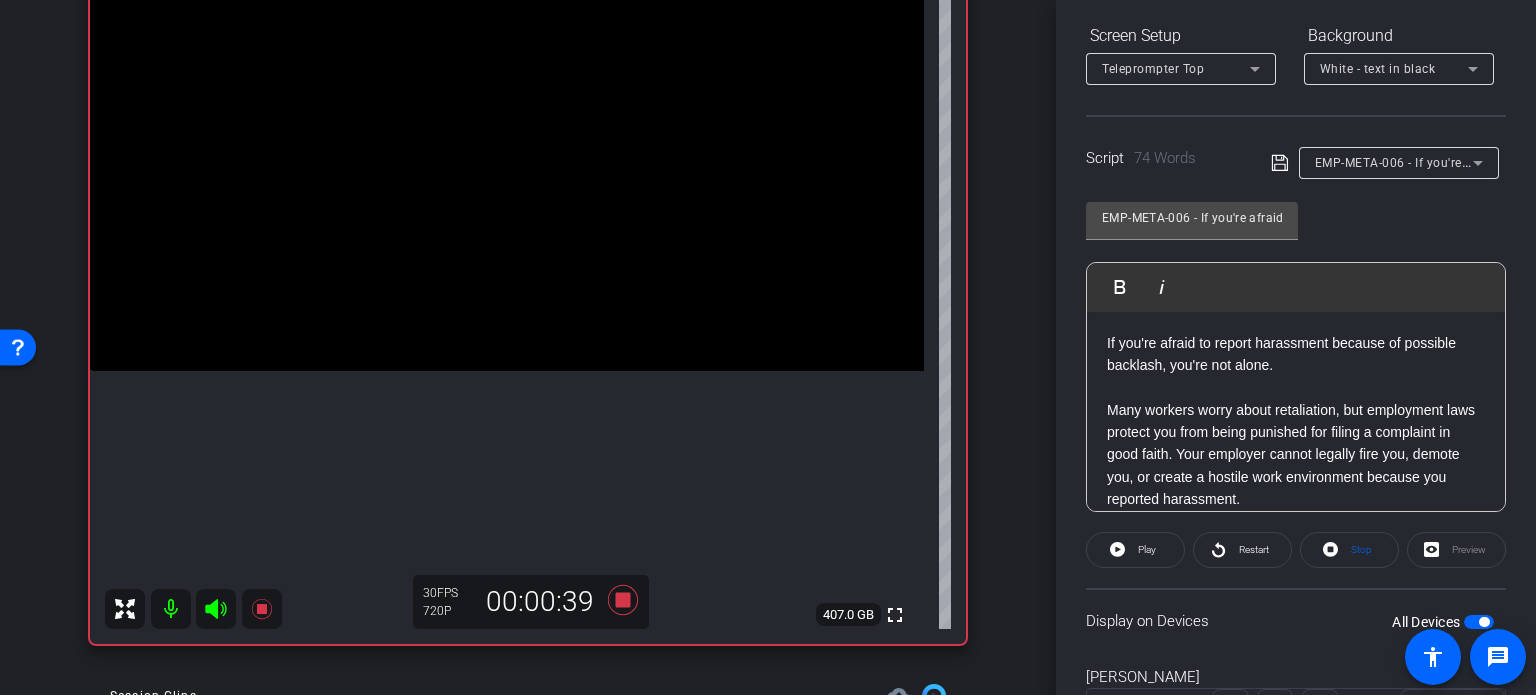 scroll, scrollTop: 396, scrollLeft: 0, axis: vertical 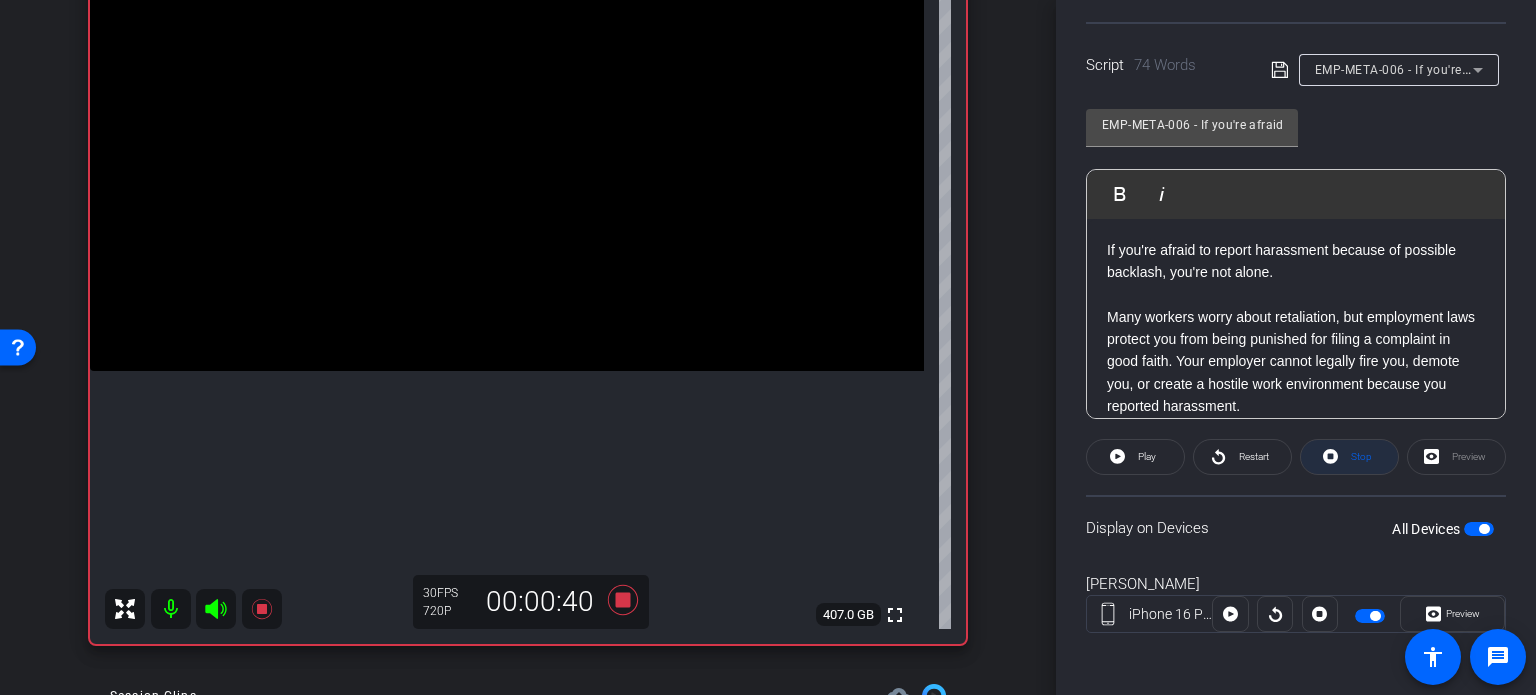 click on "Stop" 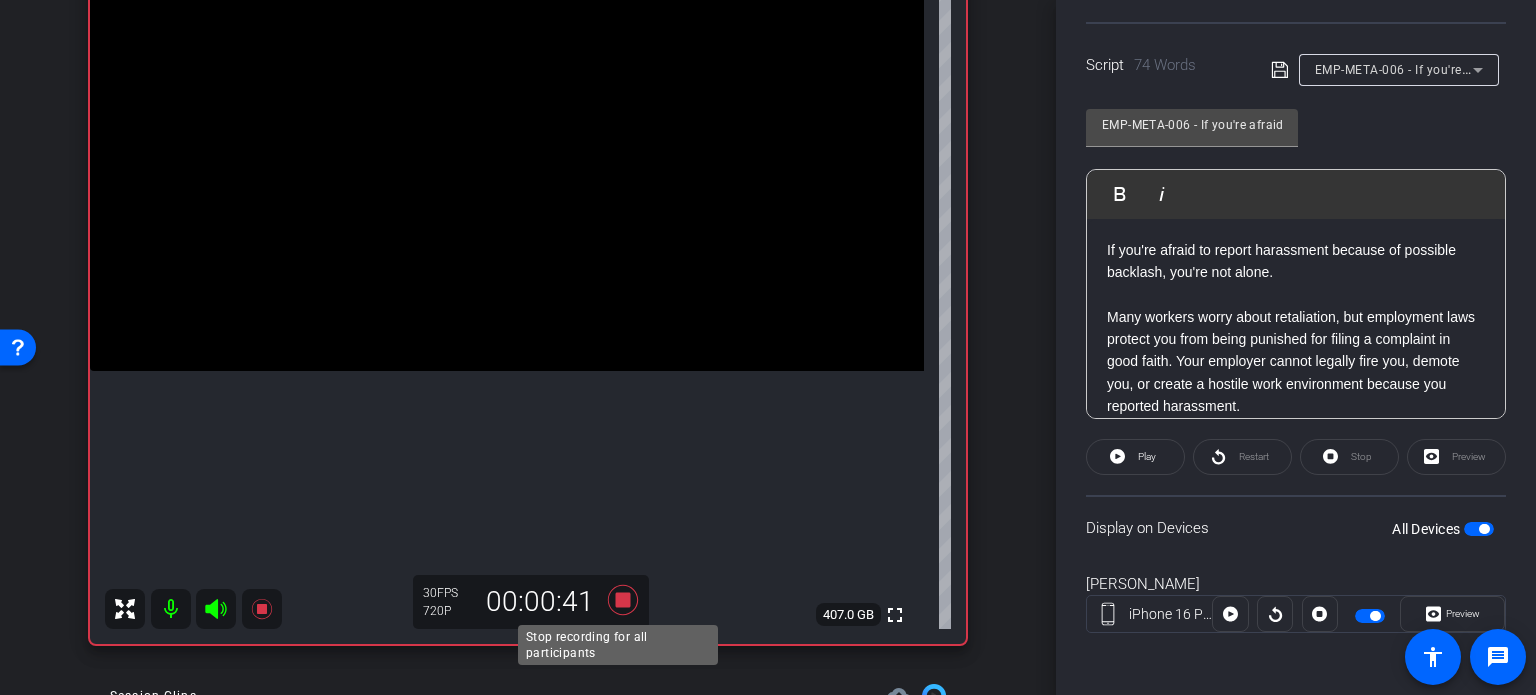 click 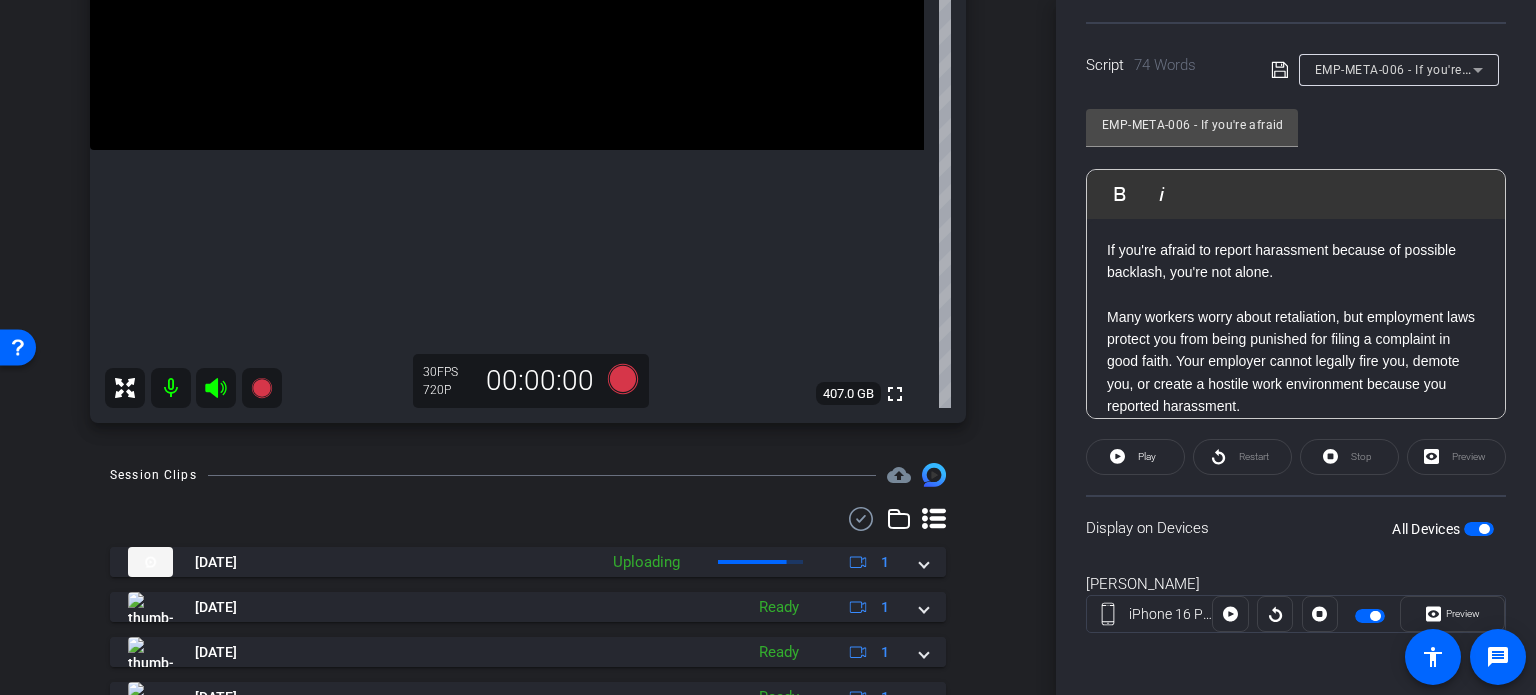 scroll, scrollTop: 500, scrollLeft: 0, axis: vertical 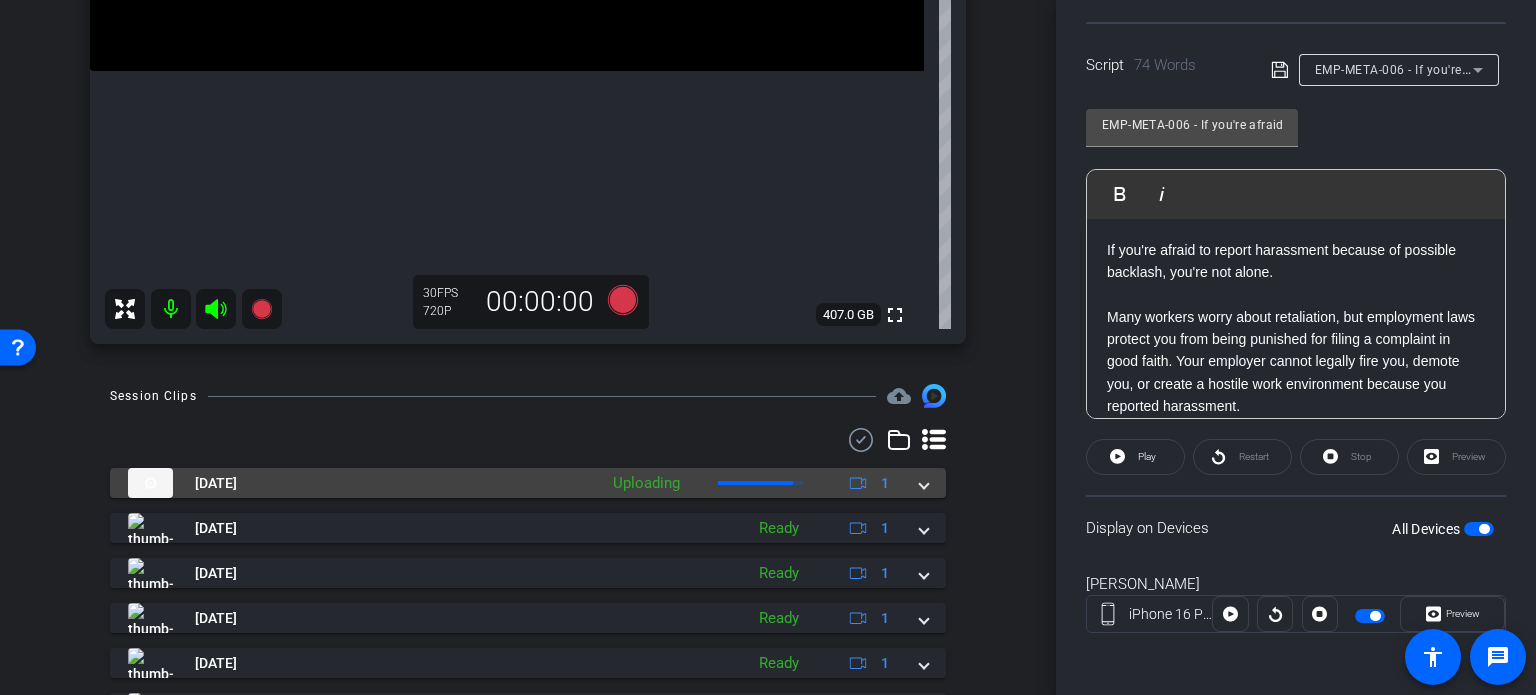 click on "Jul 21, 2025  Uploading
1" at bounding box center [524, 483] 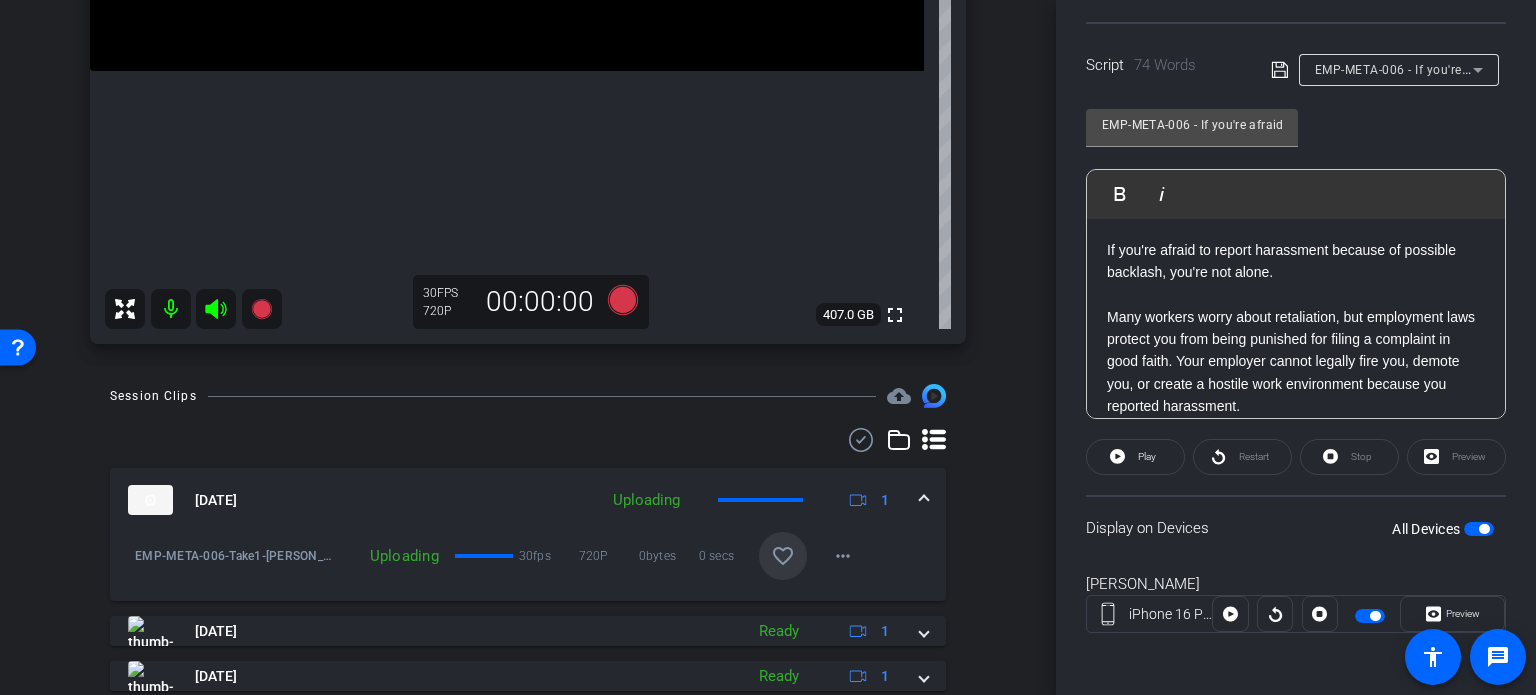 click on "favorite_border" at bounding box center (783, 556) 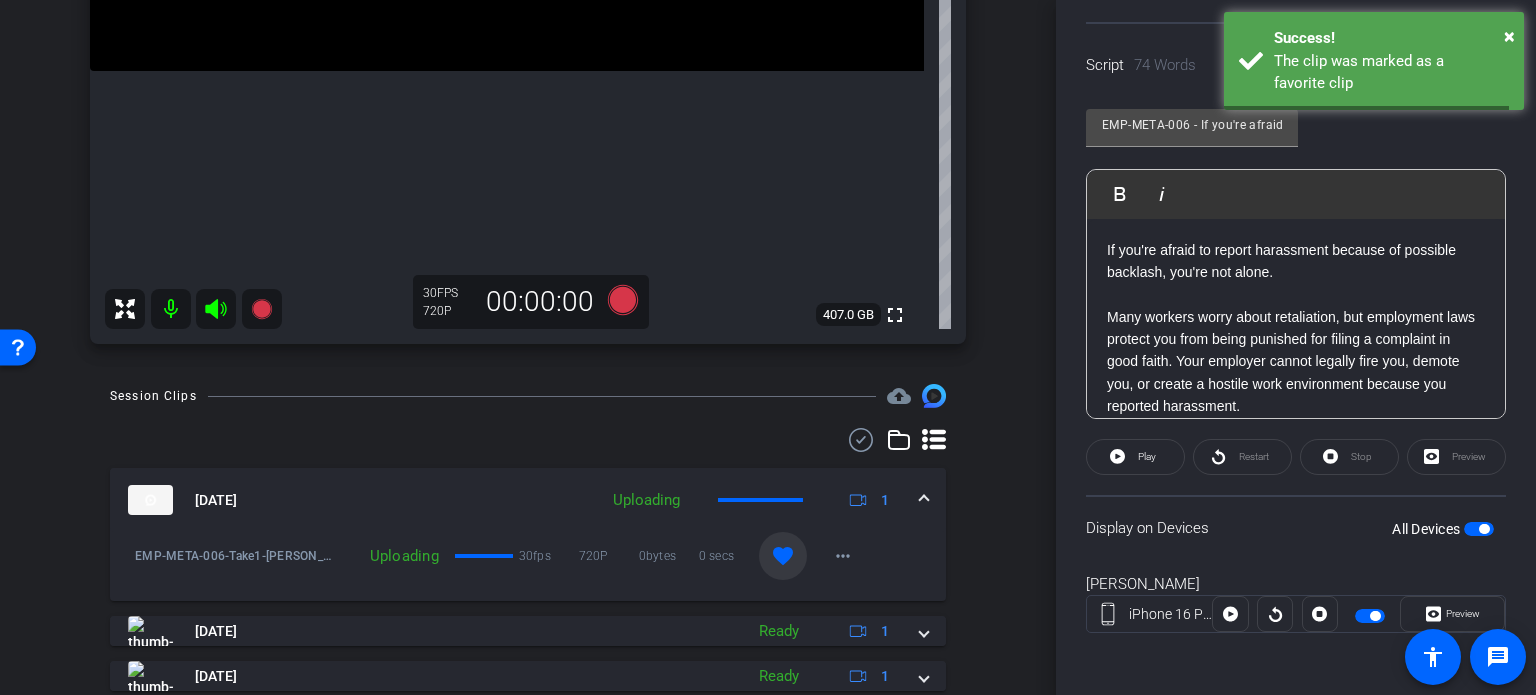 click on "Jul 21, 2025  Uploading
1" at bounding box center (524, 500) 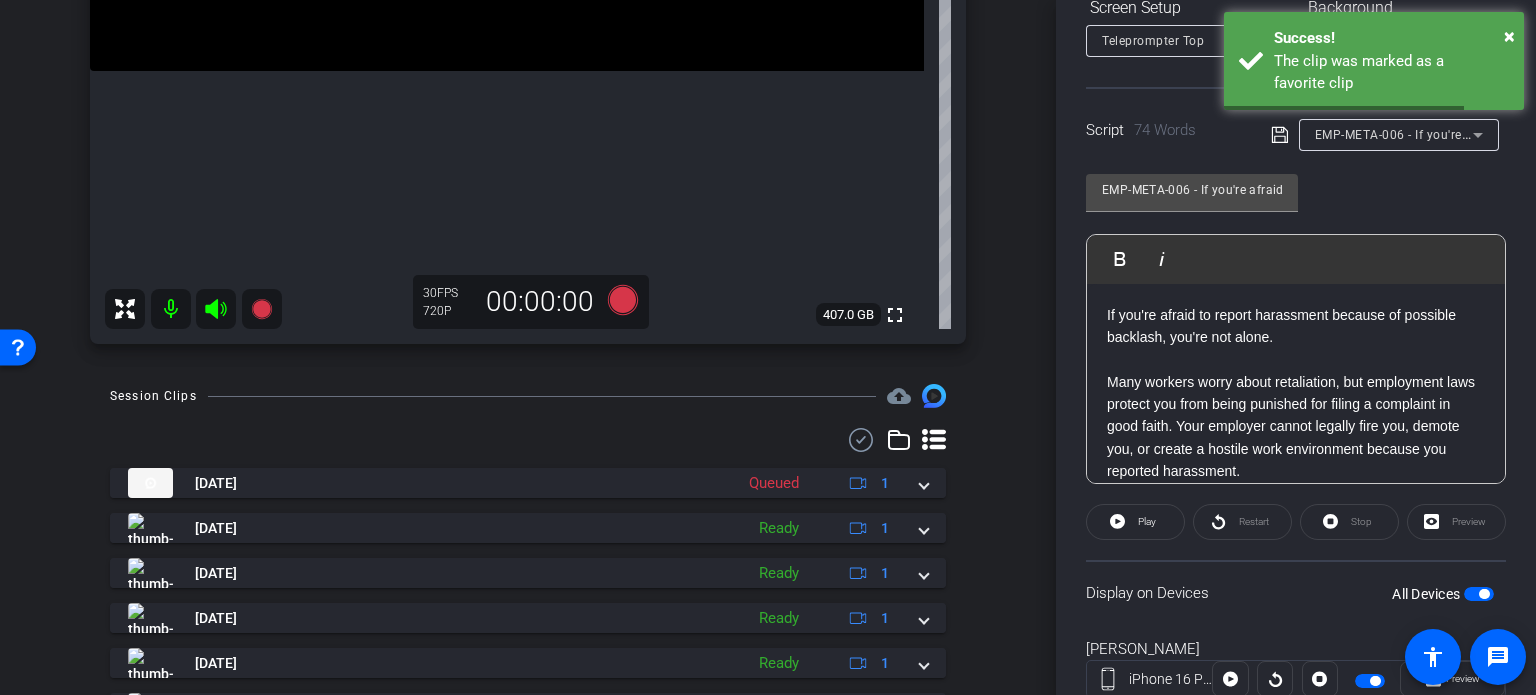 scroll, scrollTop: 296, scrollLeft: 0, axis: vertical 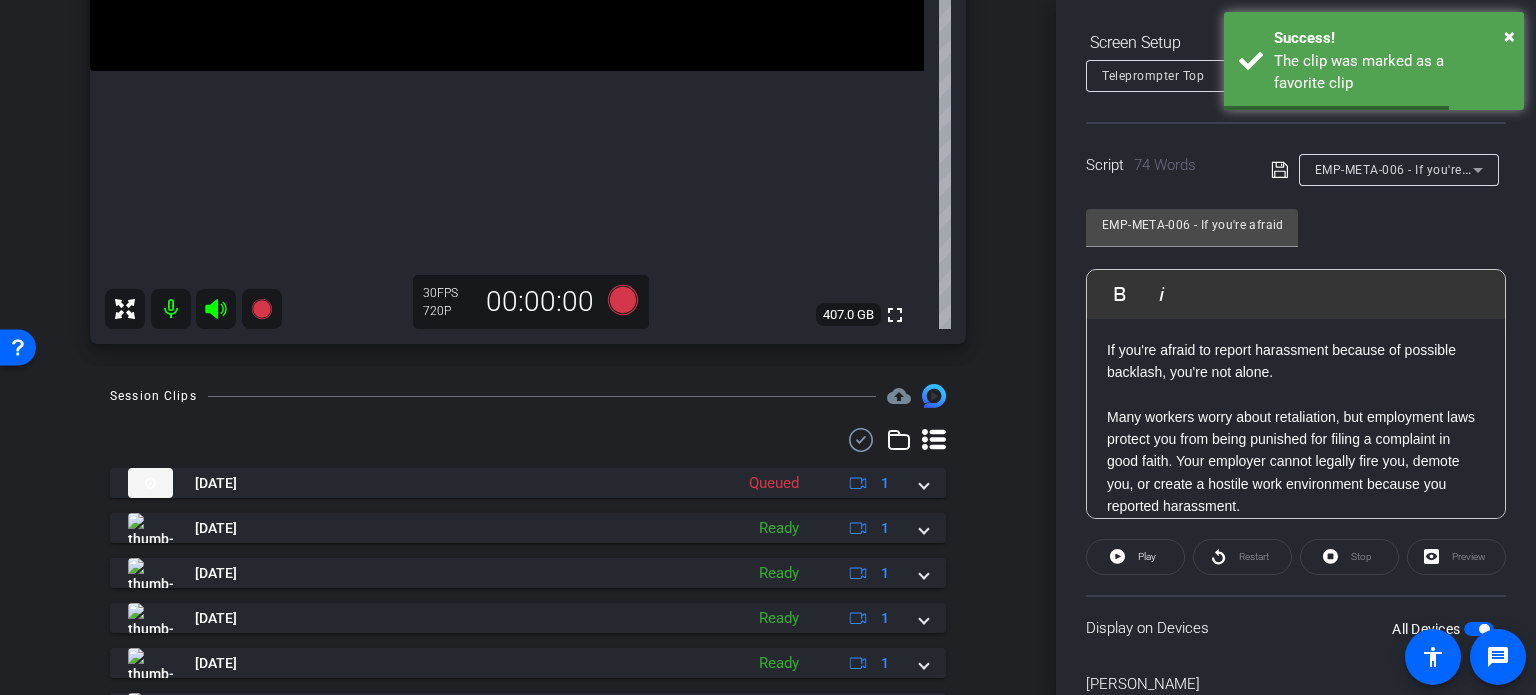 click on "EMP-META-006 - If you're afraid to report harassment because of possible backlash, you're not alone." at bounding box center [1611, 169] 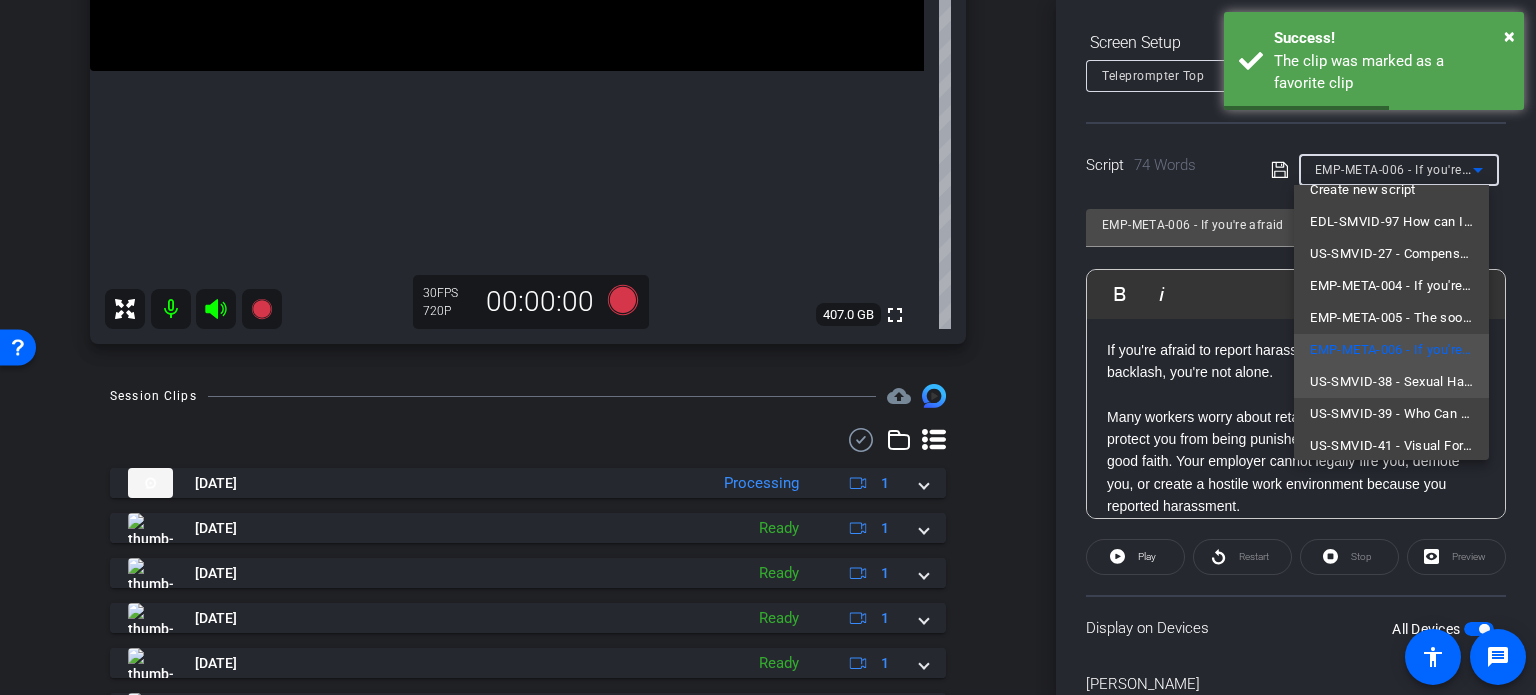 scroll, scrollTop: 28, scrollLeft: 0, axis: vertical 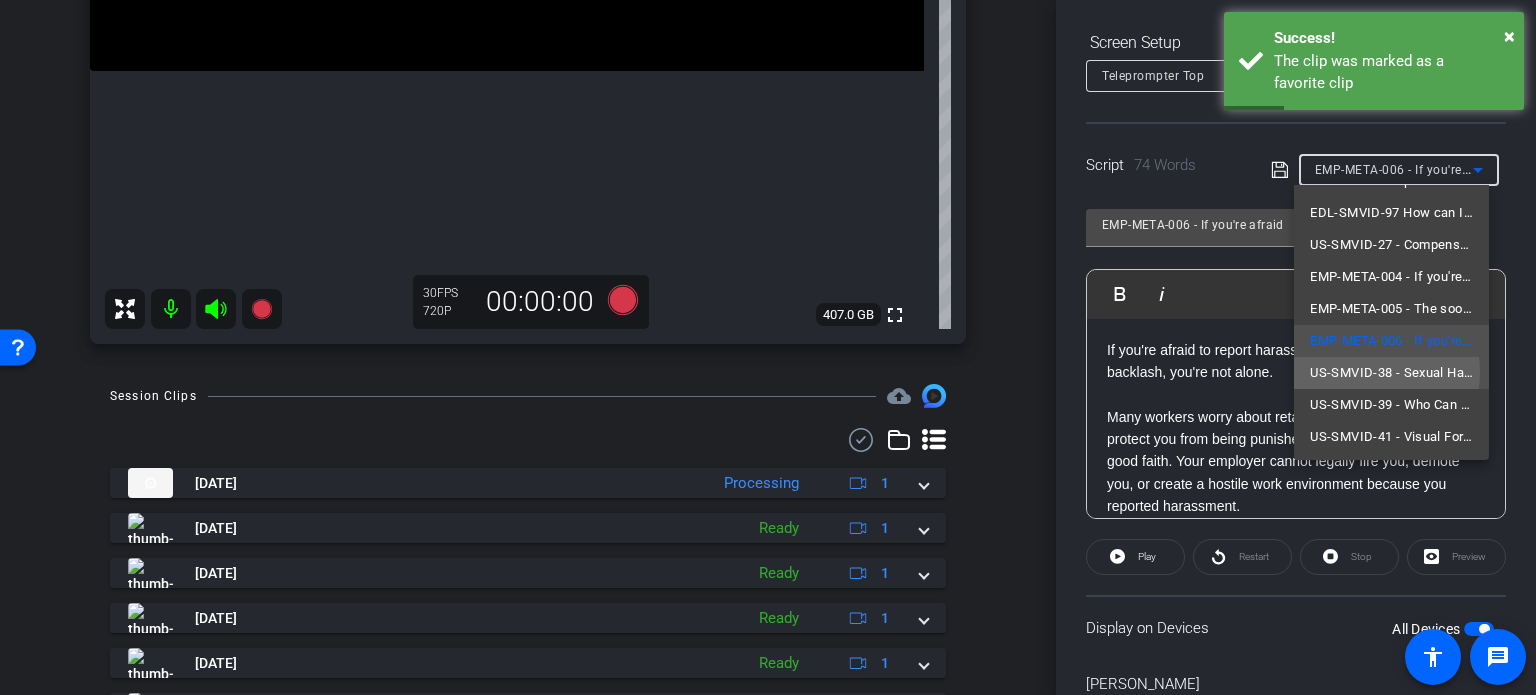 click on "US-SMVID-38 - Sexual Harassment Definition Under [US_STATE] Law" at bounding box center [1391, 373] 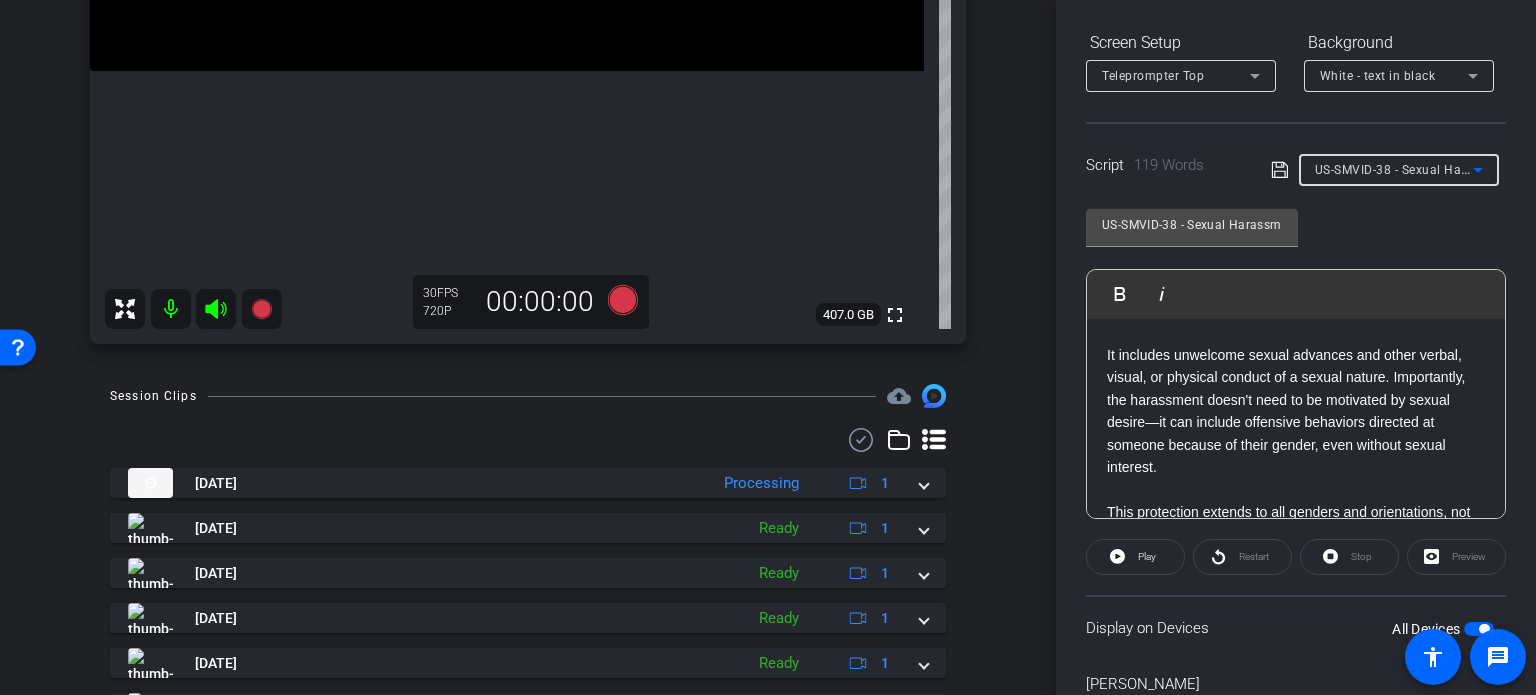 scroll, scrollTop: 0, scrollLeft: 0, axis: both 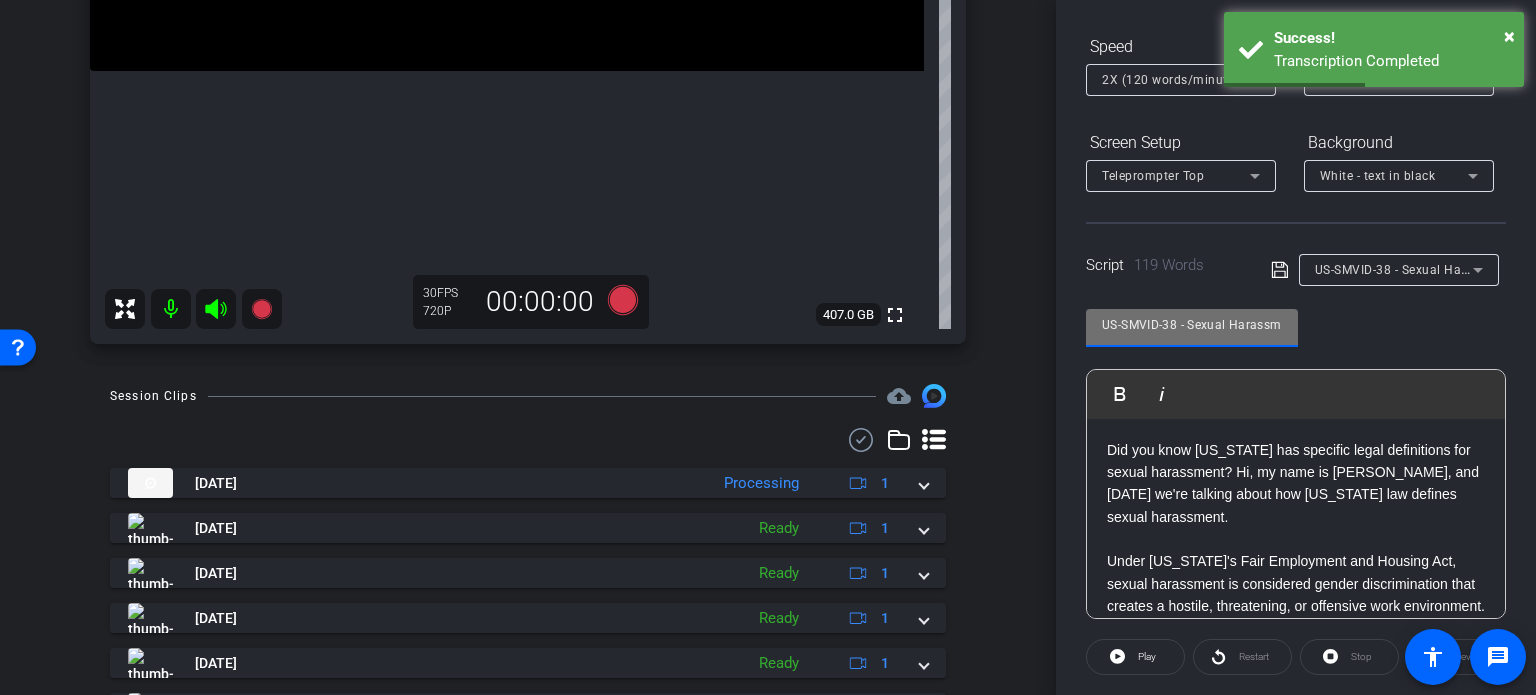 drag, startPoint x: 1178, startPoint y: 324, endPoint x: 975, endPoint y: 276, distance: 208.5977 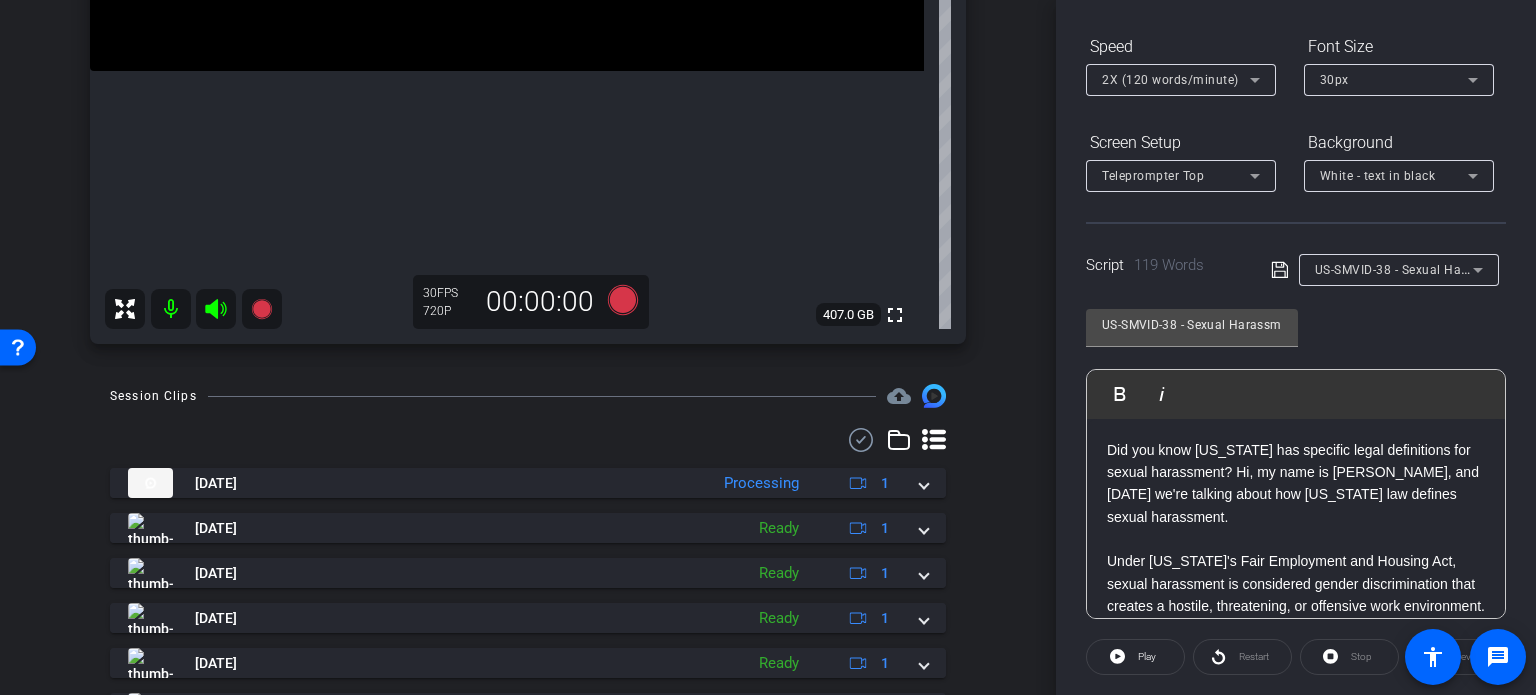 click on "BrianHannemann iPhone 16 Pro Max info ROOM ID: 165269767 100% battery_std fullscreen settings  407.0 GB
30 FPS  720P   00:00:00" at bounding box center (528, -25) 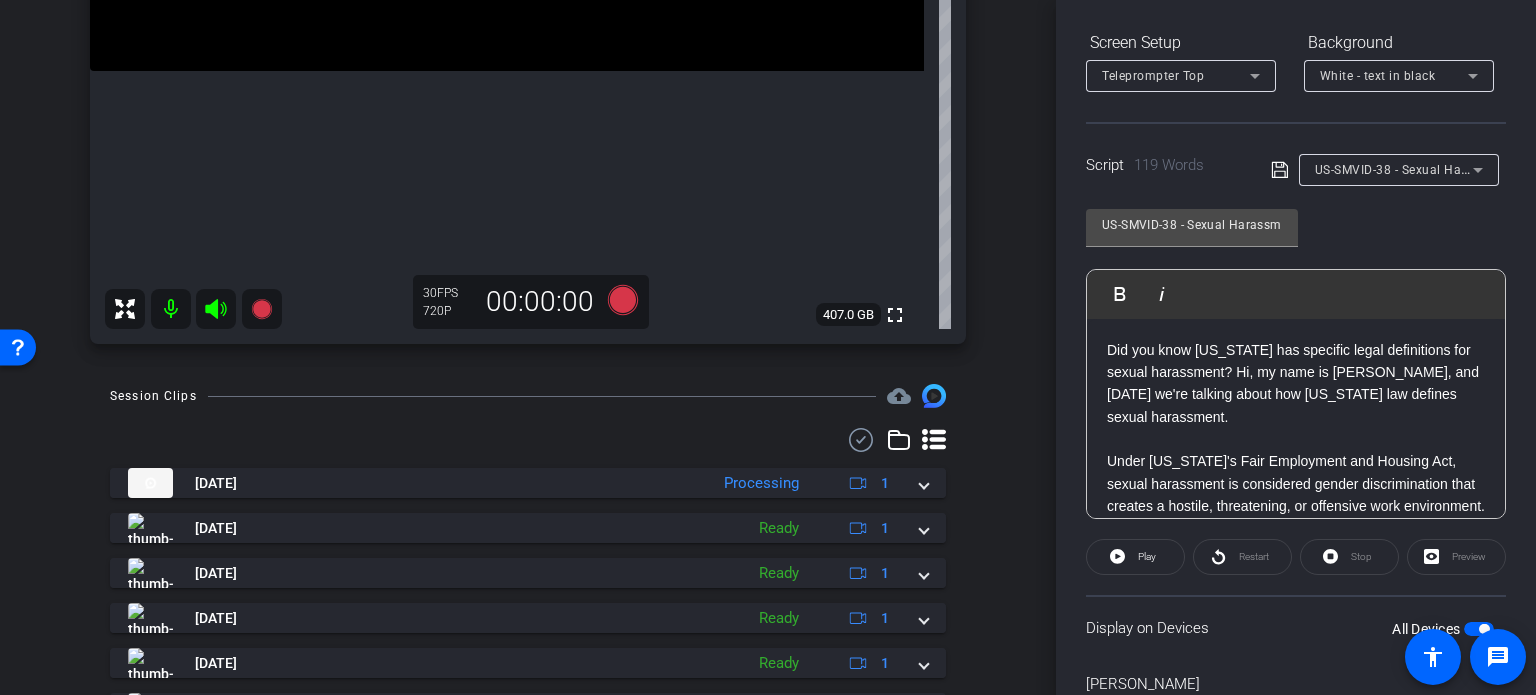 scroll, scrollTop: 196, scrollLeft: 0, axis: vertical 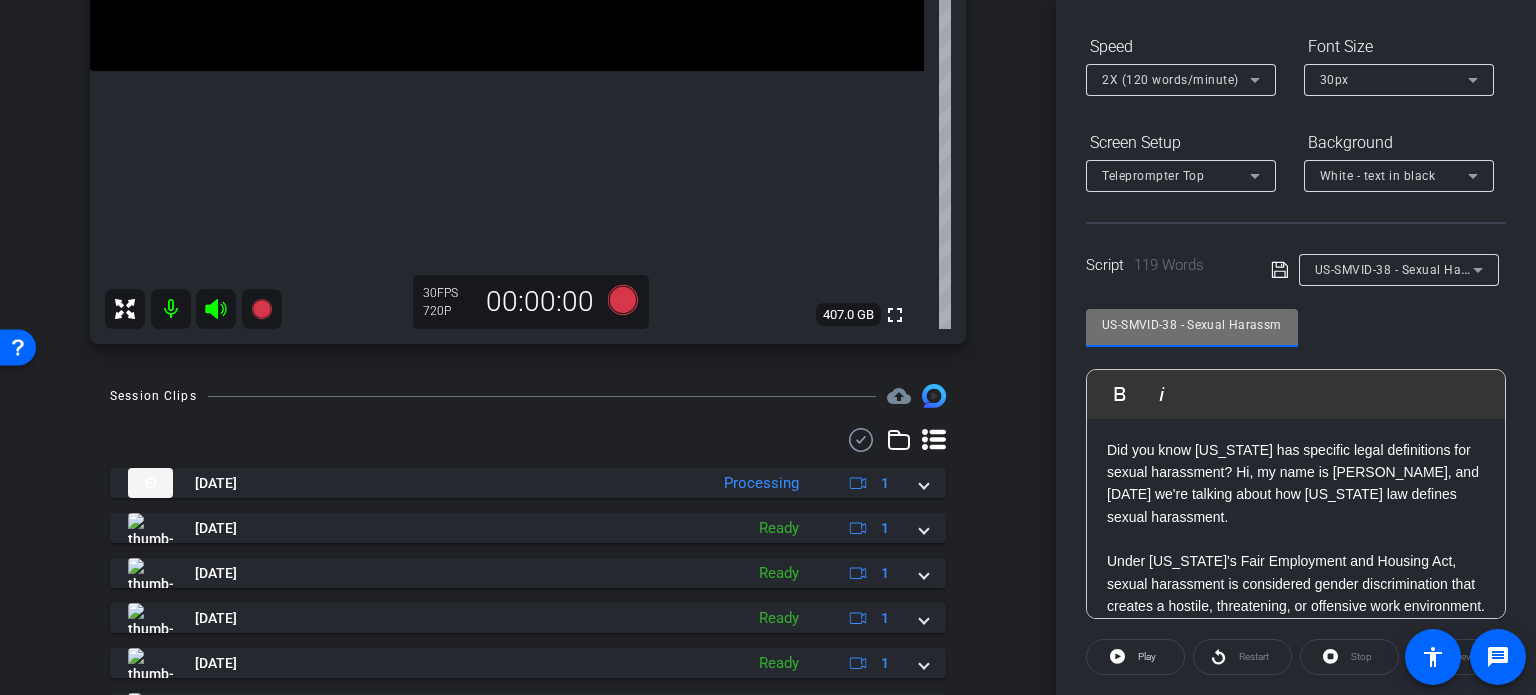 drag, startPoint x: 1180, startPoint y: 323, endPoint x: 992, endPoint y: 298, distance: 189.65495 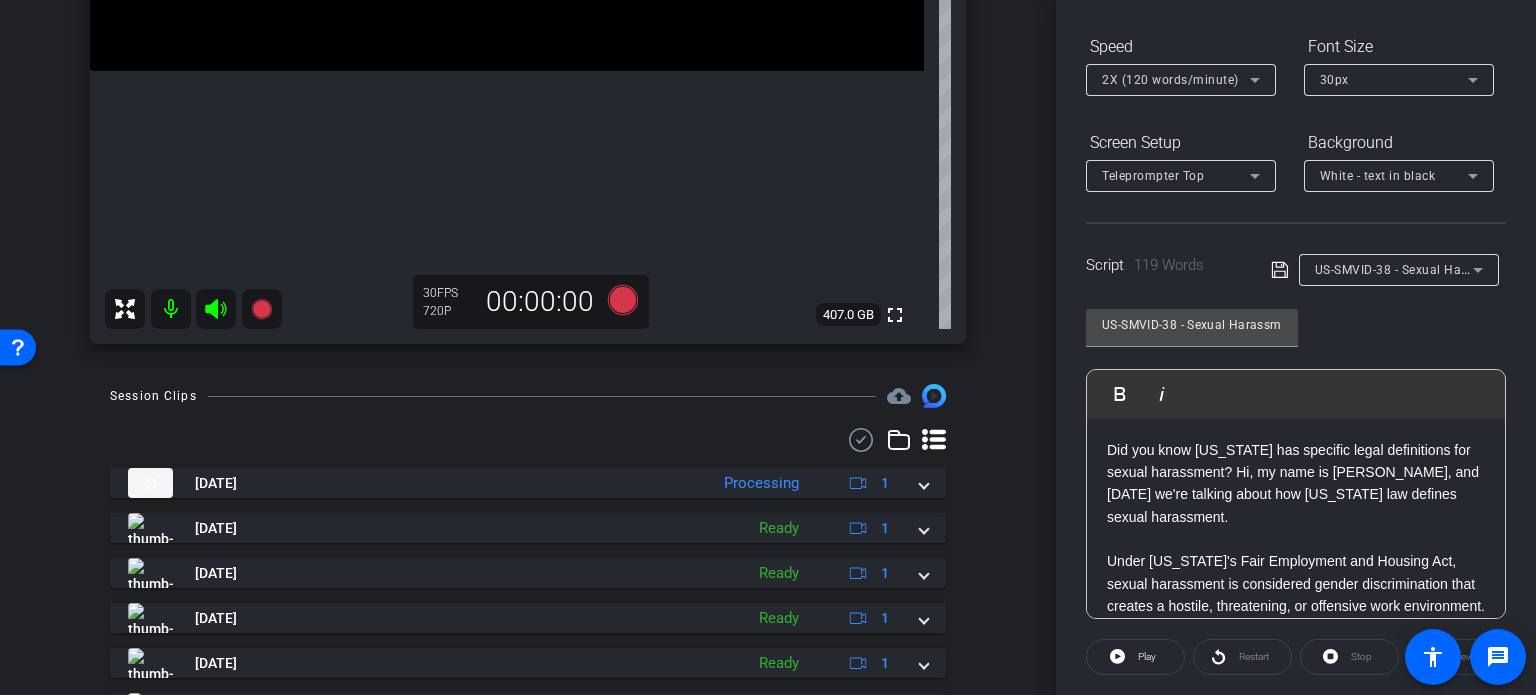 click on "arrow_back  Hannemann,Brian_Shoot22_06132025   Back to project   Send invite  account_box grid_on settings info
BrianHannemann iPhone 16 Pro Max info ROOM ID: 165269767 100% battery_std fullscreen settings  407.0 GB
30 FPS  720P   00:00:00
Session Clips   cloud_upload
Jul 21, 2025   Processing
1 play_circle_outline   Ready & Processing  30fps 720P 0bytes 0 secs favorite  Ready" at bounding box center [528, 347] 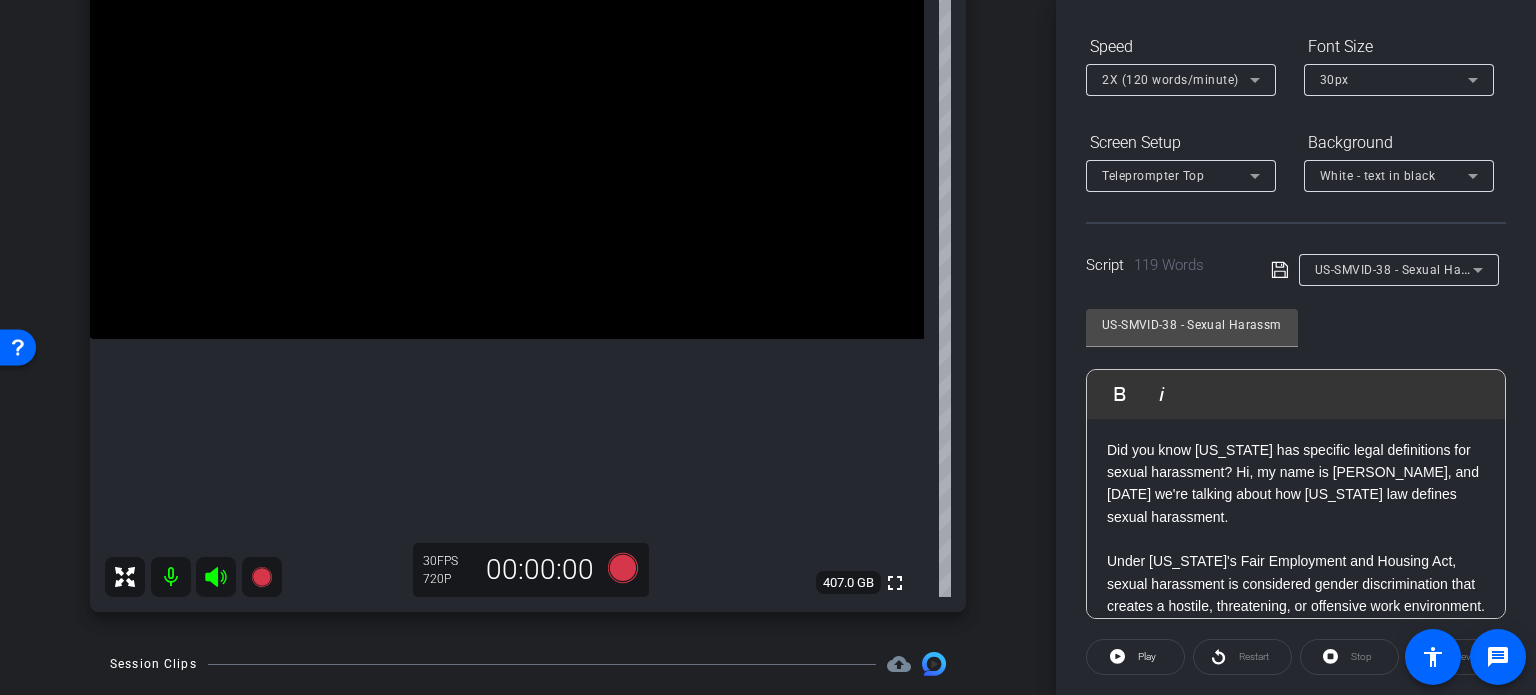 scroll, scrollTop: 200, scrollLeft: 0, axis: vertical 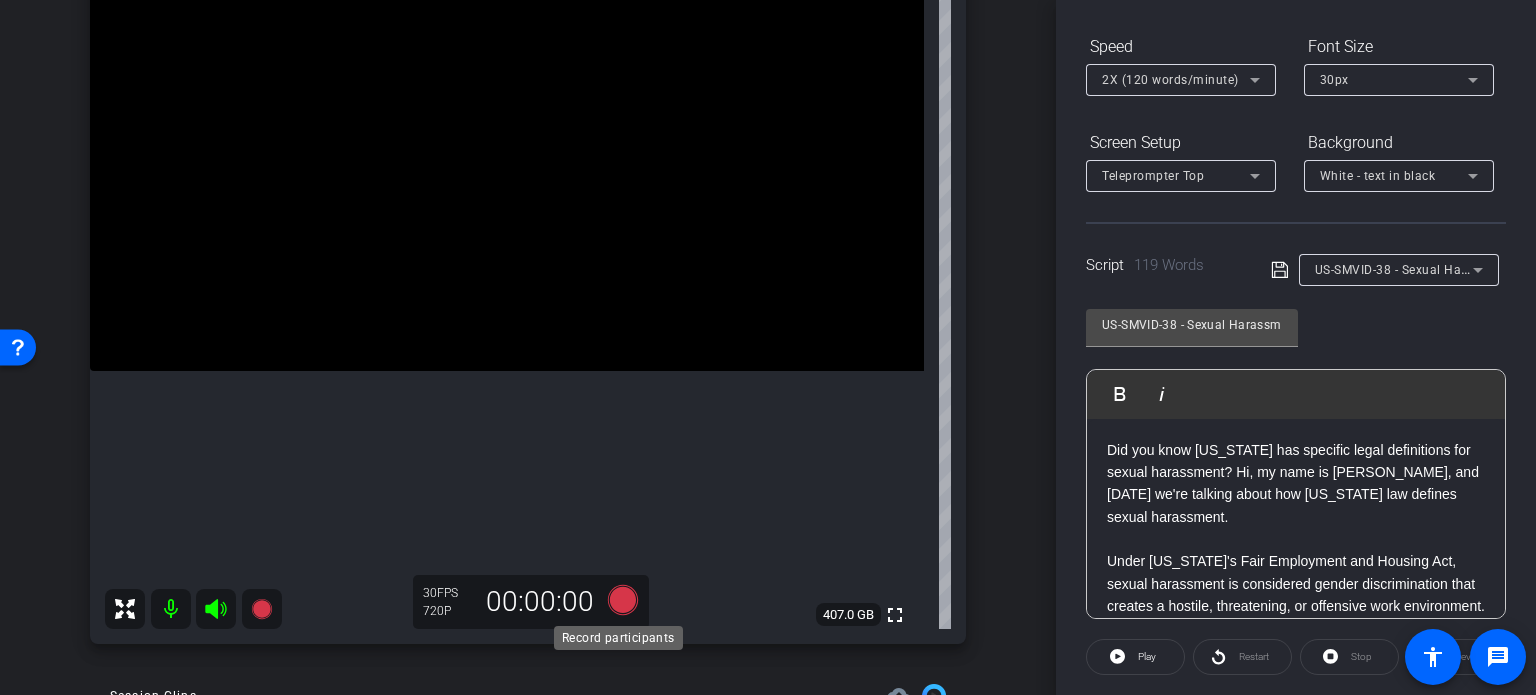 click 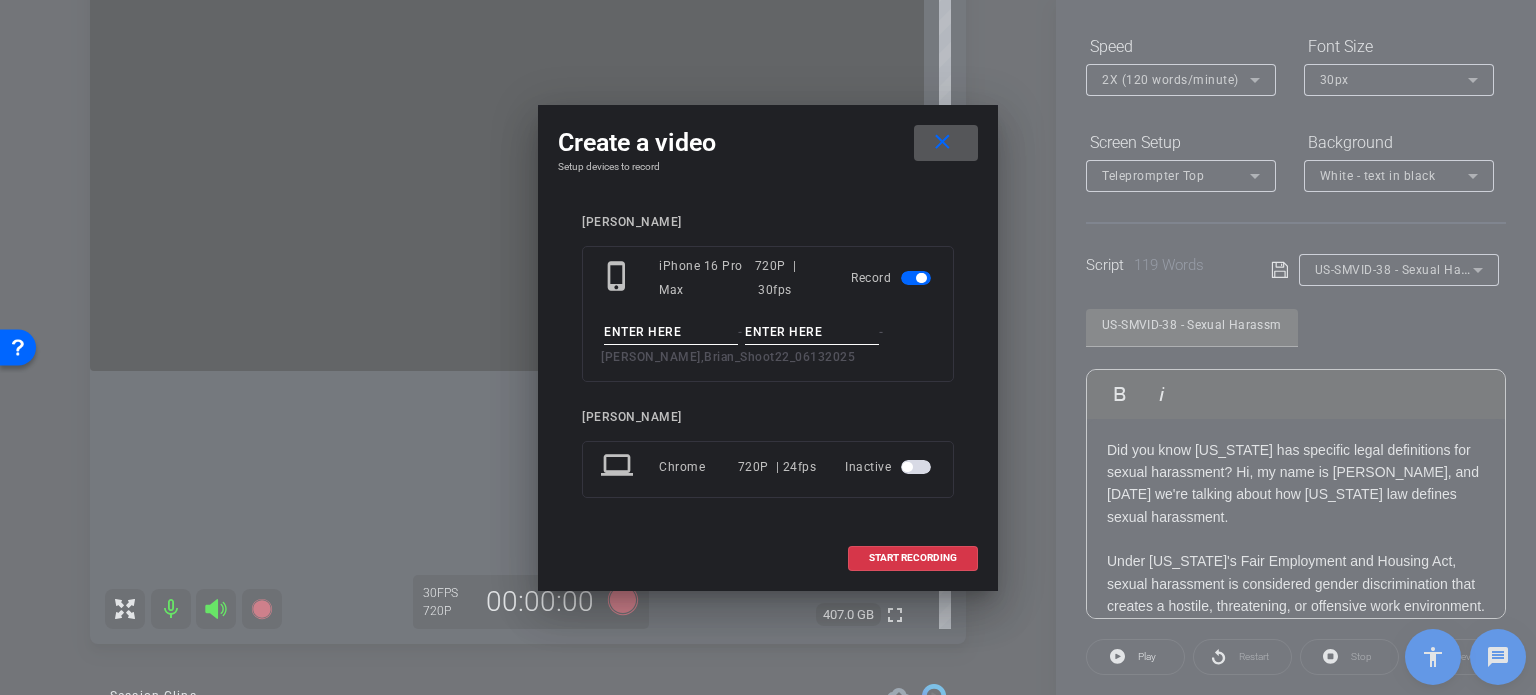 click at bounding box center [671, 332] 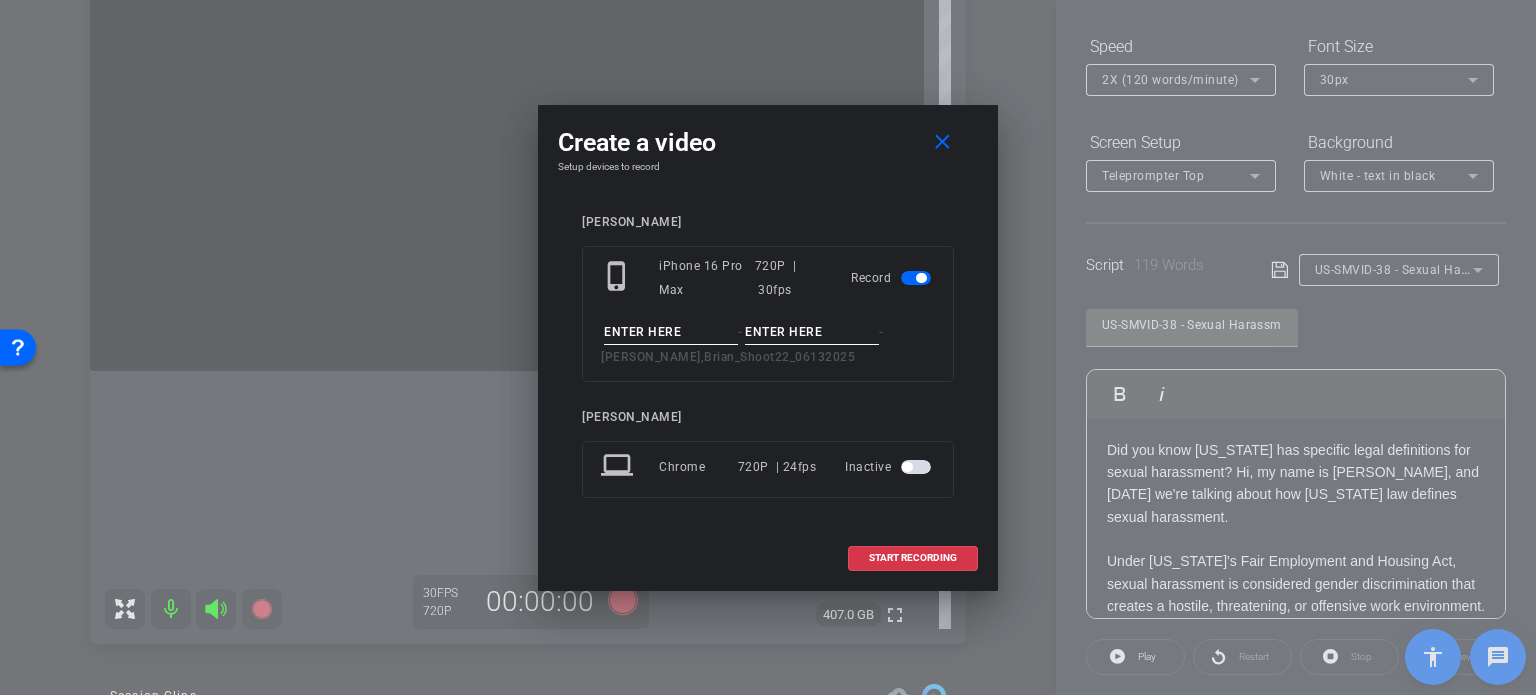 paste on "US-SMVID-38" 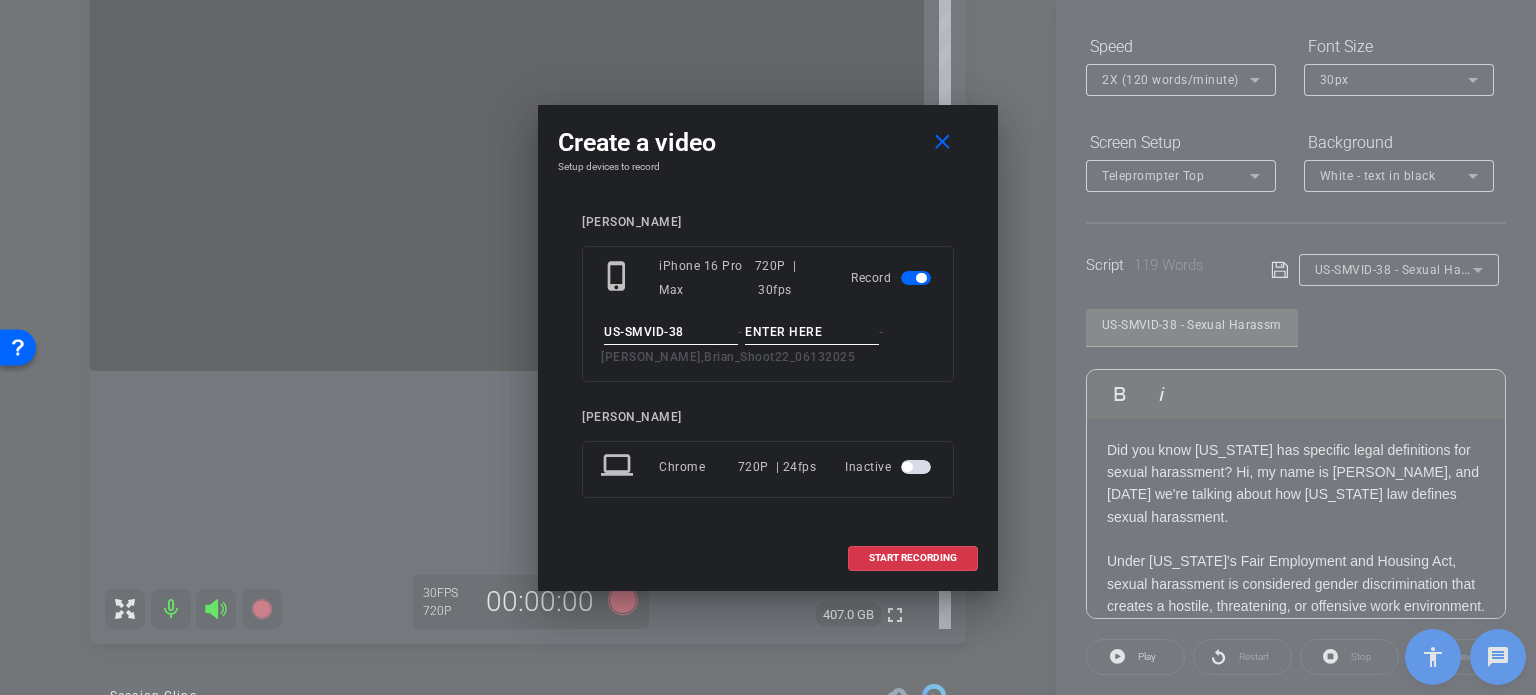 type on "US-SMVID-38" 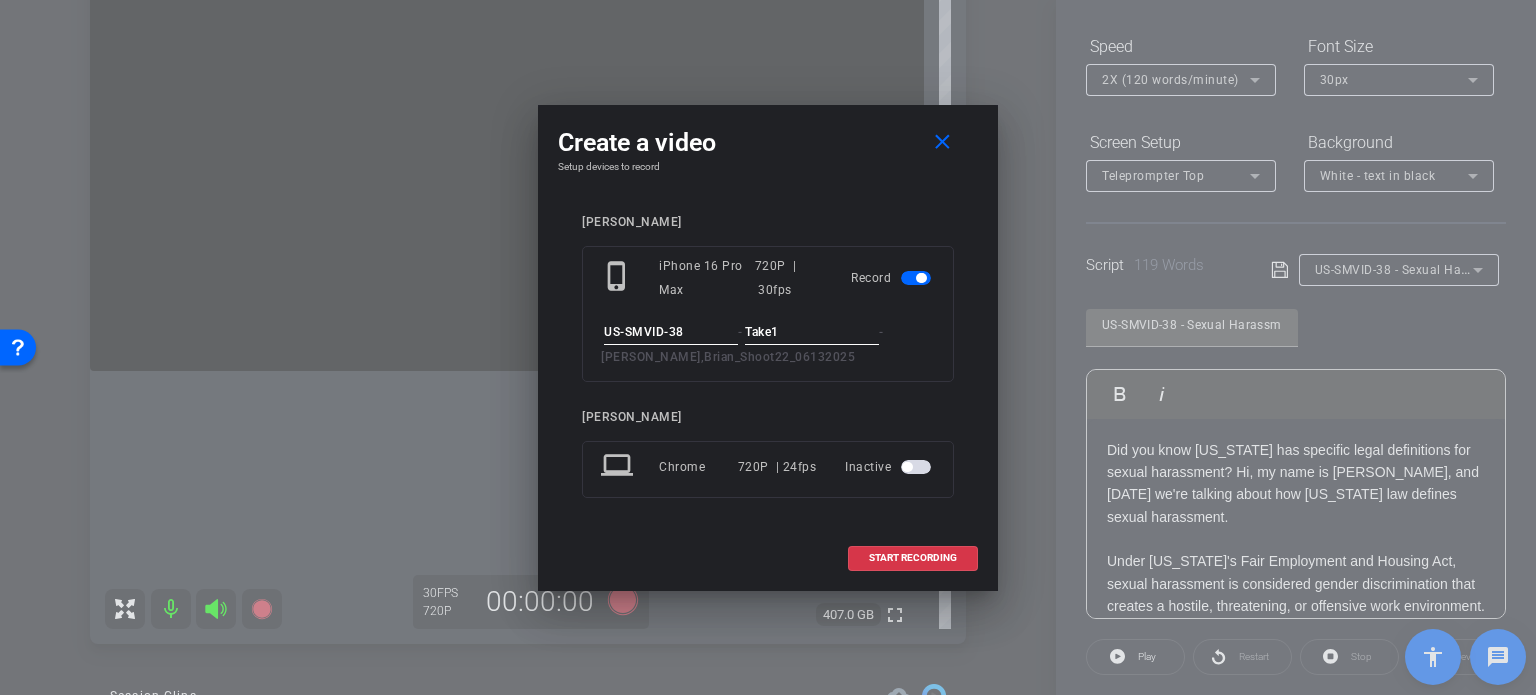 type on "Take1" 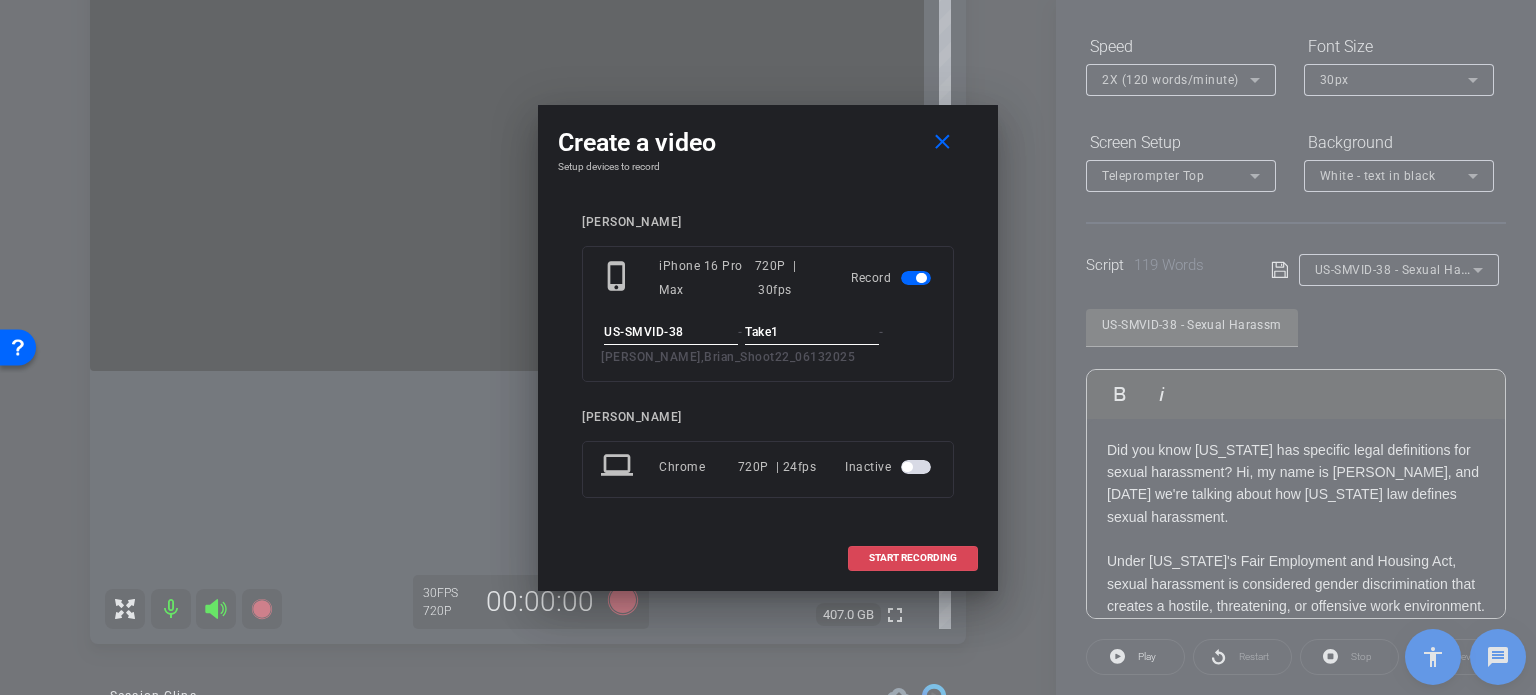 click on "START RECORDING" at bounding box center [913, 558] 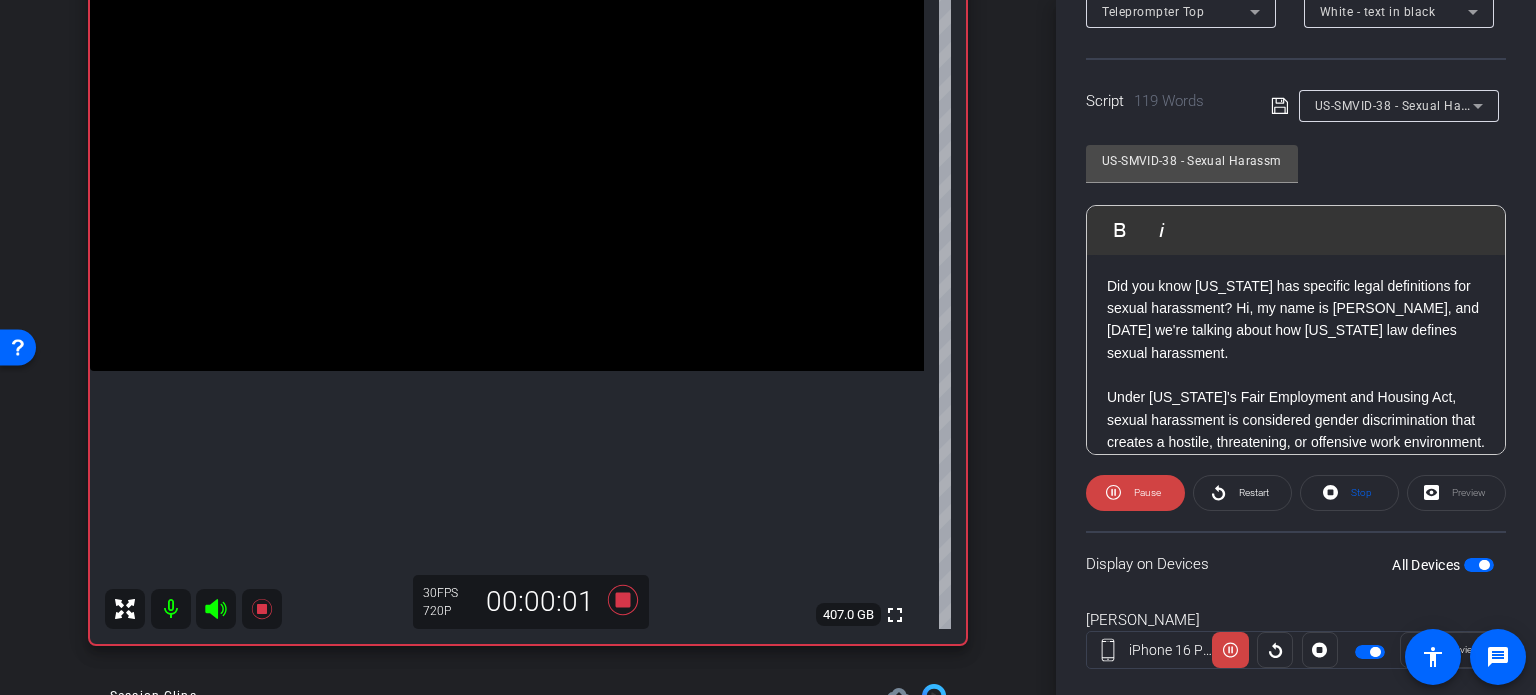 scroll, scrollTop: 396, scrollLeft: 0, axis: vertical 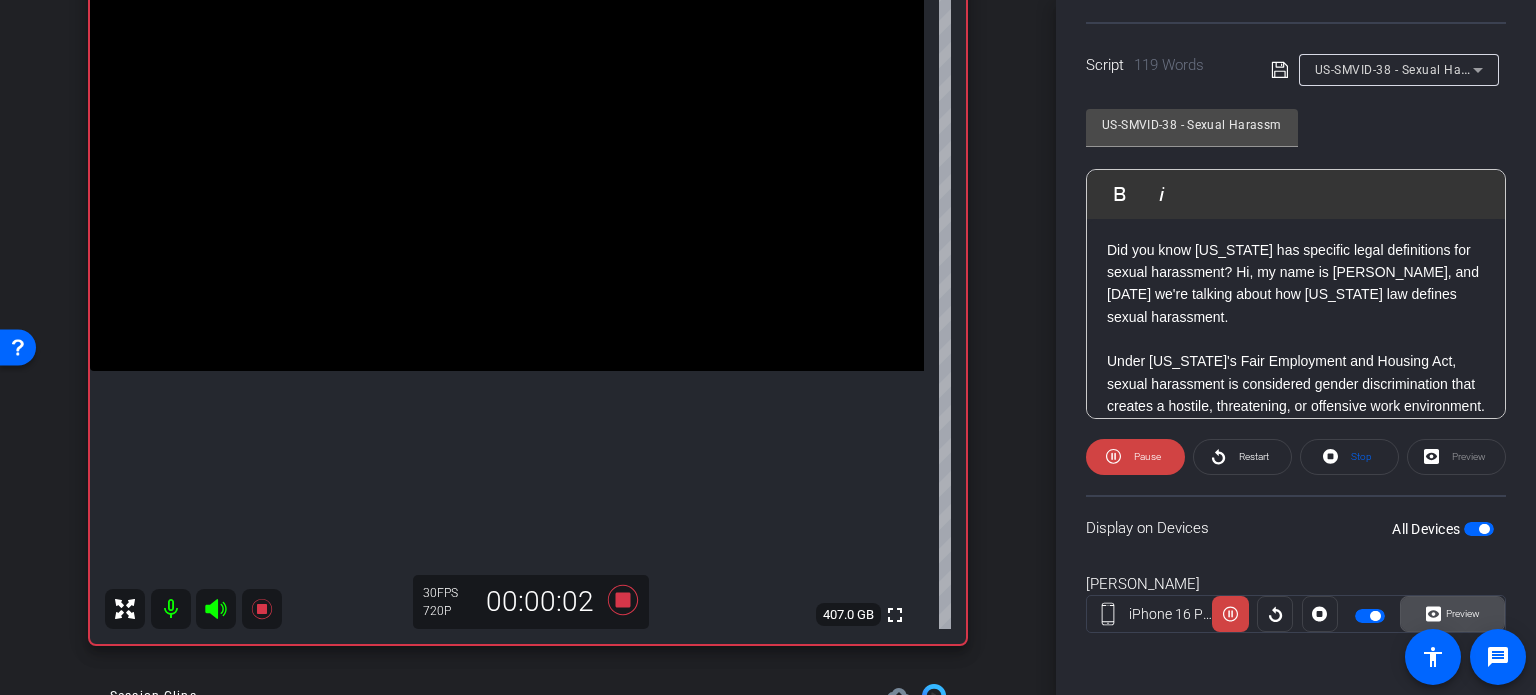 click on "Preview" 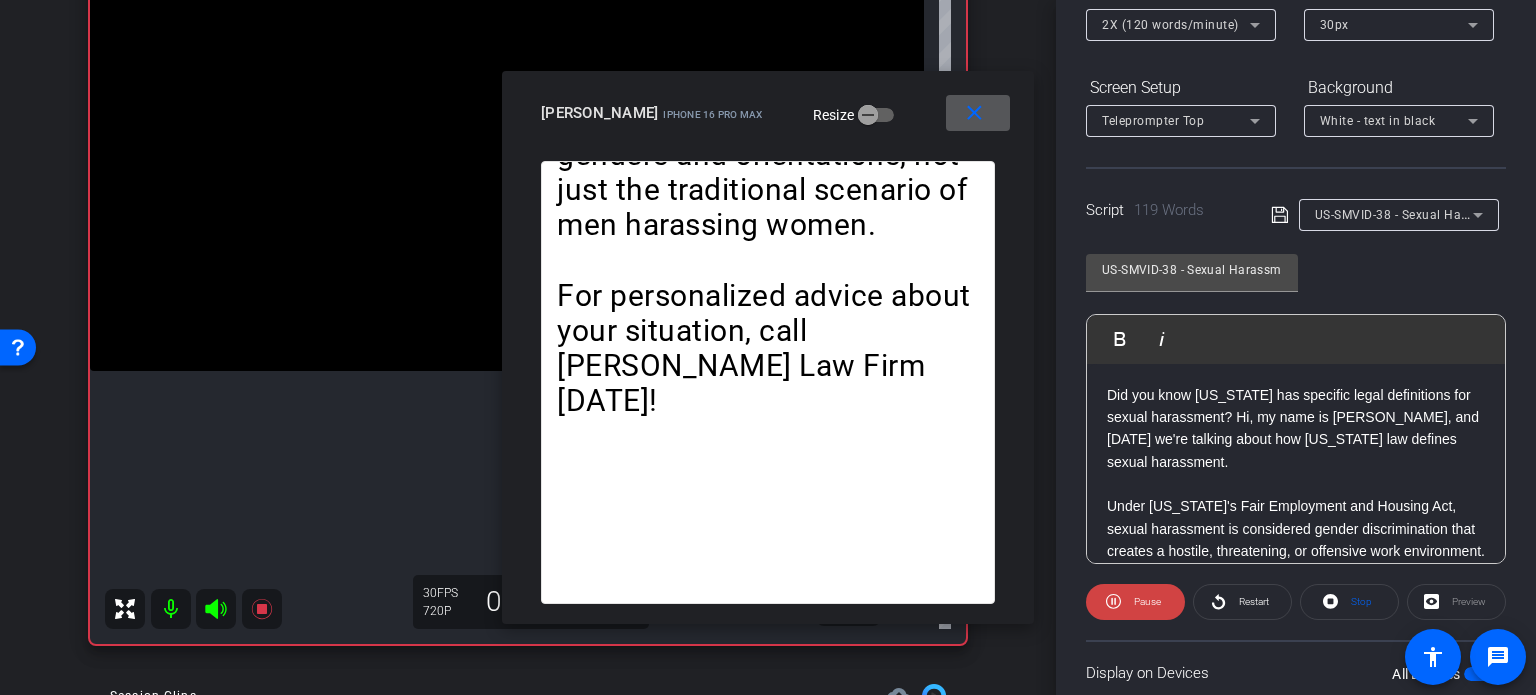 scroll, scrollTop: 196, scrollLeft: 0, axis: vertical 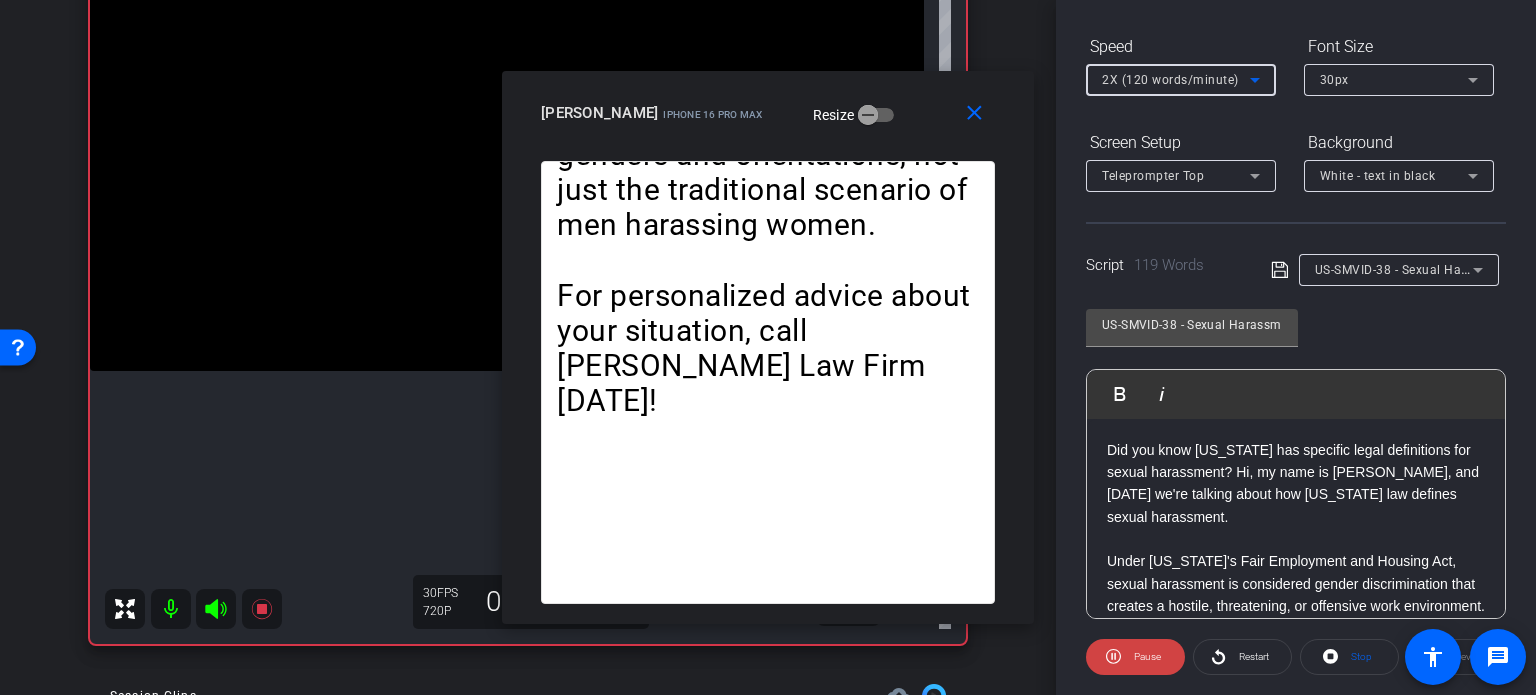 click on "2X (120 words/minute)" at bounding box center [1176, 79] 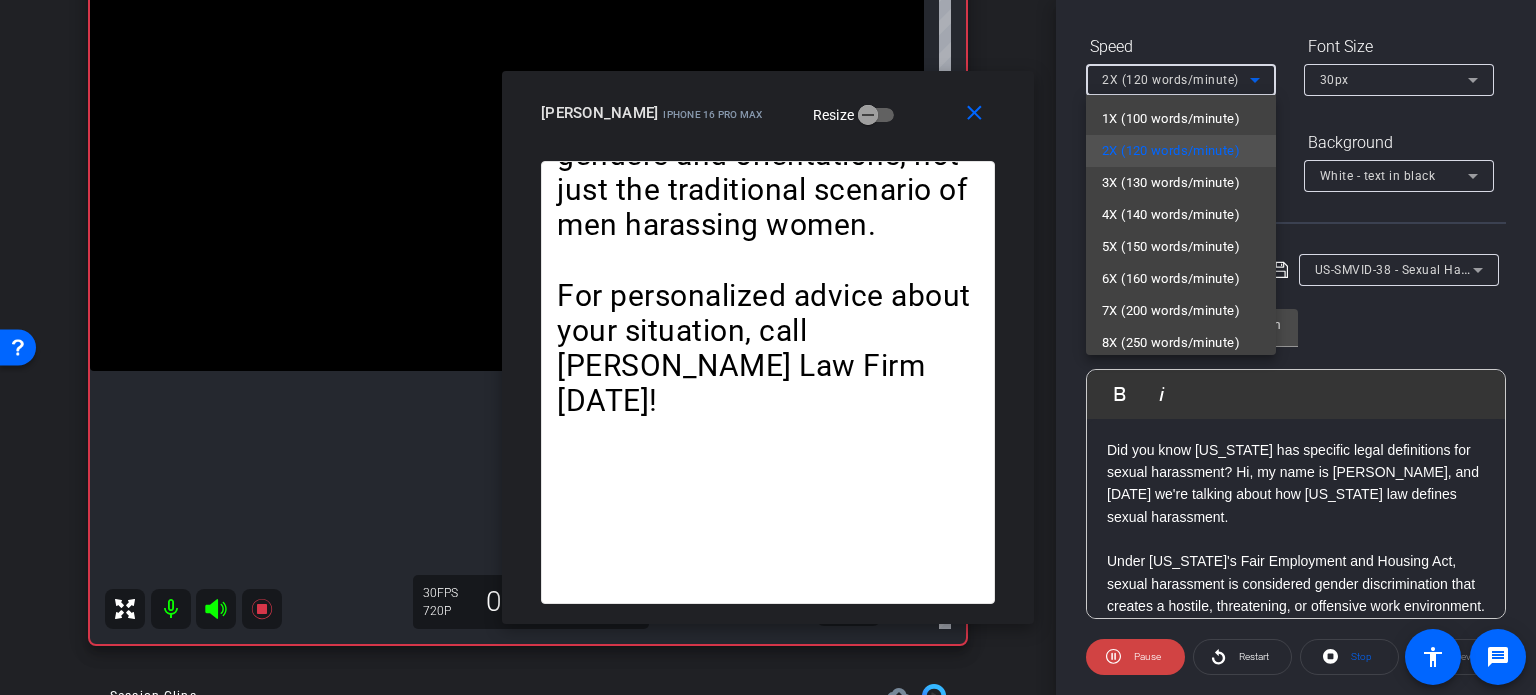 drag, startPoint x: 758, startPoint y: 131, endPoint x: 785, endPoint y: 139, distance: 28.160255 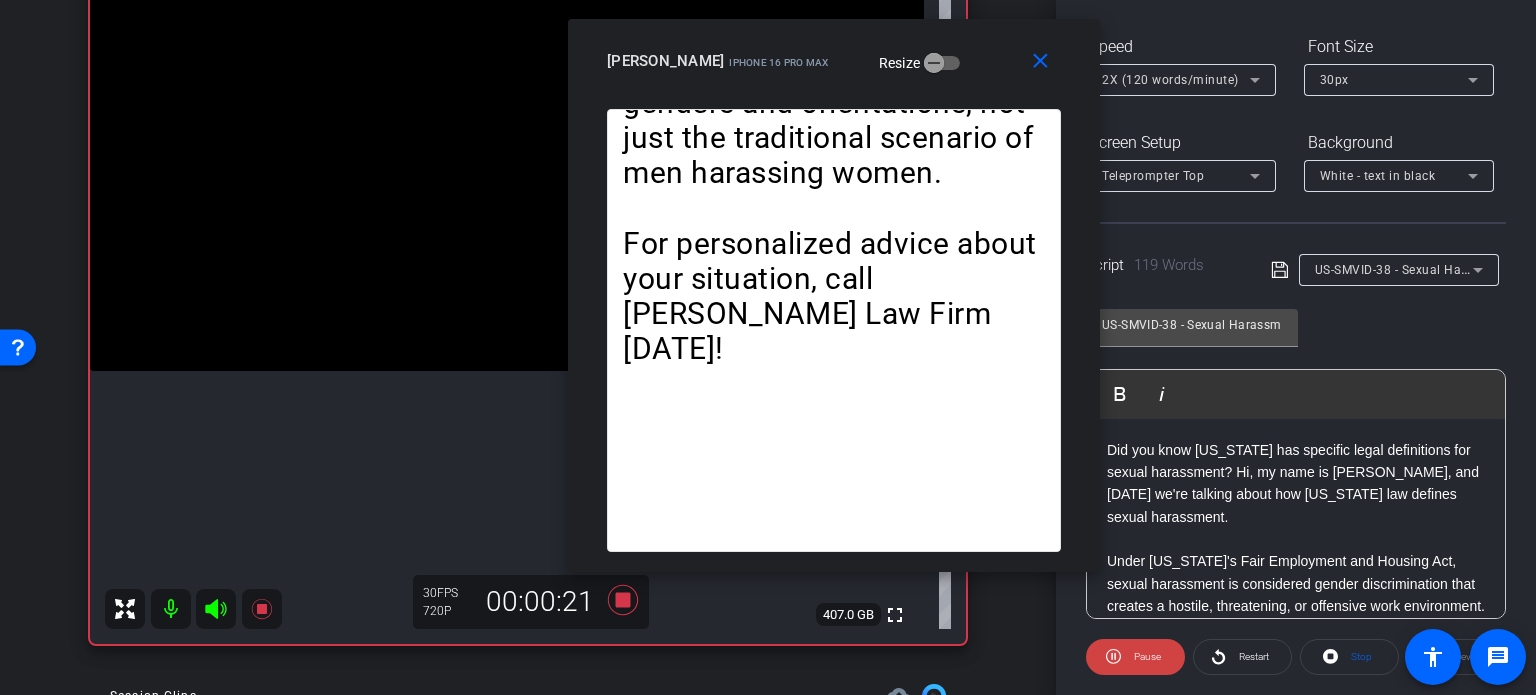 drag, startPoint x: 785, startPoint y: 139, endPoint x: 851, endPoint y: 87, distance: 84.0238 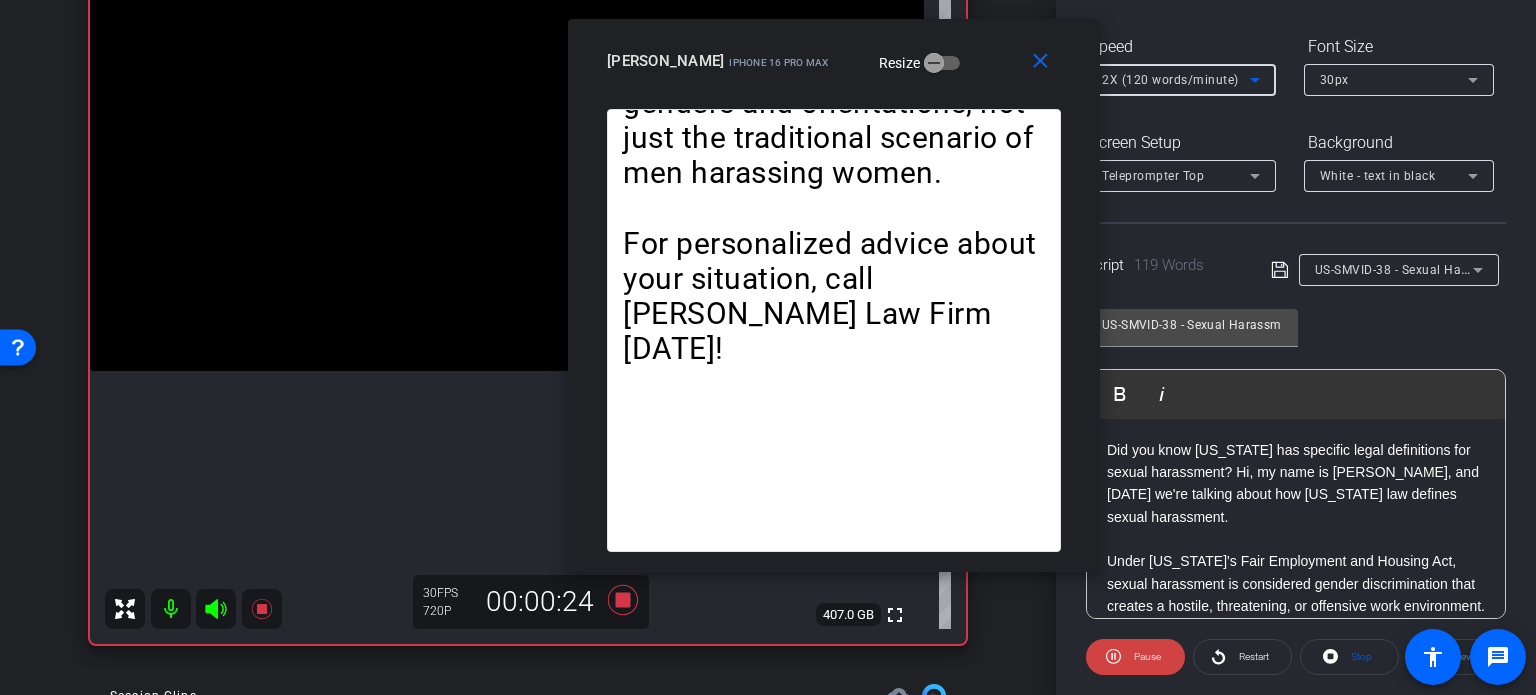 click on "2X (120 words/minute)" at bounding box center (1170, 80) 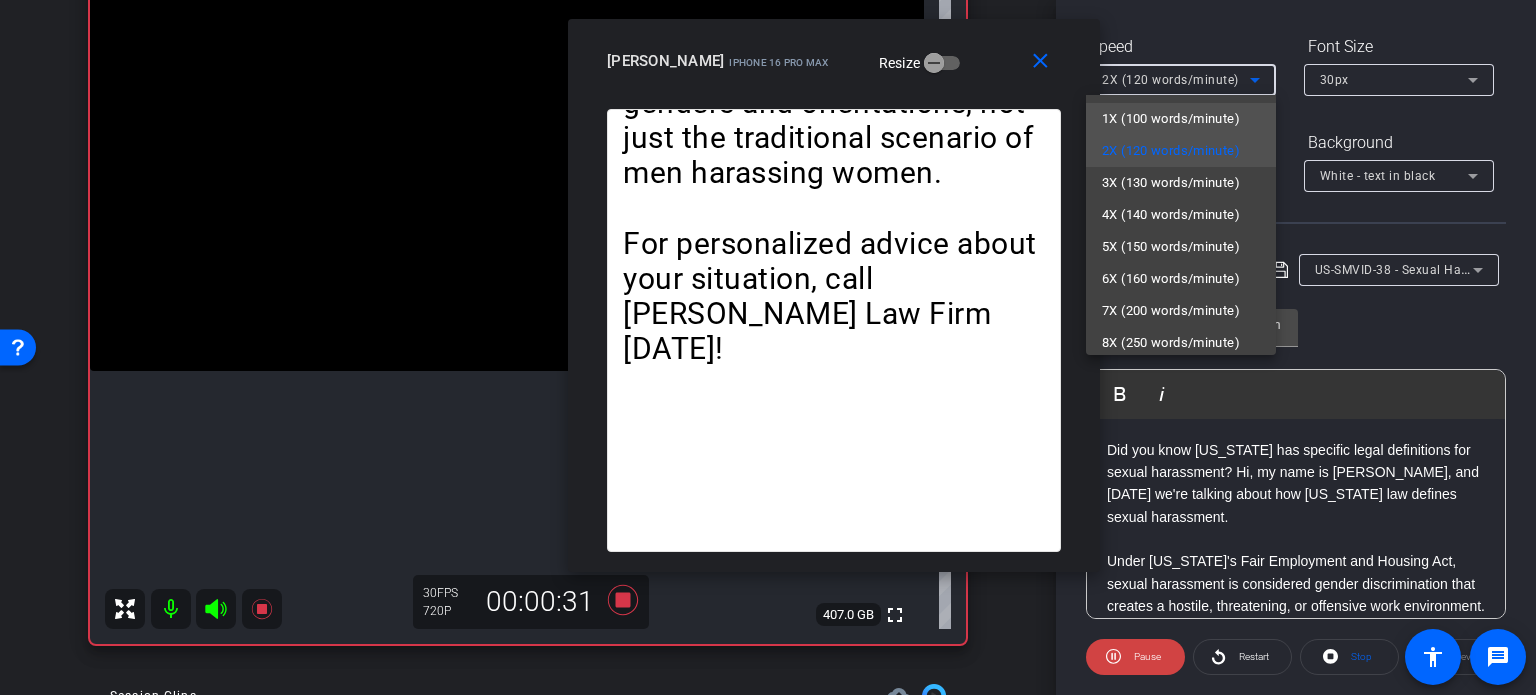 click on "1X (100 words/minute)" at bounding box center [1171, 119] 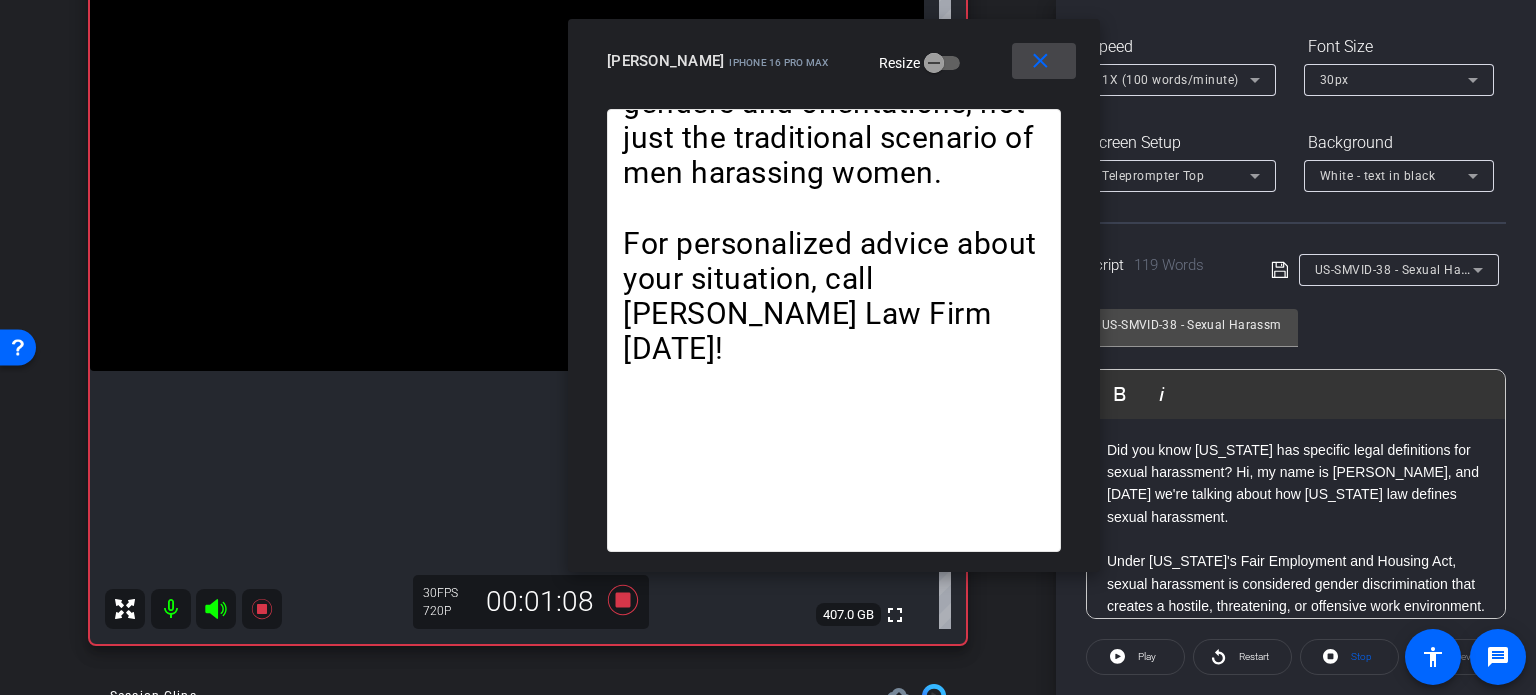 click on "close" at bounding box center (1040, 61) 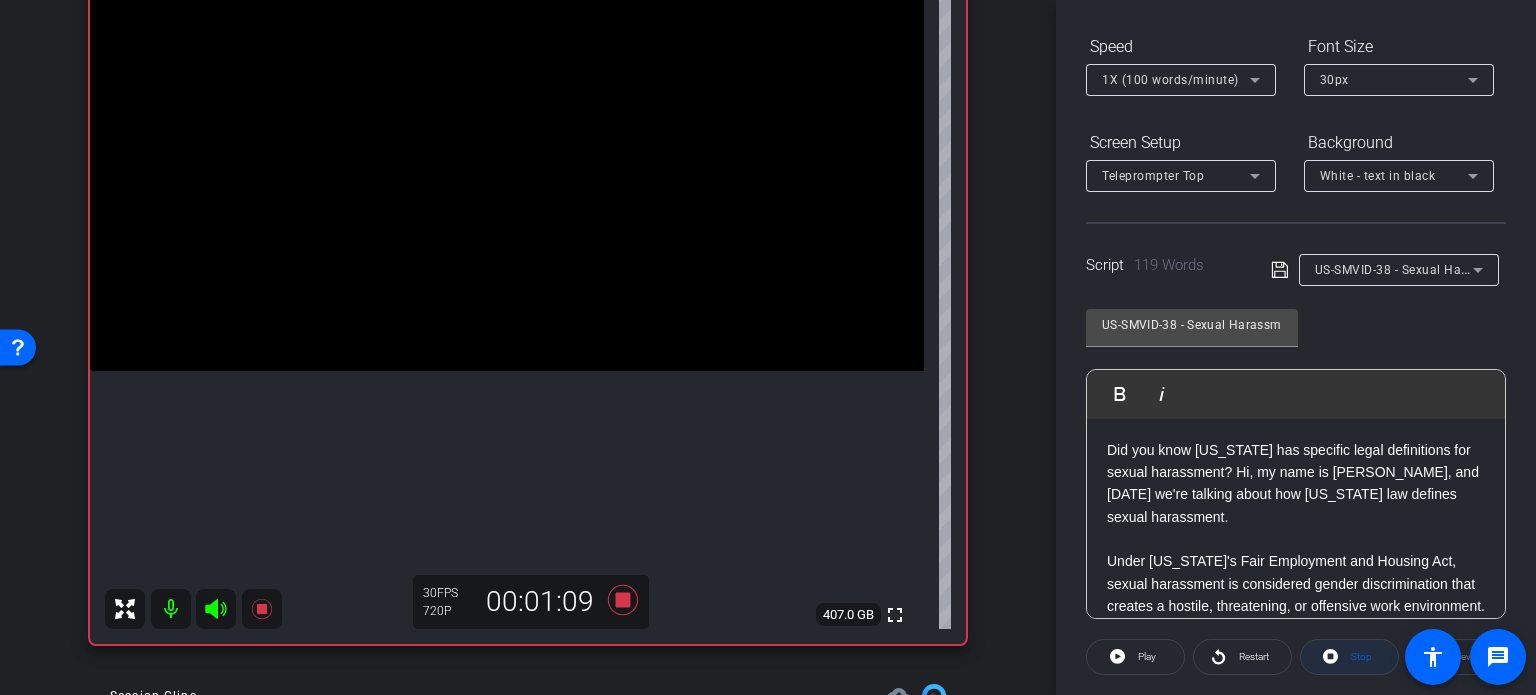 click 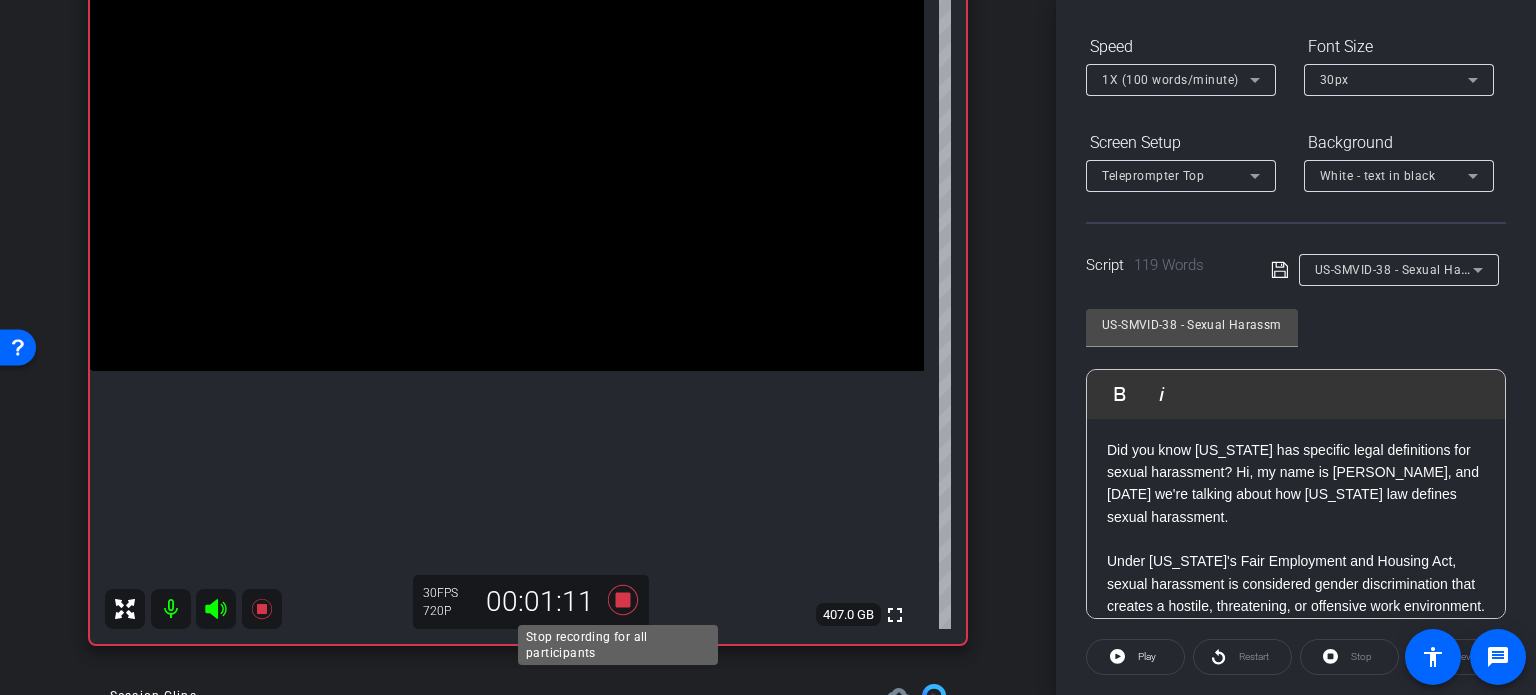 click 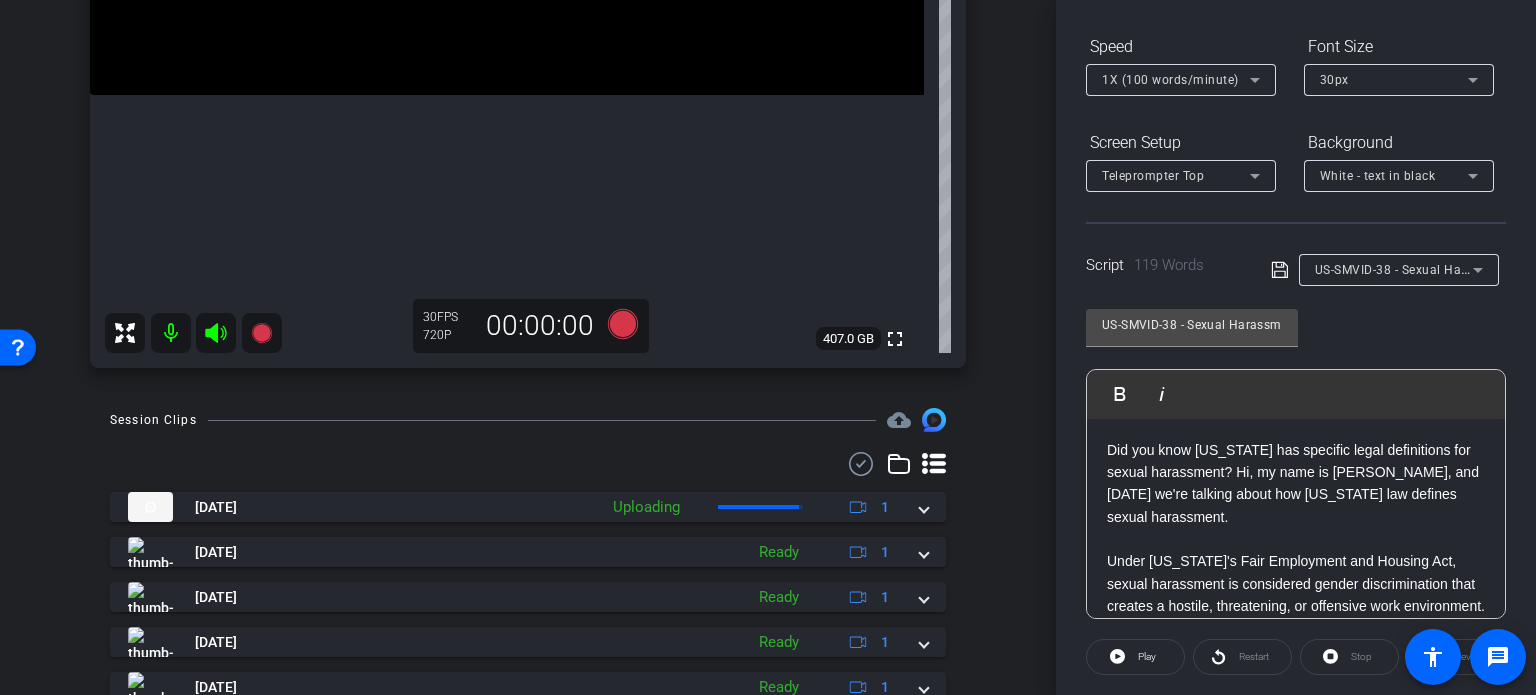 scroll, scrollTop: 500, scrollLeft: 0, axis: vertical 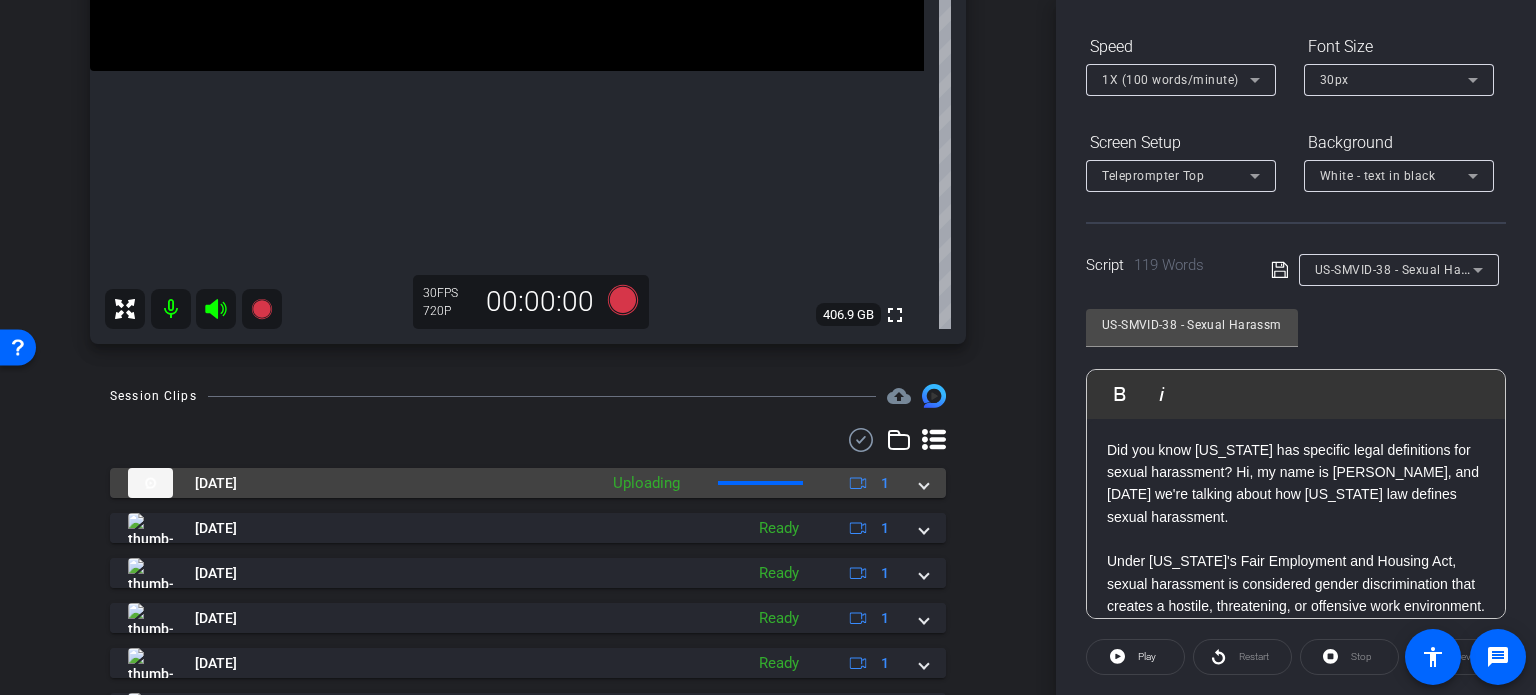 click at bounding box center [924, 483] 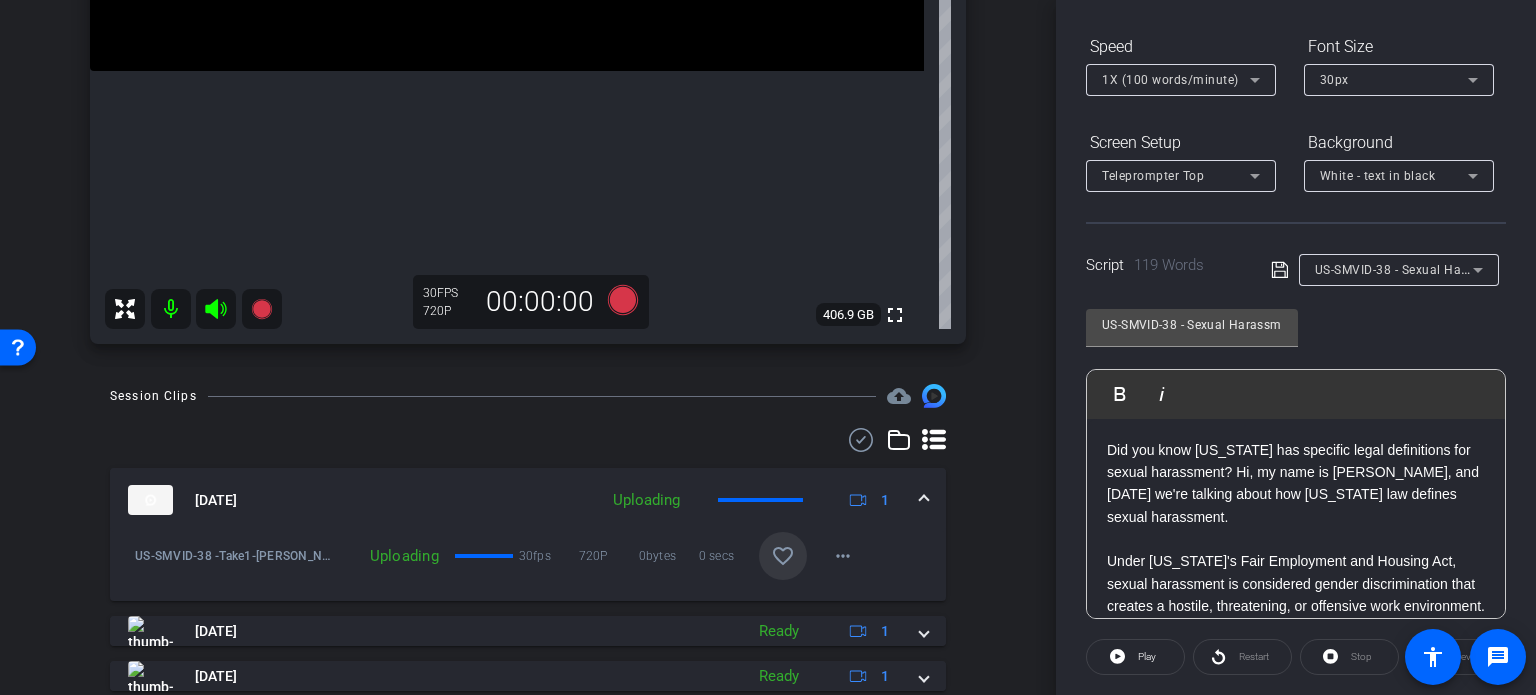 click on "favorite_border" at bounding box center (783, 556) 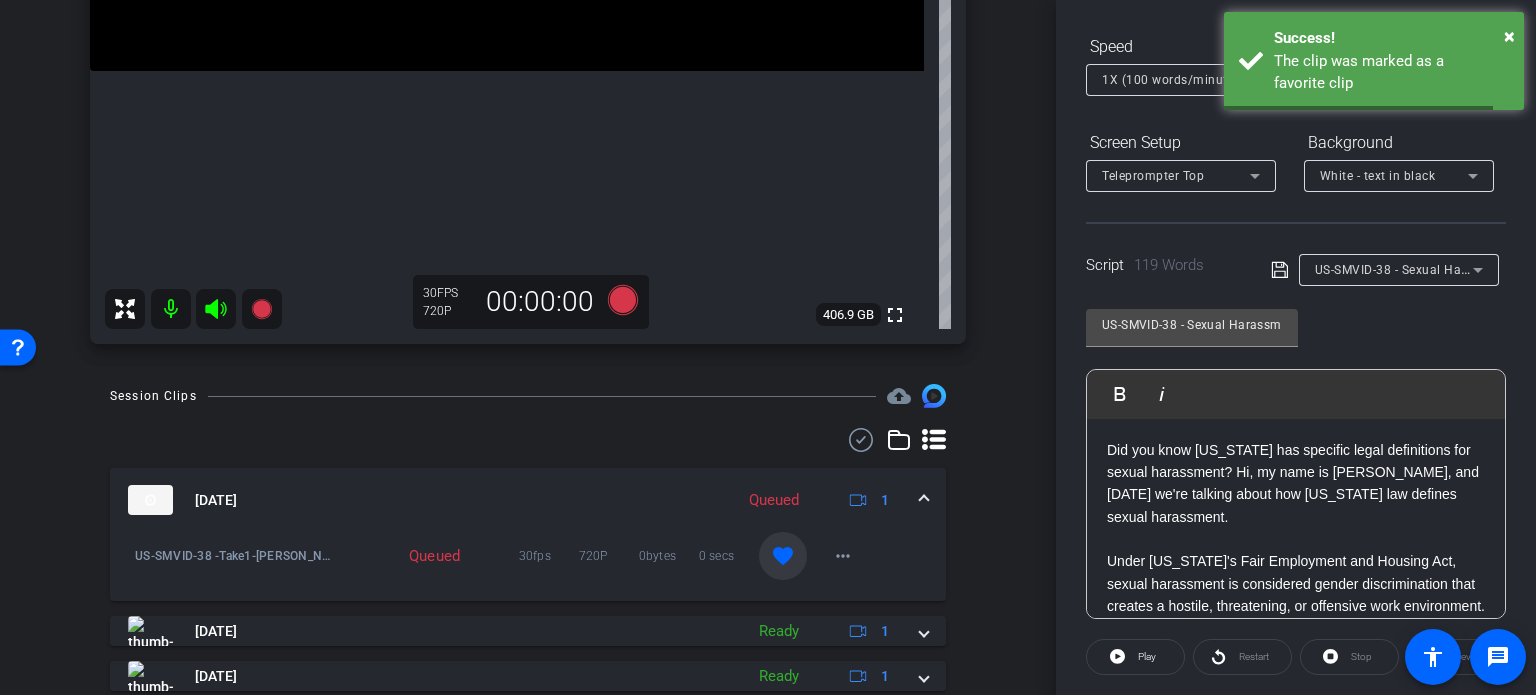 click at bounding box center [924, 500] 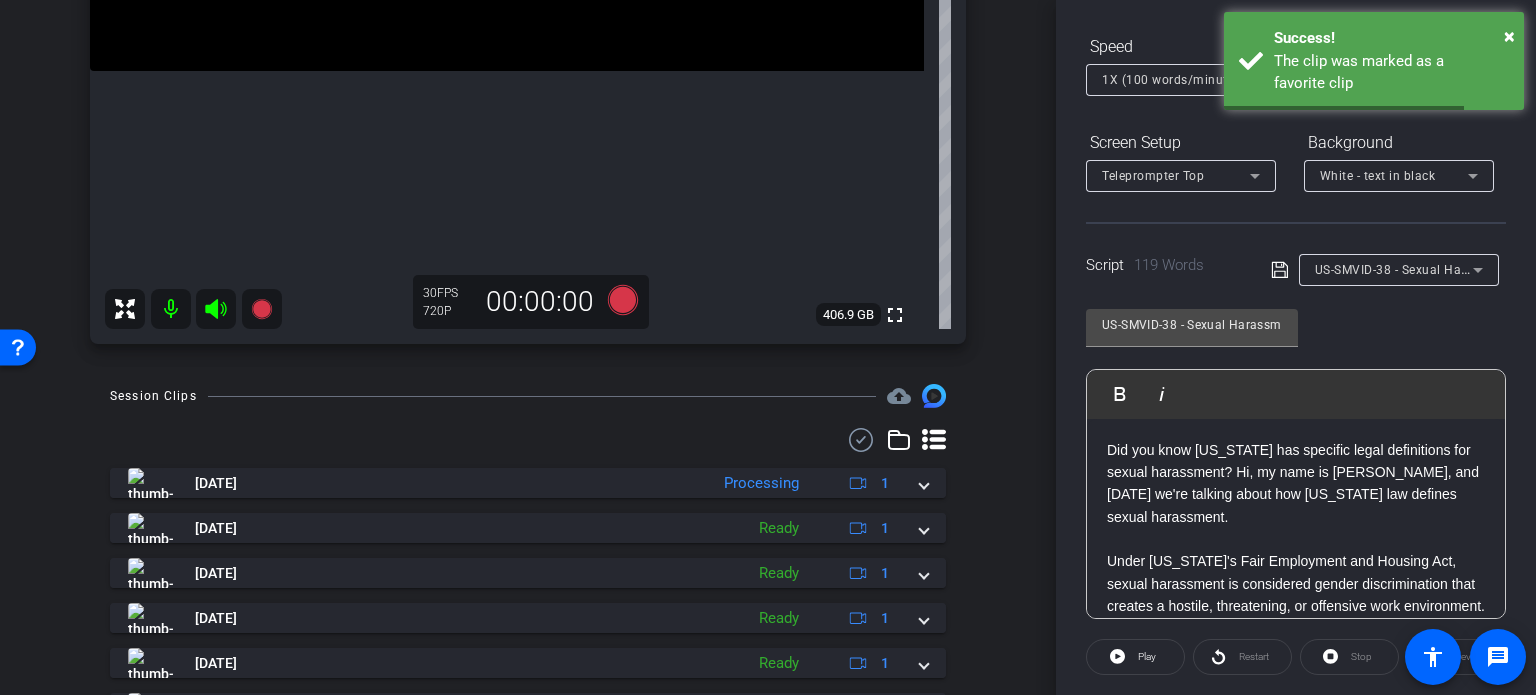 click on "US-SMVID-38 - Sexual Harassment Definition Under [US_STATE] Law" at bounding box center [1513, 269] 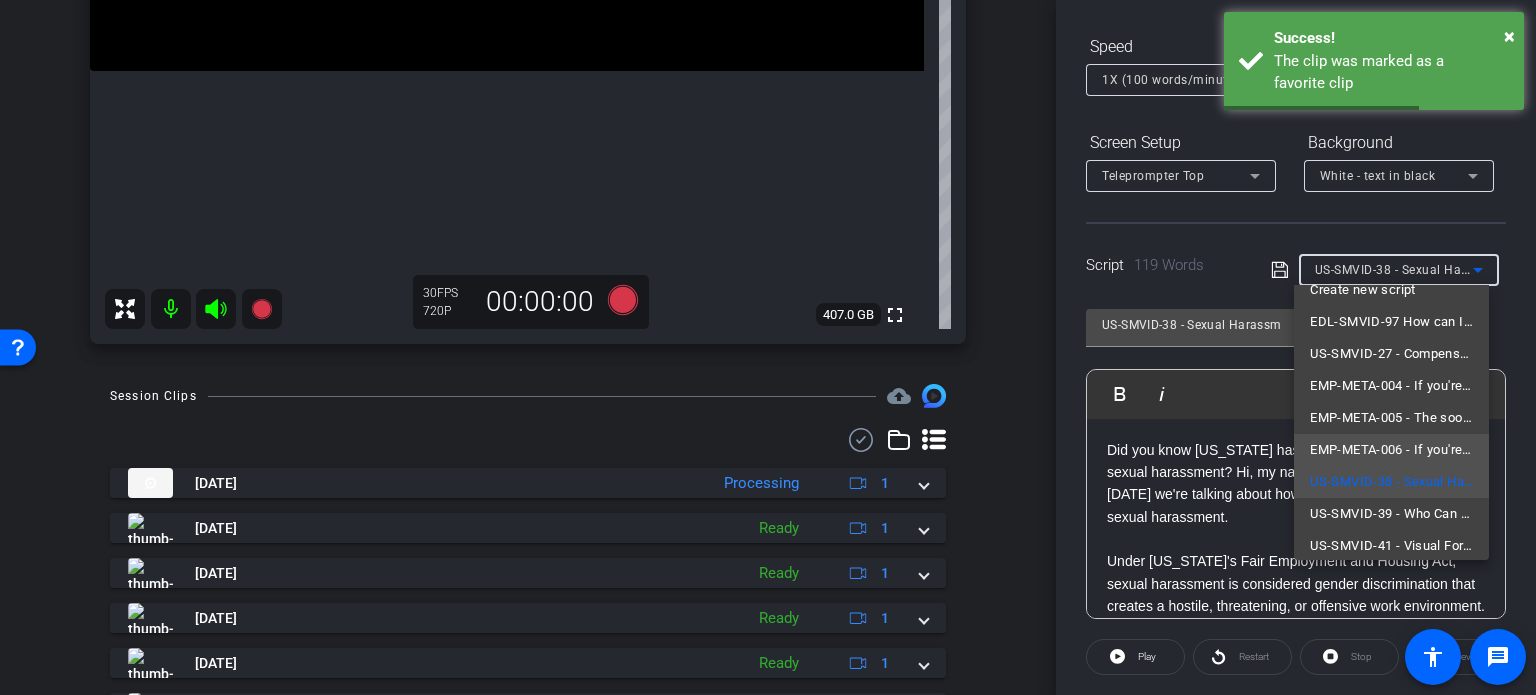 scroll, scrollTop: 28, scrollLeft: 0, axis: vertical 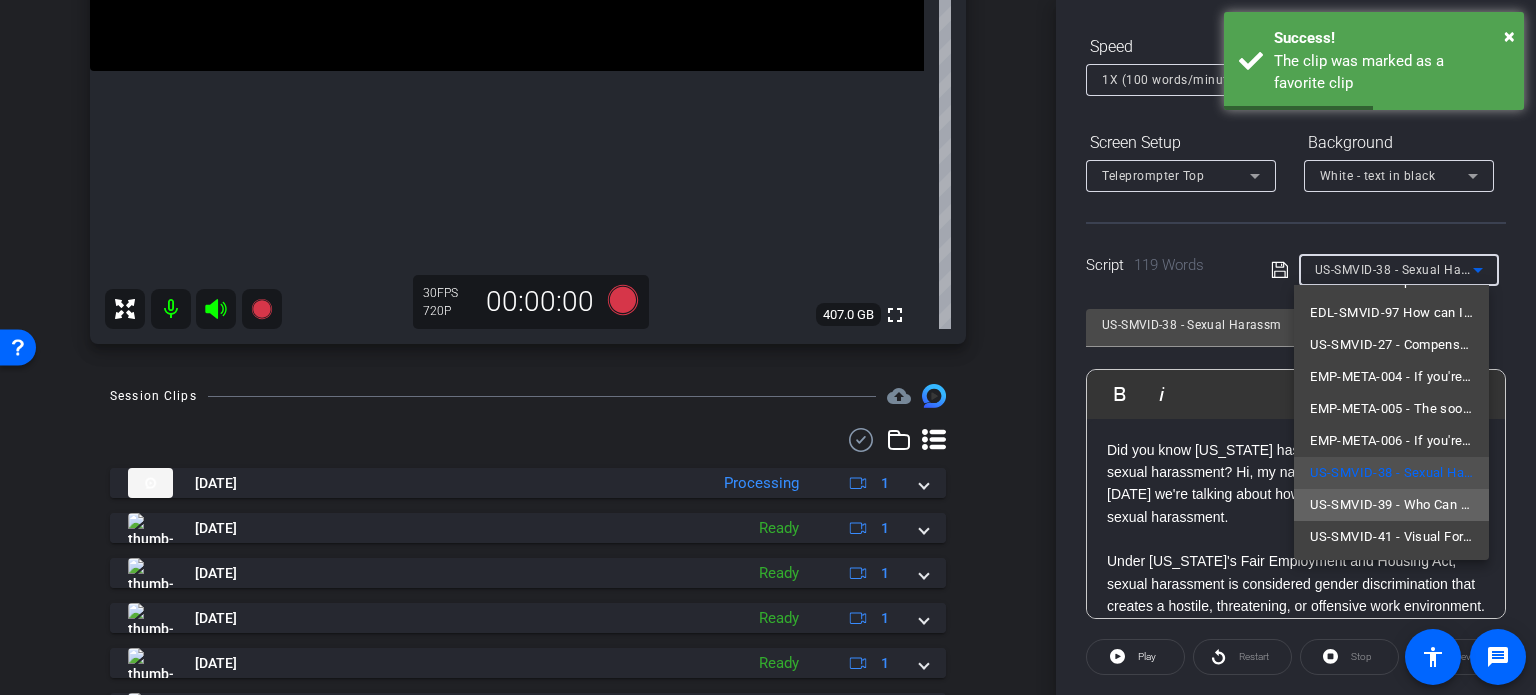 click on "US-SMVID-39 - Who Can Be Held Liable in a Sexual Harassment Case?" at bounding box center [1391, 505] 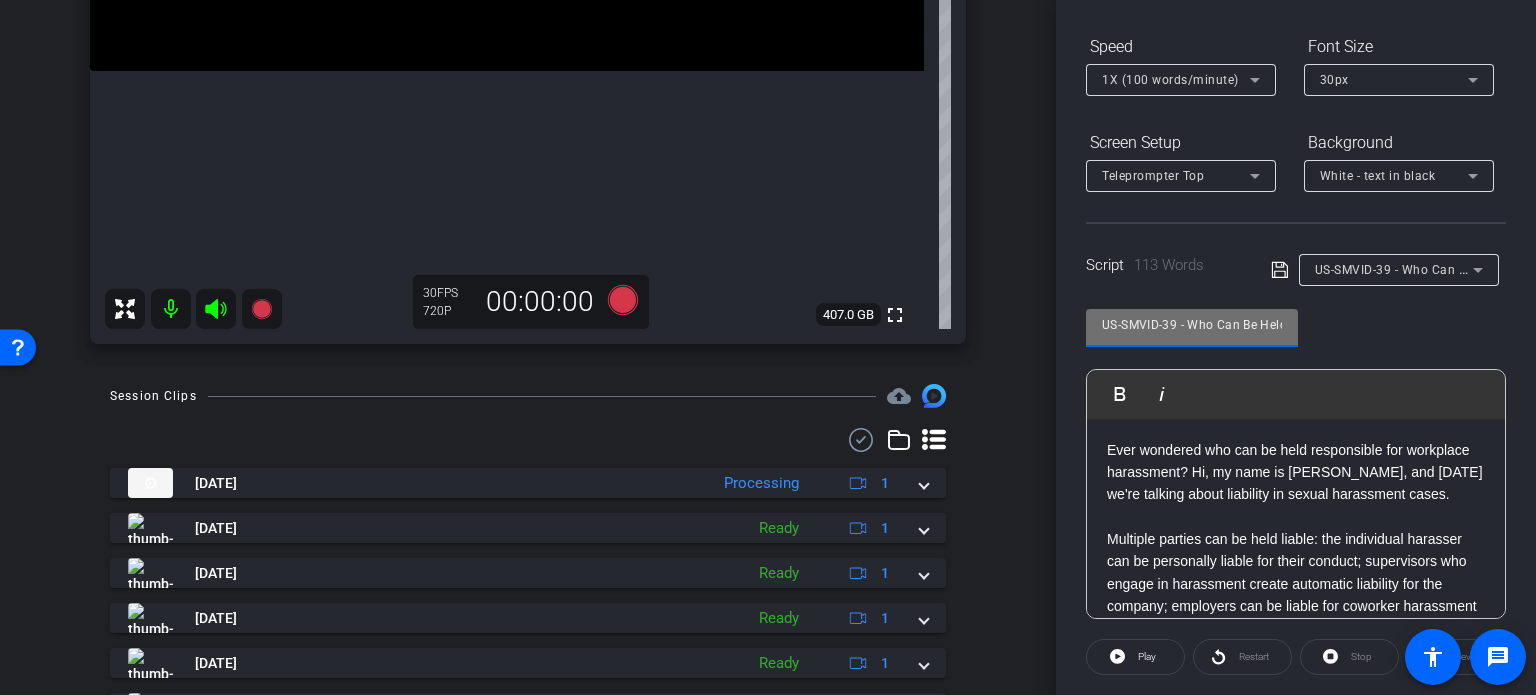 drag, startPoint x: 1180, startPoint y: 319, endPoint x: 941, endPoint y: 281, distance: 242.00206 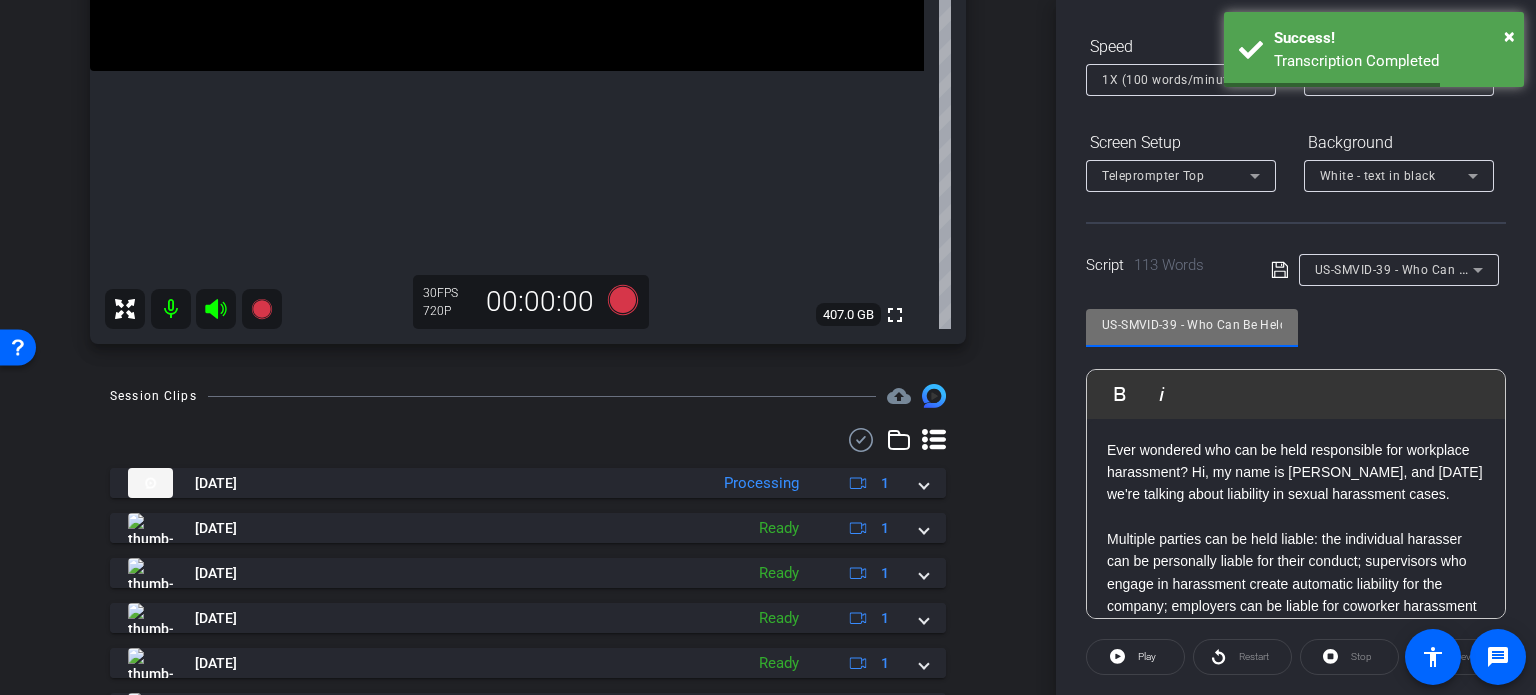 click on "Session Clips   cloud_upload
Jul 21, 2025   Processing
1 US-SMVID-38 -Take1-Hannemann-Brian-Shoot22-06132025-2025-07-21-10-11-44-177-0   Processing  30fps 720P 0bytes 0 secs favorite more_horiz   Jul 21, 2025   Ready
1   Jul 21, 2025   Ready
1   Jul 21, 2025   Ready
1   Jun 13, 2025   Ready
1   Jun 13, 2025   Ready
1   Jun 13, 2025   Ready
1   Jun 13, 2025   Ready
1   Jun 13, 2025   Ready
1   Jun 13, 2025   Ready
1  Items per page:  10  1 – 10 of 11" at bounding box center (528, 679) 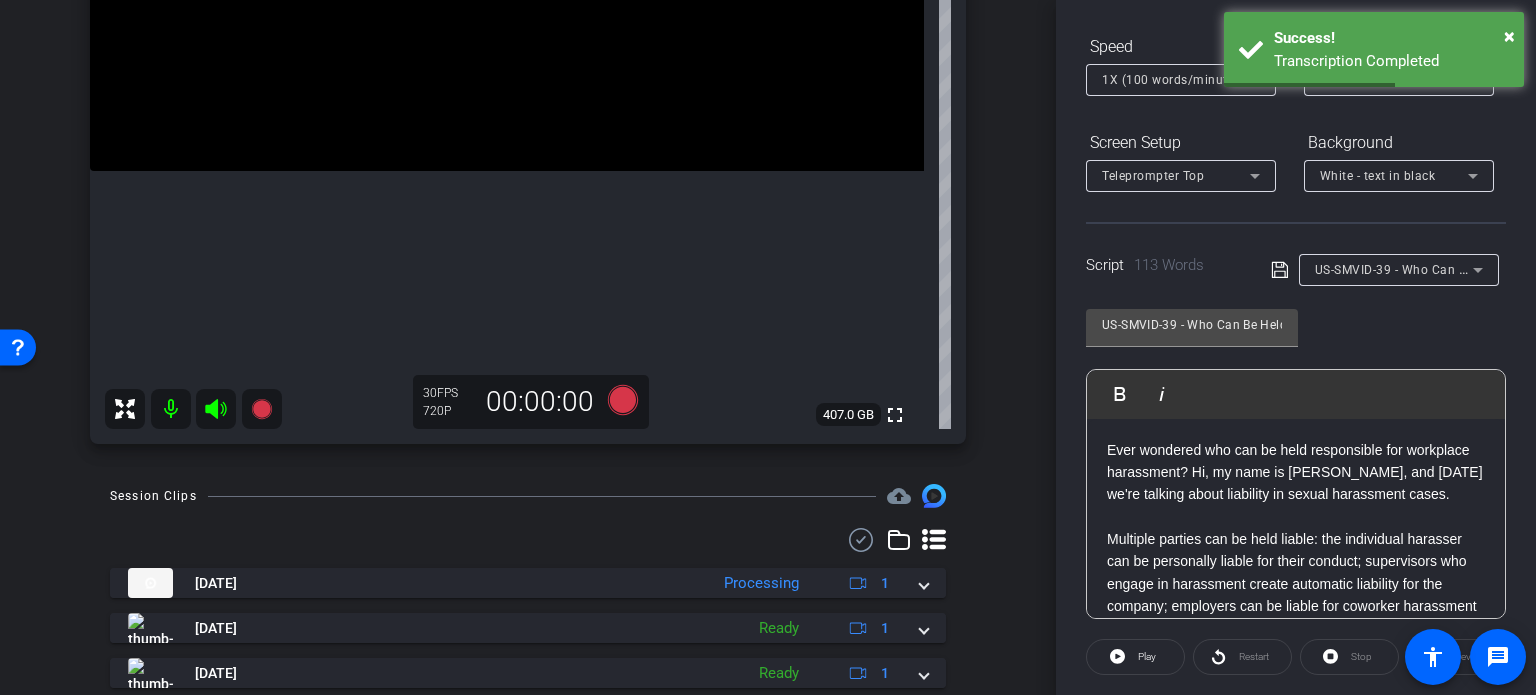 scroll, scrollTop: 300, scrollLeft: 0, axis: vertical 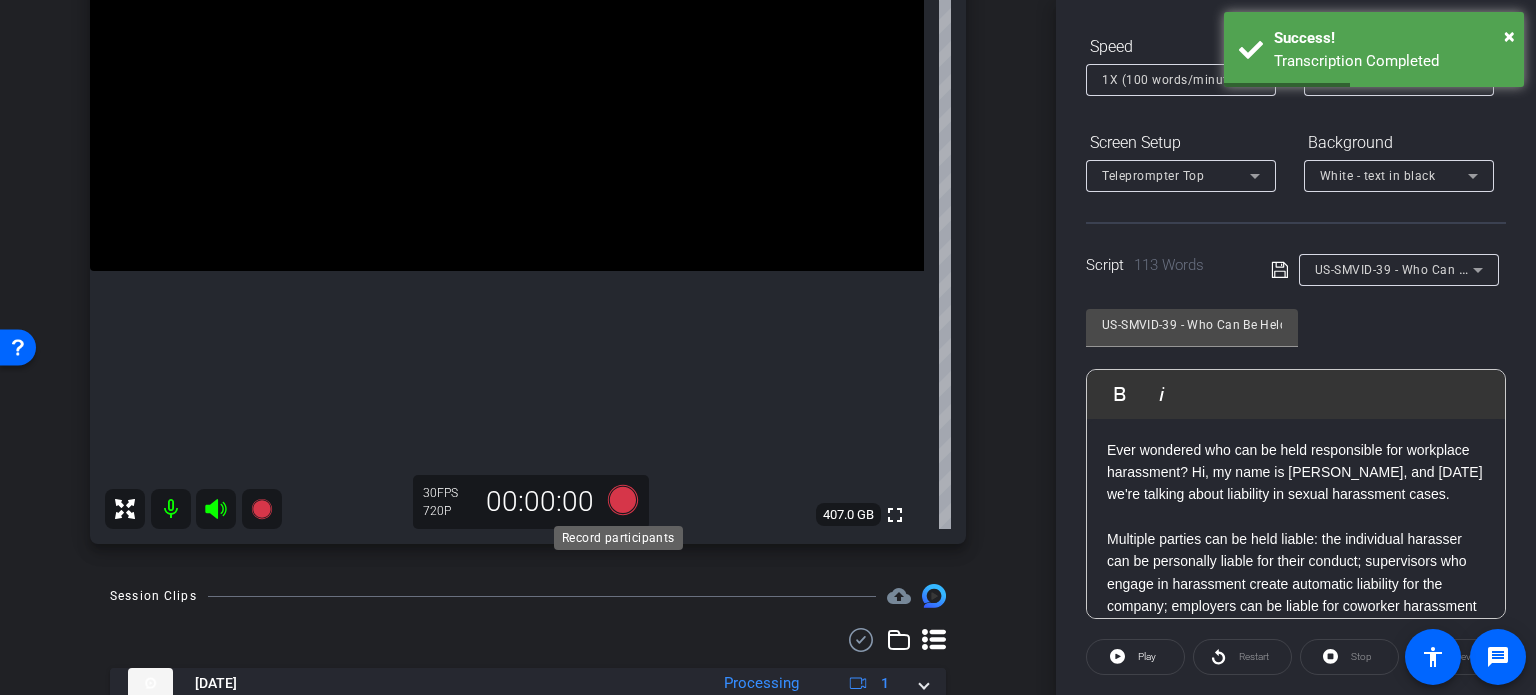 click 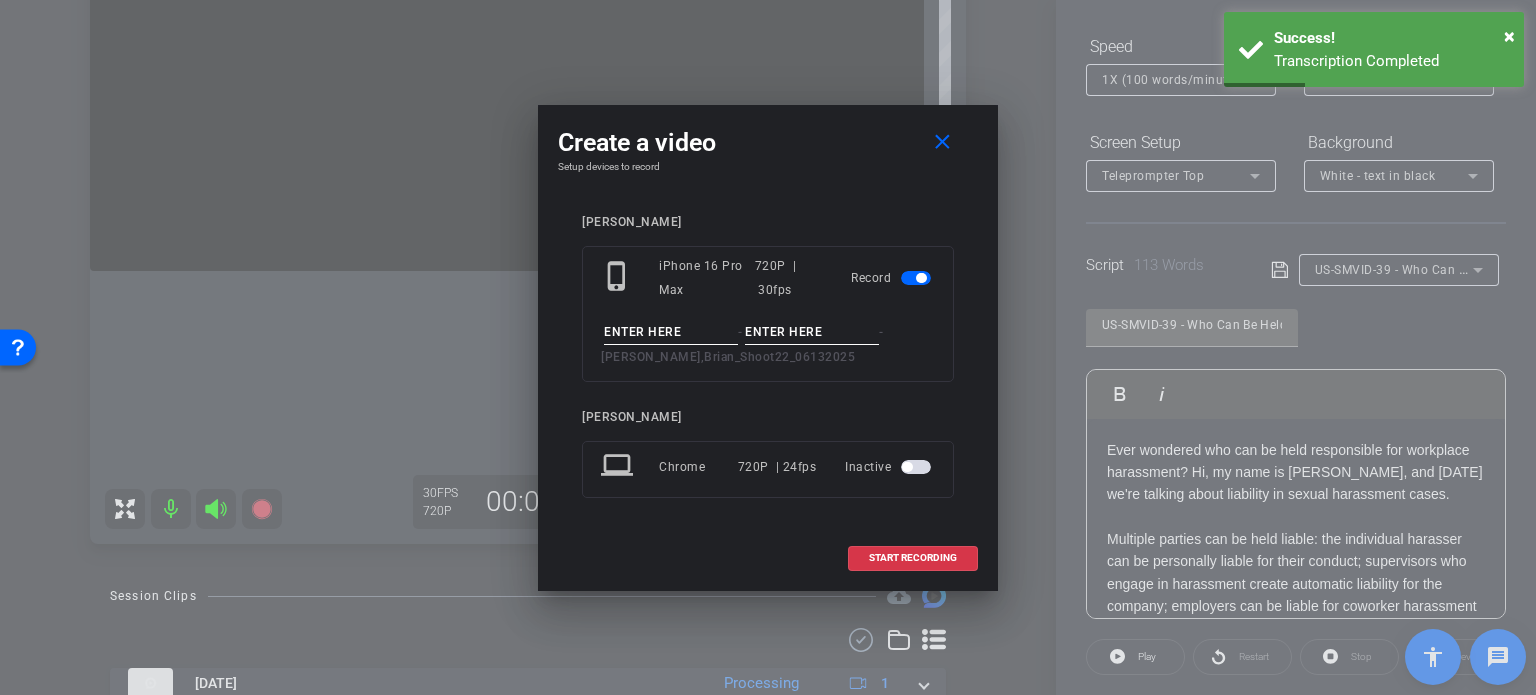 click at bounding box center (671, 332) 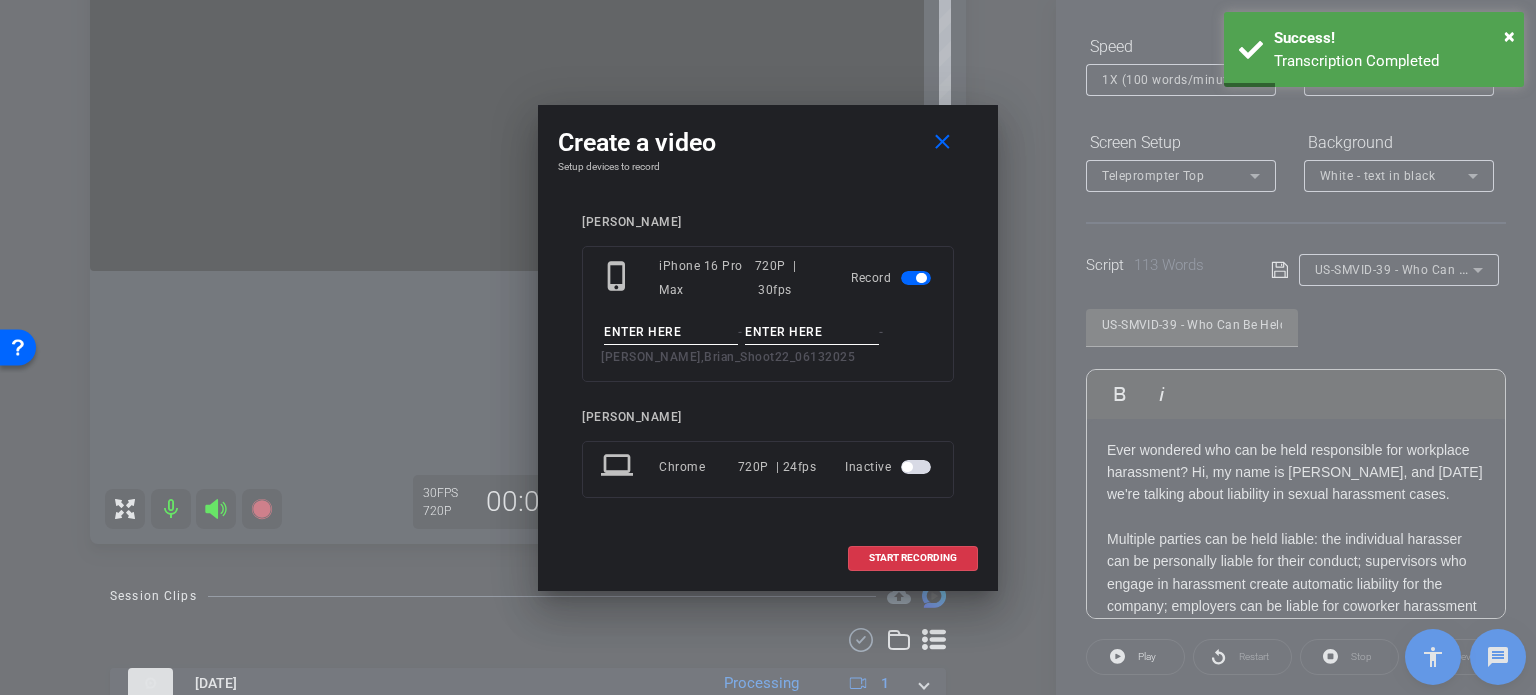 paste on "US-SMVID-39" 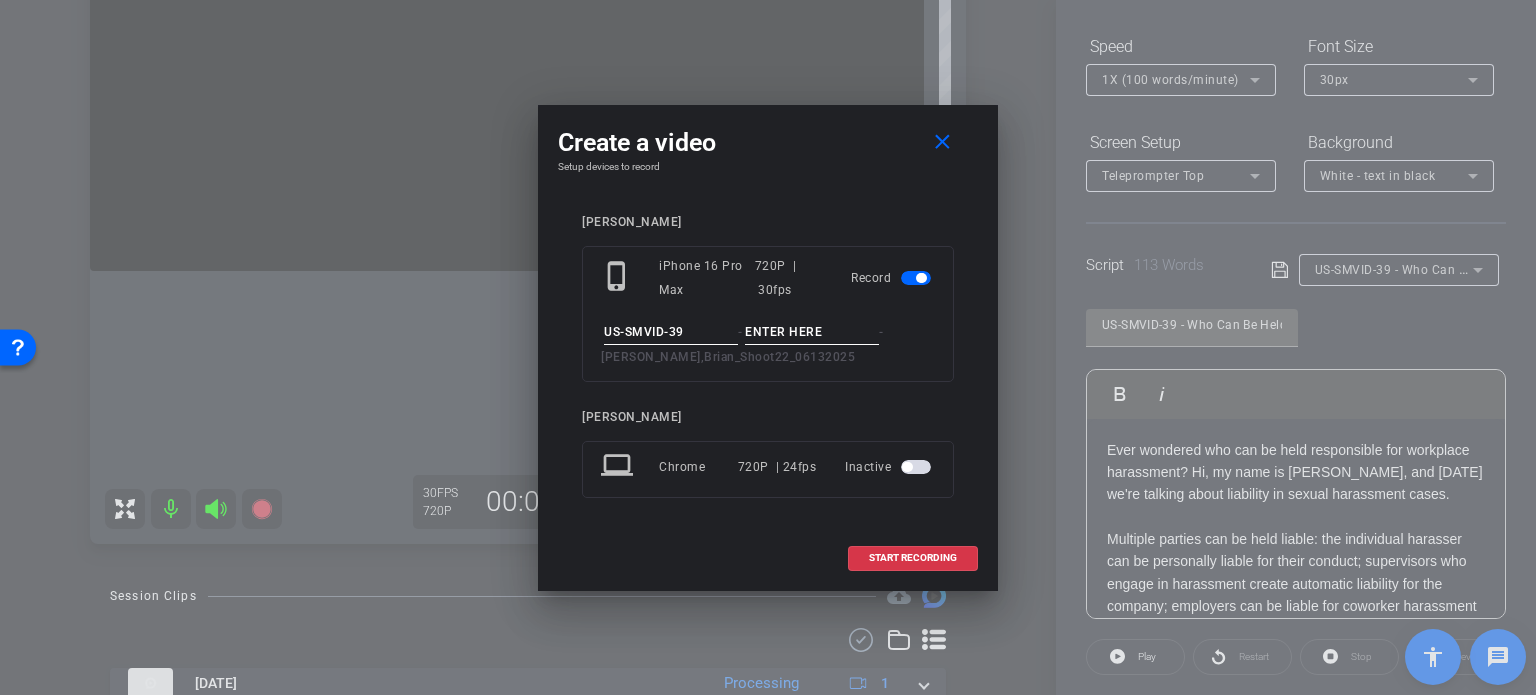 type on "US-SMVID-39" 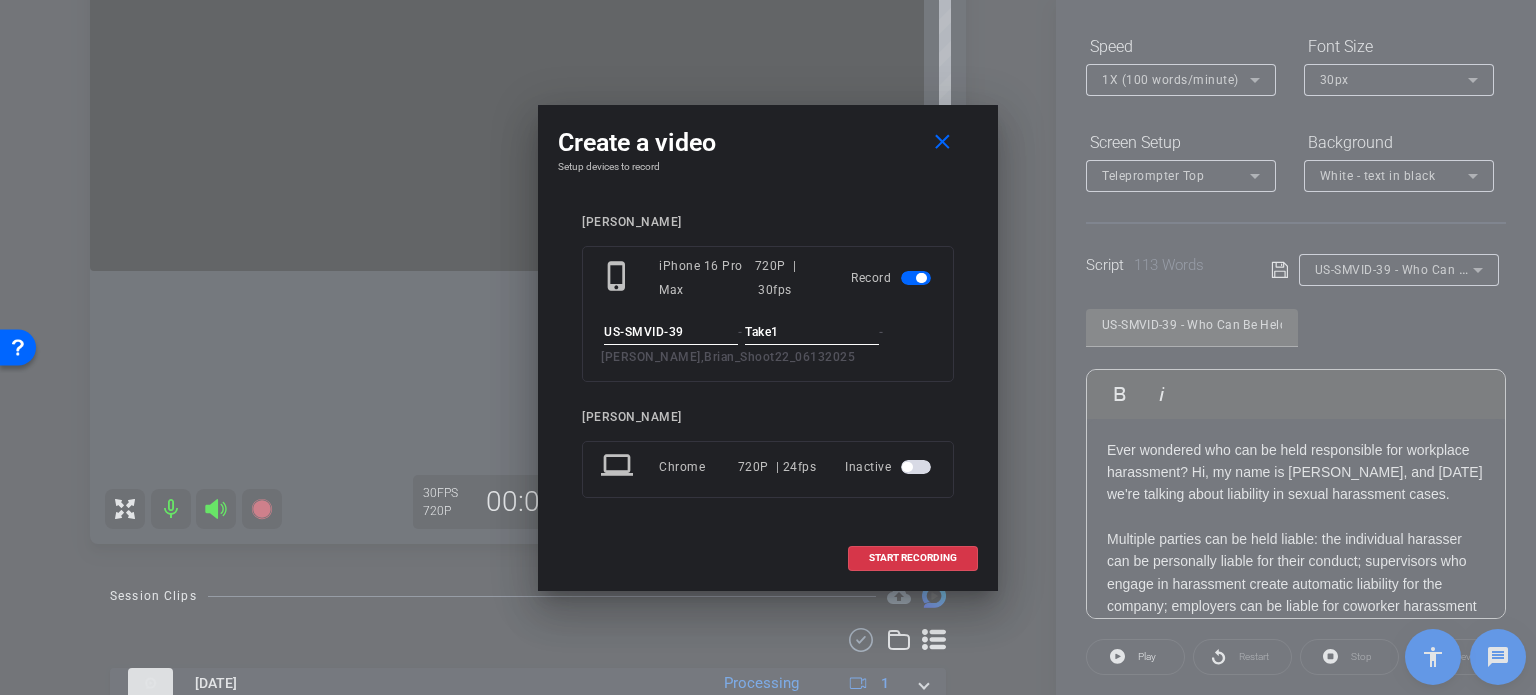 type on "Take1" 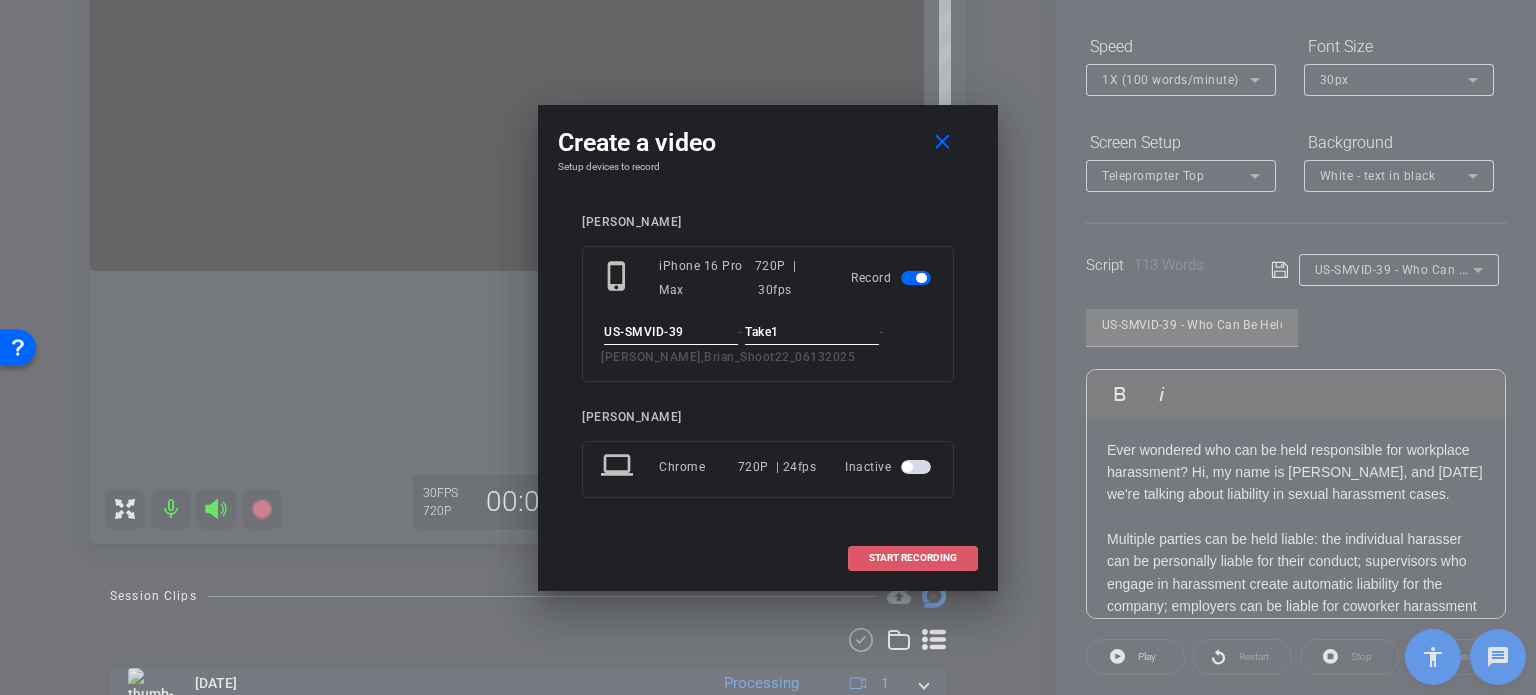 click at bounding box center [913, 558] 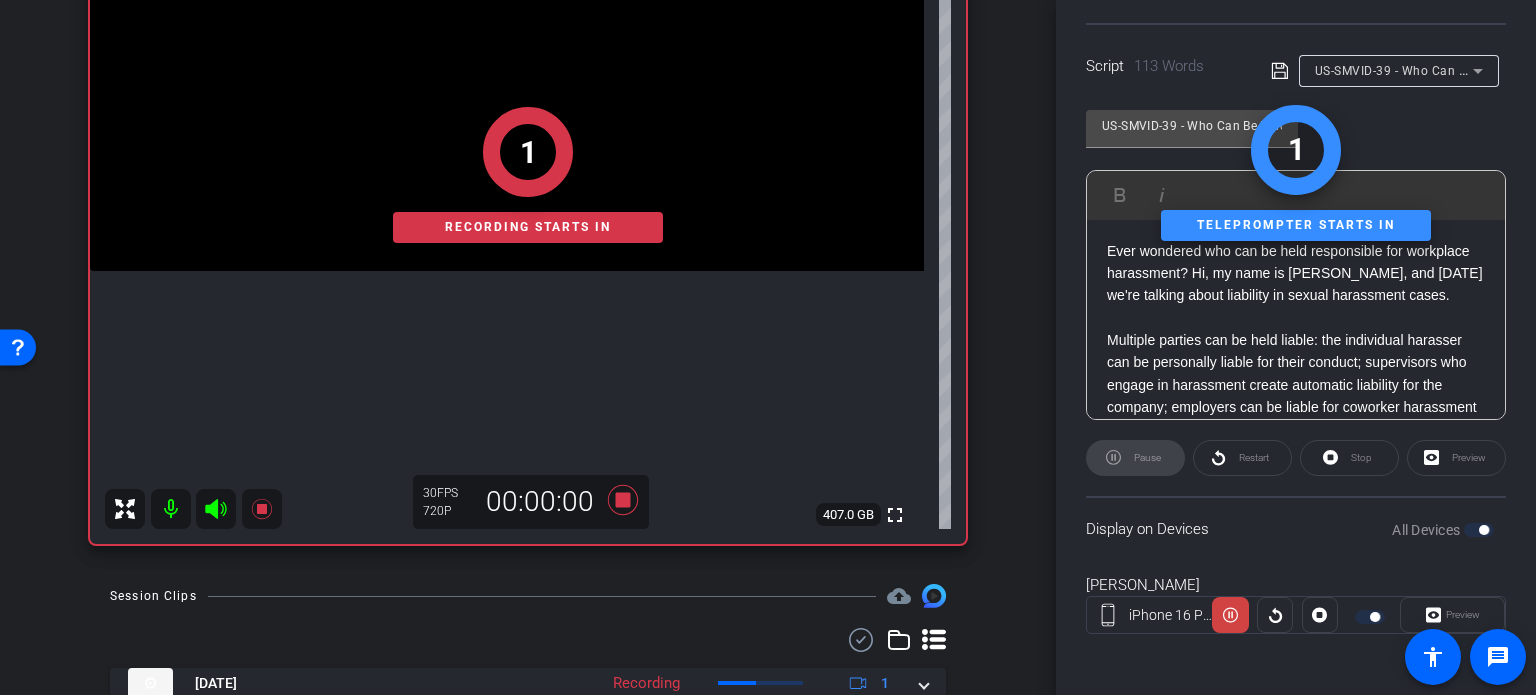 scroll, scrollTop: 396, scrollLeft: 0, axis: vertical 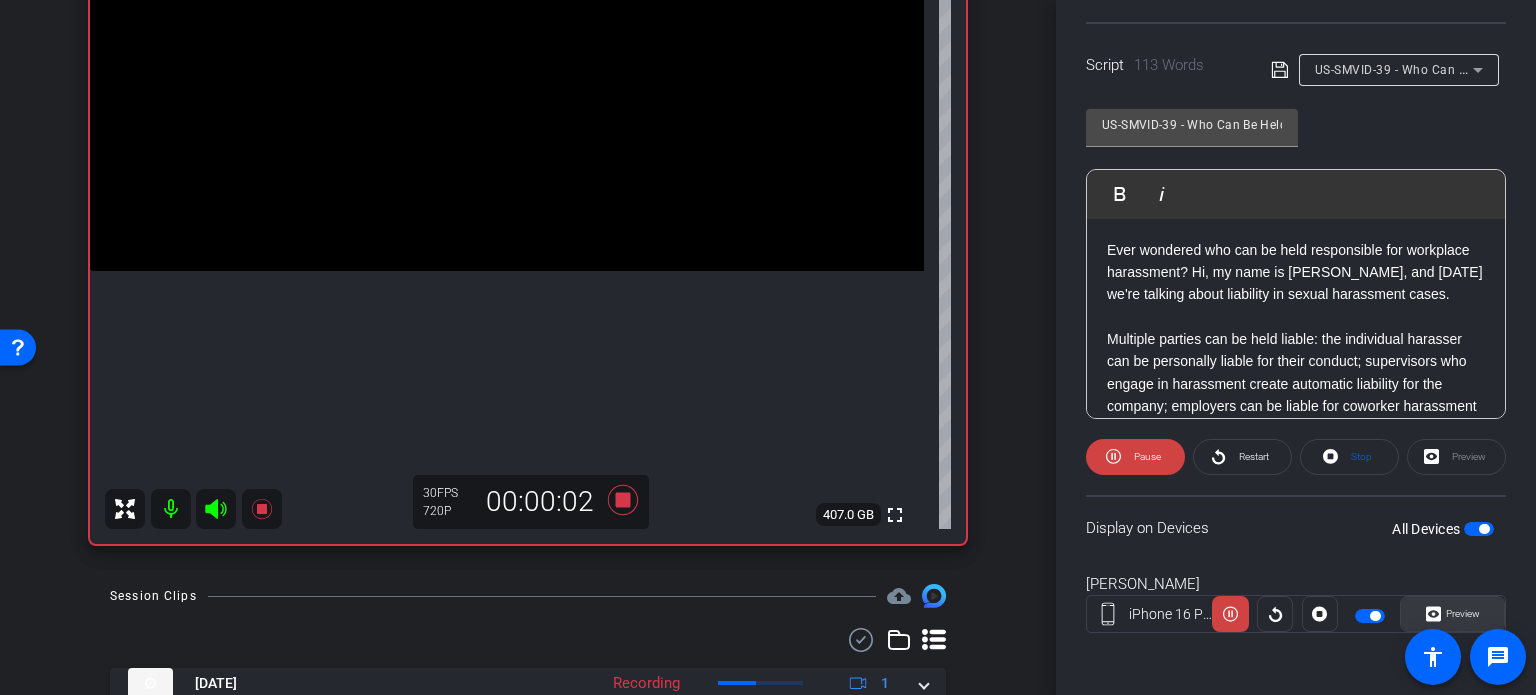 click on "Preview" 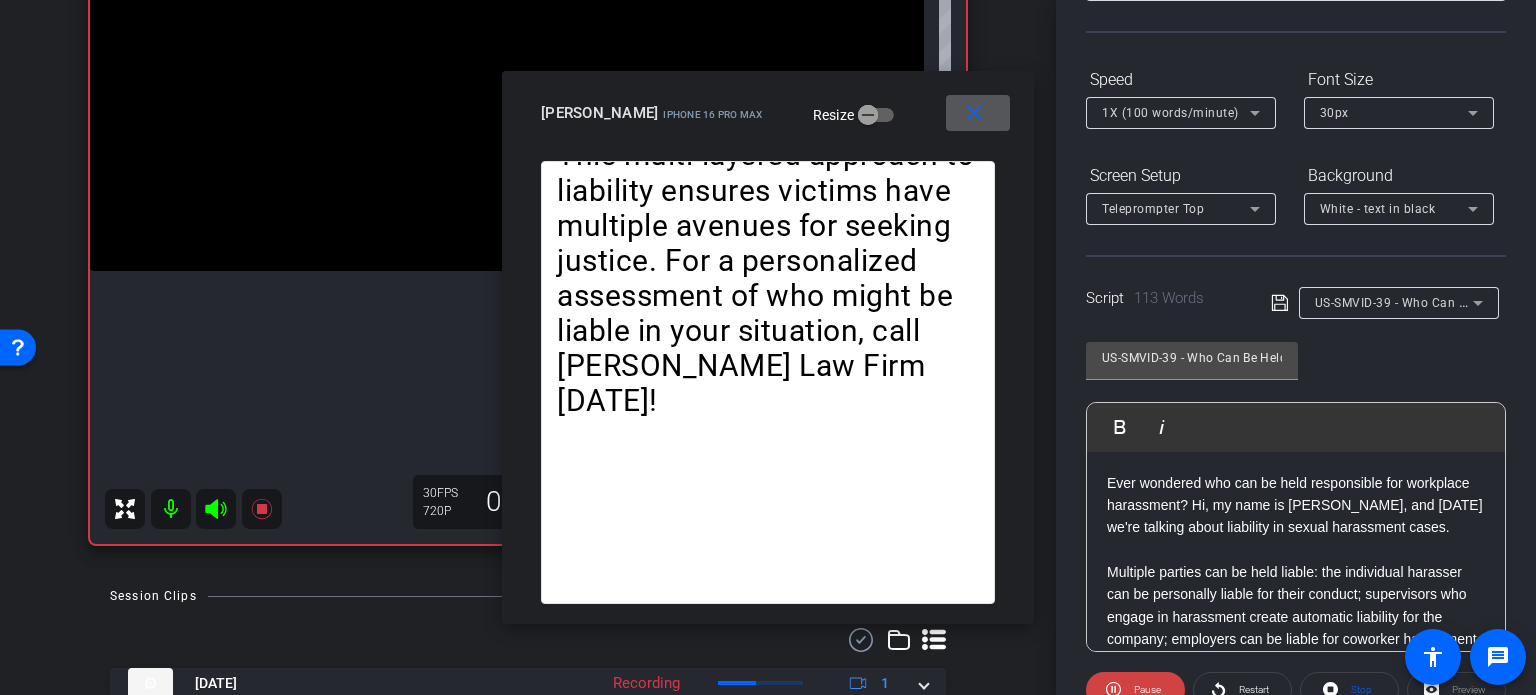 scroll, scrollTop: 96, scrollLeft: 0, axis: vertical 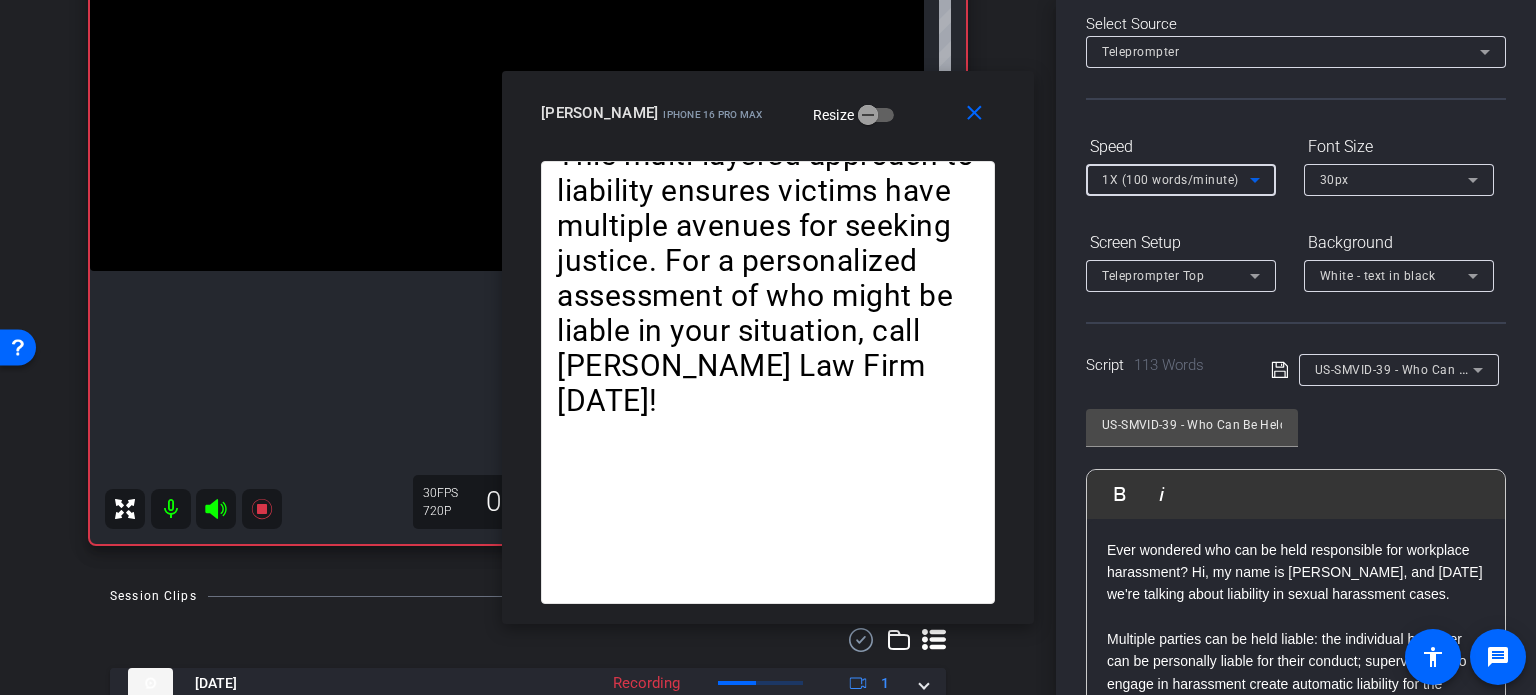 click on "1X (100 words/minute)" at bounding box center (1170, 180) 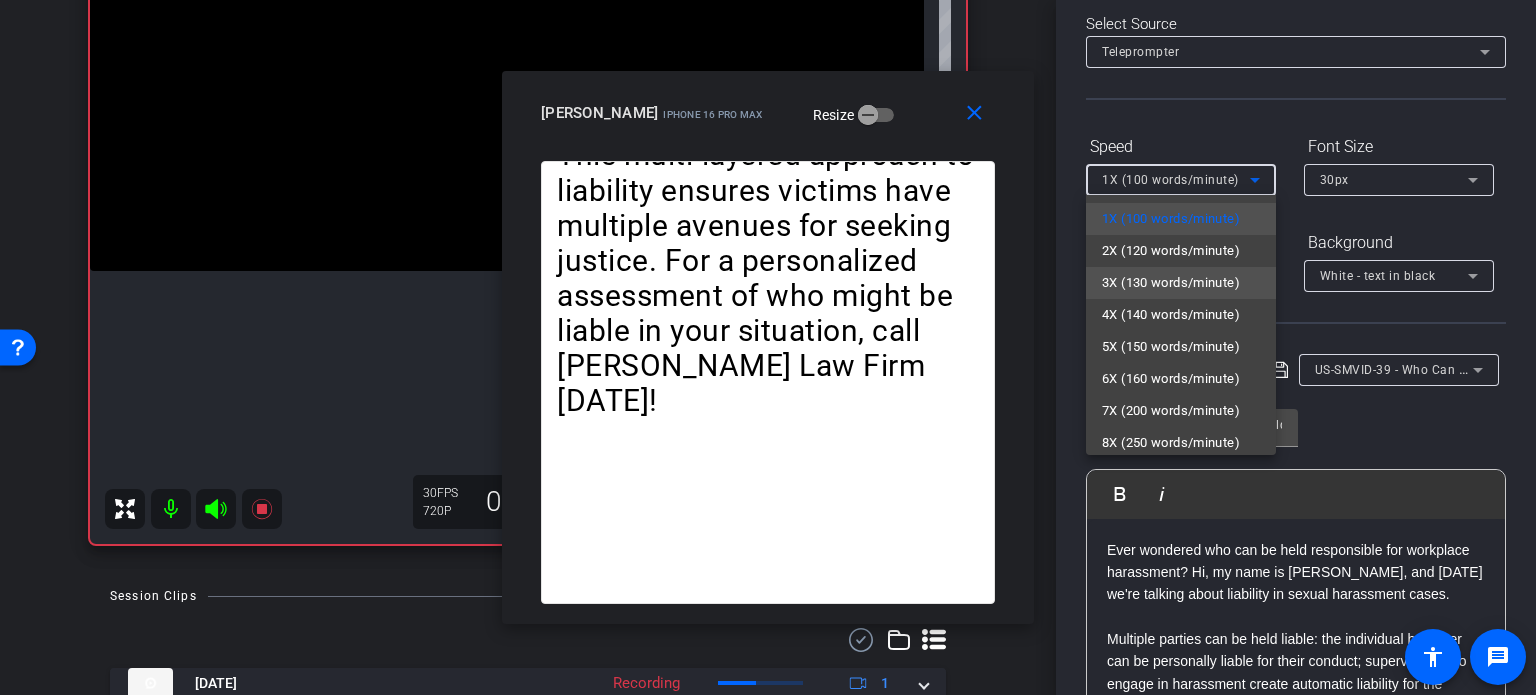 click on "3X (130 words/minute)" at bounding box center (1171, 283) 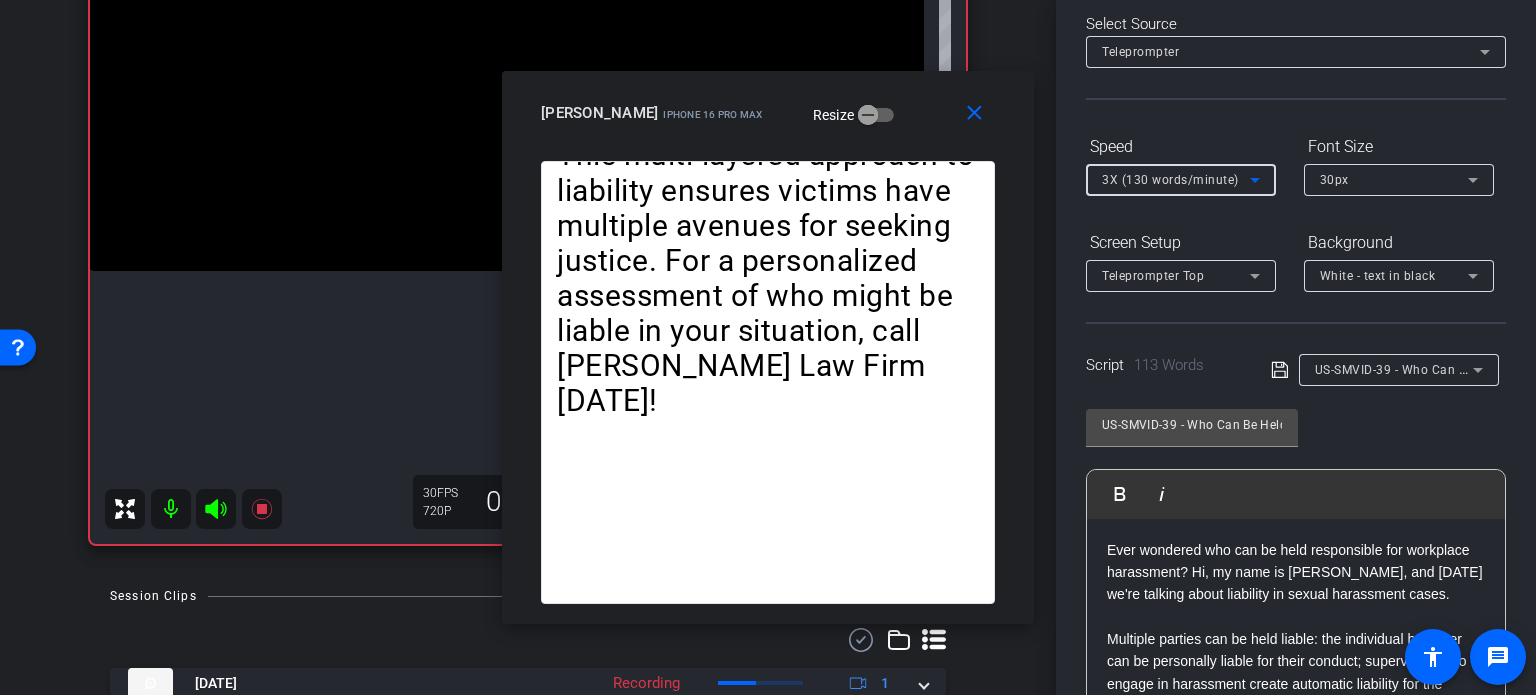 click on "3X (130 words/minute)" at bounding box center [1170, 180] 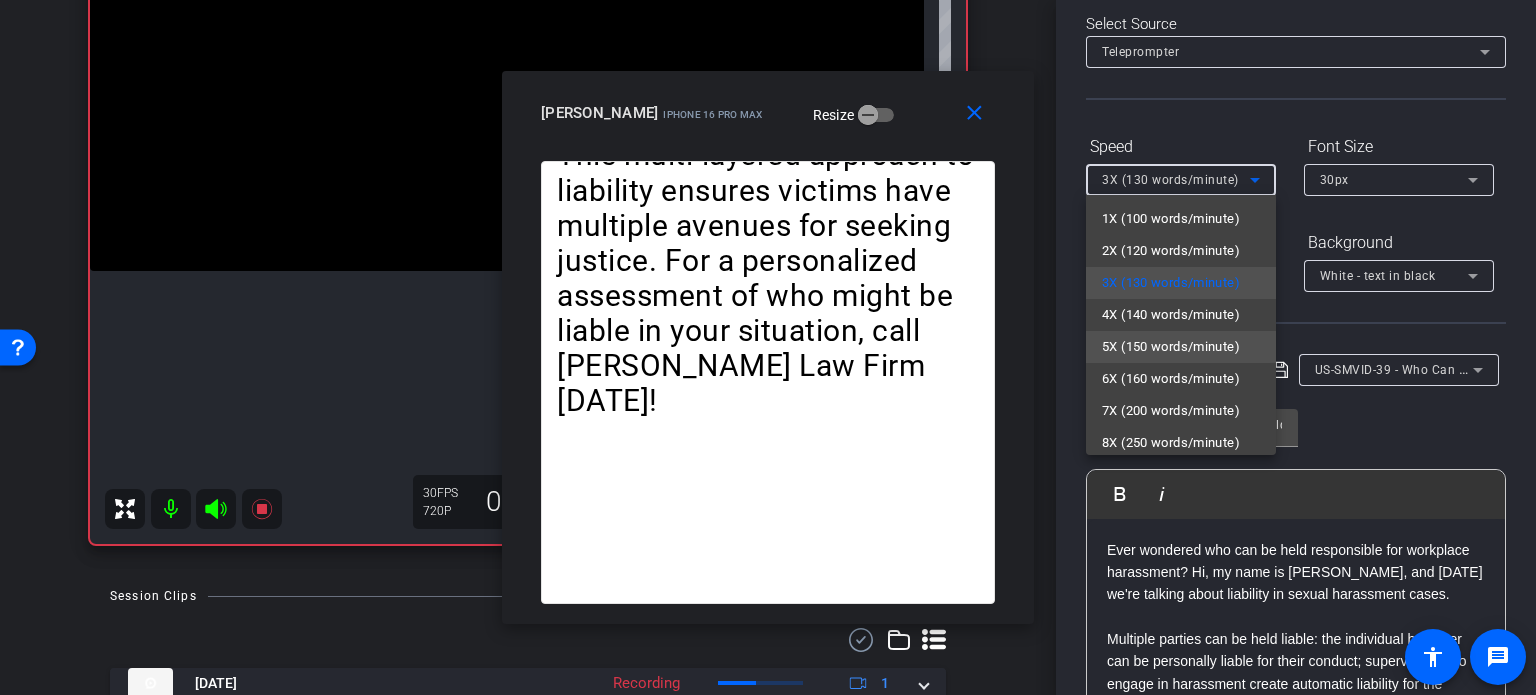 click on "5X (150 words/minute)" at bounding box center [1171, 347] 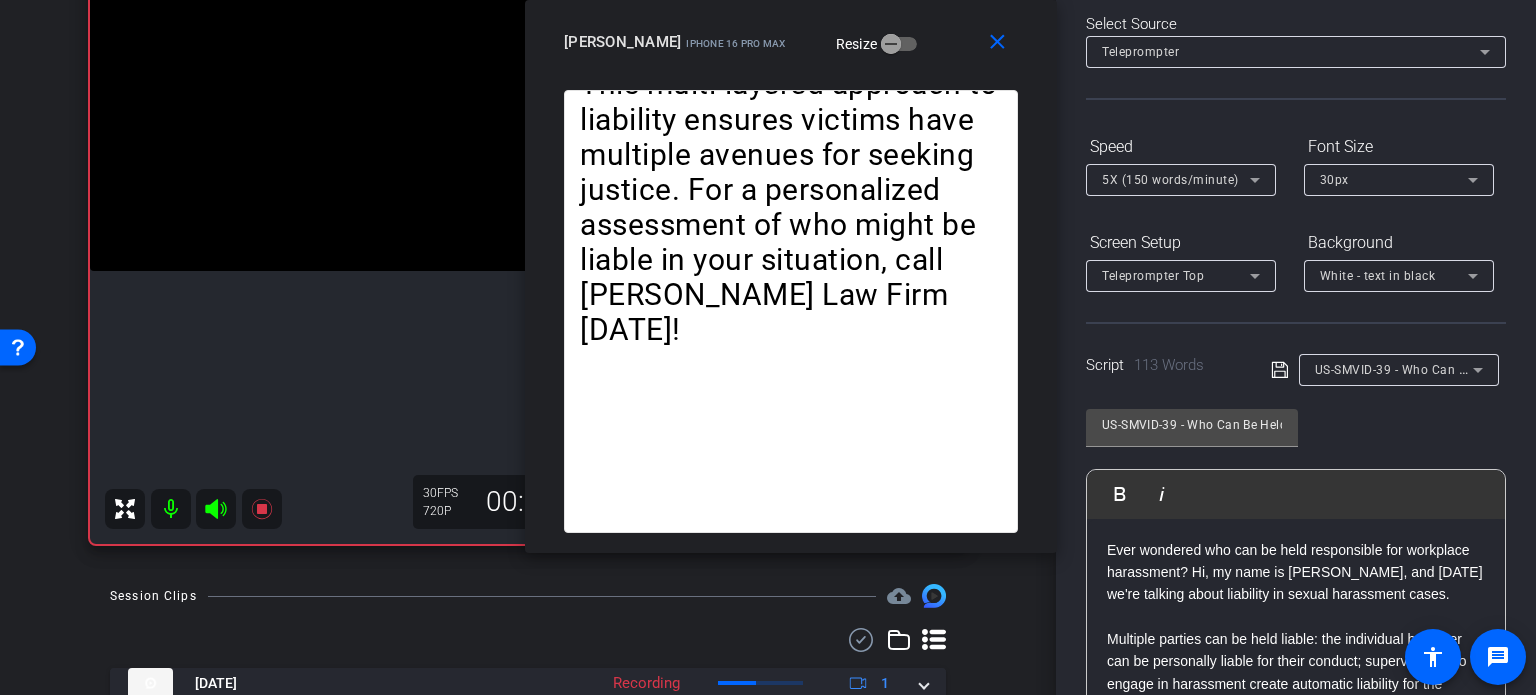 drag, startPoint x: 793, startPoint y: 139, endPoint x: 816, endPoint y: 55, distance: 87.0919 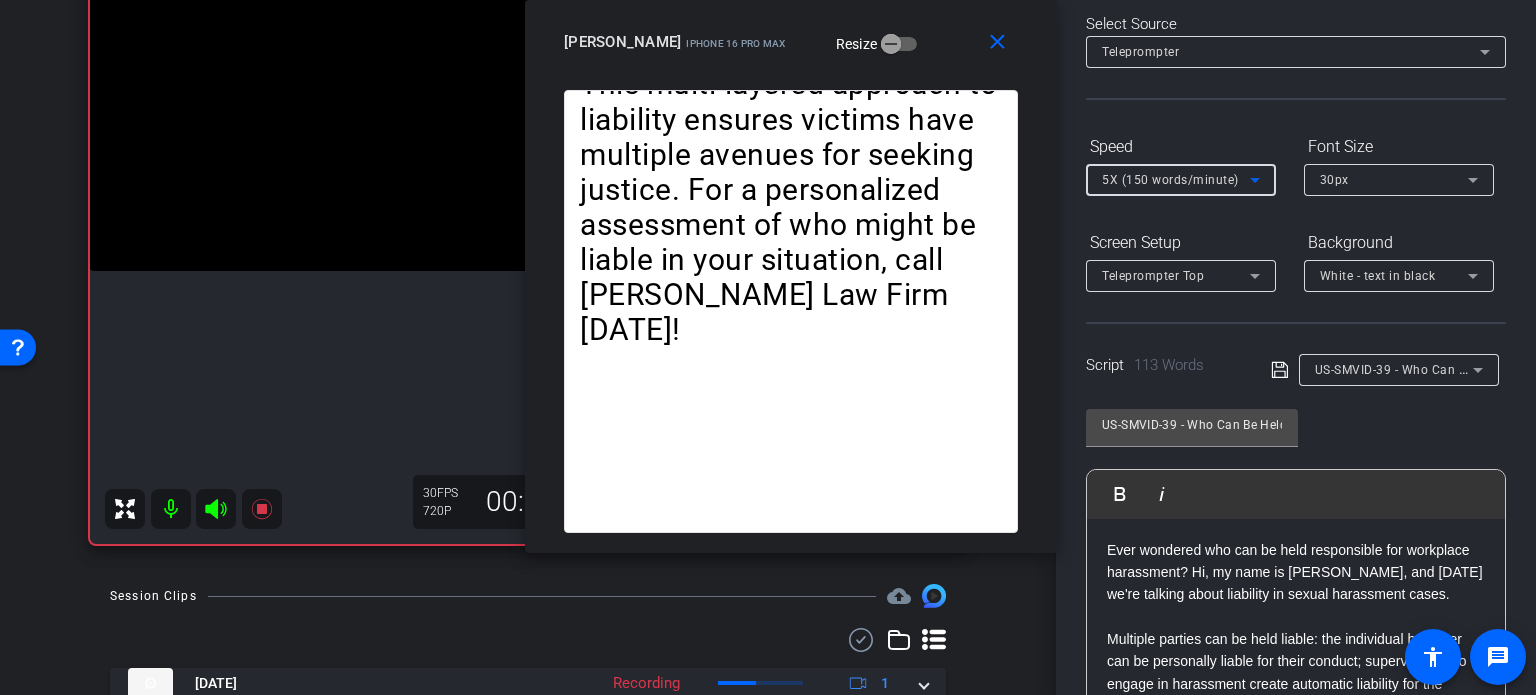 click on "5X (150 words/minute)" at bounding box center [1170, 180] 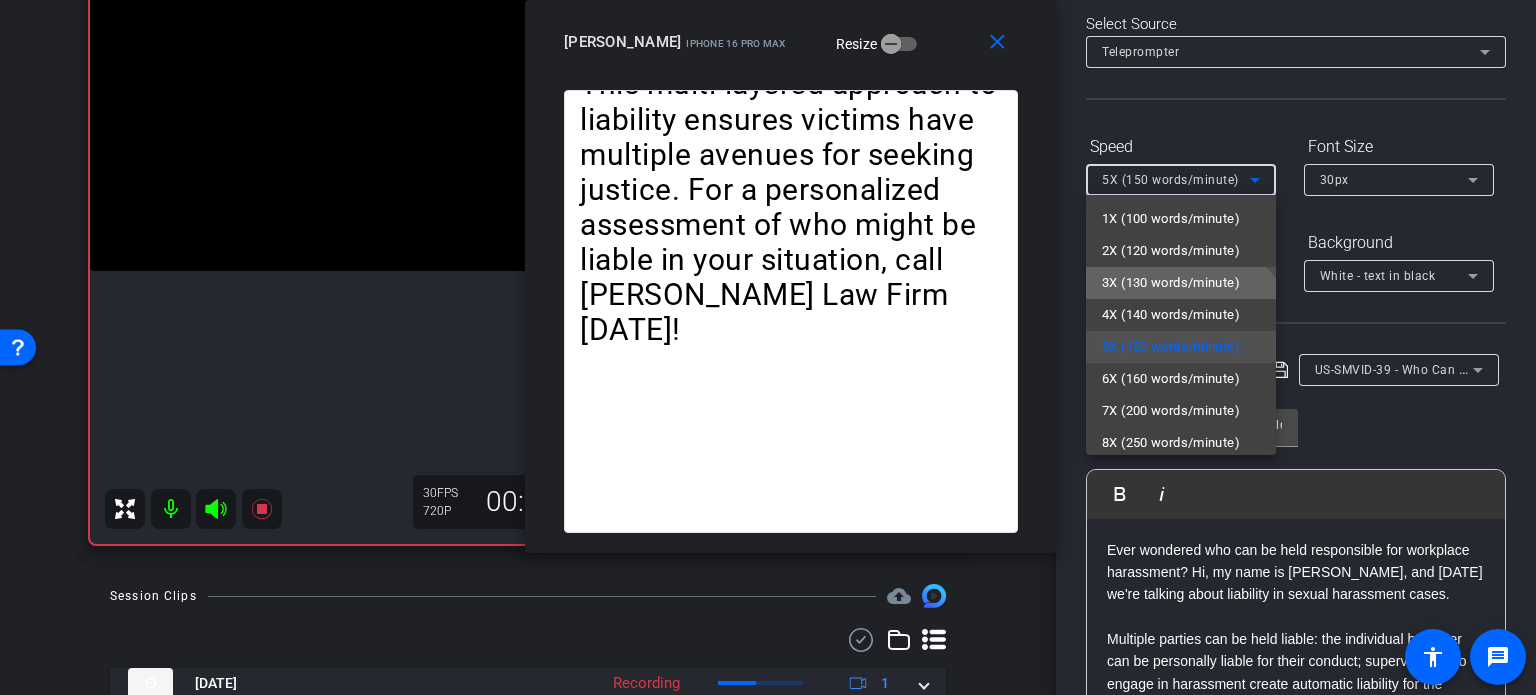 click on "3X (130 words/minute)" at bounding box center (1171, 283) 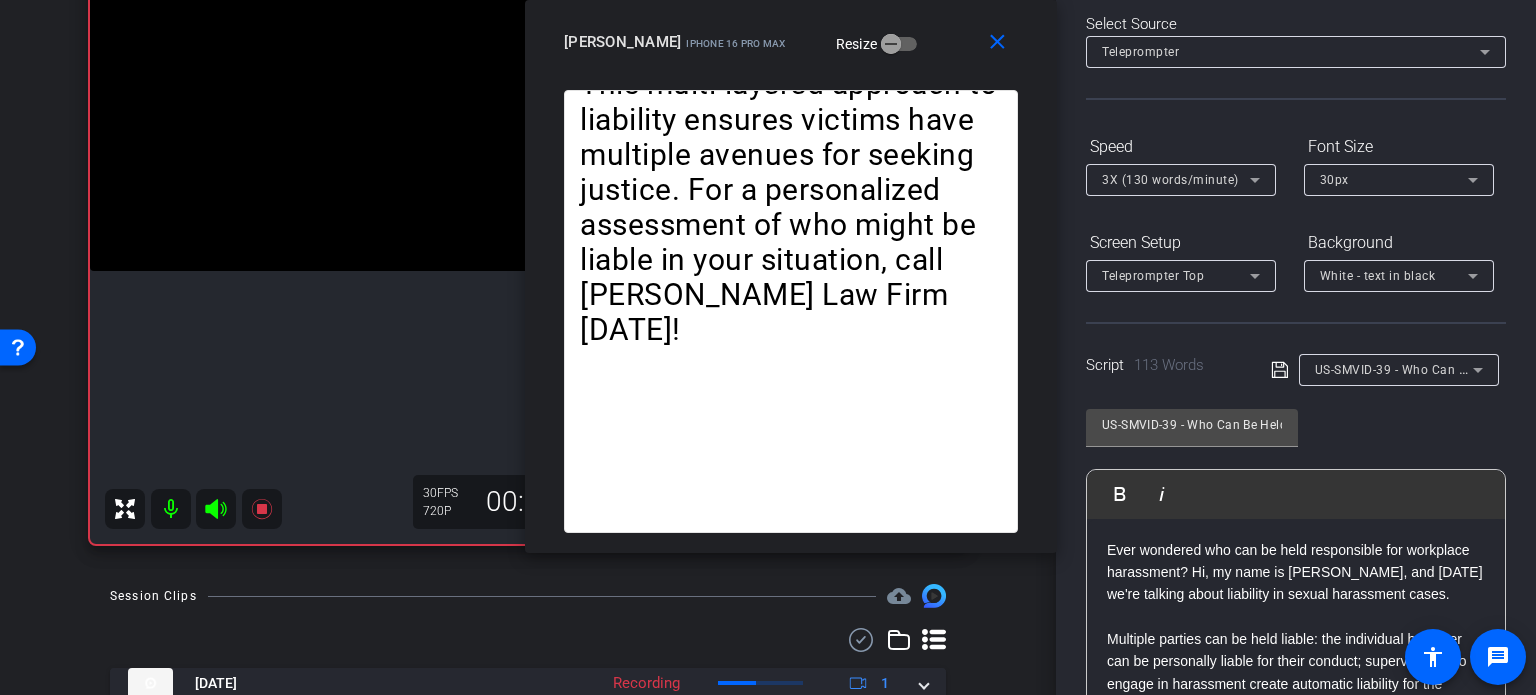 click on "3X (130 words/minute)" 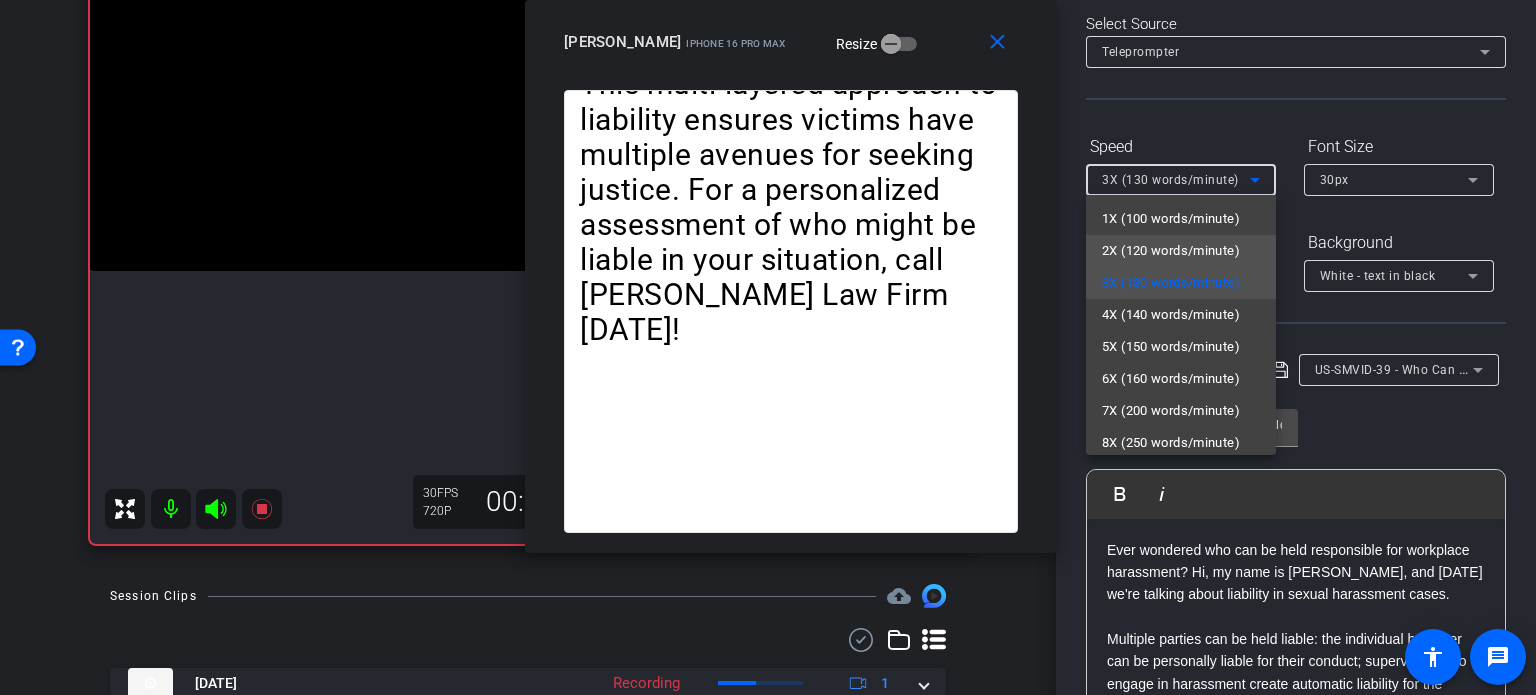 click on "2X (120 words/minute)" at bounding box center [1171, 251] 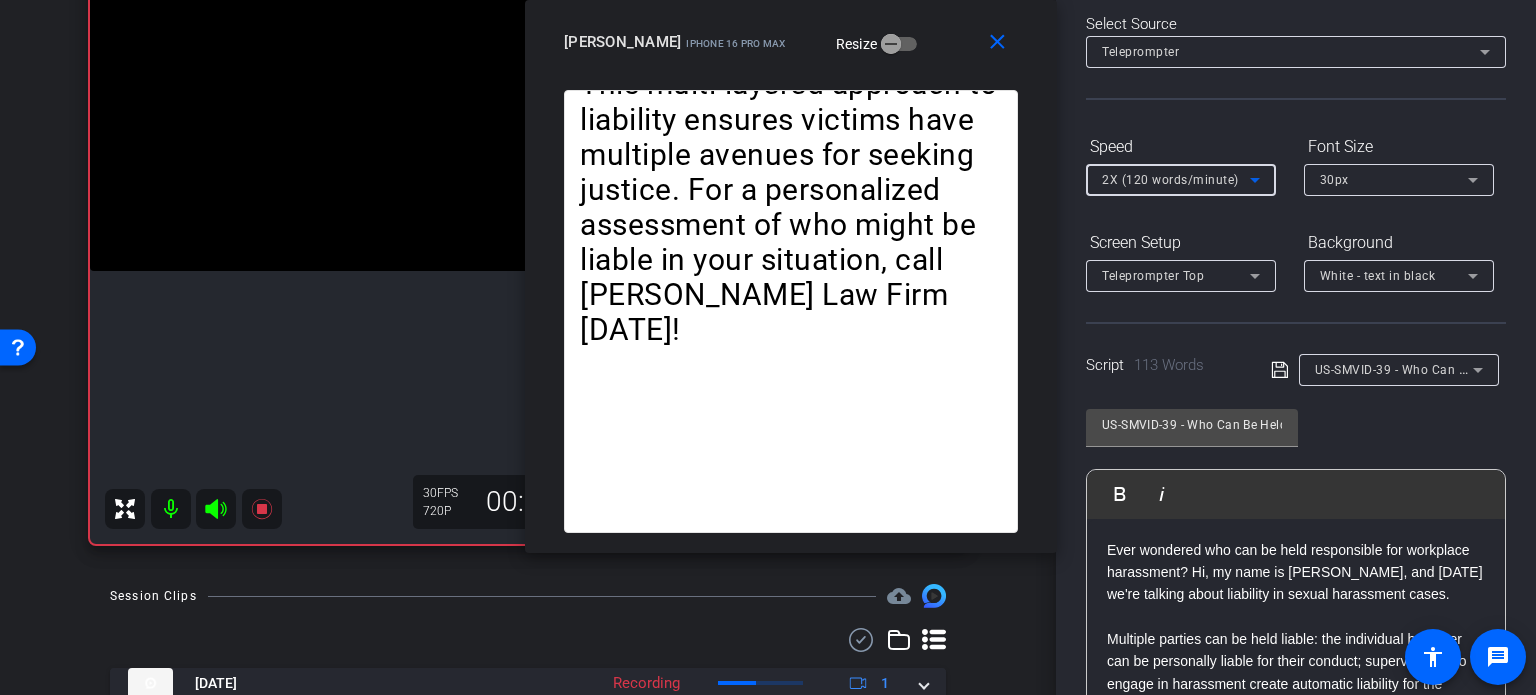 click on "2X (120 words/minute)" at bounding box center (1170, 180) 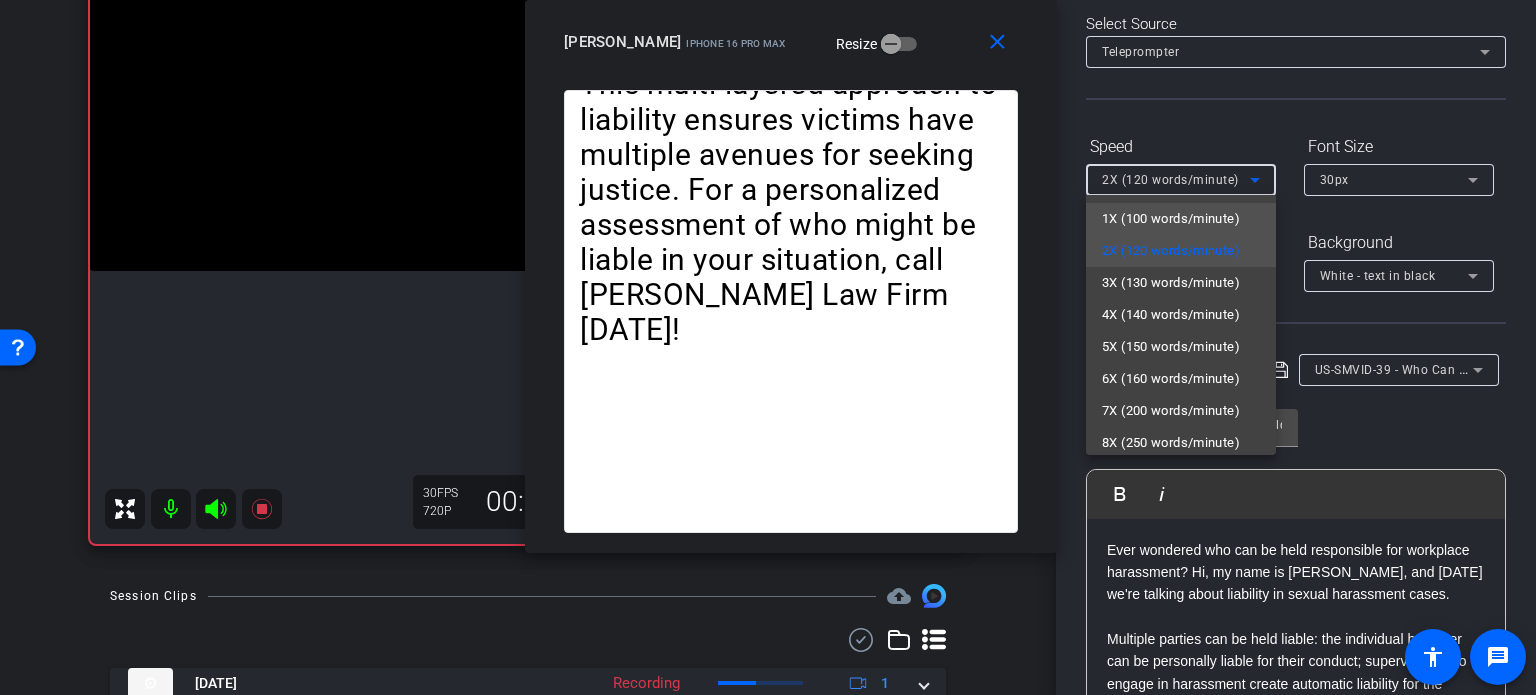 click on "1X (100 words/minute)" at bounding box center [1171, 219] 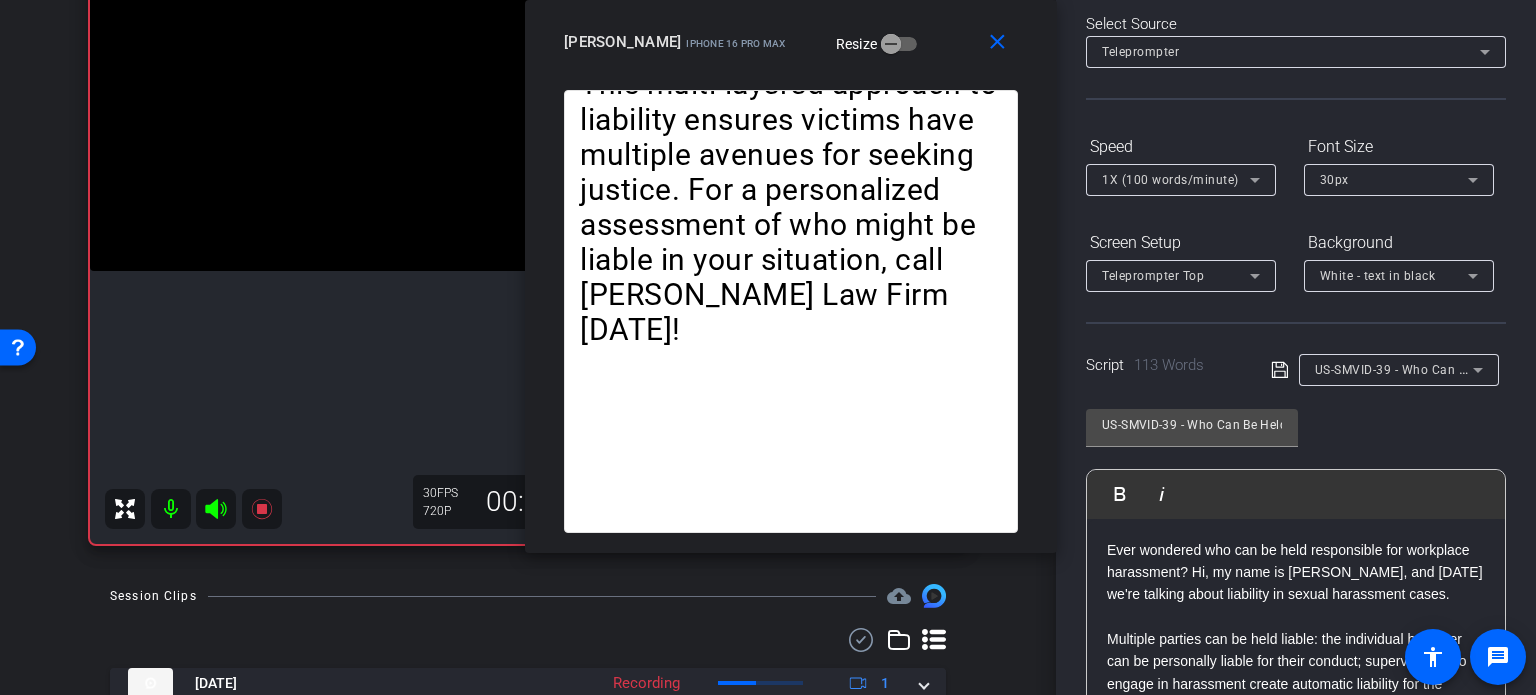 click on "close BrianHannemann iPhone 16 Pro Max Resize" at bounding box center (791, 45) 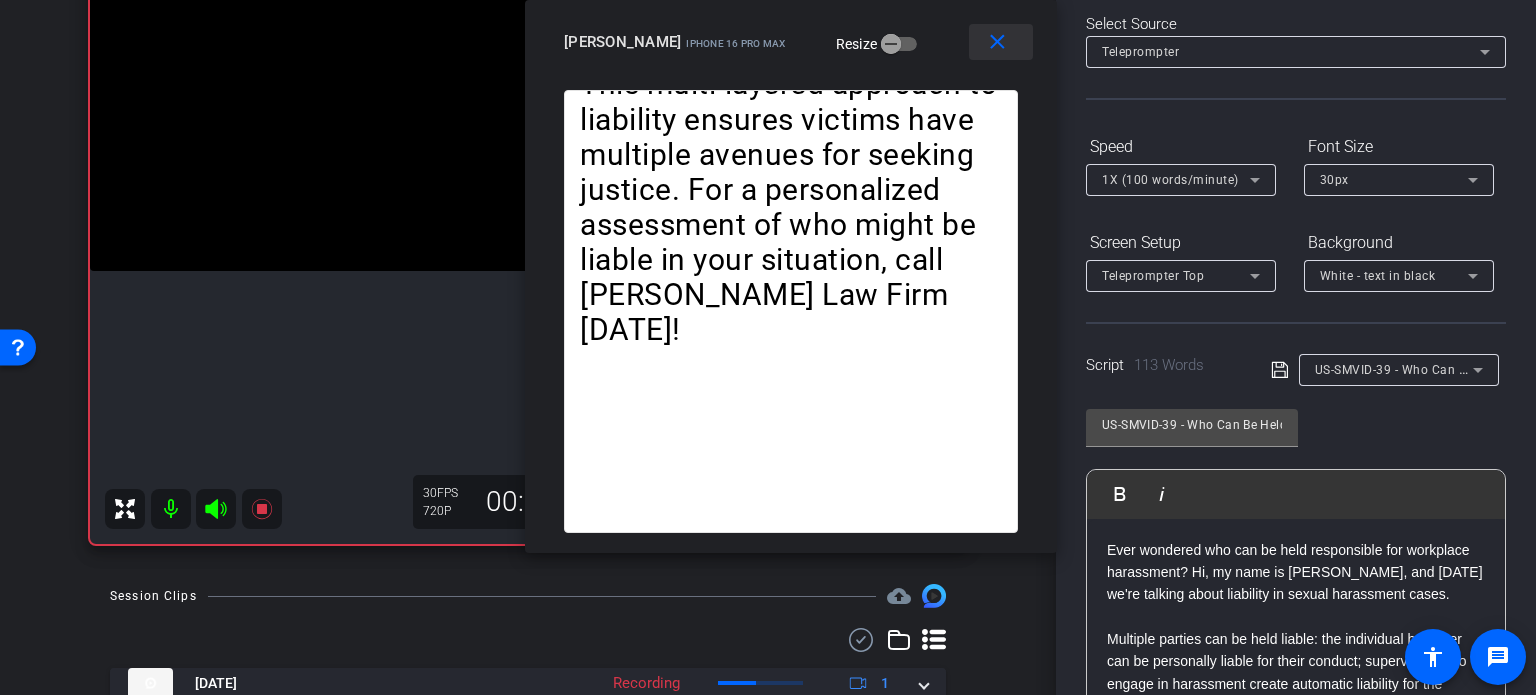 drag, startPoint x: 996, startPoint y: 42, endPoint x: 1018, endPoint y: 44, distance: 22.090721 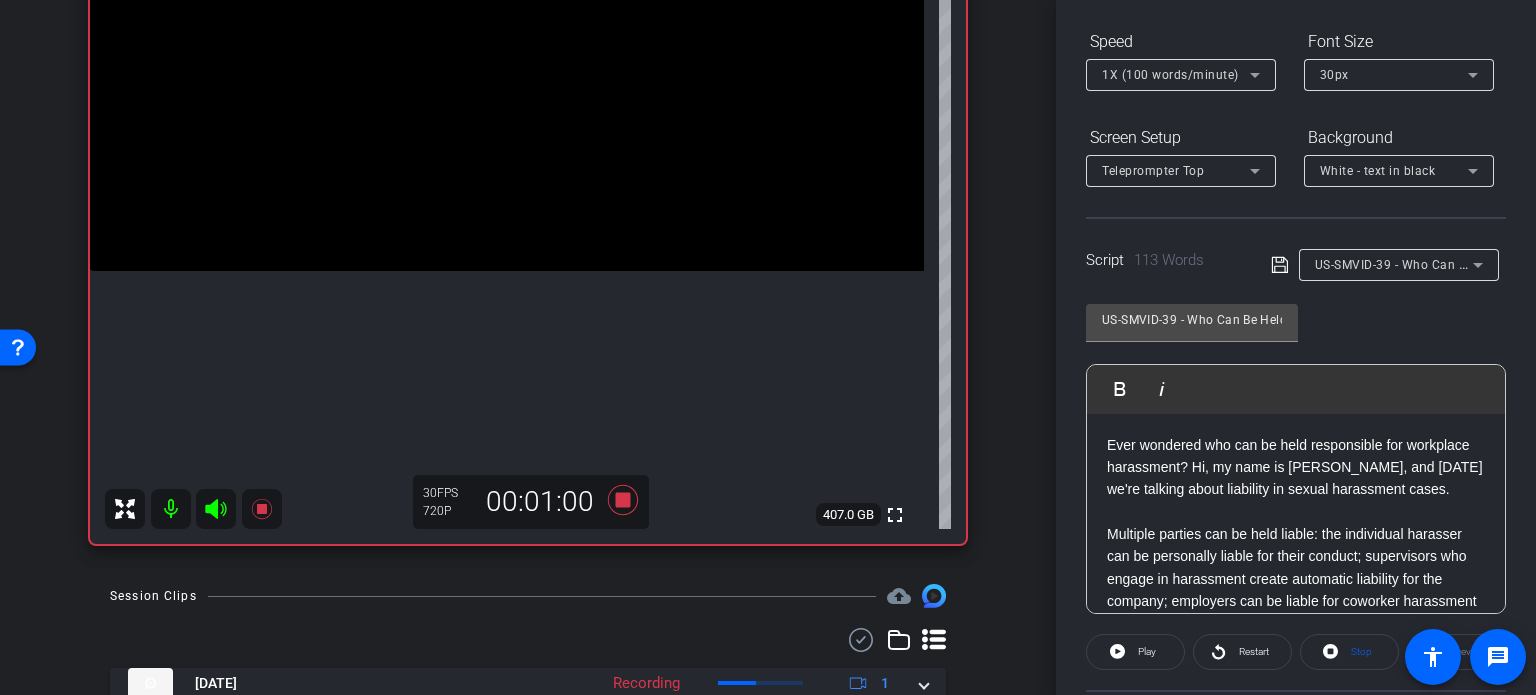 scroll, scrollTop: 396, scrollLeft: 0, axis: vertical 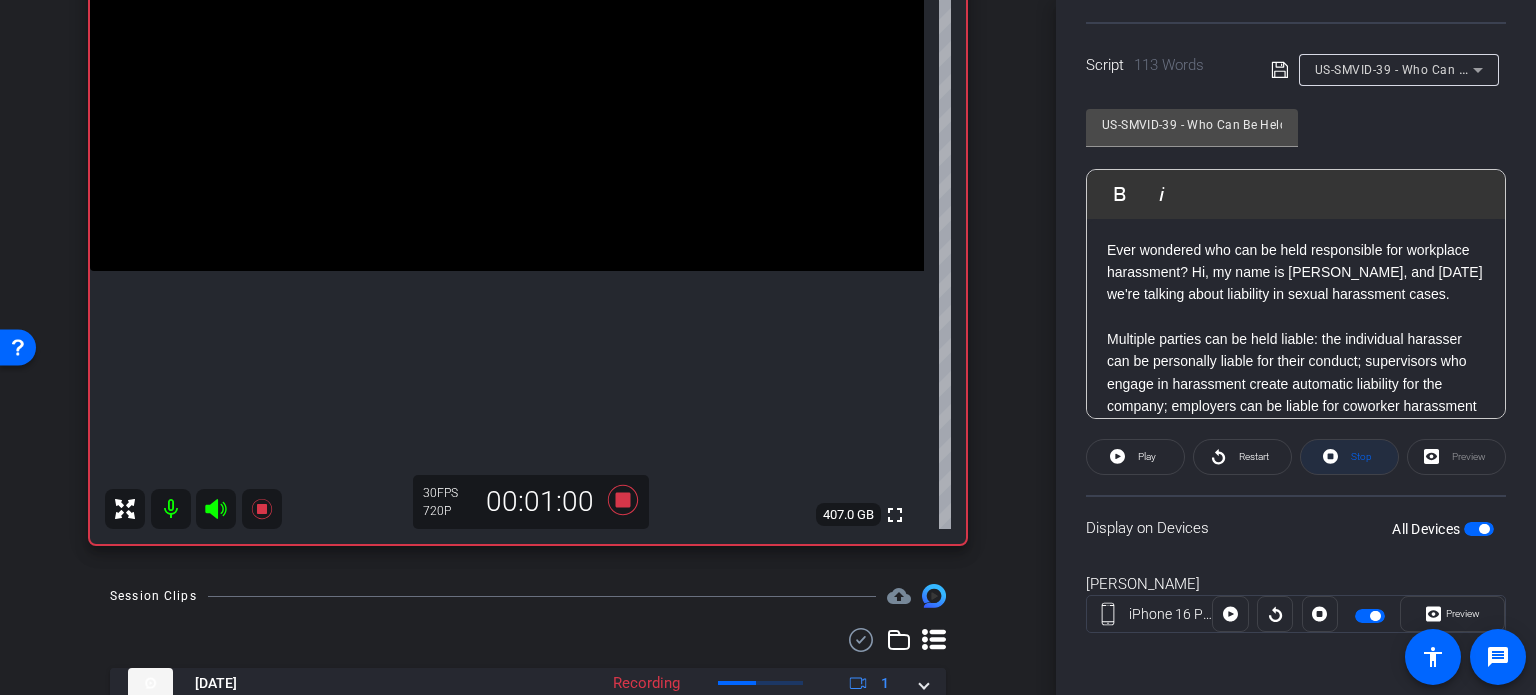 click on "Stop" 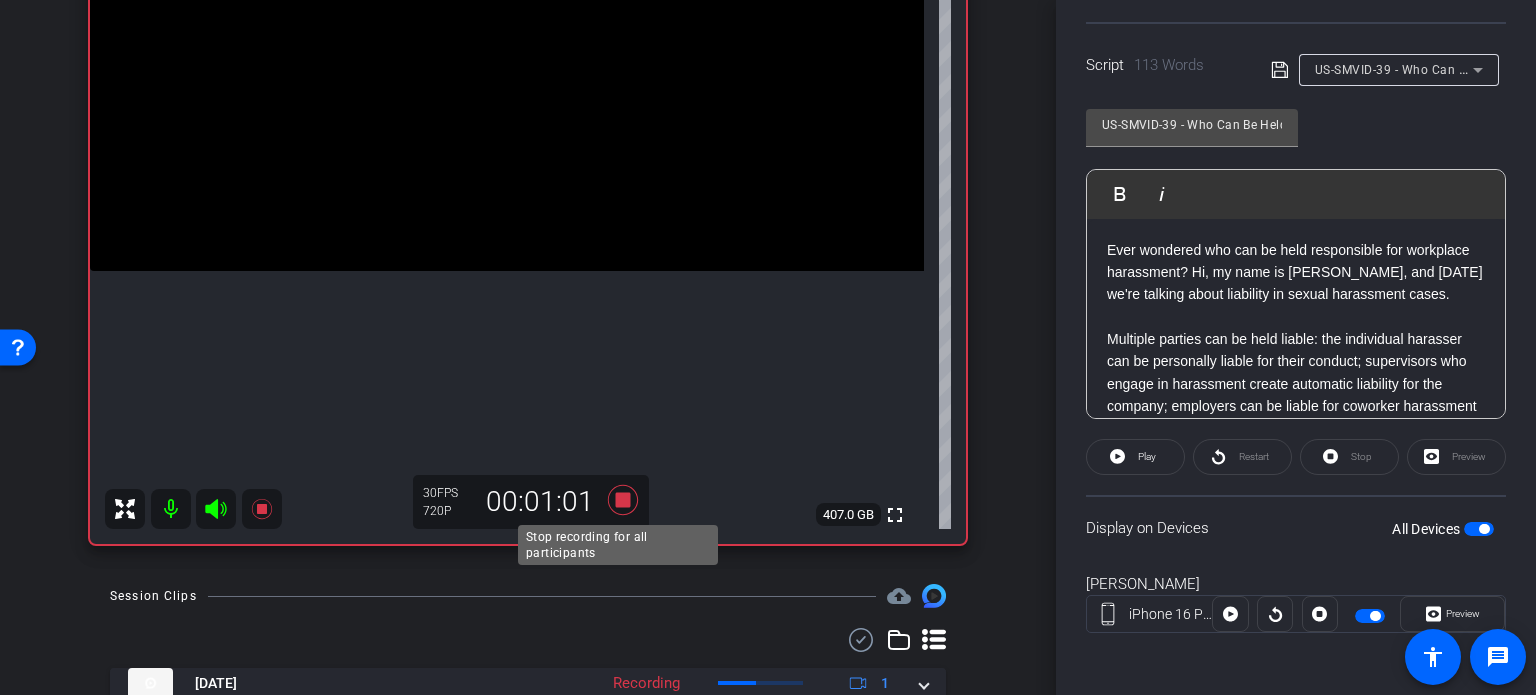 click 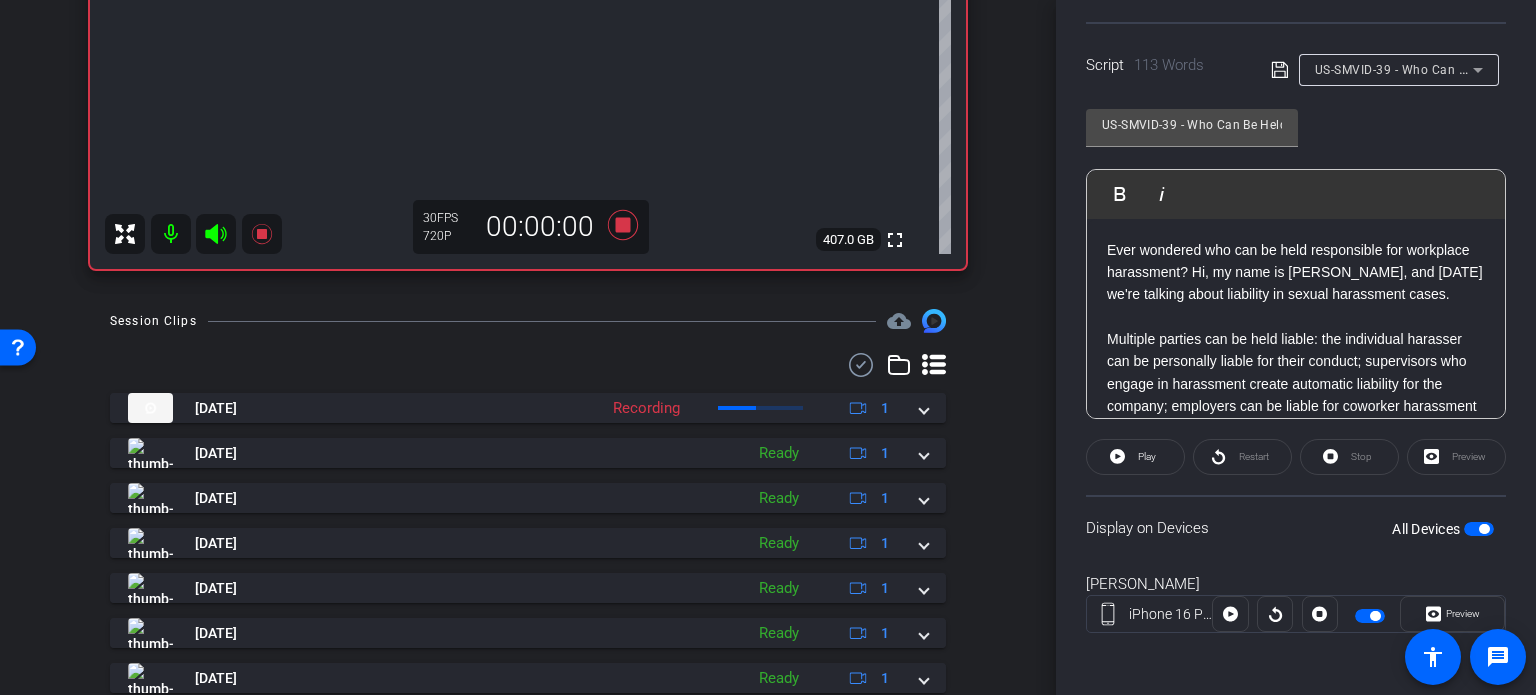 scroll, scrollTop: 600, scrollLeft: 0, axis: vertical 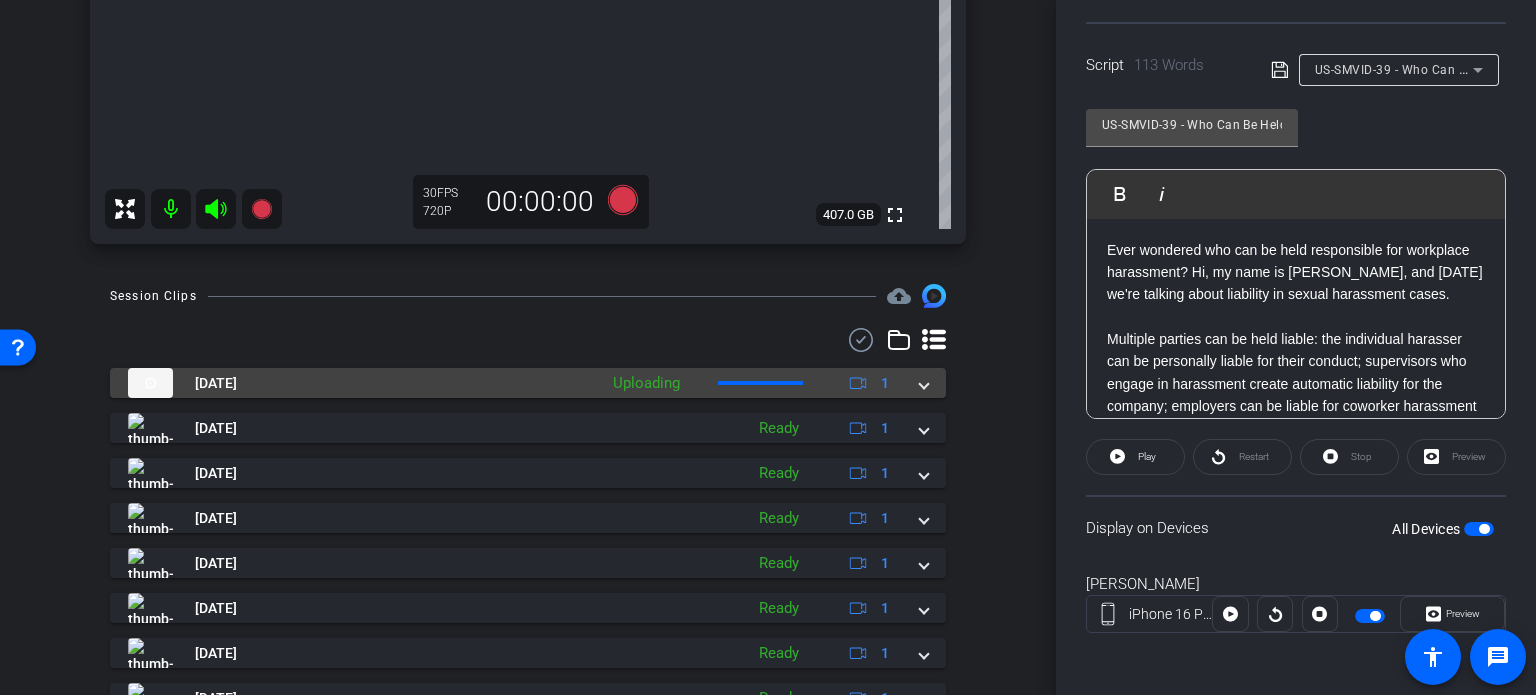 click at bounding box center [924, 383] 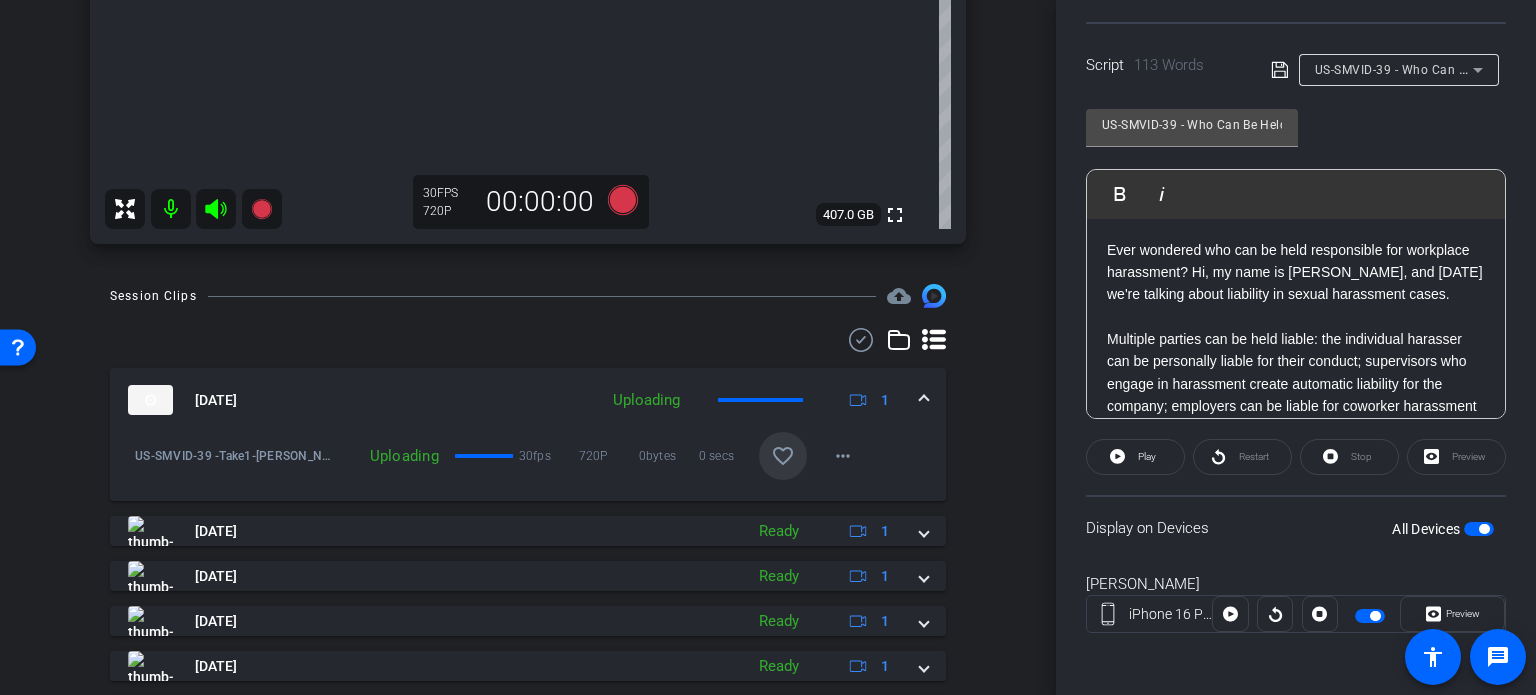click on "favorite_border" at bounding box center (783, 456) 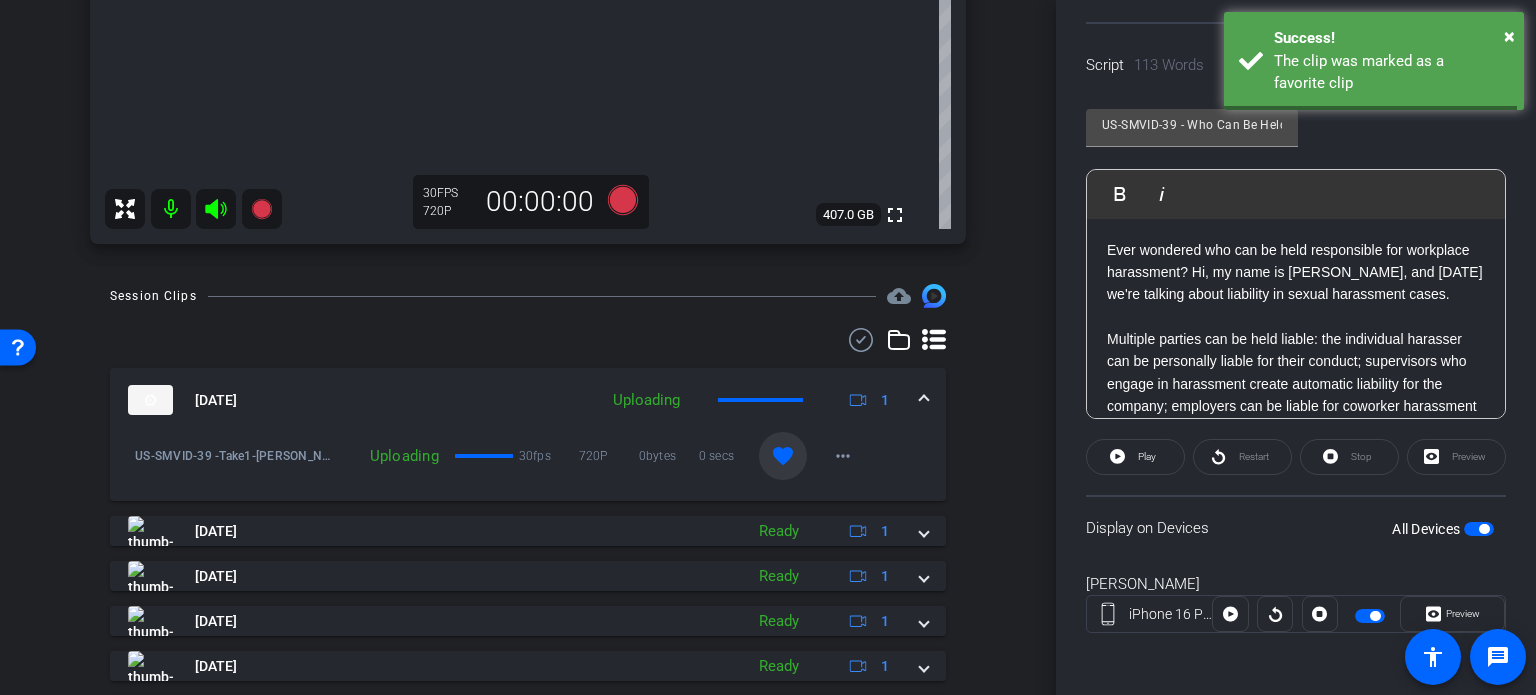 click on "Jul 21, 2025  Uploading
1" at bounding box center (524, 400) 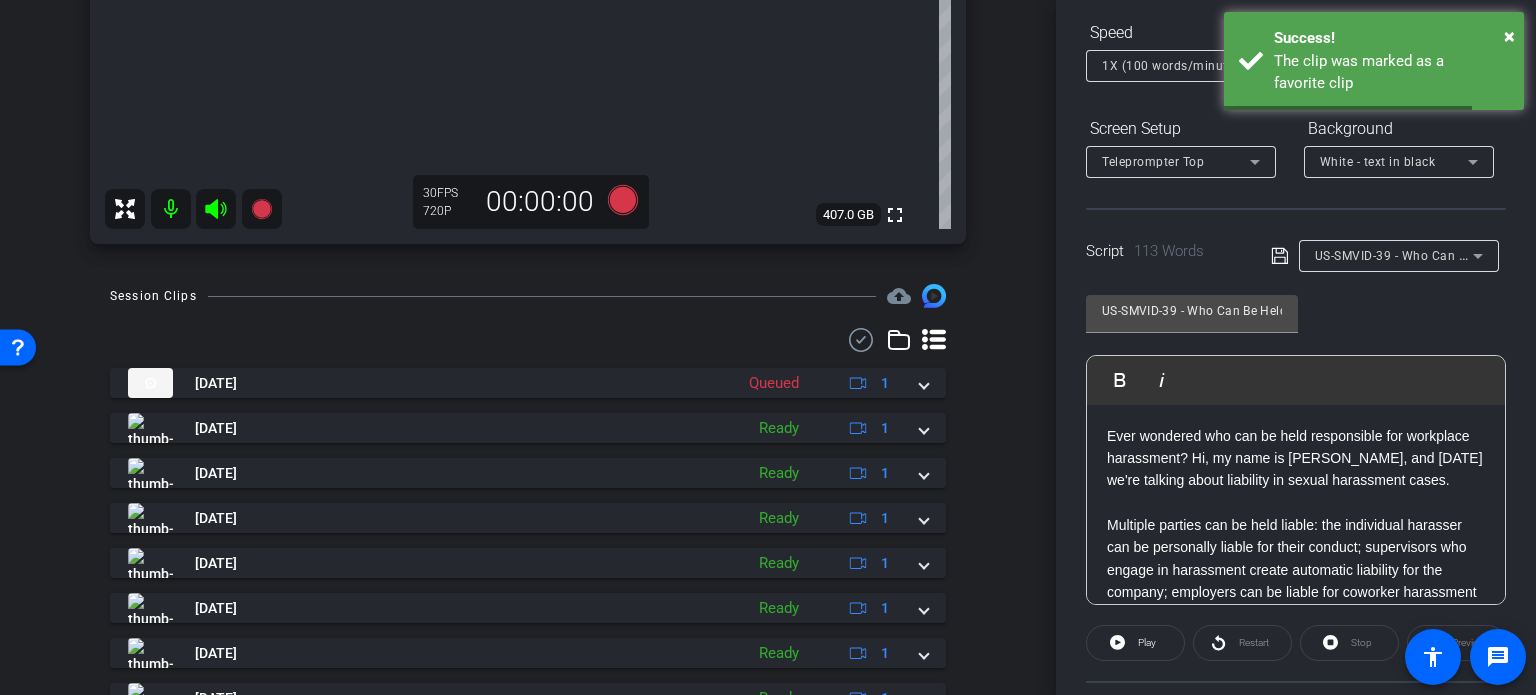 scroll, scrollTop: 196, scrollLeft: 0, axis: vertical 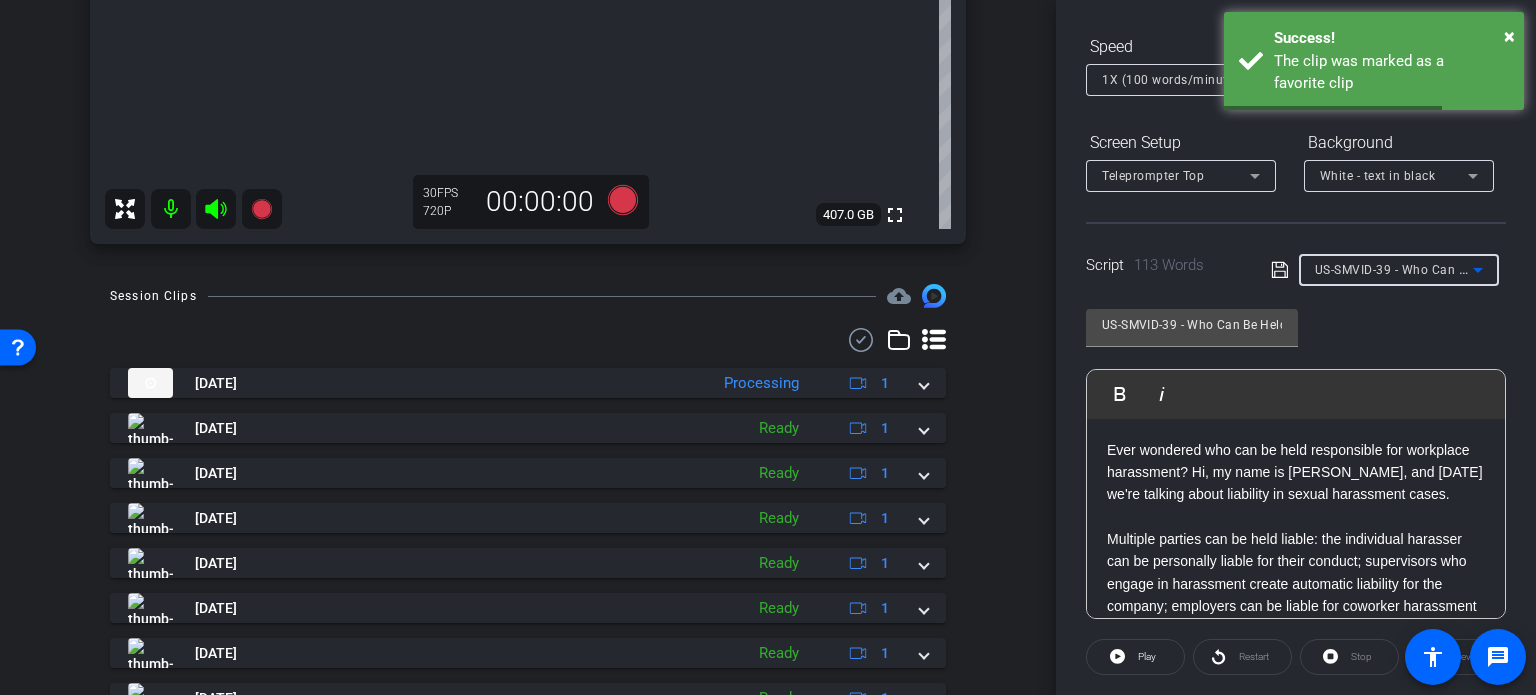 click on "US-SMVID-39 - Who Can Be Held Liable in a Sexual Harassment Case?" at bounding box center [1520, 269] 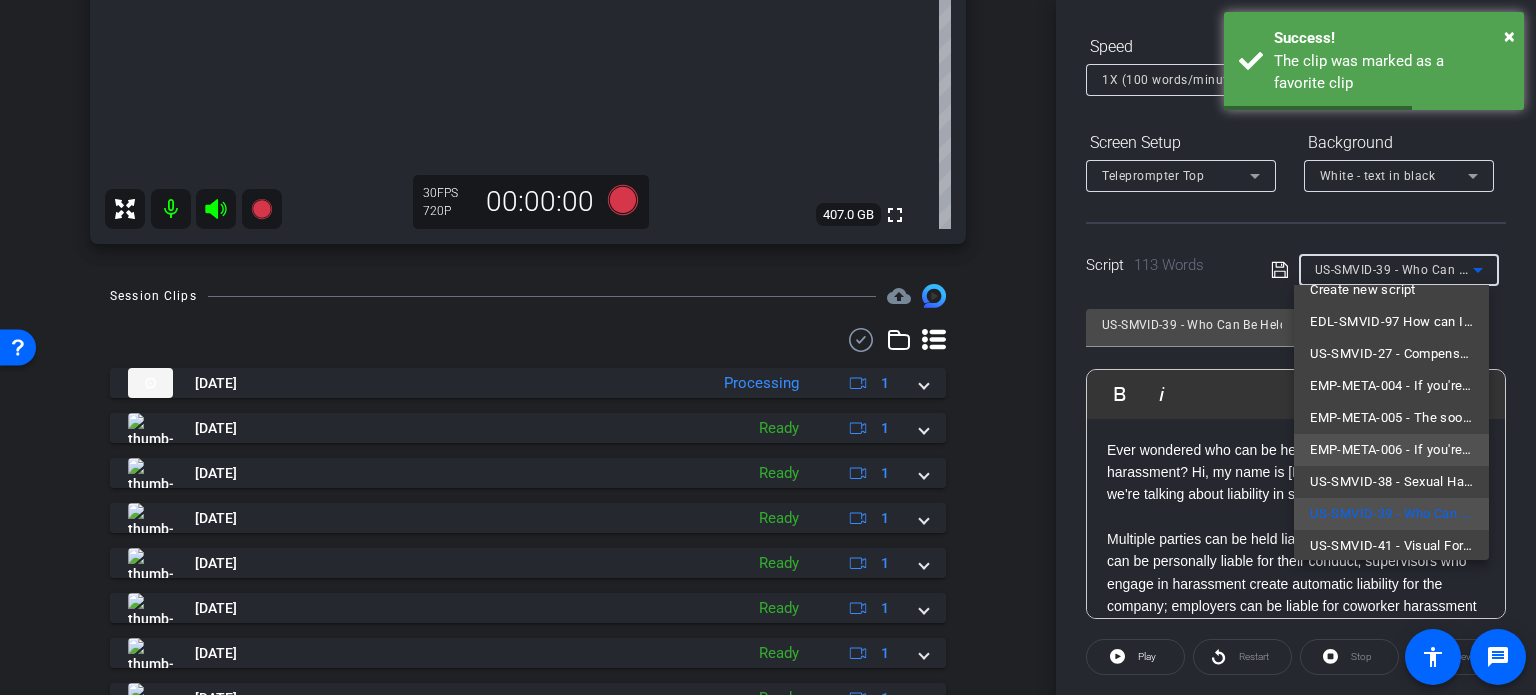 scroll, scrollTop: 28, scrollLeft: 0, axis: vertical 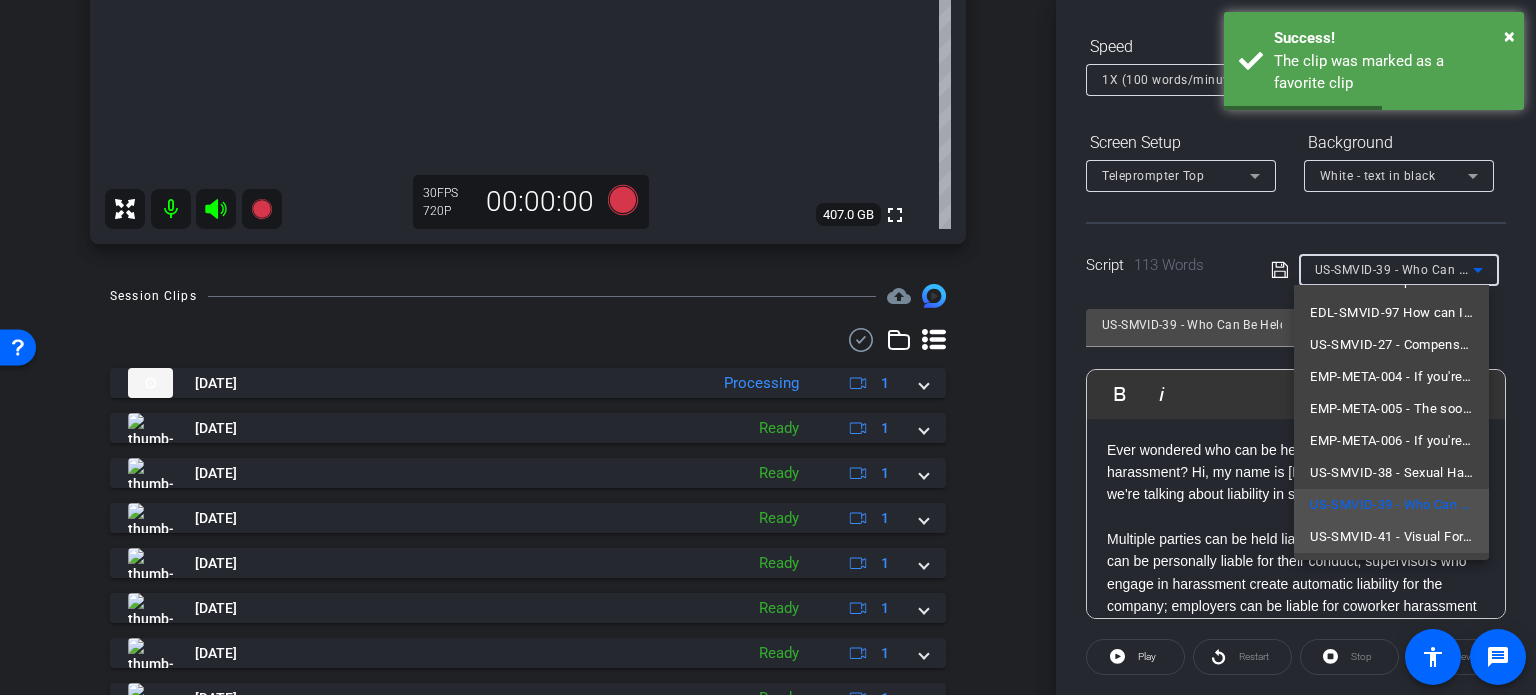 click on "US-SMVID-41 - Visual Forms of Sexual Harassment" at bounding box center [1391, 537] 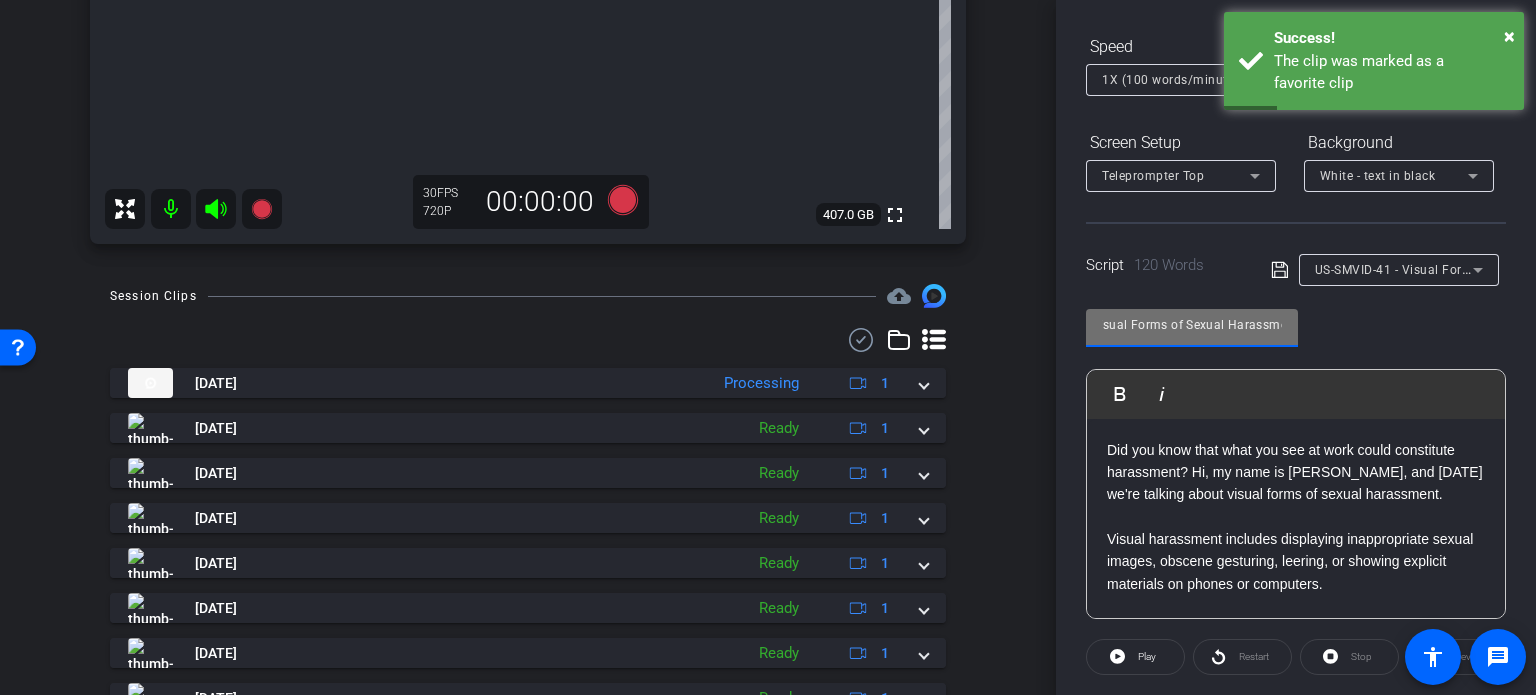 scroll, scrollTop: 0, scrollLeft: 108, axis: horizontal 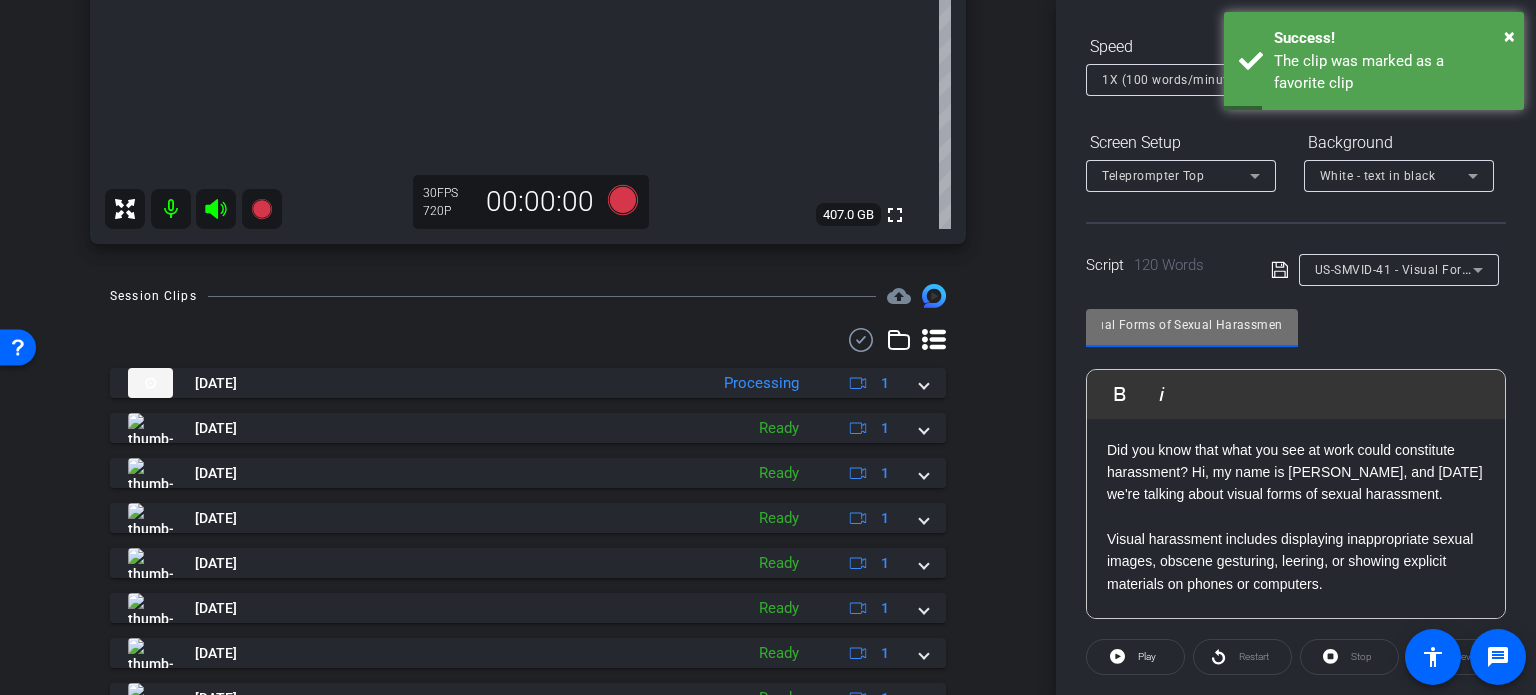 drag, startPoint x: 1218, startPoint y: 323, endPoint x: 1308, endPoint y: 343, distance: 92.19544 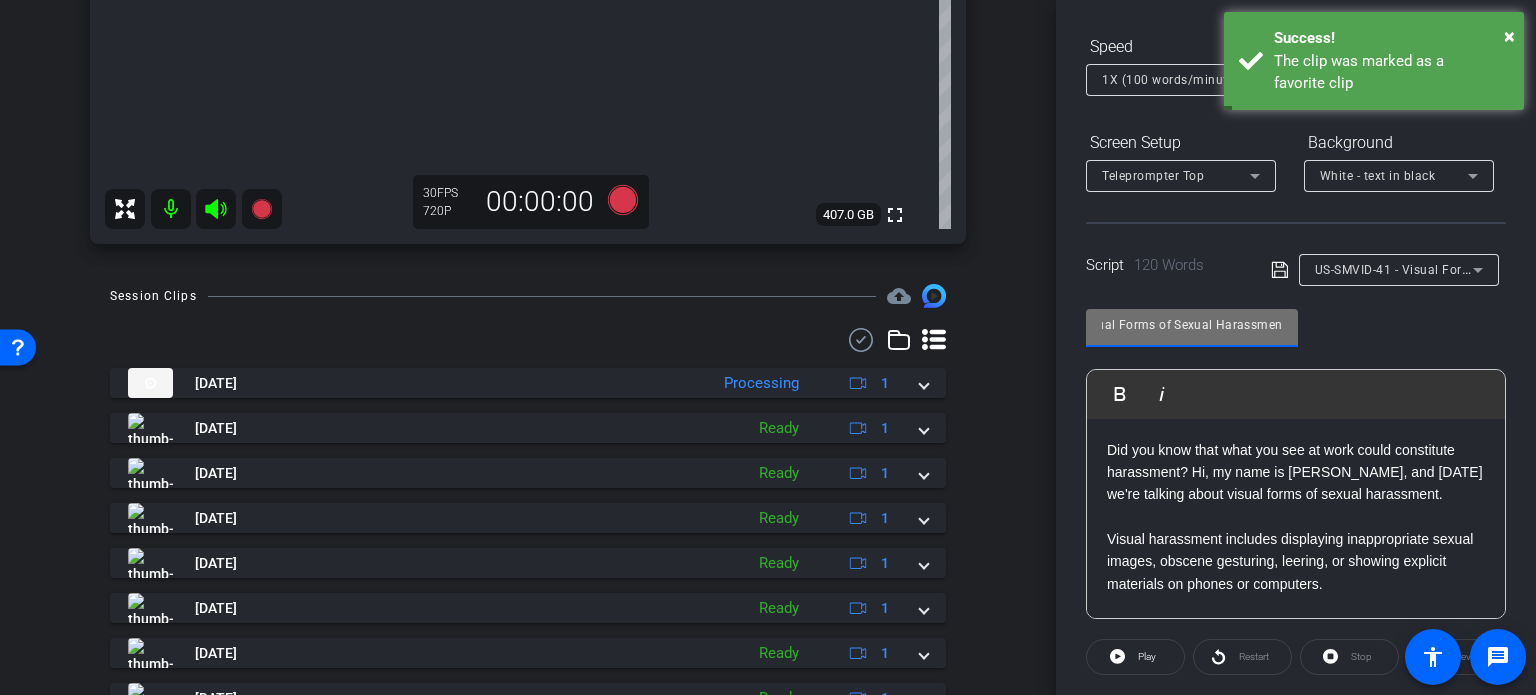 click on "US-SMVID-41 - Visual Forms of Sexual Harassment" at bounding box center [1192, 325] 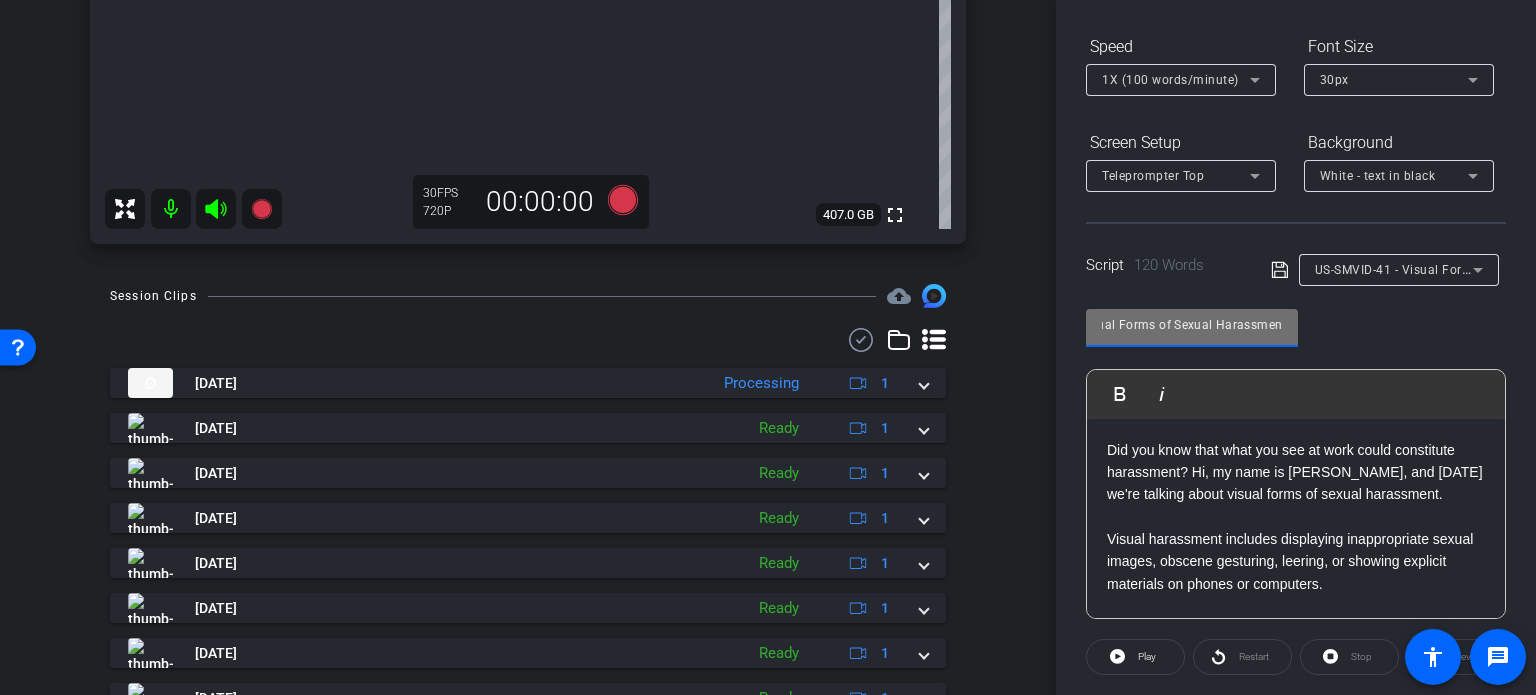 click on "US-SMVID-41 - Visual Forms of Sexual Harassment" at bounding box center (1192, 325) 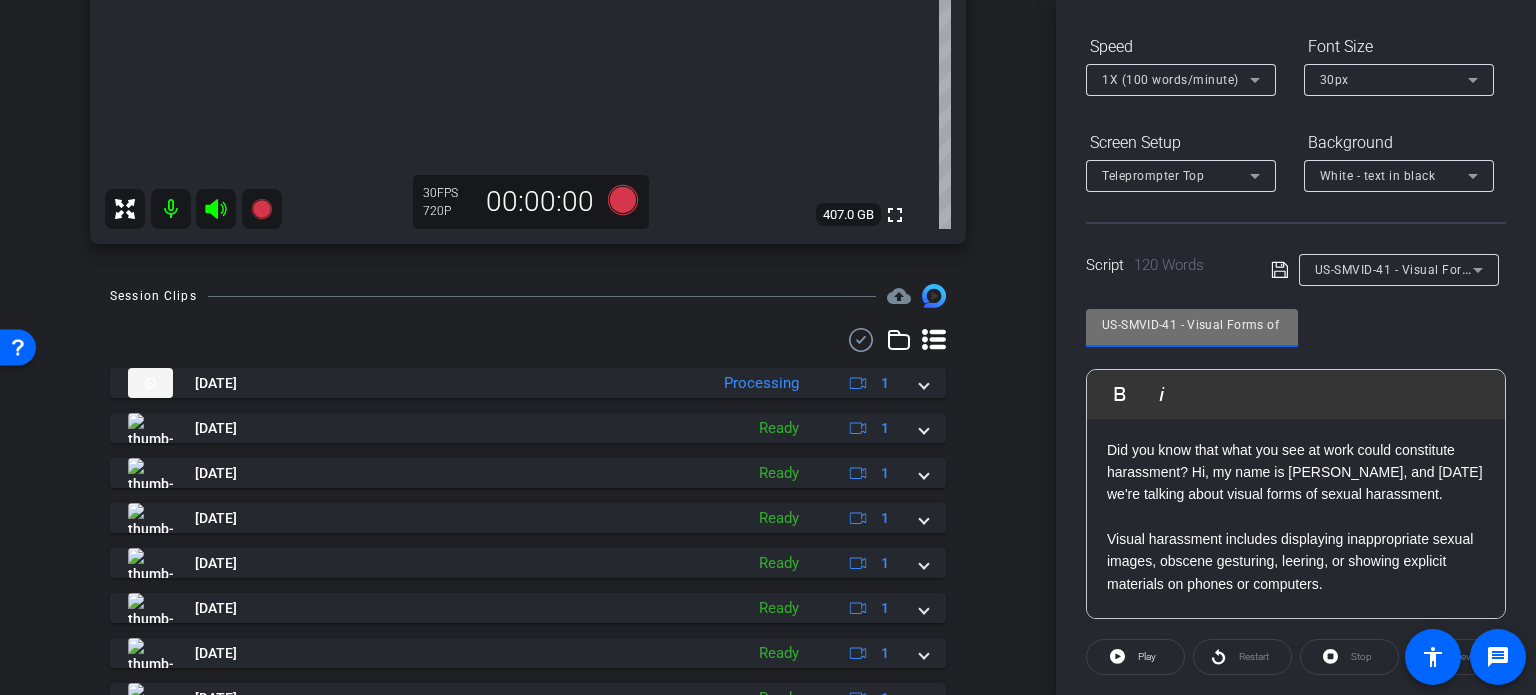 drag, startPoint x: 1203, startPoint y: 323, endPoint x: 1045, endPoint y: 304, distance: 159.1383 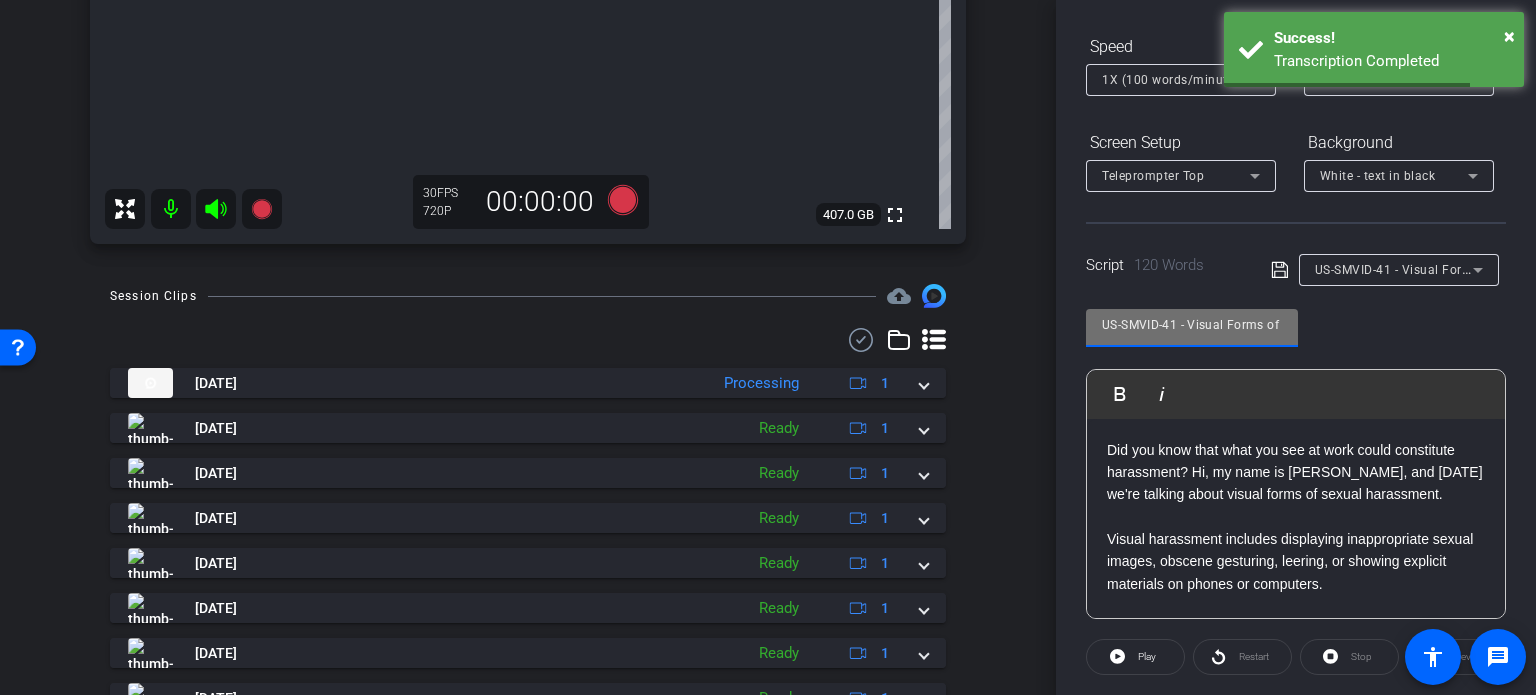 drag, startPoint x: 1172, startPoint y: 327, endPoint x: 1072, endPoint y: 306, distance: 102.18121 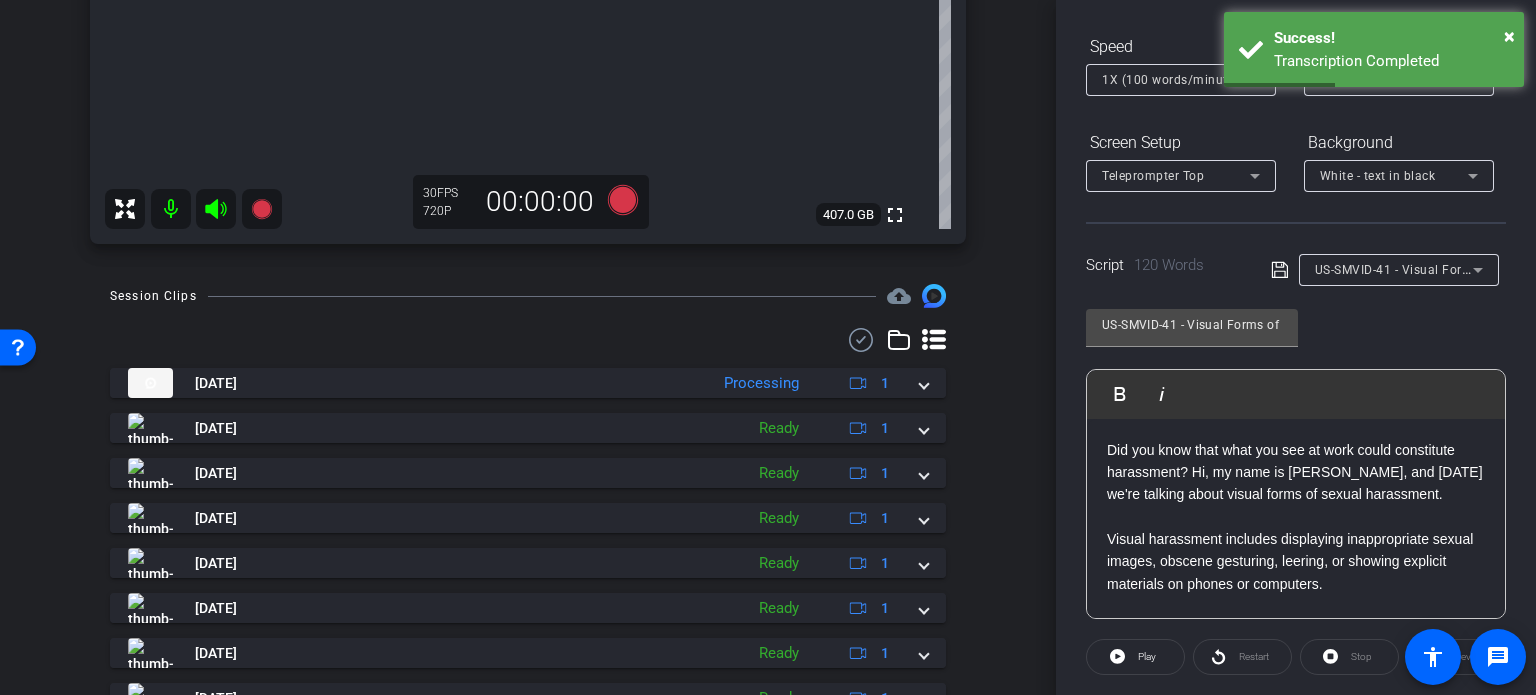 click on "Session Clips   cloud_upload
Jul 21, 2025   Processing
1 US-SMVID-39 -Take1-Hannemann-Brian-Shoot22-06132025-2025-07-21-10-13-19-272-0   Processing  30fps 720P 0bytes 0 secs favorite more_horiz   Jul 21, 2025   Ready
1   Jul 21, 2025   Ready
1   Jul 21, 2025   Ready
1   Jul 21, 2025   Ready
1   Jun 13, 2025   Ready
1   Jun 13, 2025   Ready
1   Jun 13, 2025   Ready
1   Jun 13, 2025   Ready
1   Jun 13, 2025   Ready
1  Items per page:  10  1 – 10 of 12" at bounding box center [528, 579] 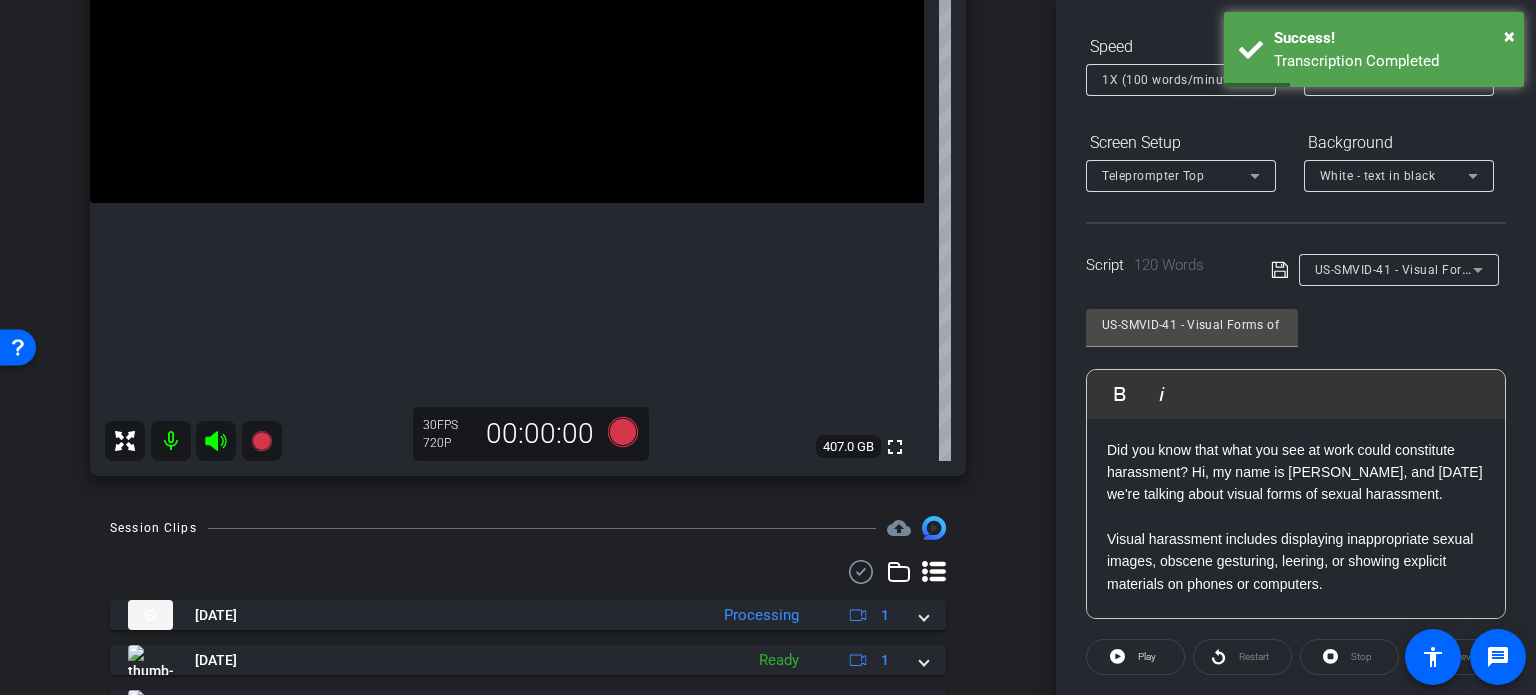 scroll, scrollTop: 300, scrollLeft: 0, axis: vertical 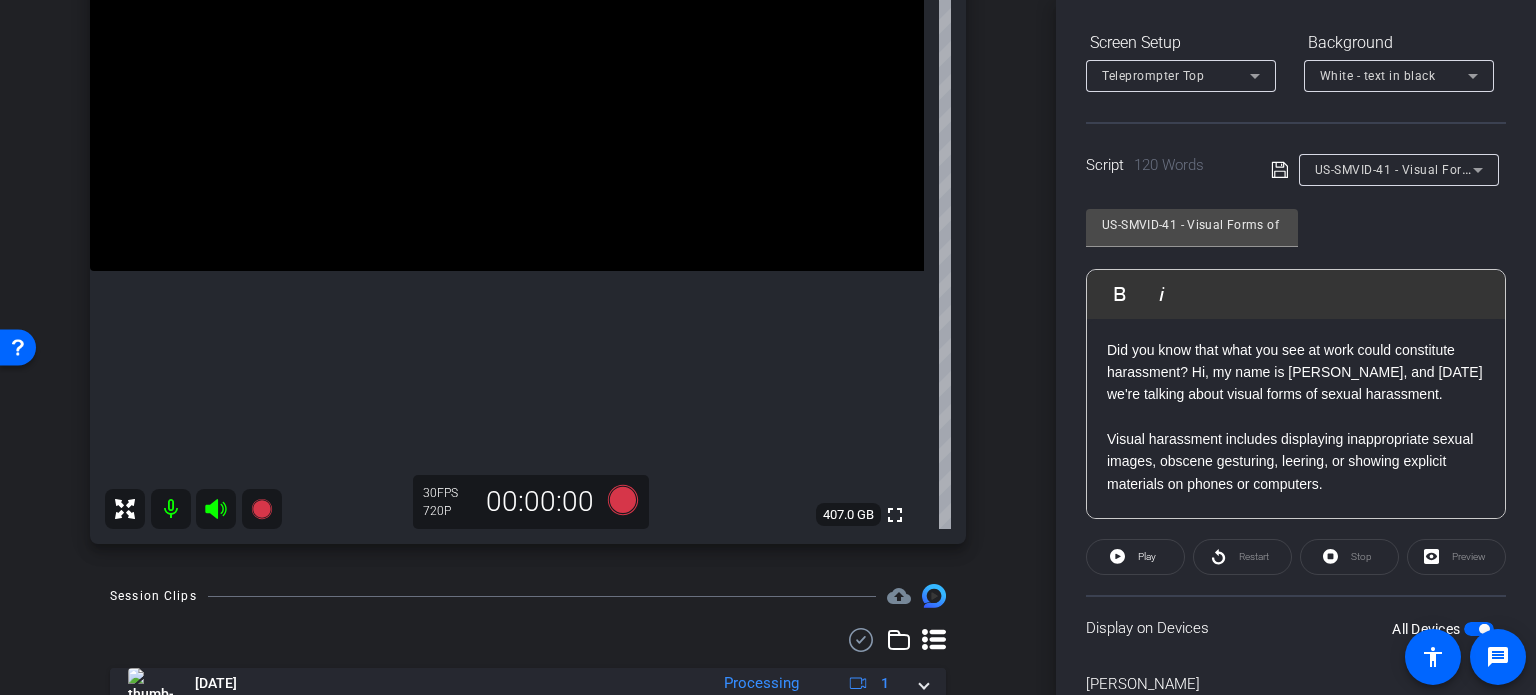 click on "arrow_back  Hannemann,Brian_Shoot22_06132025   Back to project   Send invite  account_box grid_on settings info
BrianHannemann iPhone 16 Pro Max info ROOM ID: 165269767 100% battery_std fullscreen settings  407.0 GB
30 FPS  720P   00:00:00
Session Clips   cloud_upload
Jul 21, 2025   Processing
1 play_circle_outline   Ready & Processing  30fps 720P 36mb 1 mins favorite more_horiz" at bounding box center [528, 47] 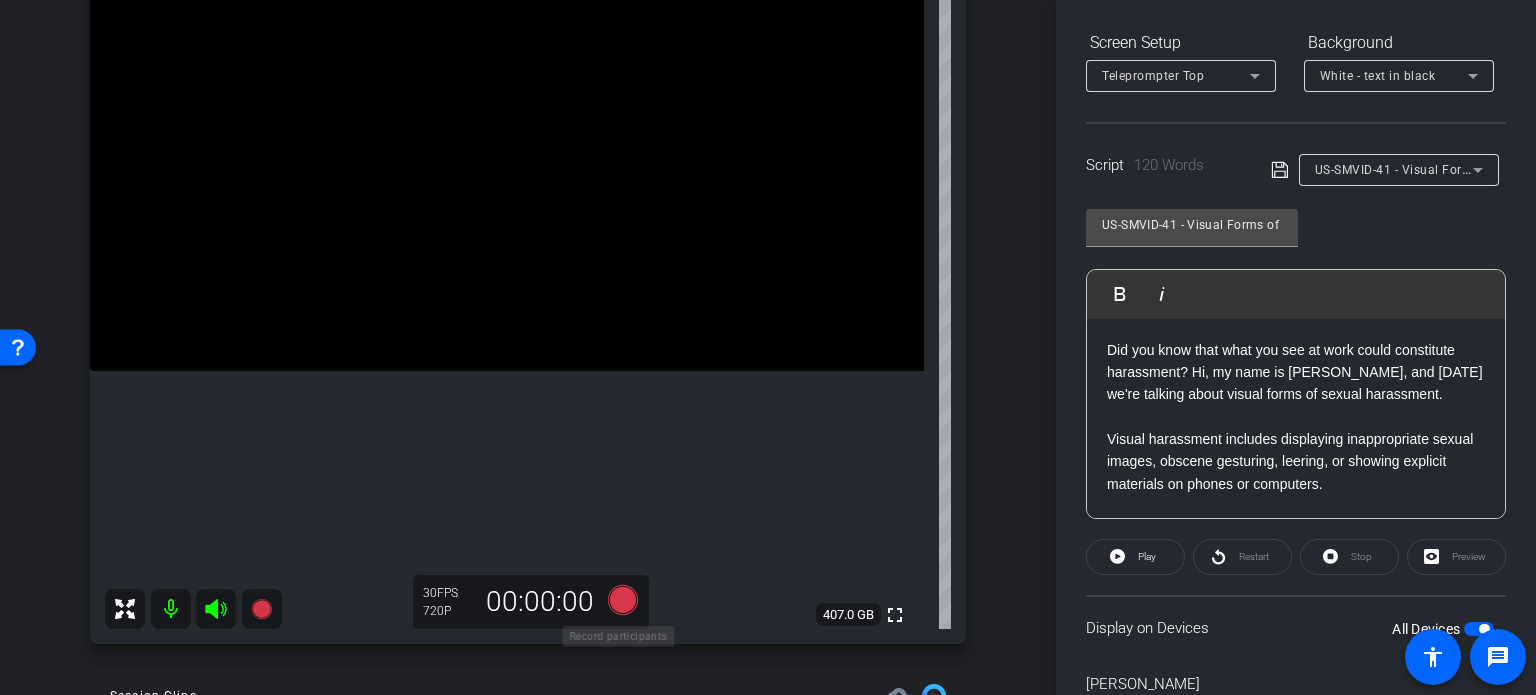 click 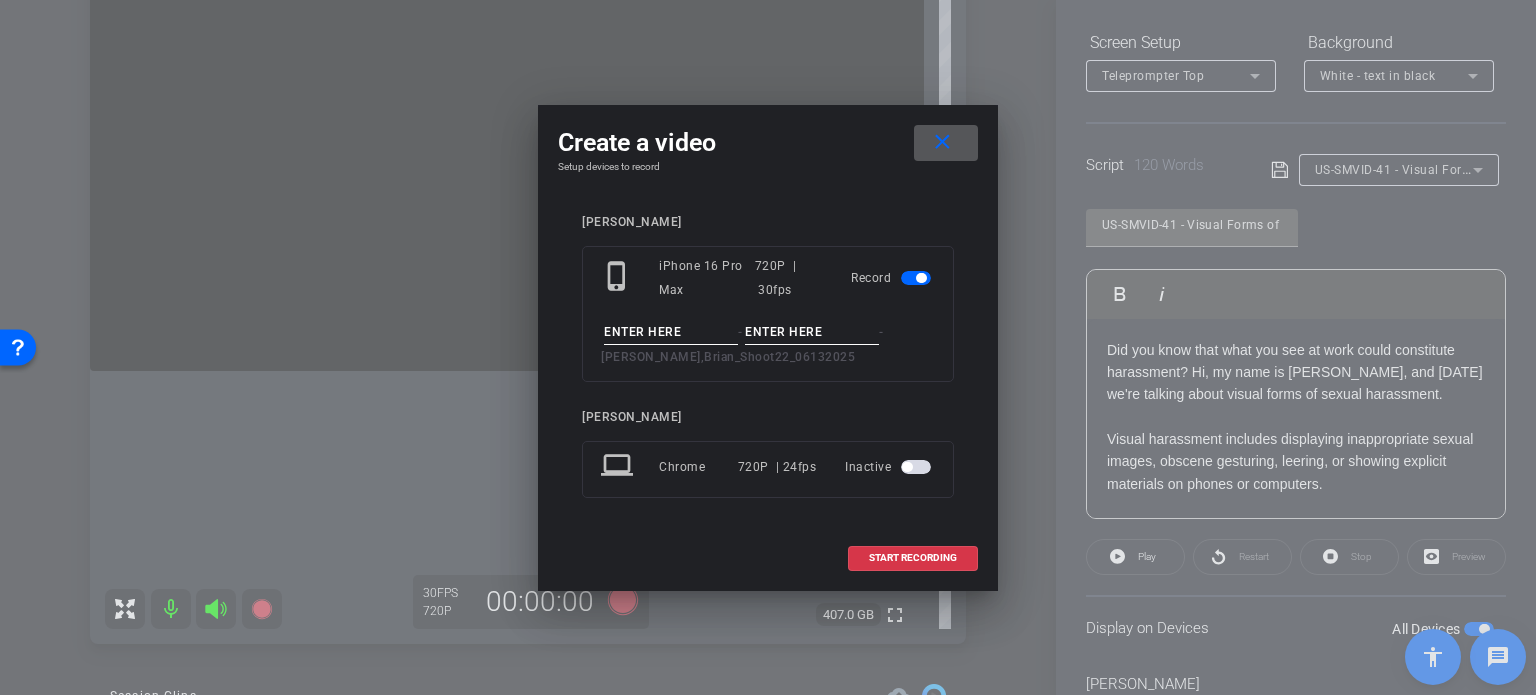 click at bounding box center [671, 332] 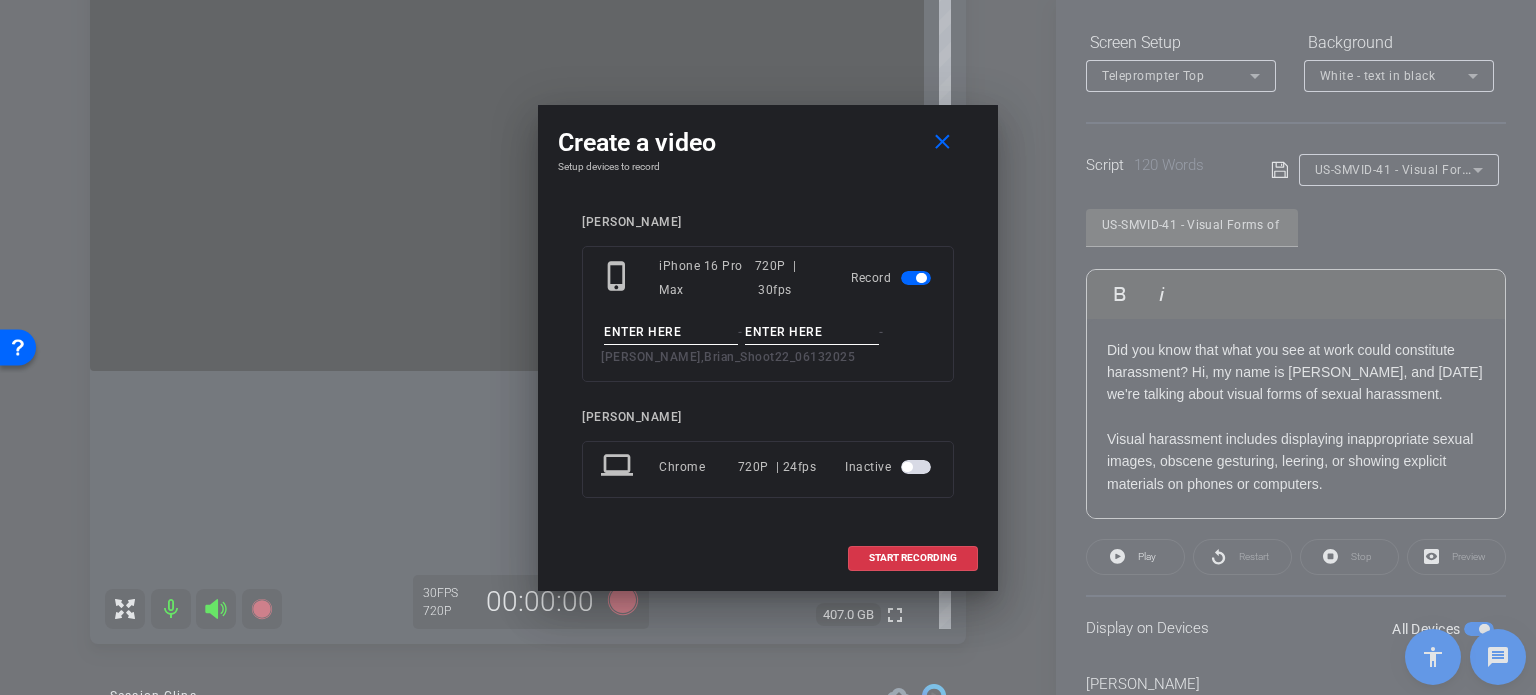 paste on "US-SMVID-41" 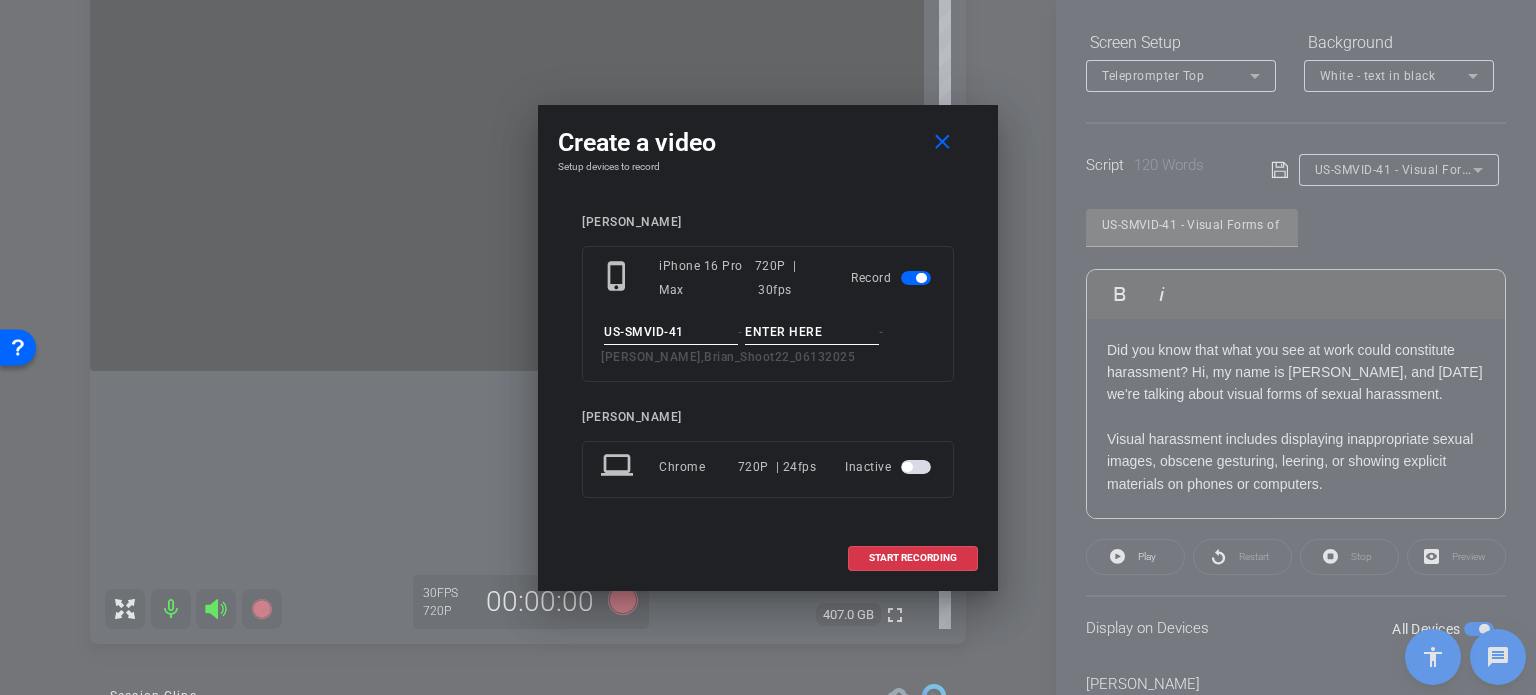 type on "US-SMVID-41" 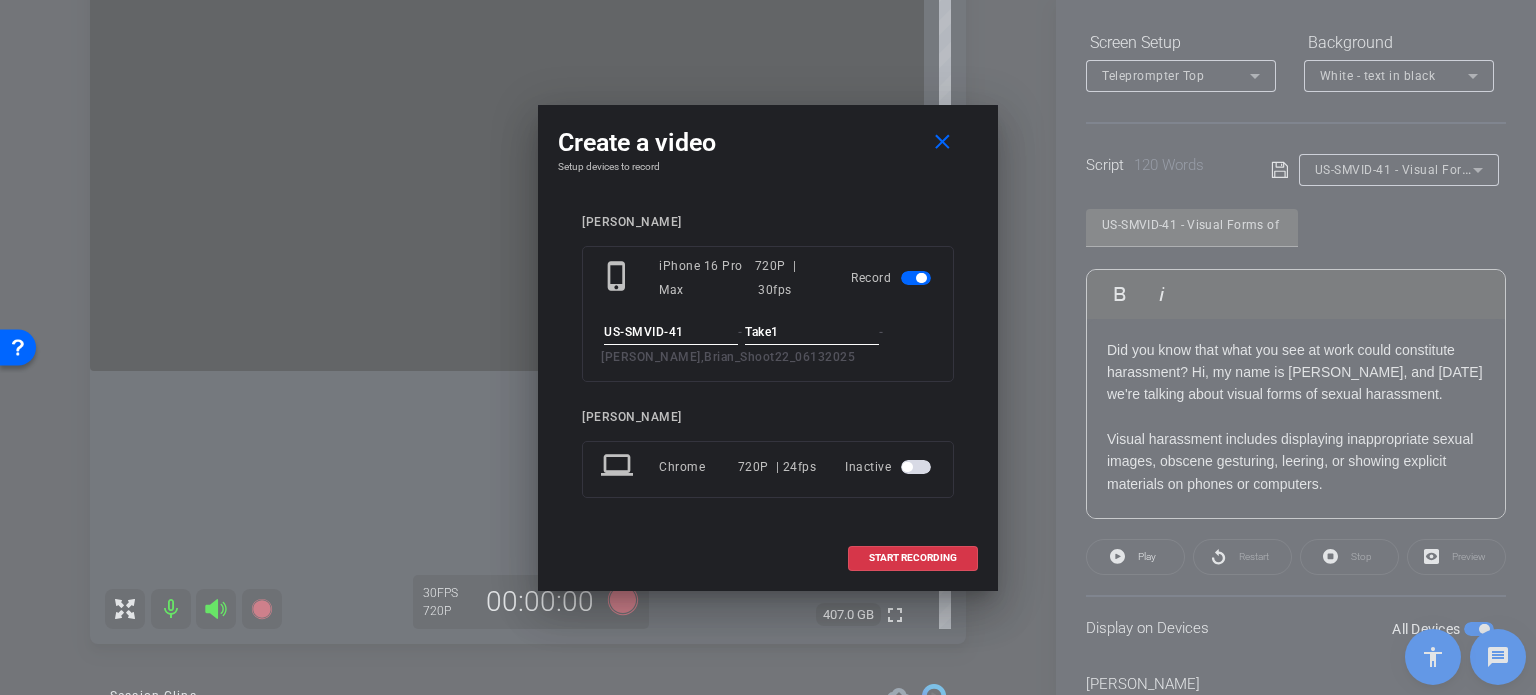 click on "Take1" at bounding box center [812, 332] 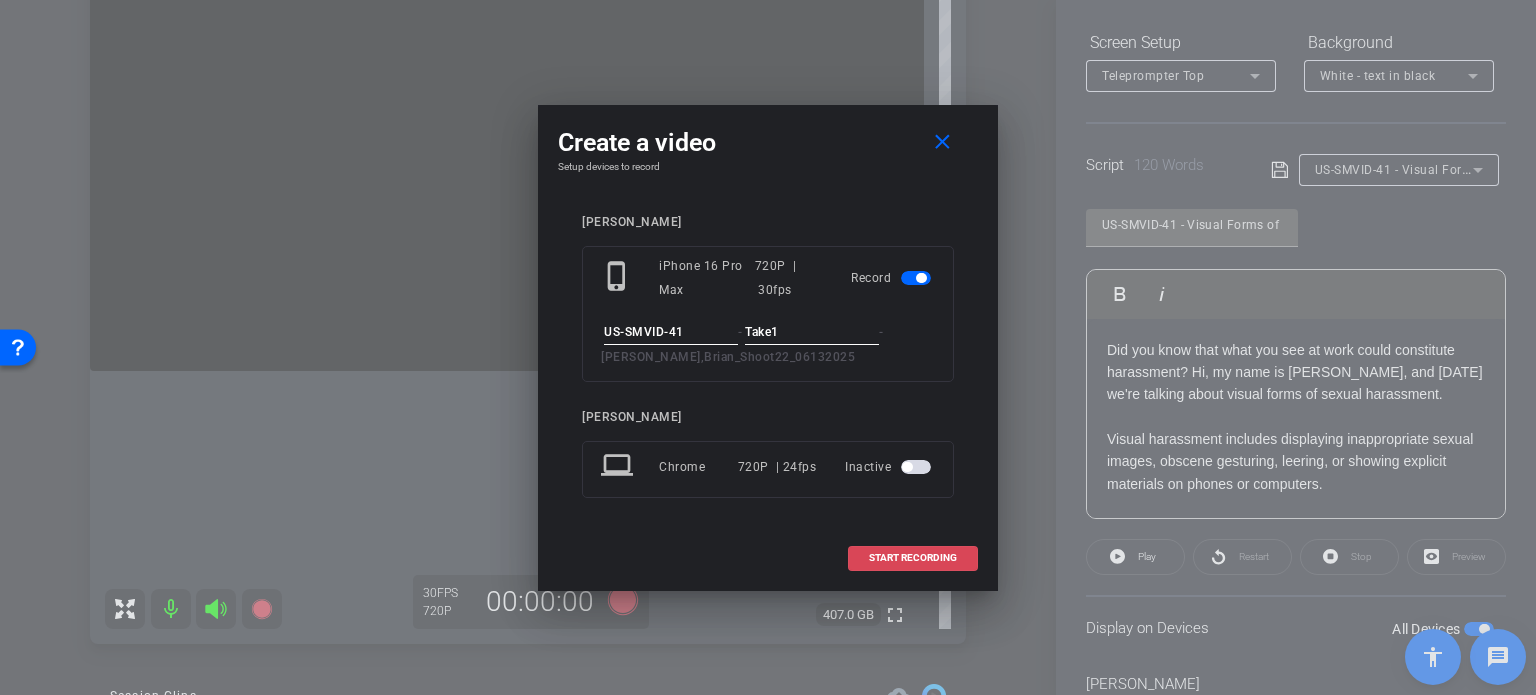 click on "START RECORDING" at bounding box center [913, 558] 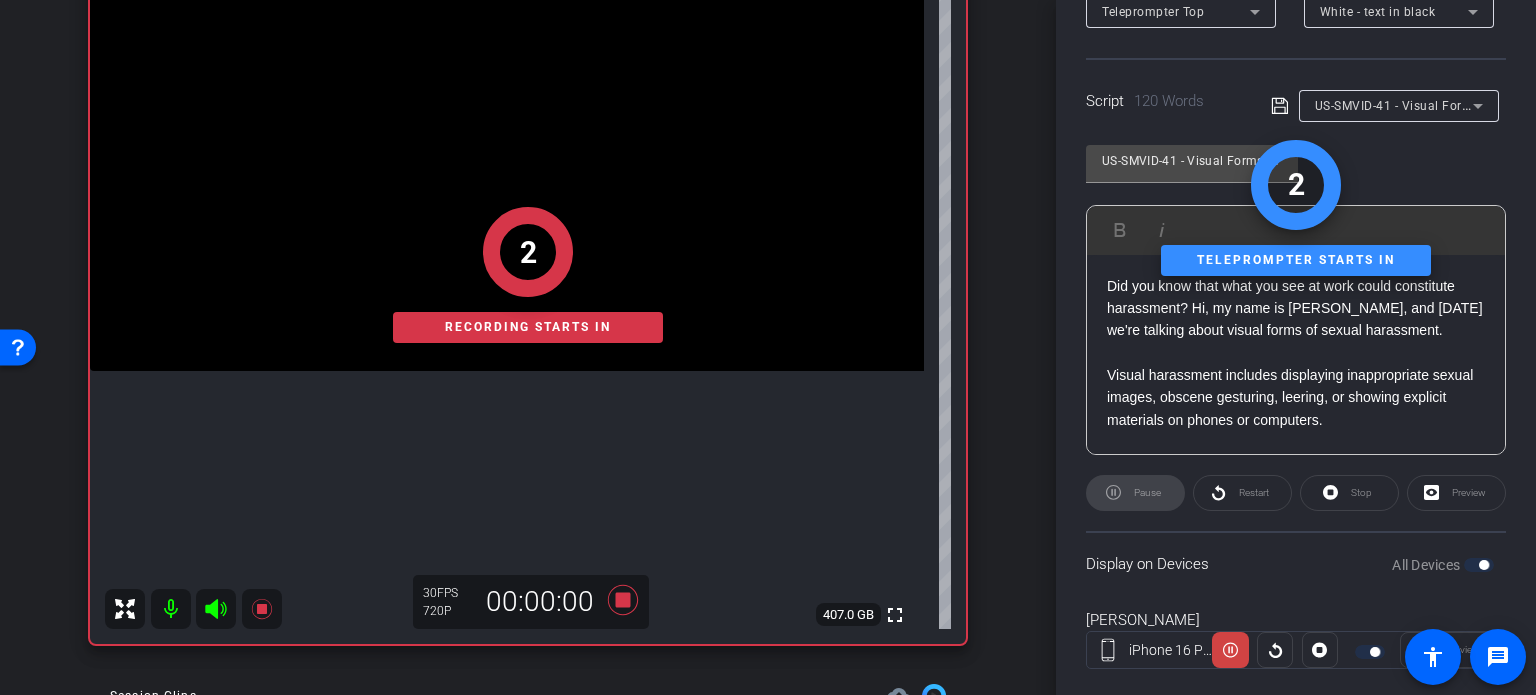 scroll, scrollTop: 396, scrollLeft: 0, axis: vertical 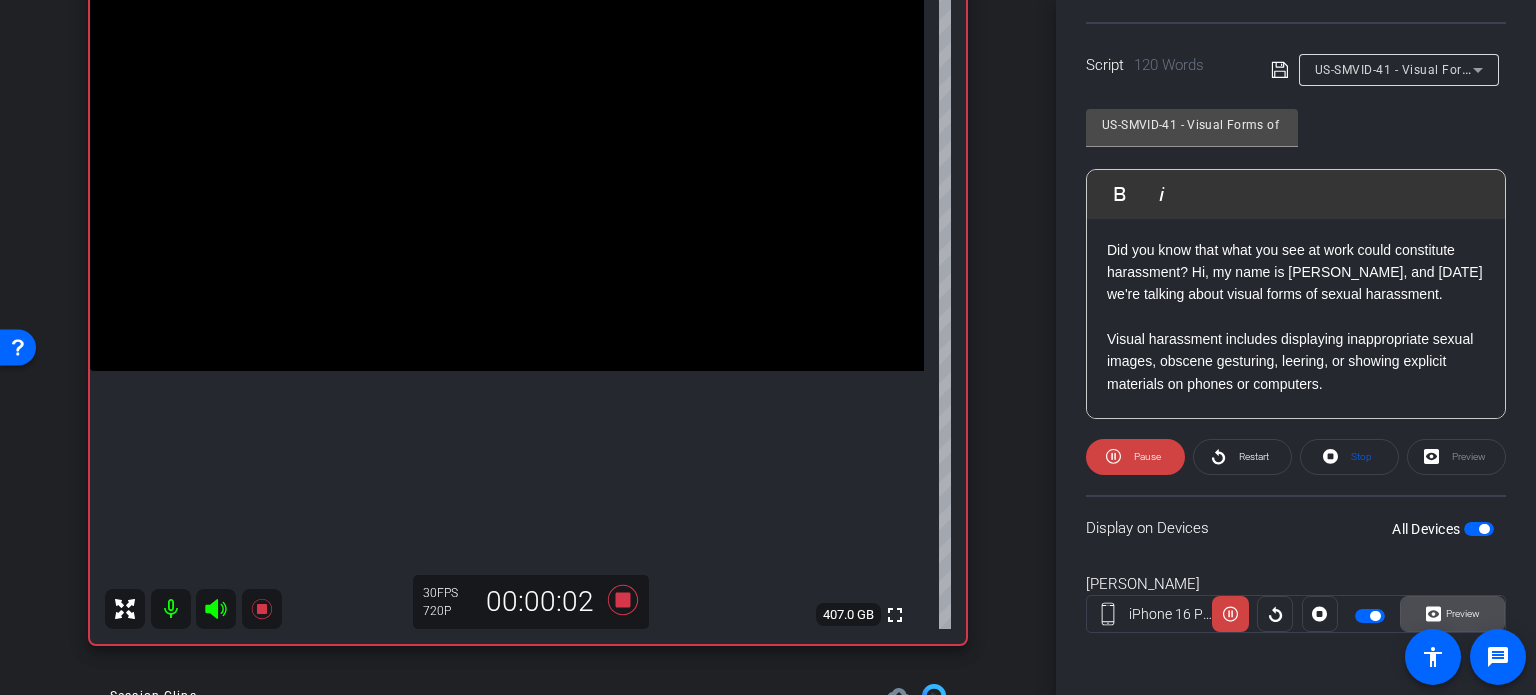 click on "Preview" 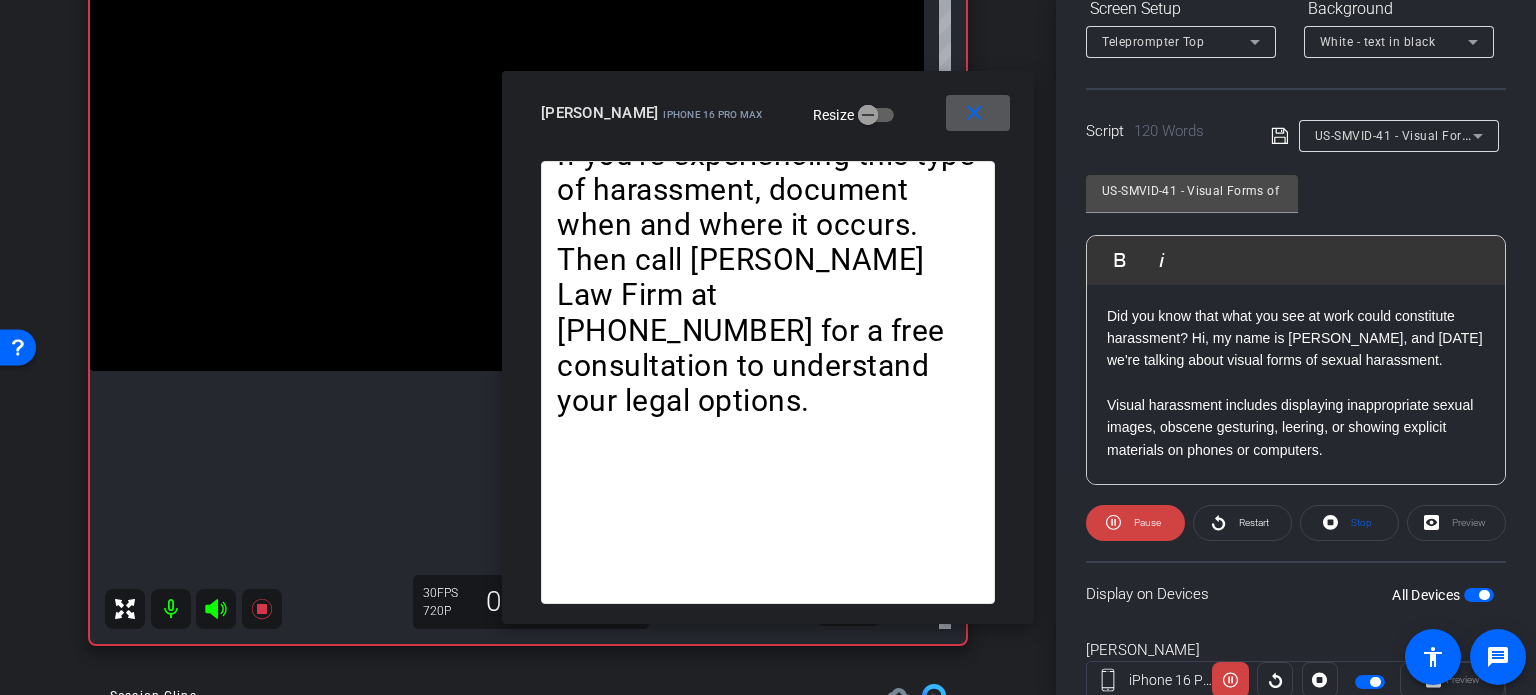 scroll, scrollTop: 196, scrollLeft: 0, axis: vertical 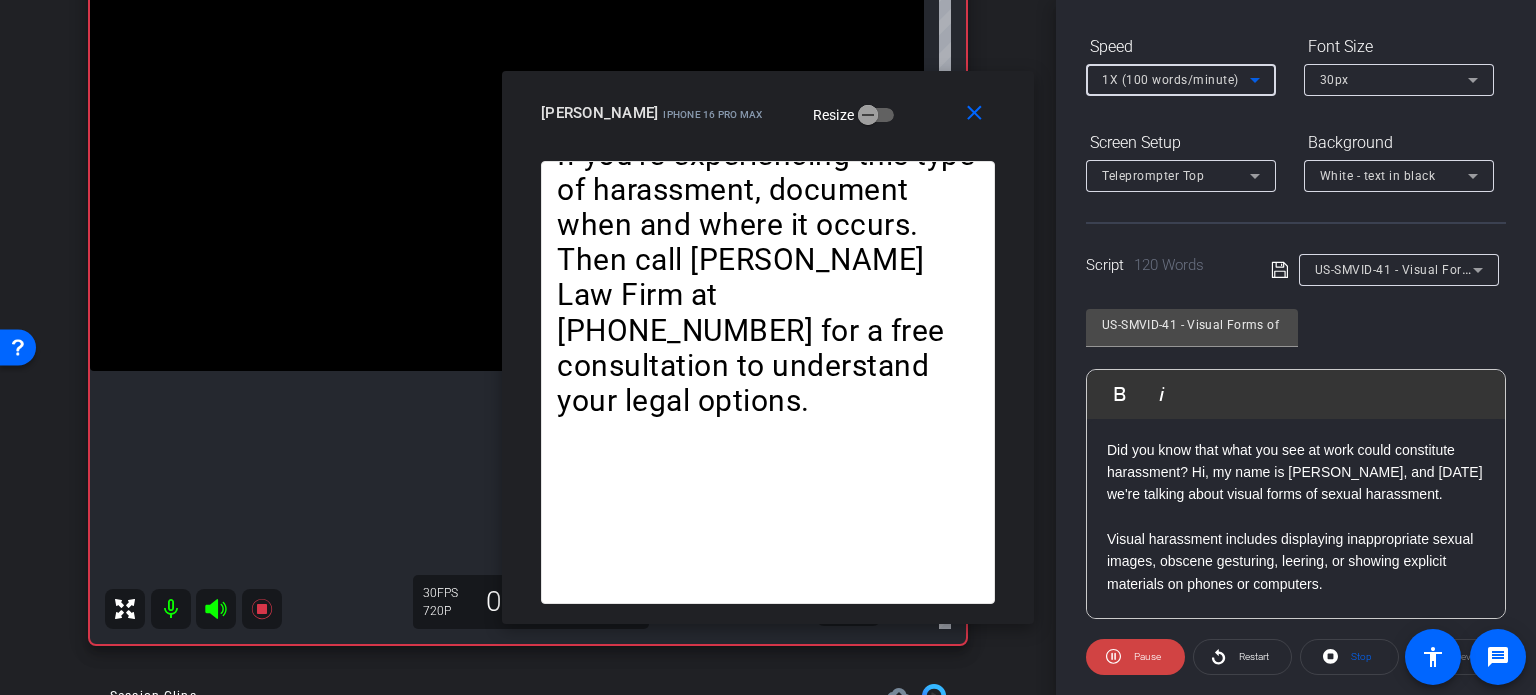 click on "1X (100 words/minute)" at bounding box center [1170, 80] 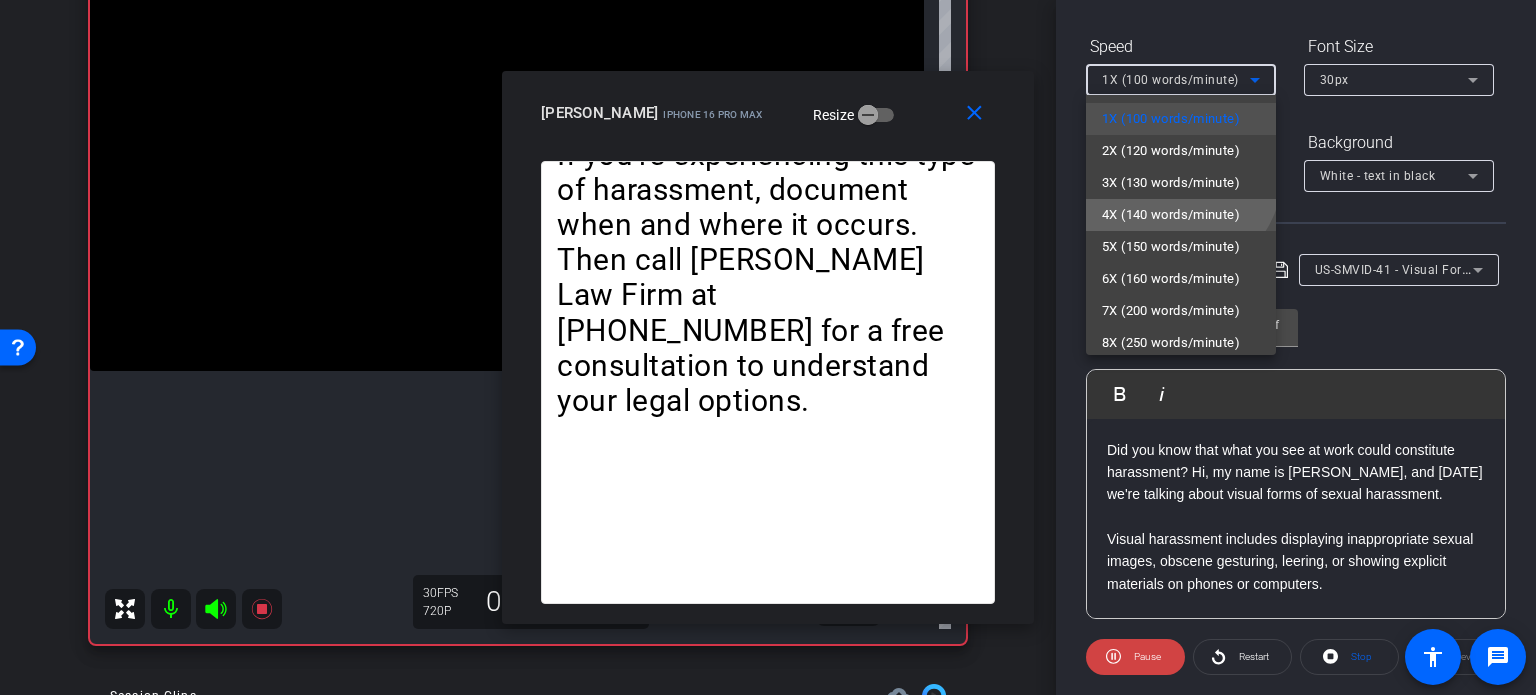 click on "4X (140 words/minute)" at bounding box center (1171, 215) 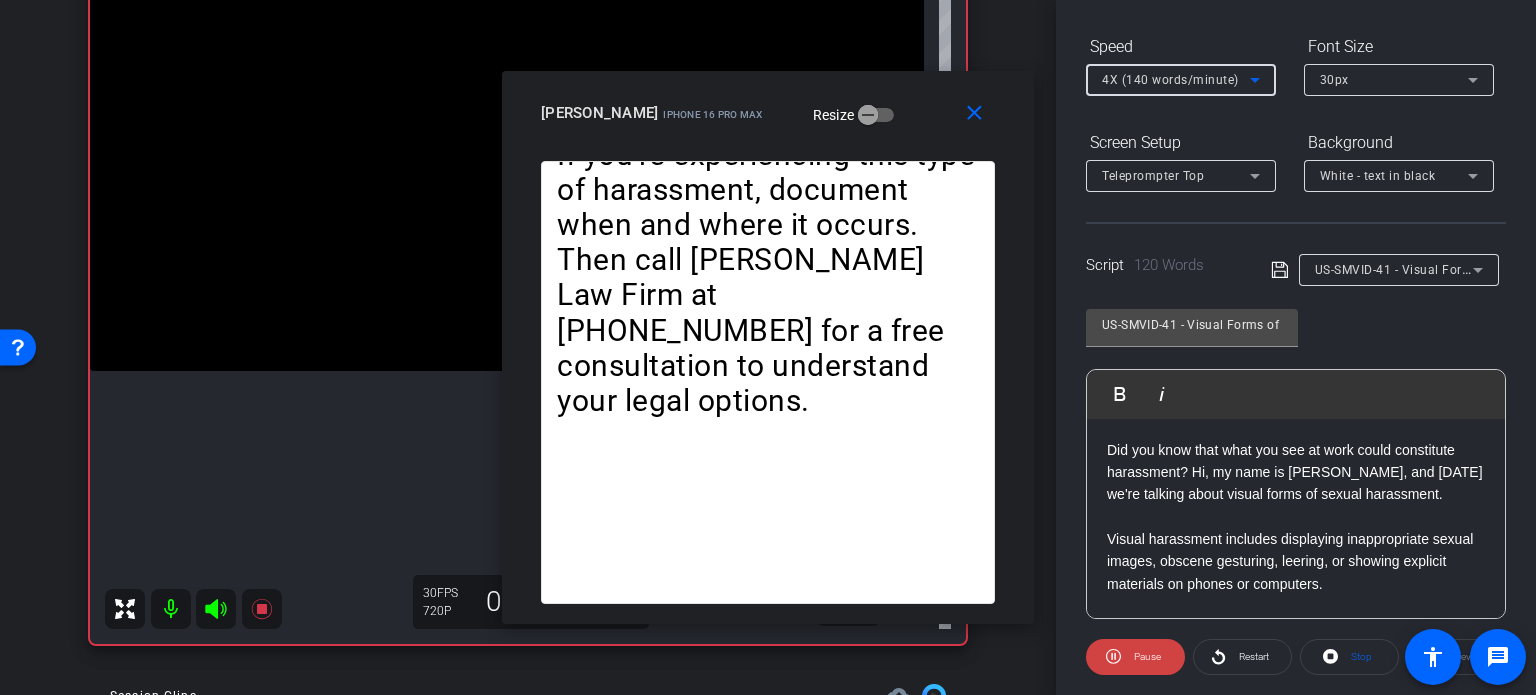 click on "4X (140 words/minute)" at bounding box center [1170, 80] 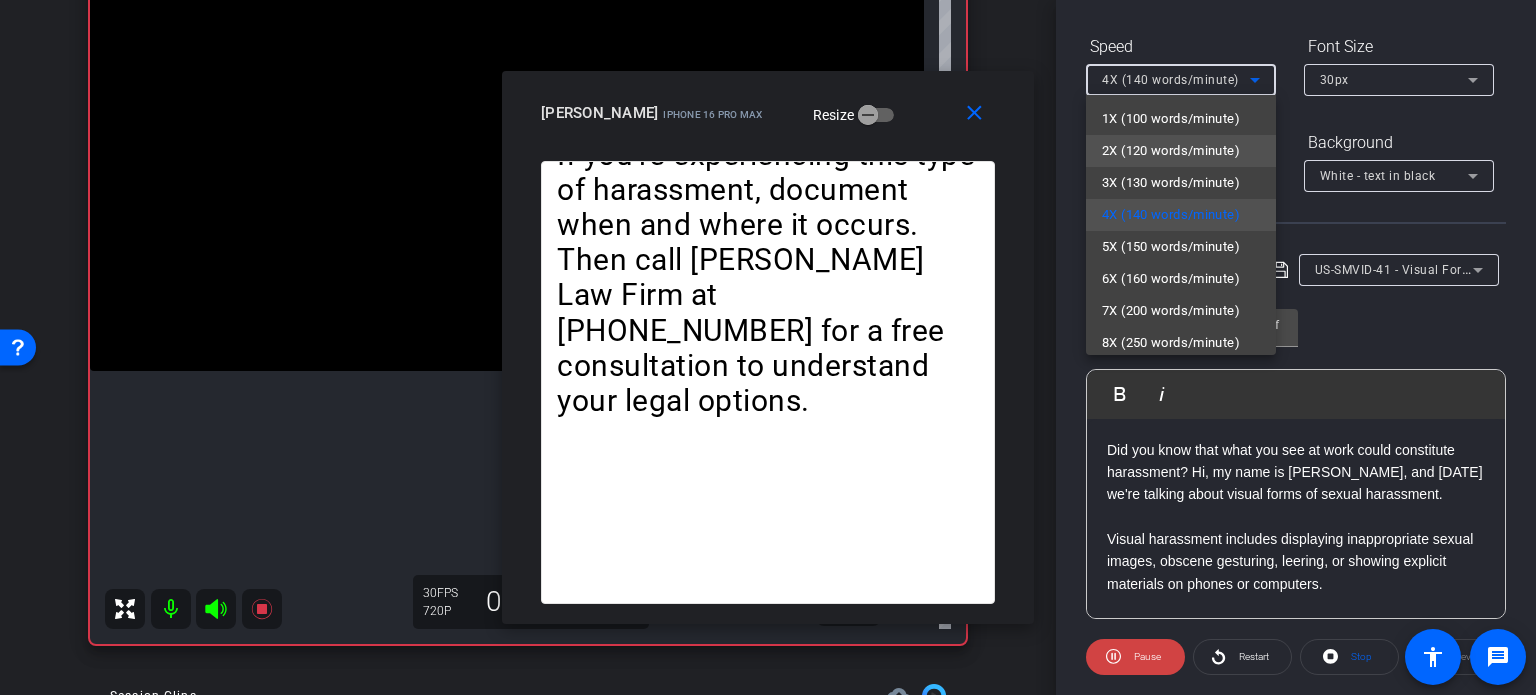 click on "2X (120 words/minute)" at bounding box center [1171, 151] 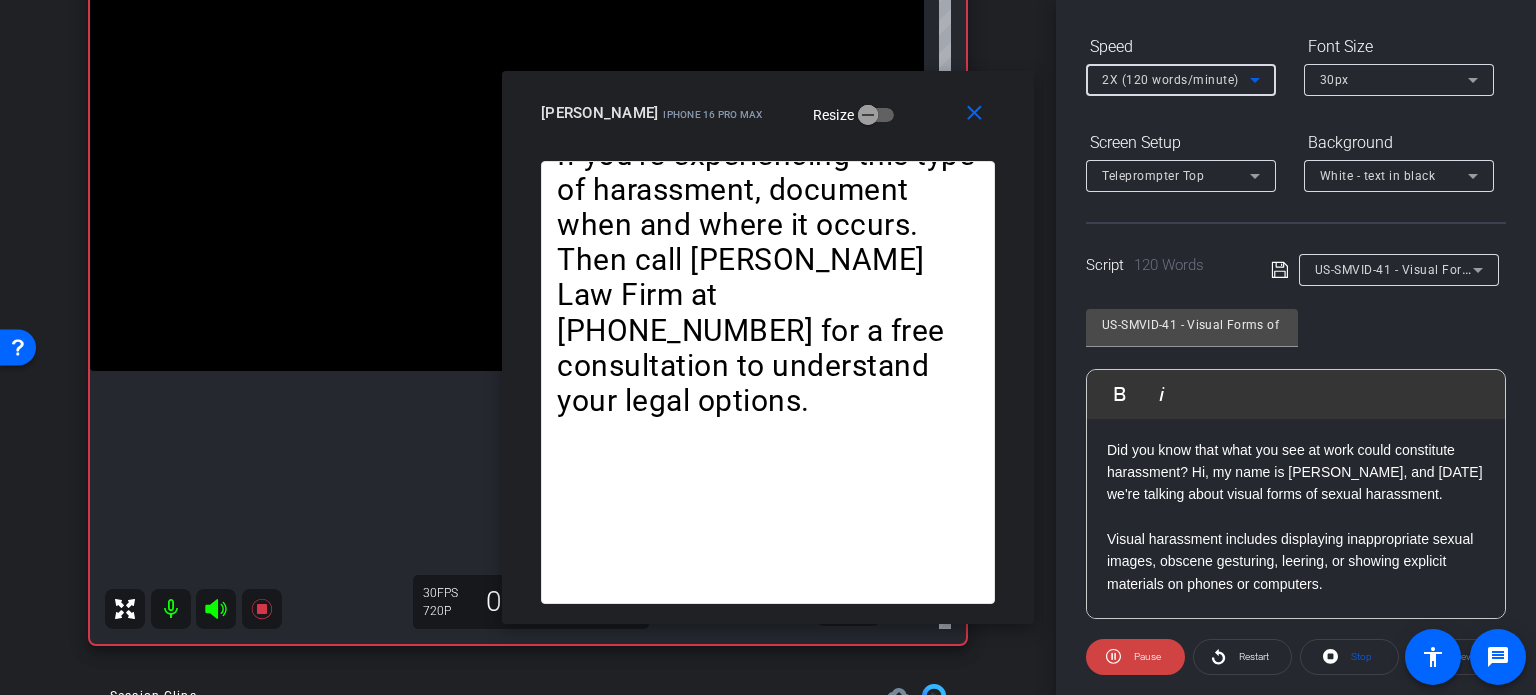 click on "2X (120 words/minute)" at bounding box center [1170, 80] 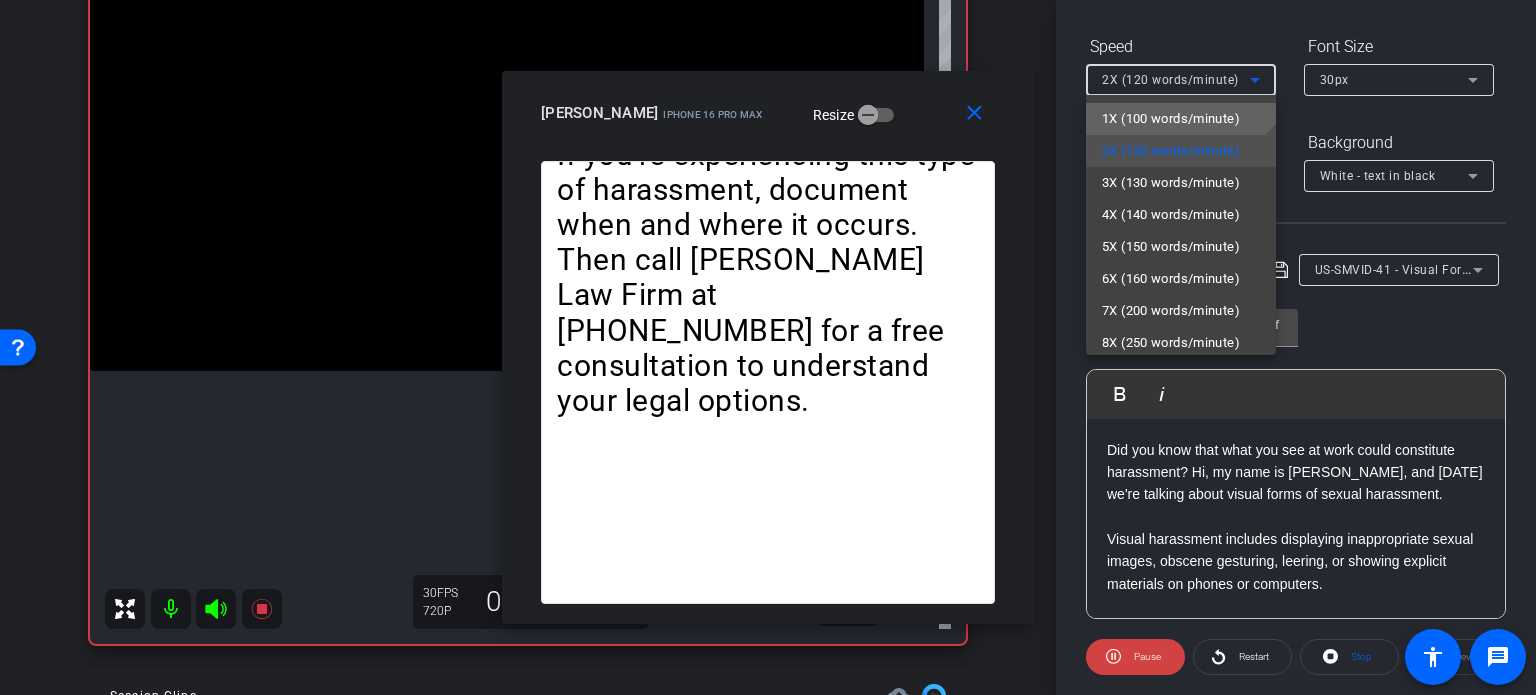 click on "1X (100 words/minute)" at bounding box center (1171, 119) 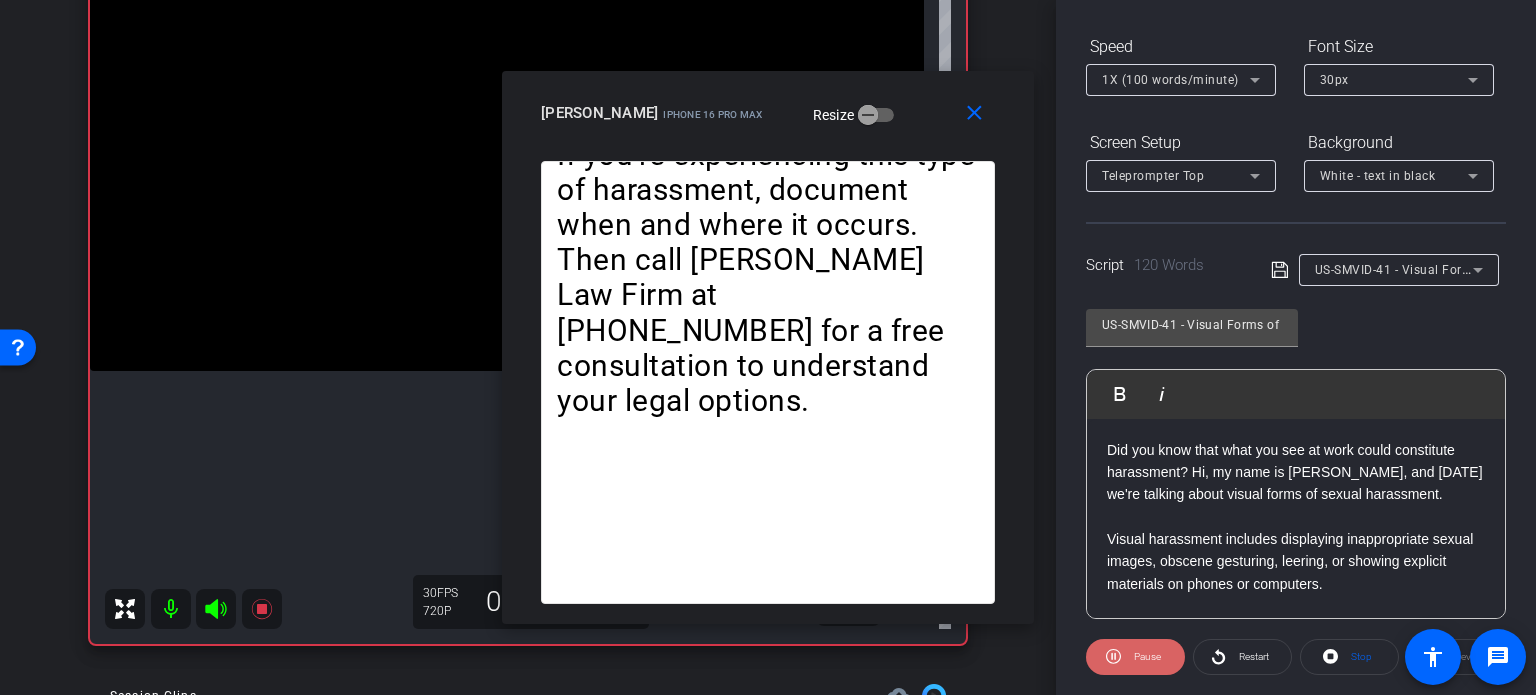 click 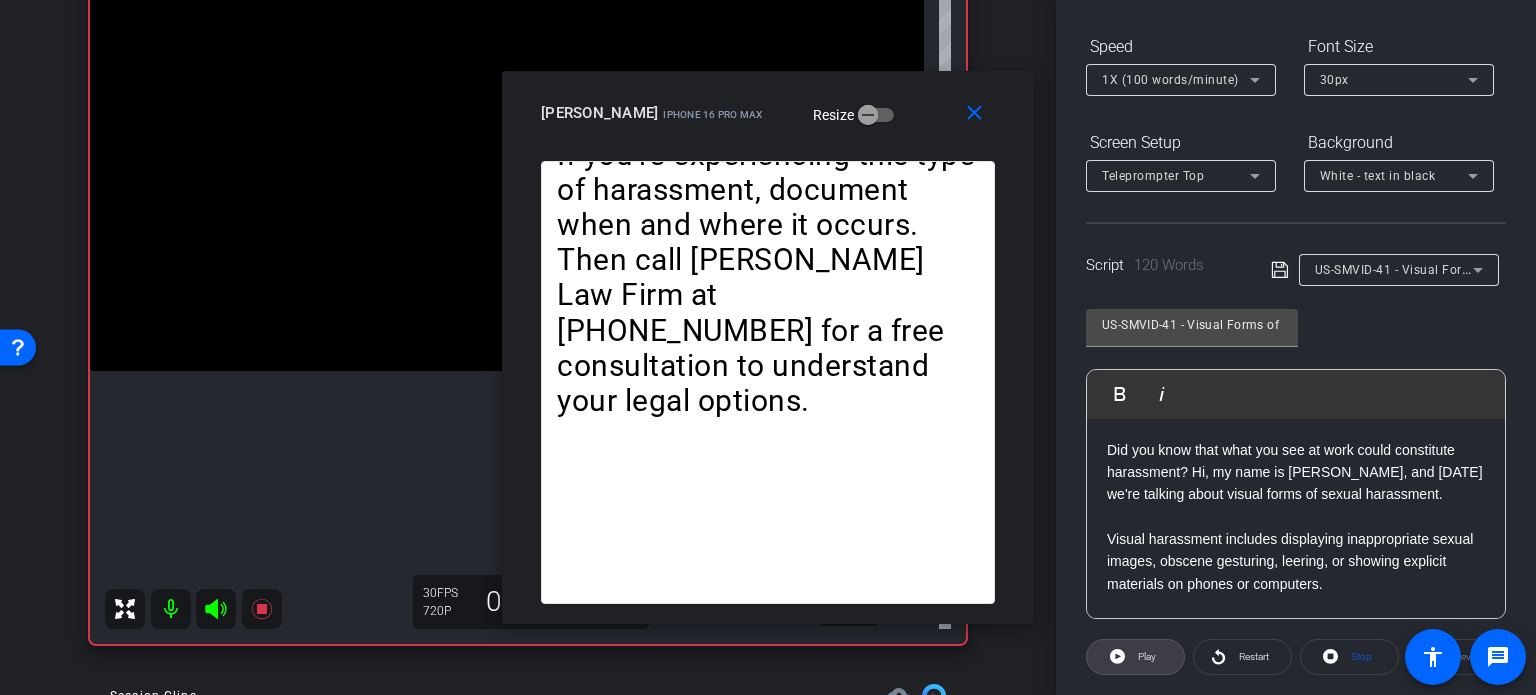 click 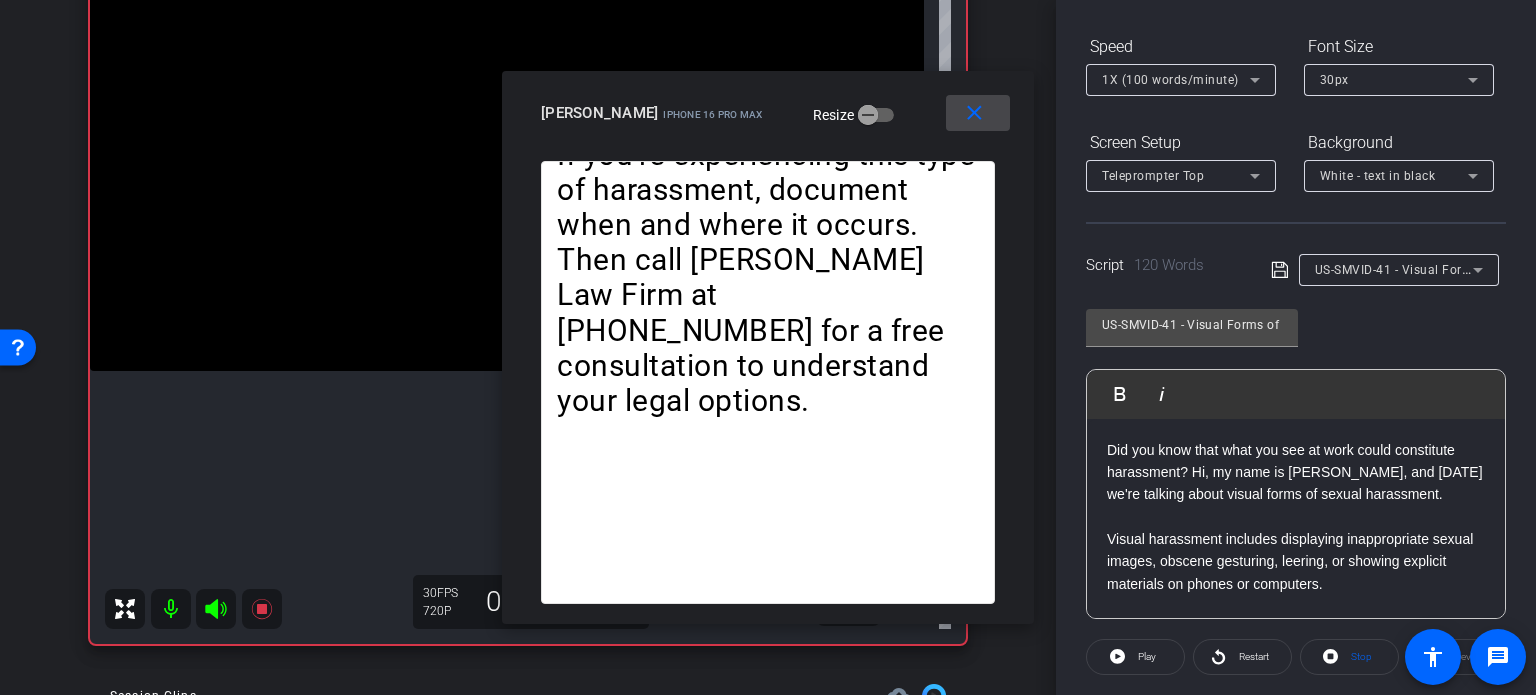 click on "close" at bounding box center [974, 113] 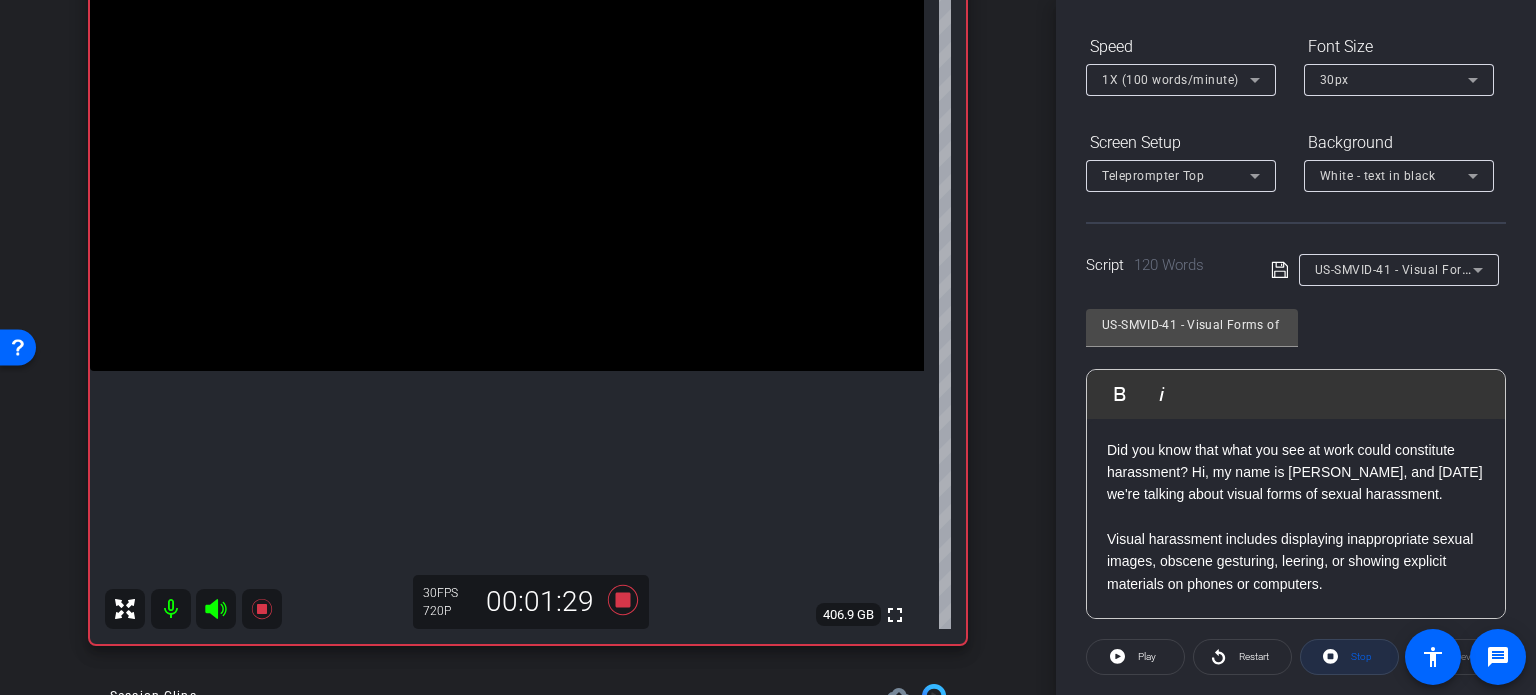 drag, startPoint x: 1339, startPoint y: 649, endPoint x: 1068, endPoint y: 622, distance: 272.3417 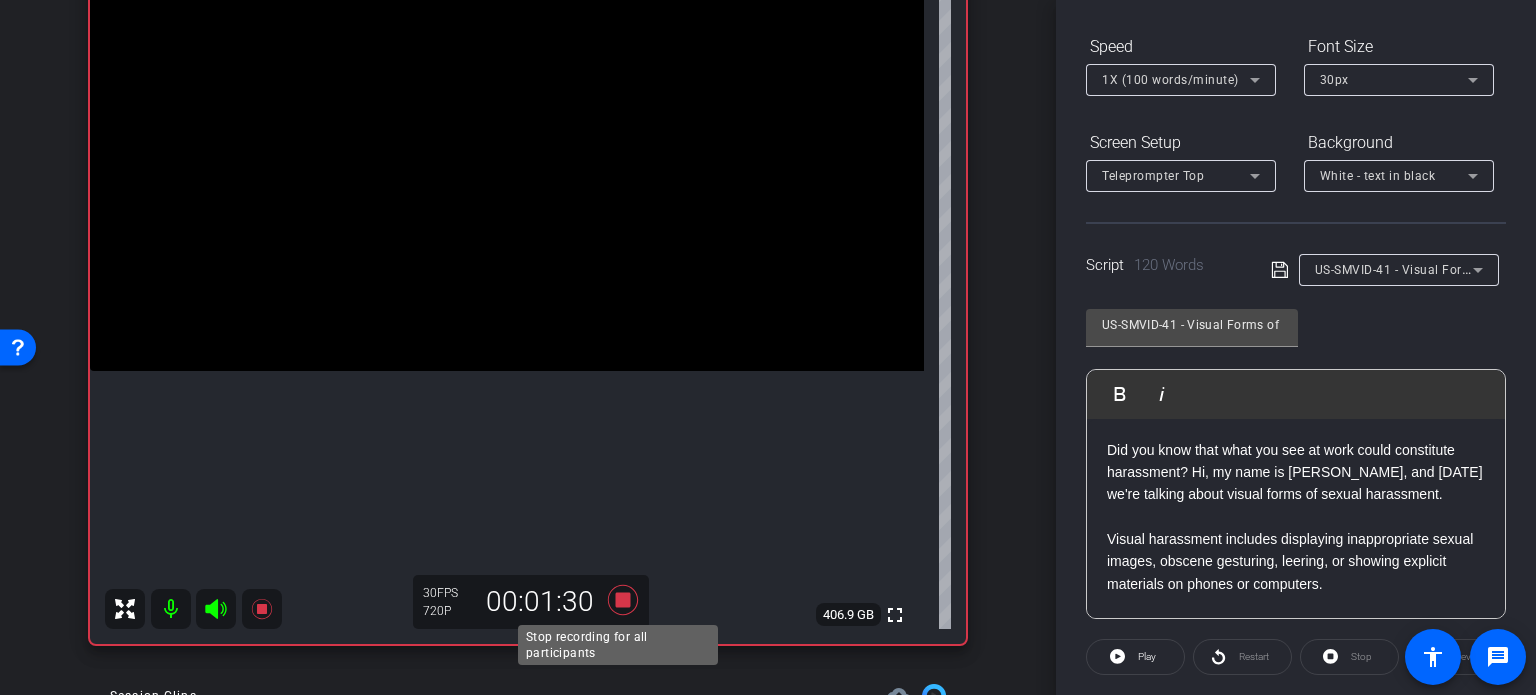 click 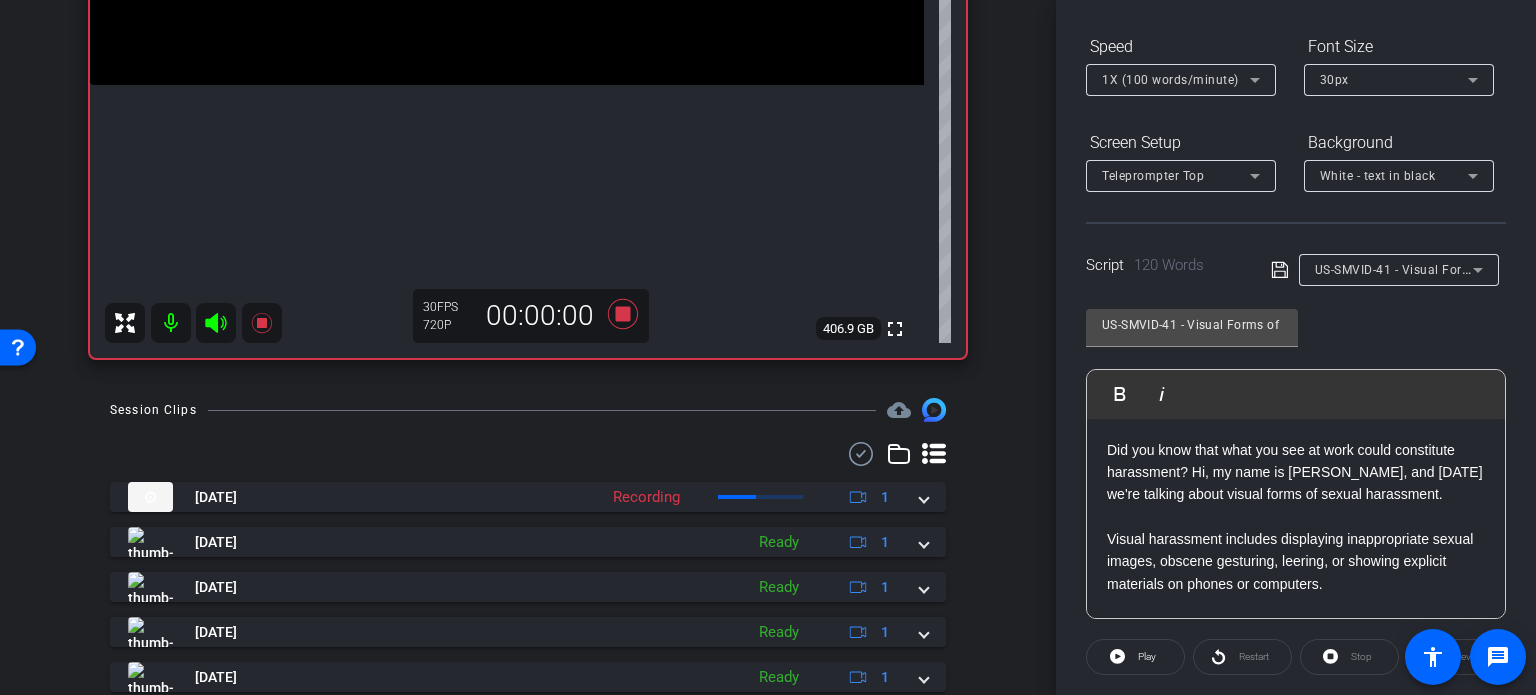 scroll, scrollTop: 500, scrollLeft: 0, axis: vertical 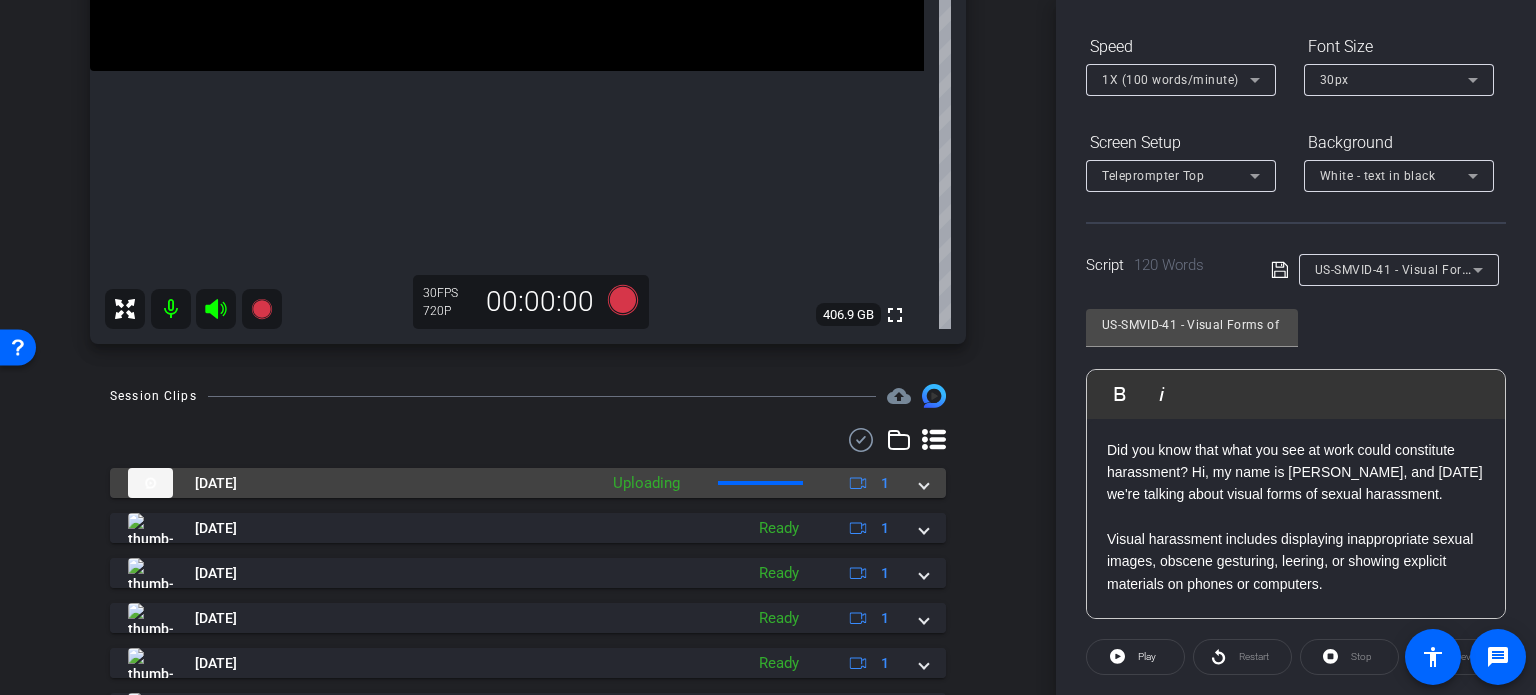 click at bounding box center [924, 483] 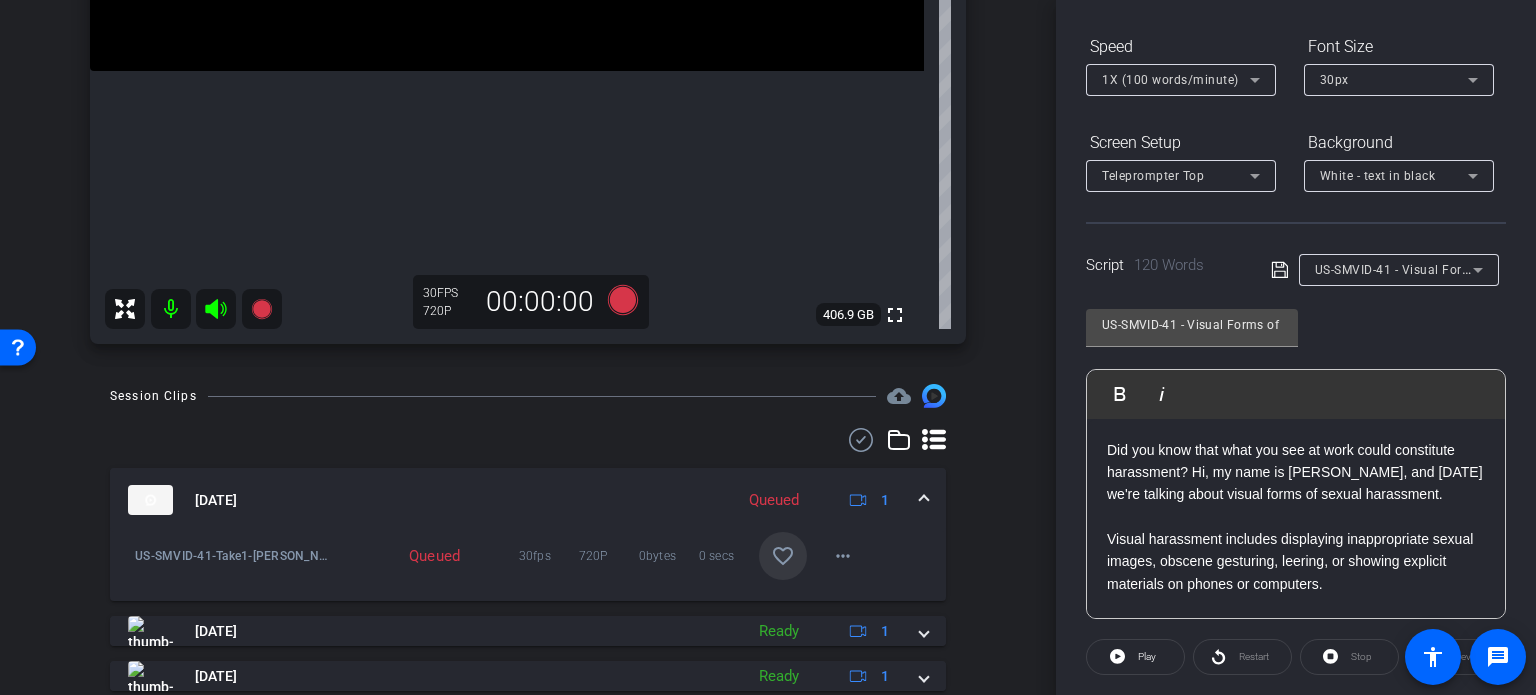 click on "favorite_border" at bounding box center [783, 556] 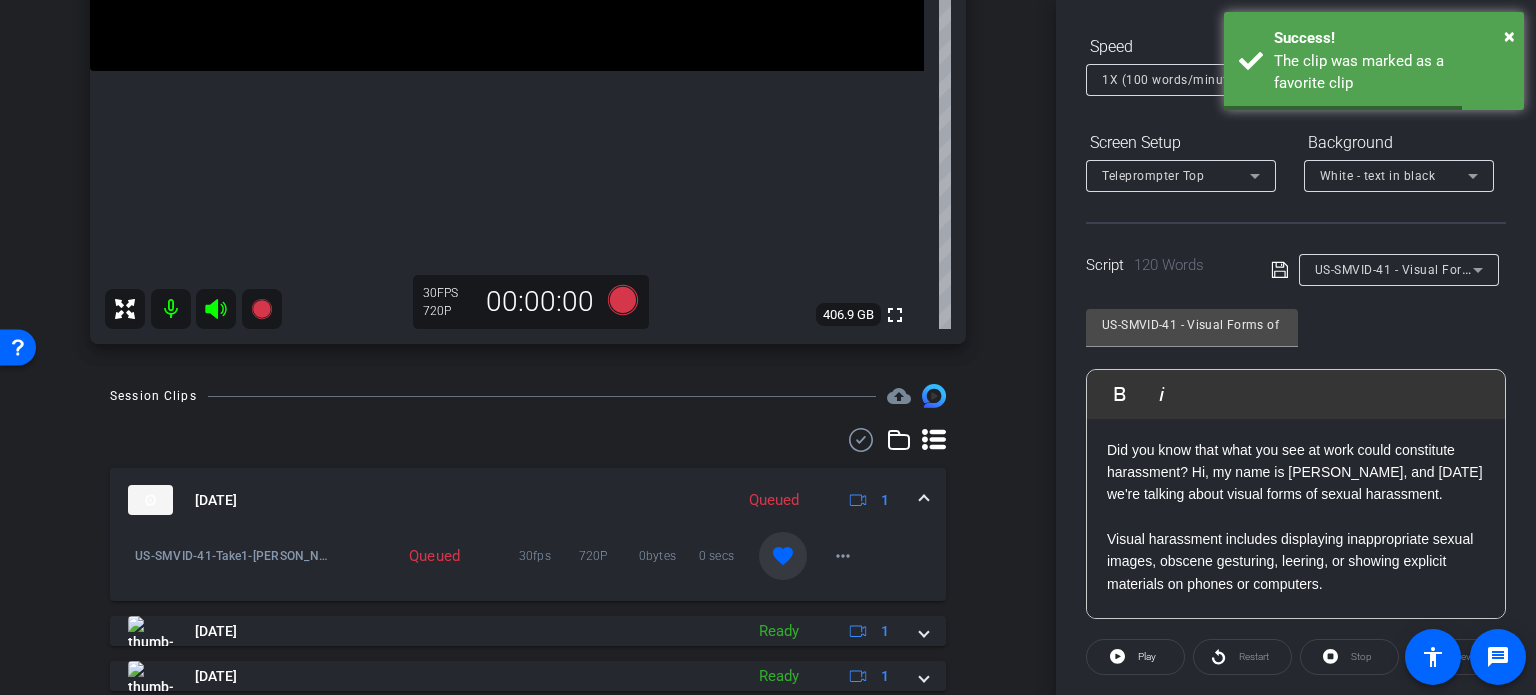 click at bounding box center (924, 500) 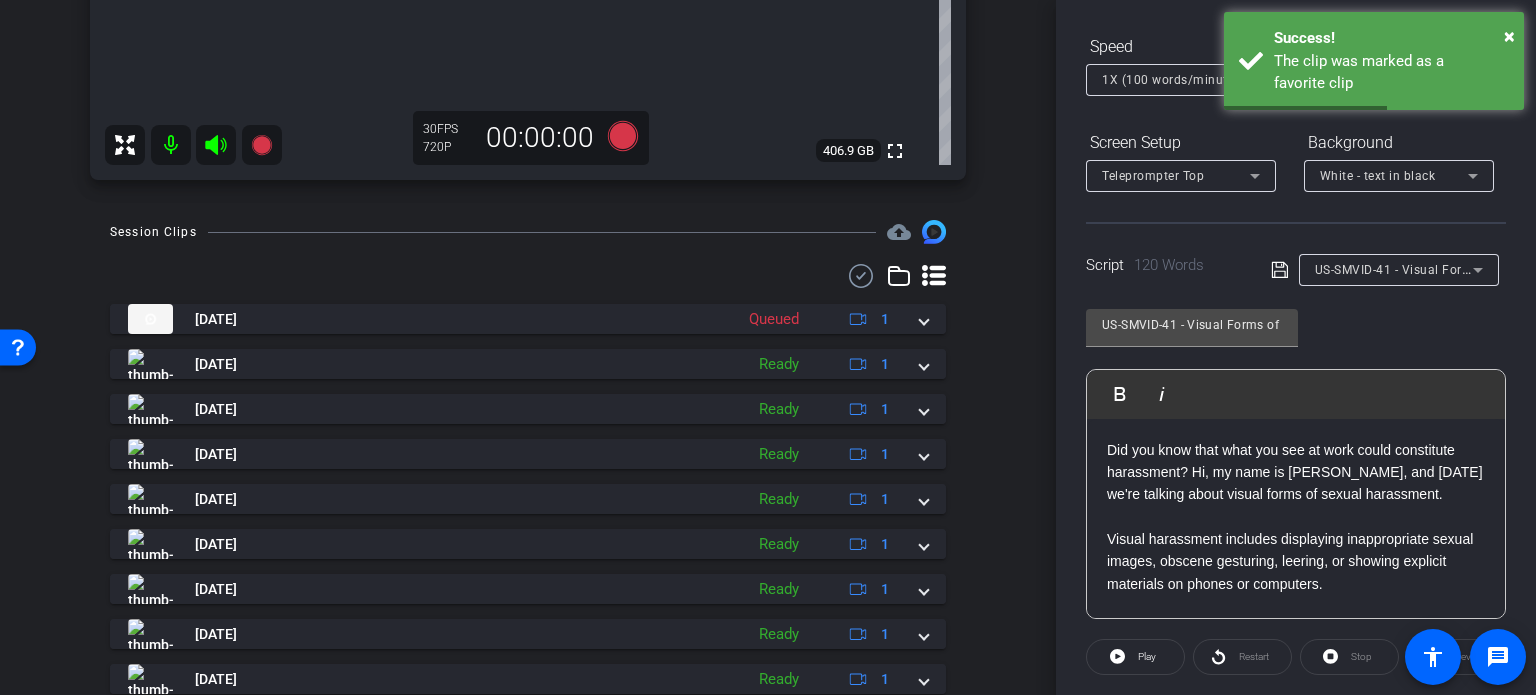 scroll, scrollTop: 700, scrollLeft: 0, axis: vertical 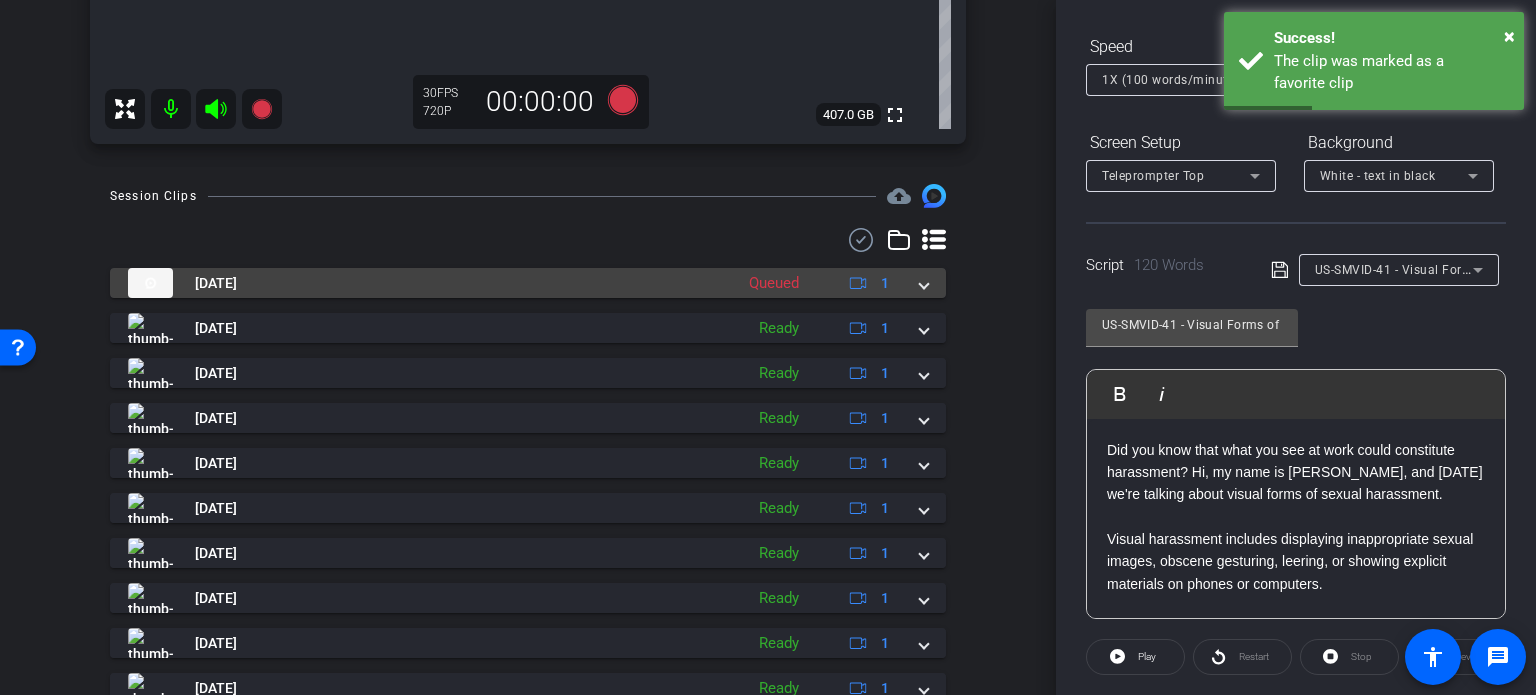 click at bounding box center [924, 283] 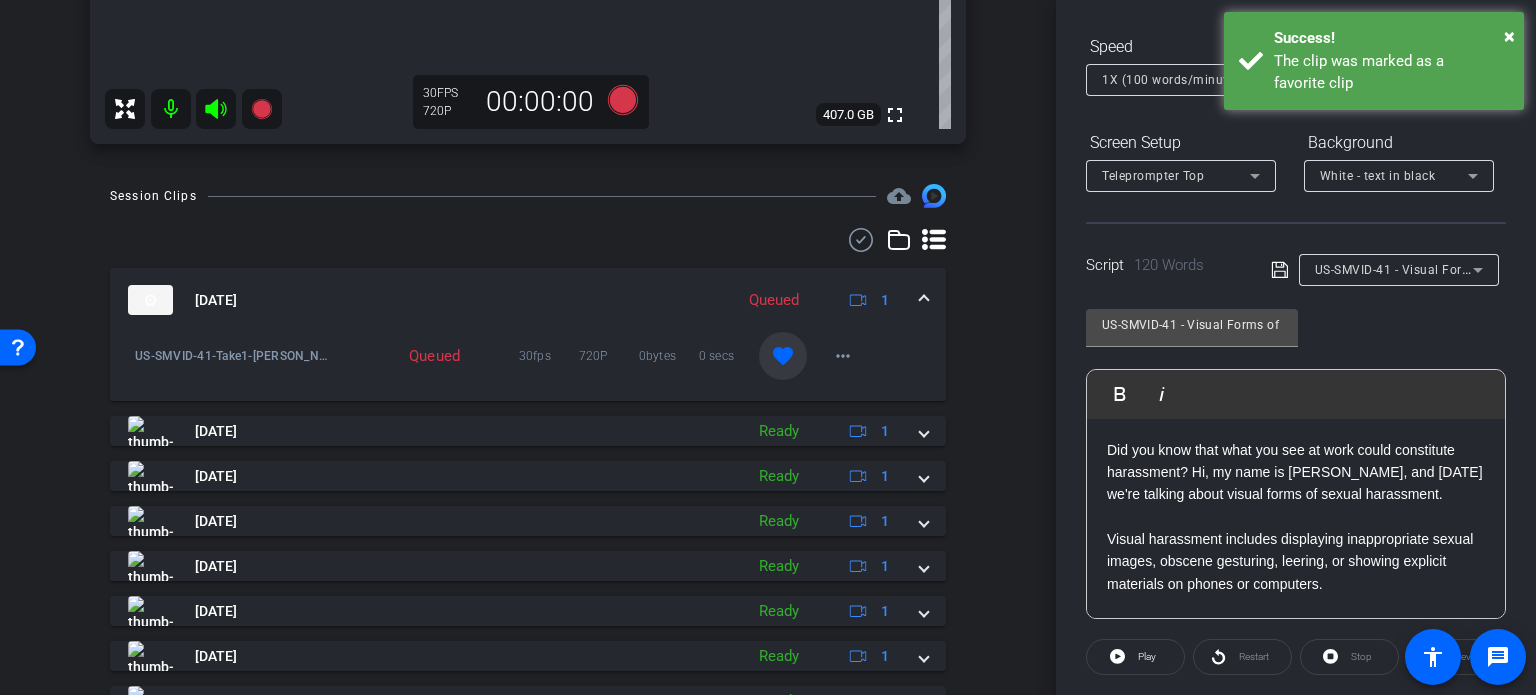 click on "Jul 21, 2025   Queued
1" at bounding box center [524, 300] 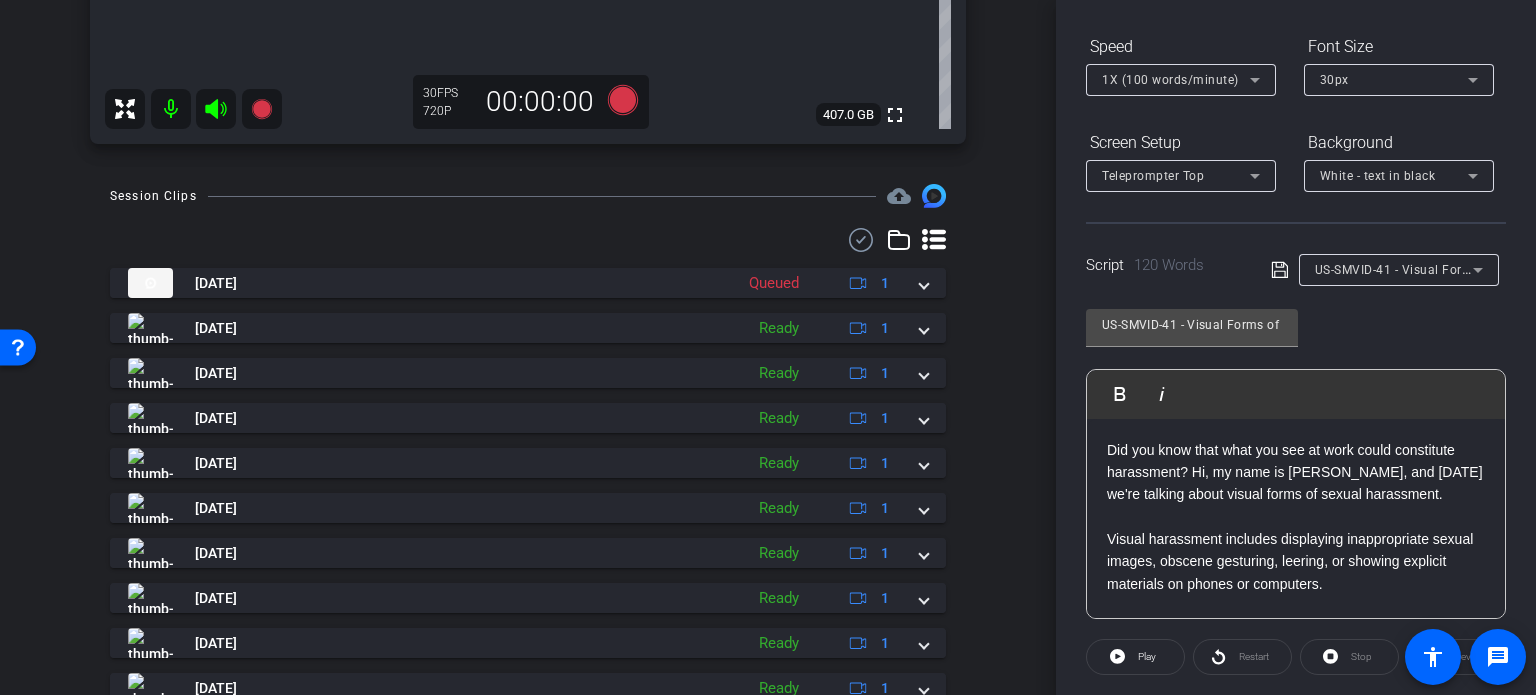 click on "US-SMVID-41 - Visual Forms of Sexual Harassment" at bounding box center [1394, 269] 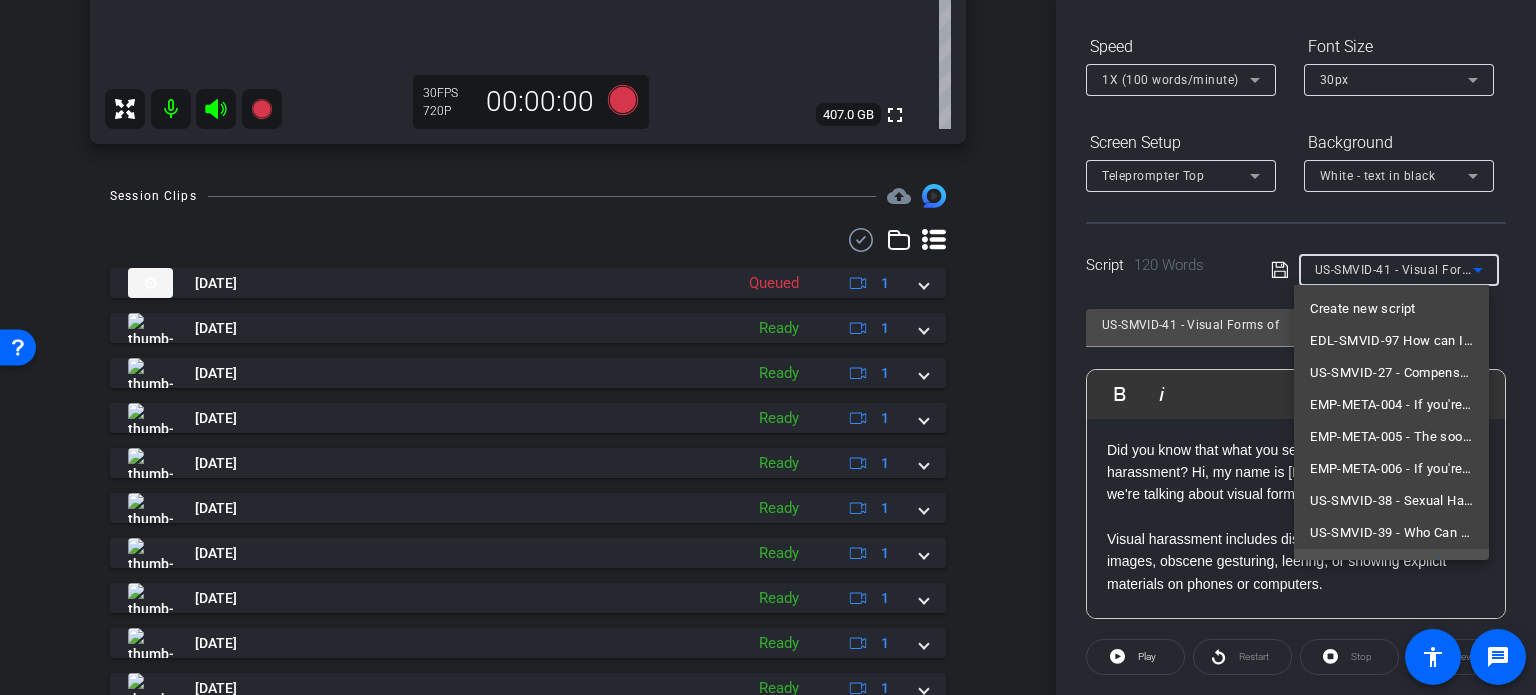 scroll, scrollTop: 20, scrollLeft: 0, axis: vertical 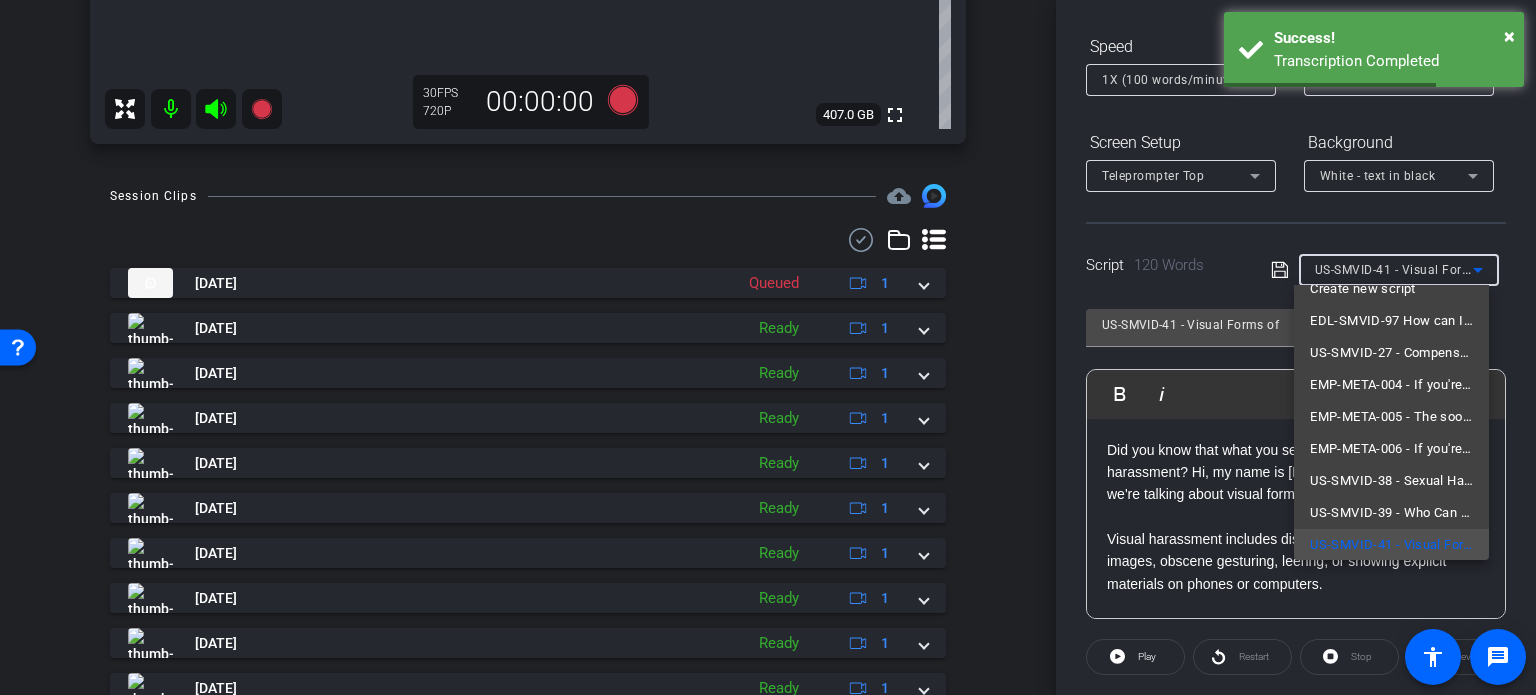 click at bounding box center [768, 347] 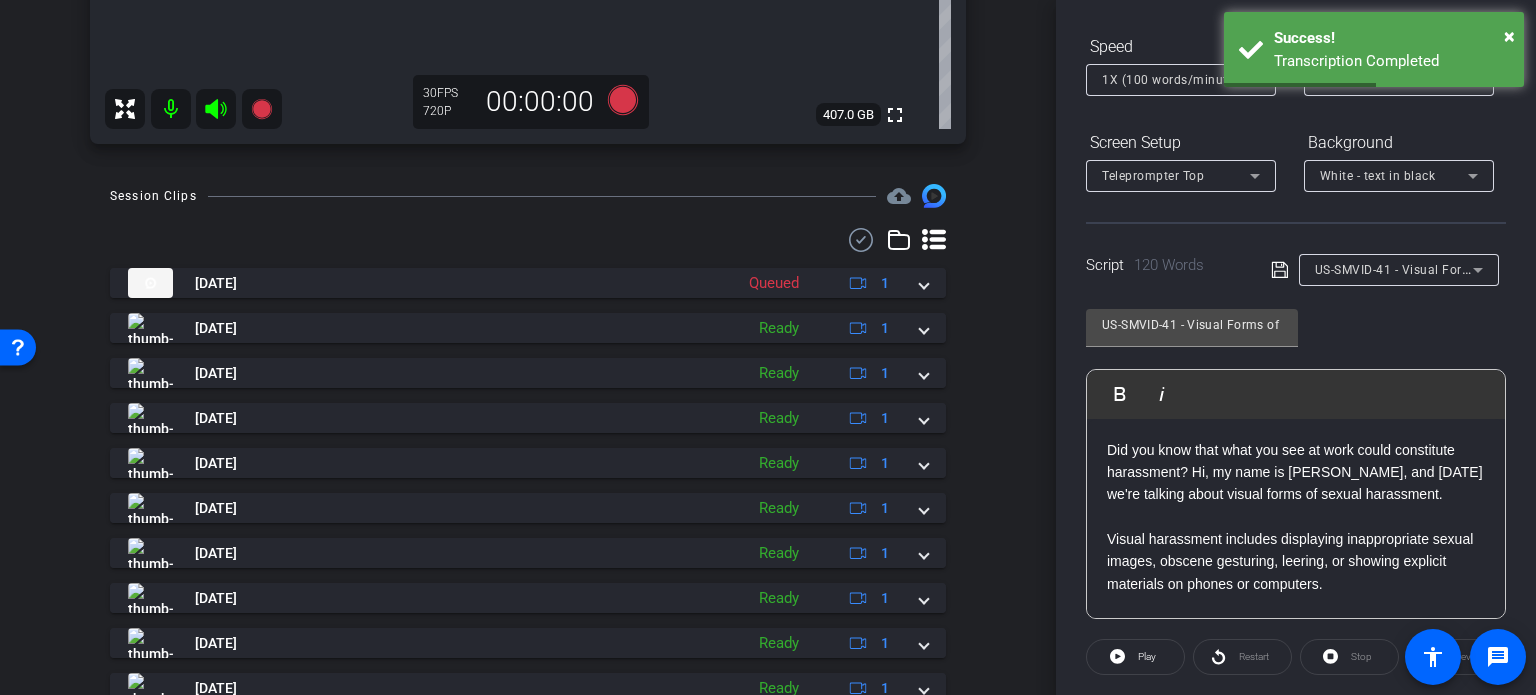 click on "arrow_back  Hannemann,Brian_Shoot22_06132025   Back to project   Send invite  account_box grid_on settings info
BrianHannemann iPhone 16 Pro Max info ROOM ID: 165269767 95% battery_std fullscreen settings  407.0 GB
30 FPS  720P   00:00:00
Session Clips   cloud_upload
Jul 21, 2025   Queued
1 US-SMVID-41-Take1-Hannemann-Brian-Shoot22-06132025-2025-07-21-10-15-25-594-0   Queued
1" at bounding box center (528, 347) 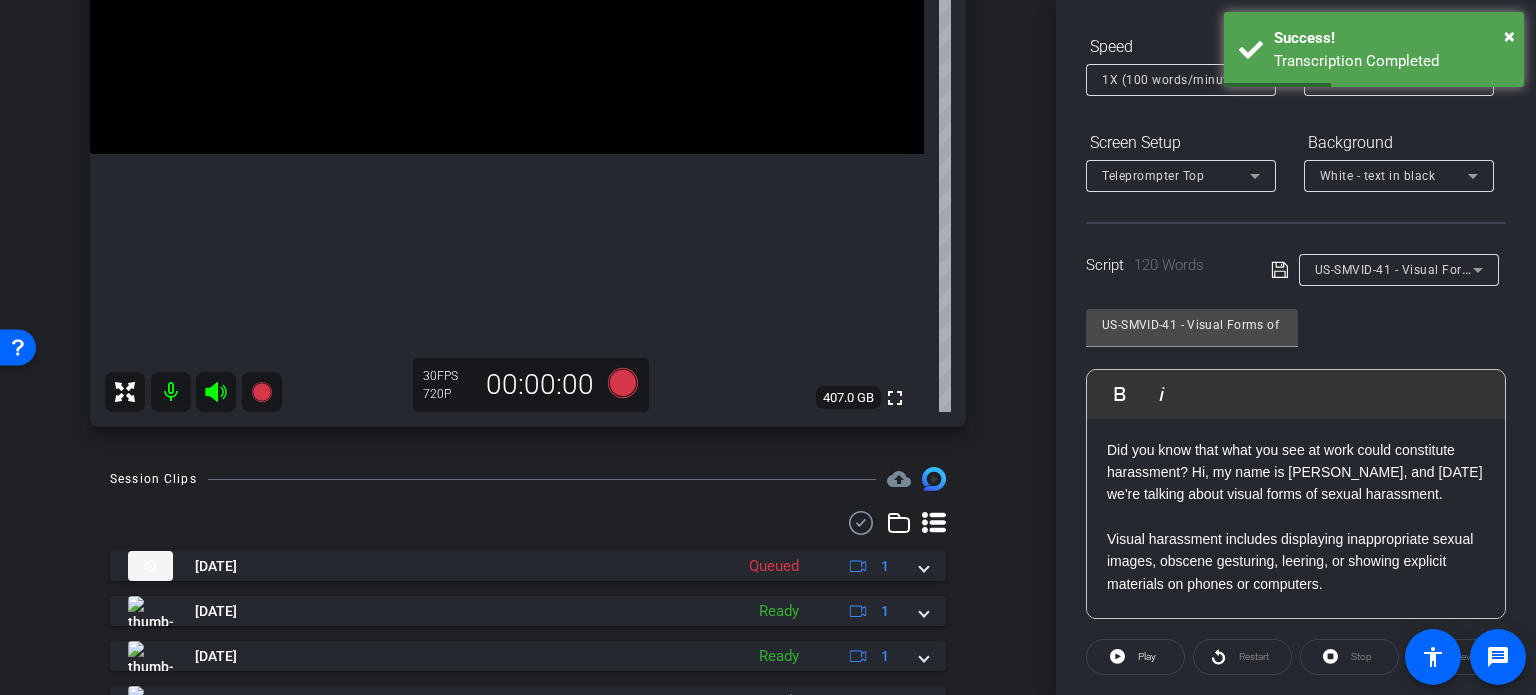 scroll, scrollTop: 400, scrollLeft: 0, axis: vertical 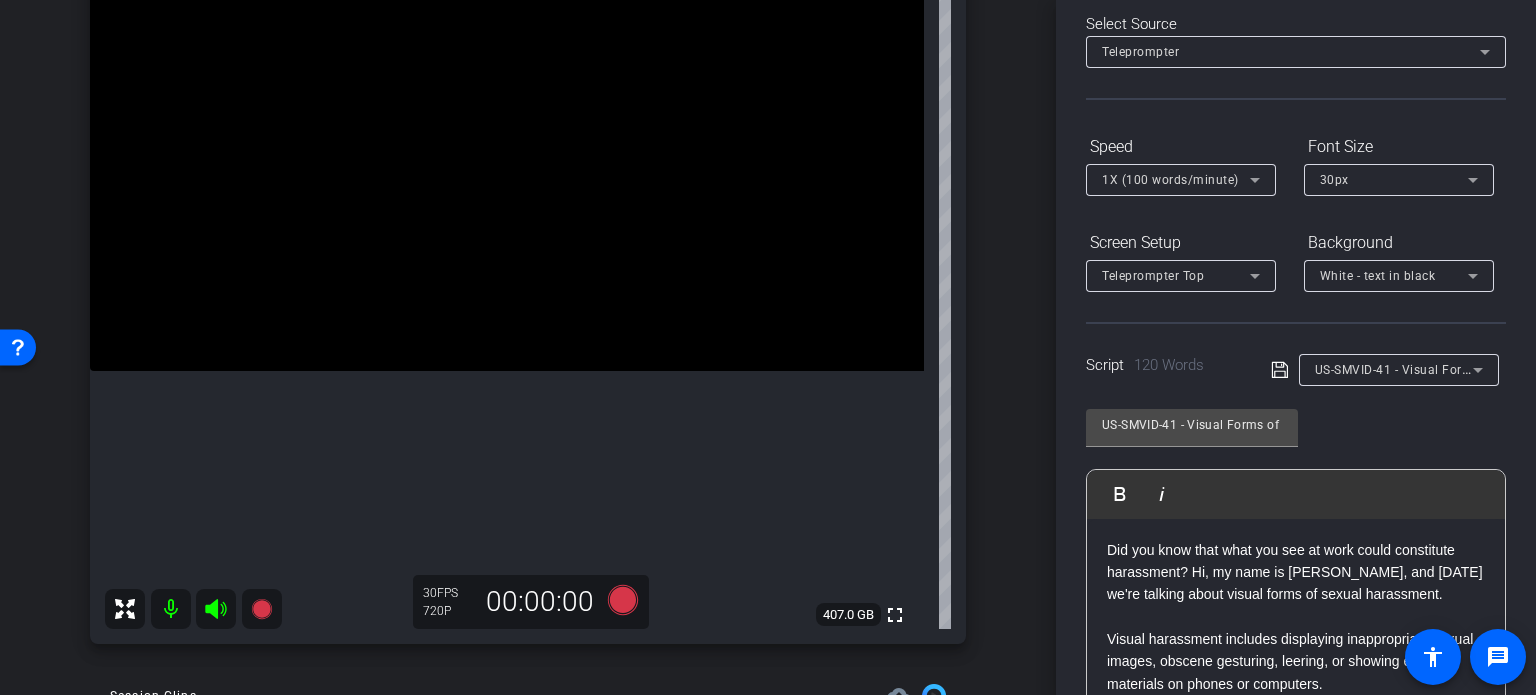 click on "US-SMVID-41 - Visual Forms of Sexual Harassment               Play        Play from this location               Play Selected        Play and display the selected text only Bold Italic Did you know that what you see at work could constitute harassment? Hi, my name is Brian, and today we're talking about visual forms of sexual harassment.  Visual harassment includes displaying inappropriate sexual images, obscene gesturing, leering, or showing explicit materials on phones or computers.  Even if these images aren't directed specifically at you, their presence can create a hostile work environment.  For example, if a coworker repeatedly shows explicit photos on their phone within your view, that's visual harassment—even if they never make a comment or advance toward you.  If you're experiencing this type of harassment, document when and where it occurs. Then call Hannemann Law Firm at (909) 833-8999 for a free consultation to understand your legal options. Enter script here..." 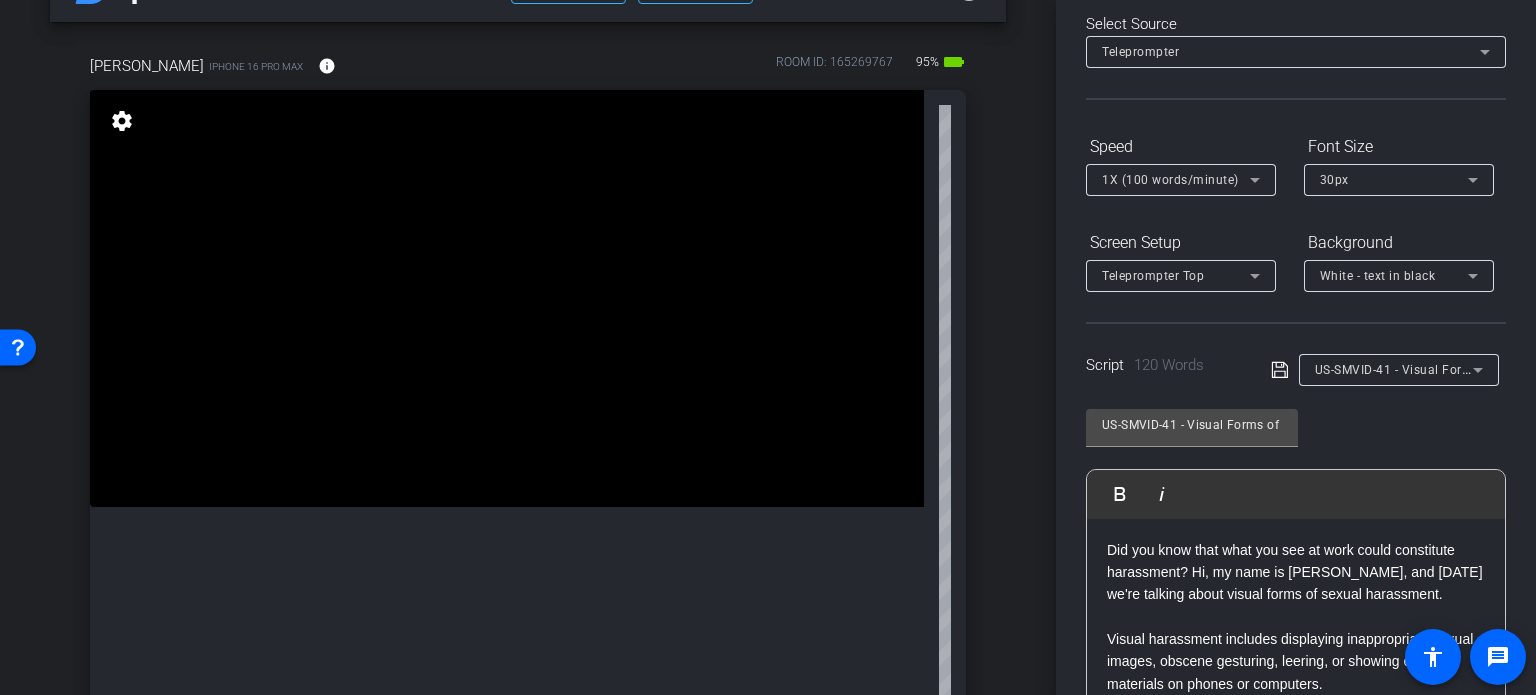 scroll, scrollTop: 100, scrollLeft: 0, axis: vertical 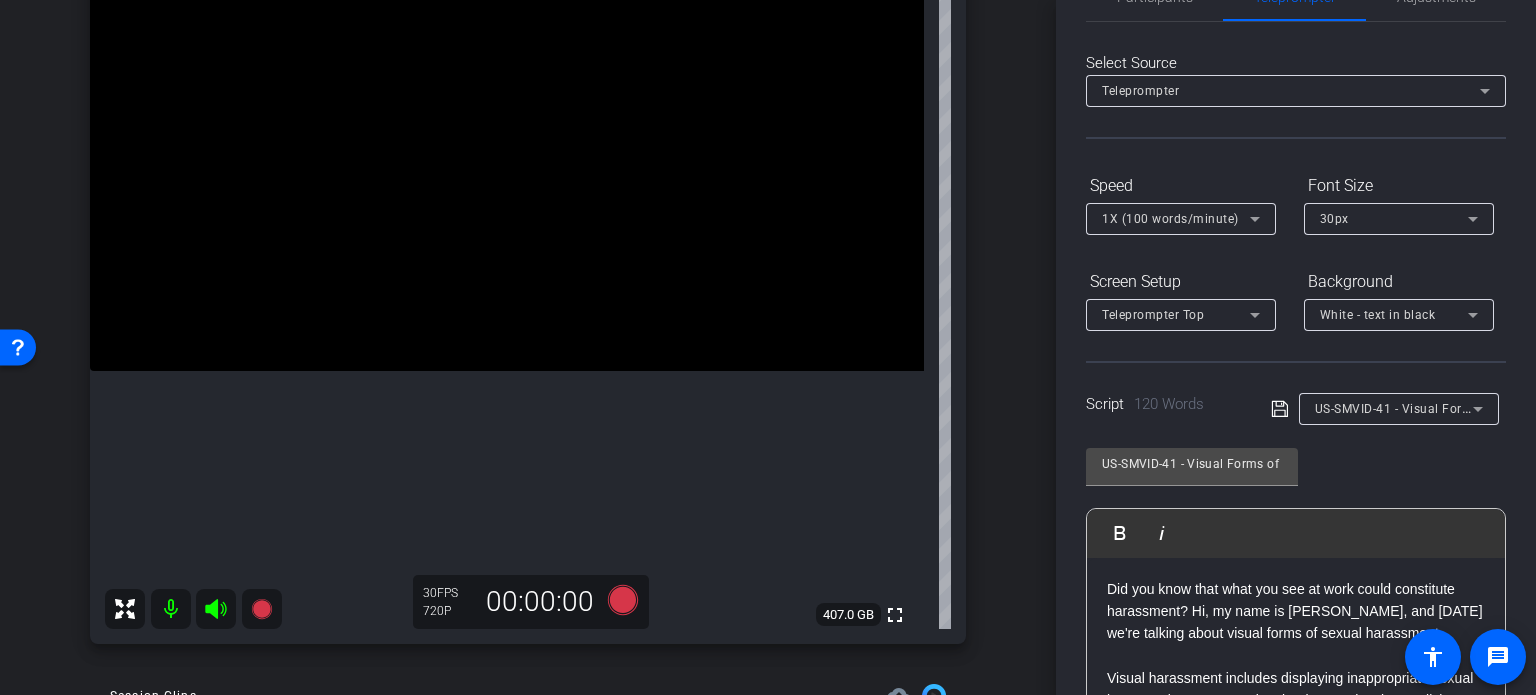 click on "arrow_back  Hannemann,Brian_Shoot22_06132025   Back to project   Send invite  account_box grid_on settings info
BrianHannemann iPhone 16 Pro Max info ROOM ID: 165269767 95% battery_std fullscreen settings  407.0 GB
30 FPS  720P   00:00:00
Session Clips   cloud_upload
Jul 21, 2025   Processing
1 US-SMVID-41-Take1-Hannemann-Brian-Shoot22-06132025-2025-07-21-10-15-25-594-0  30fps" at bounding box center (528, 147) 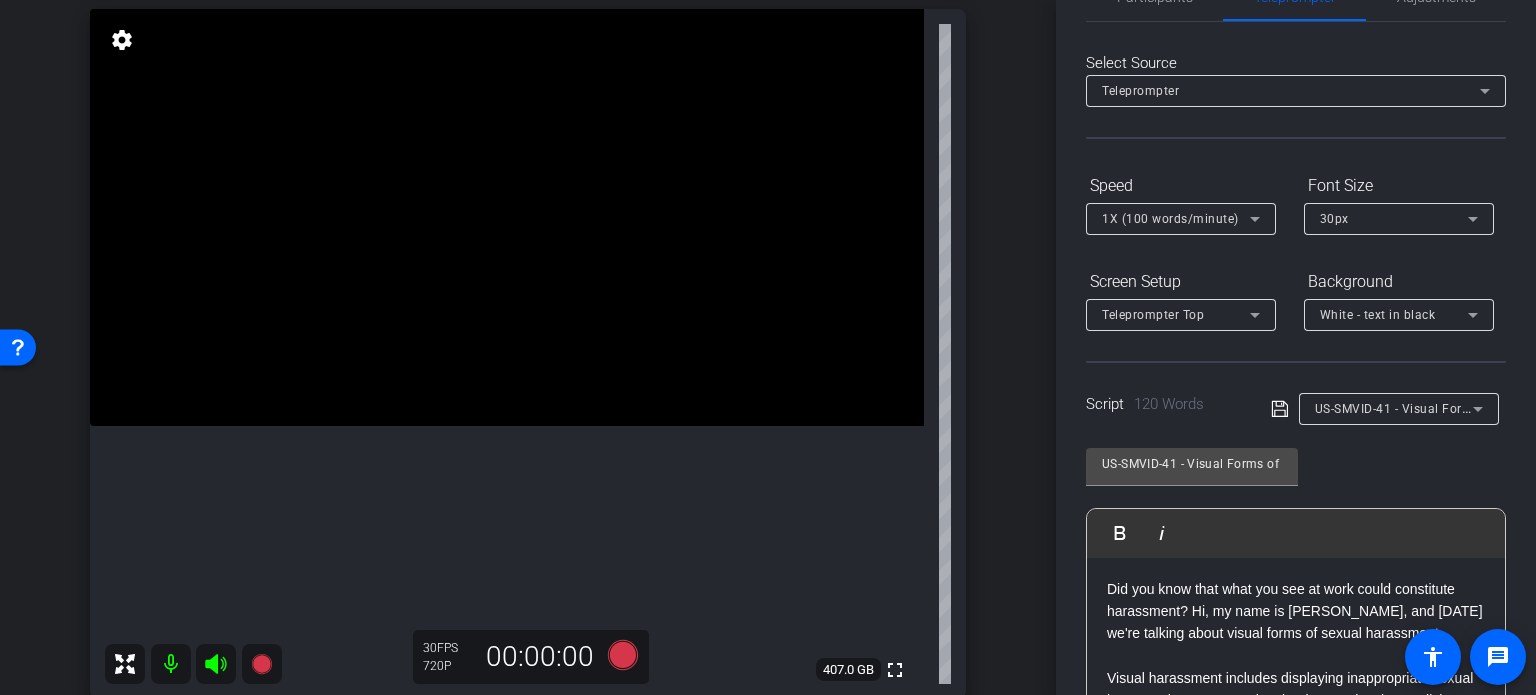 scroll, scrollTop: 143, scrollLeft: 0, axis: vertical 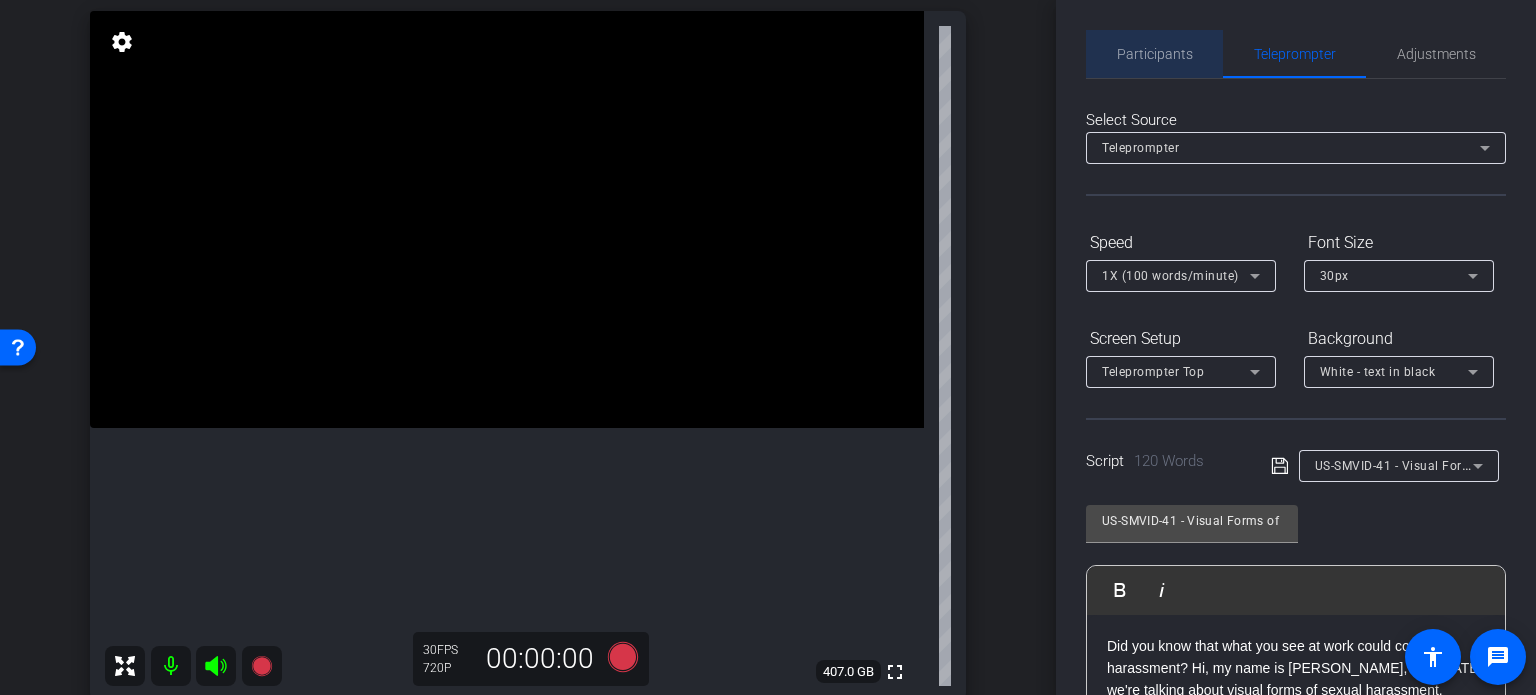 click on "Participants" at bounding box center [1155, 54] 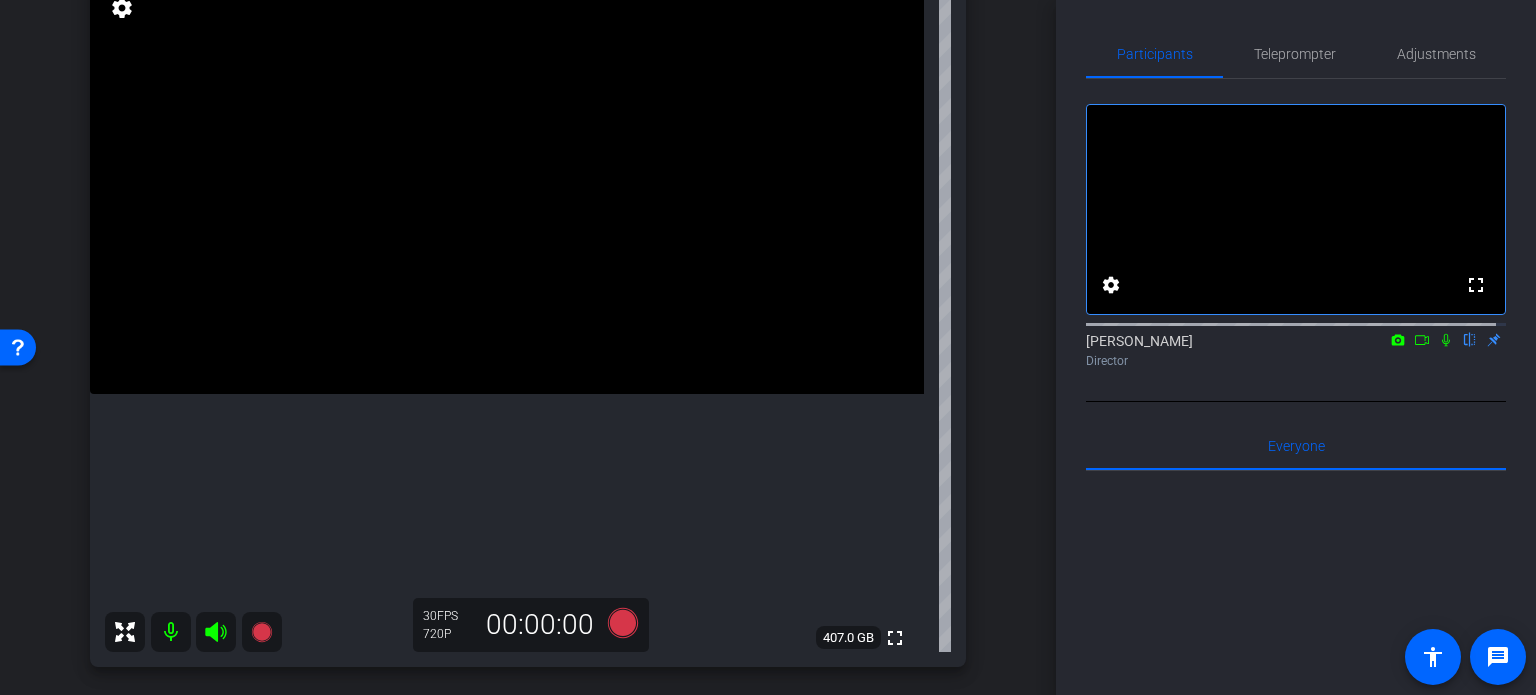 scroll, scrollTop: 143, scrollLeft: 0, axis: vertical 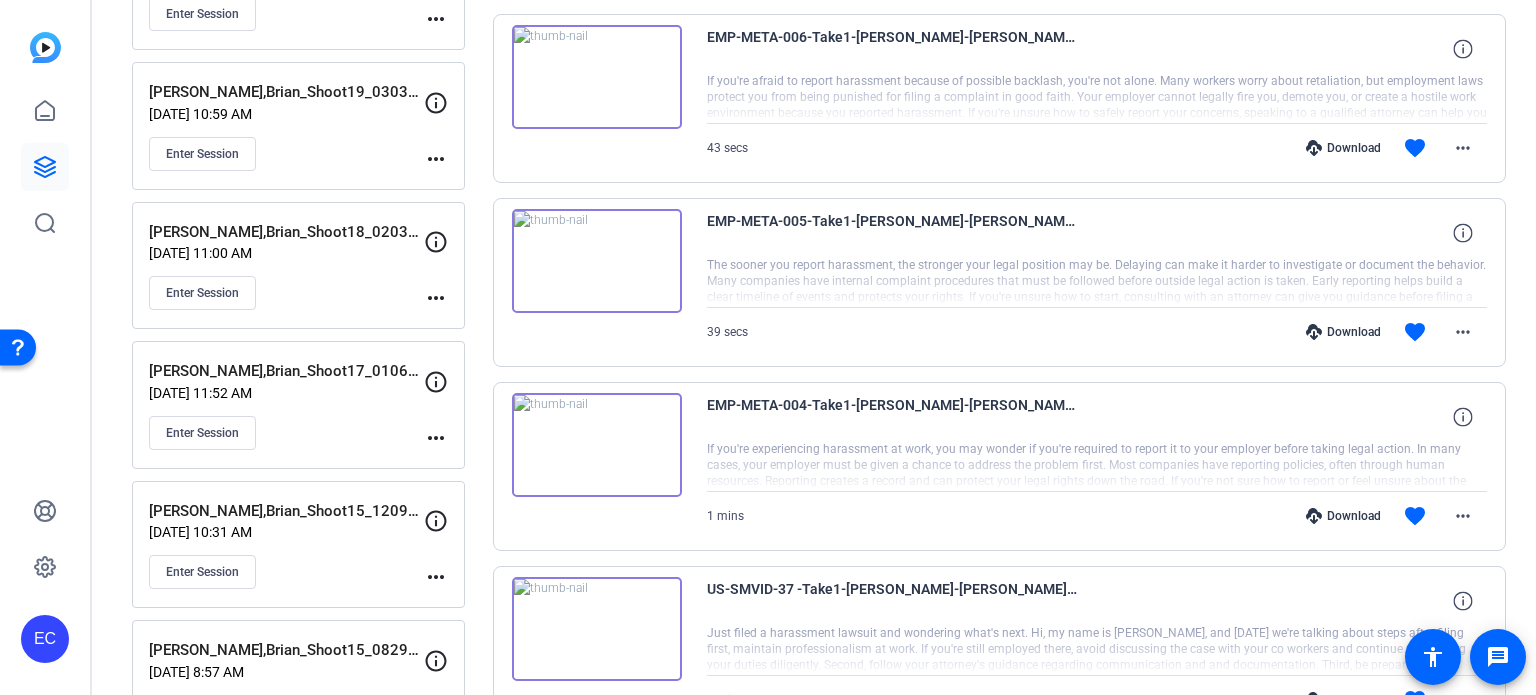 click on "Download" at bounding box center [1343, 516] 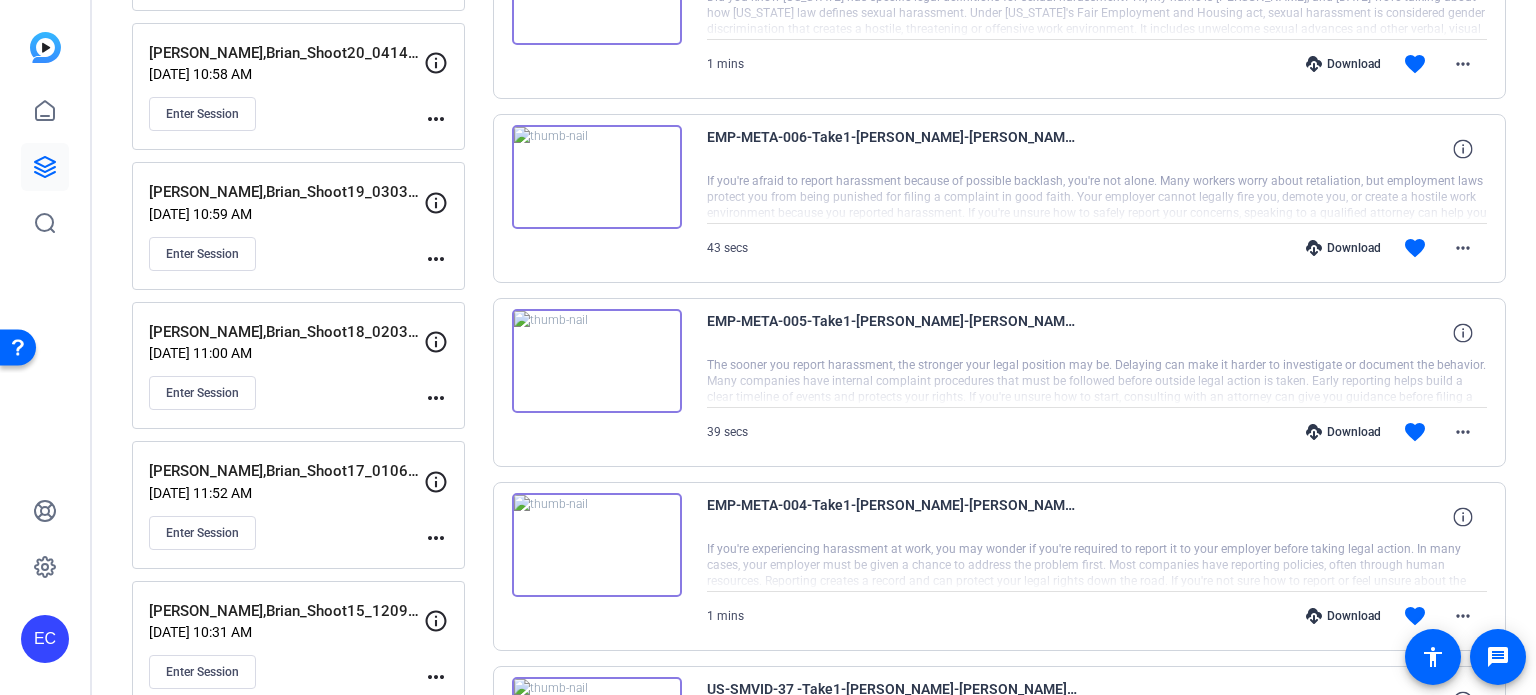 click on "Download" at bounding box center (1343, 432) 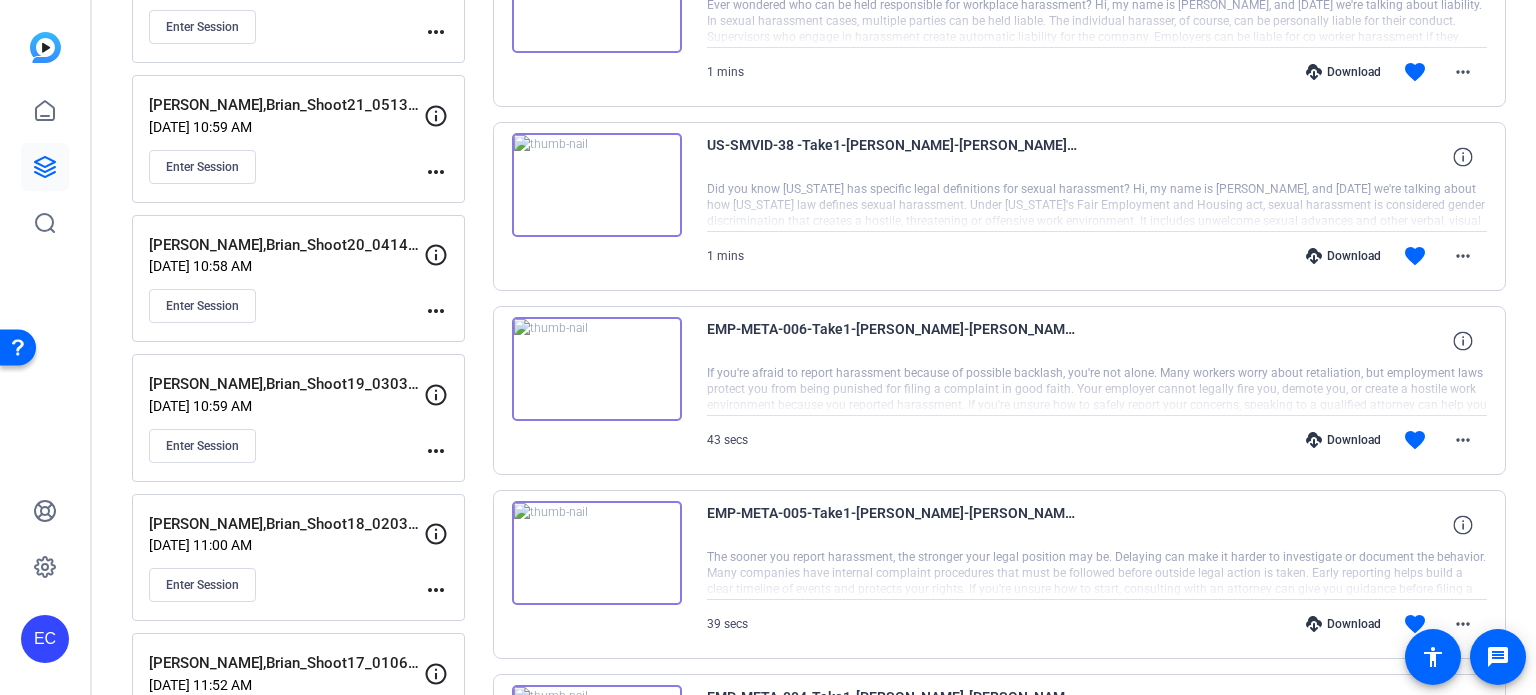 scroll, scrollTop: 500, scrollLeft: 0, axis: vertical 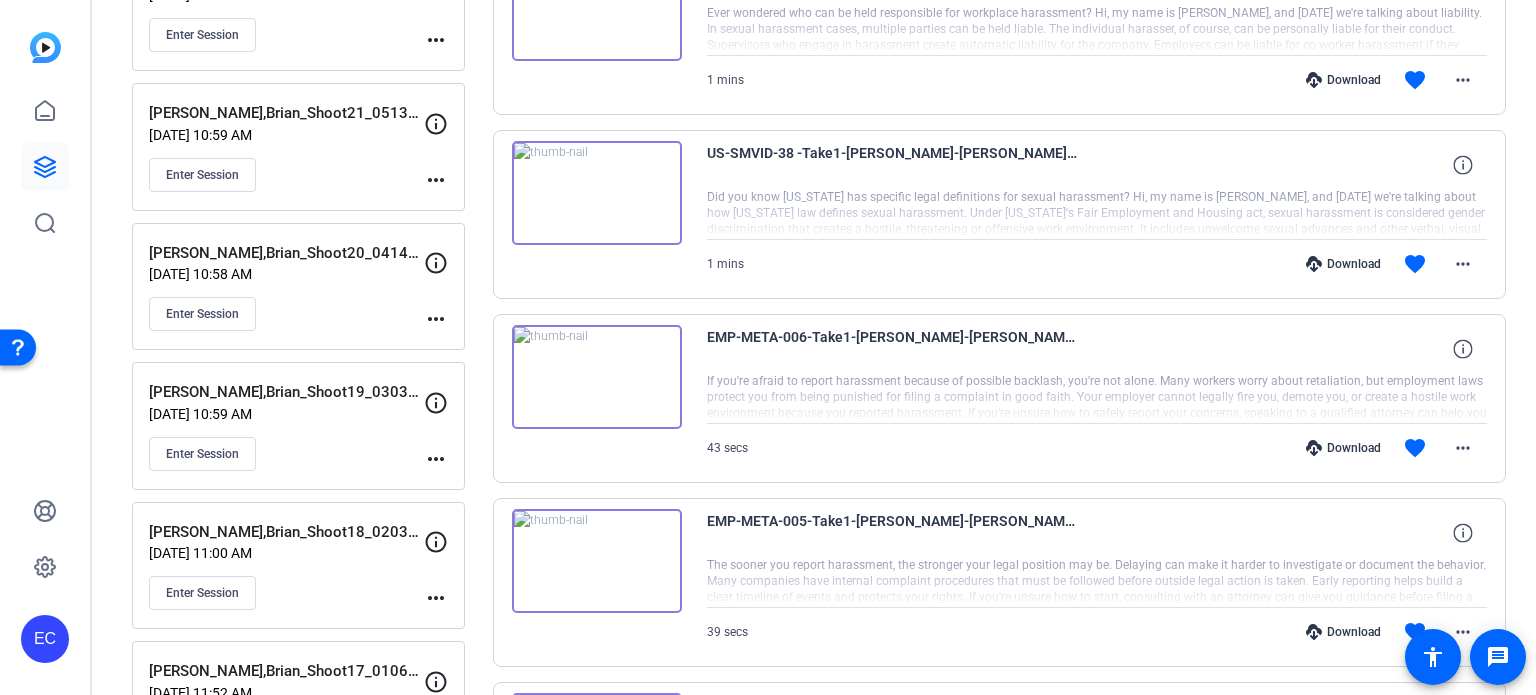 click on "Download" at bounding box center [1343, 448] 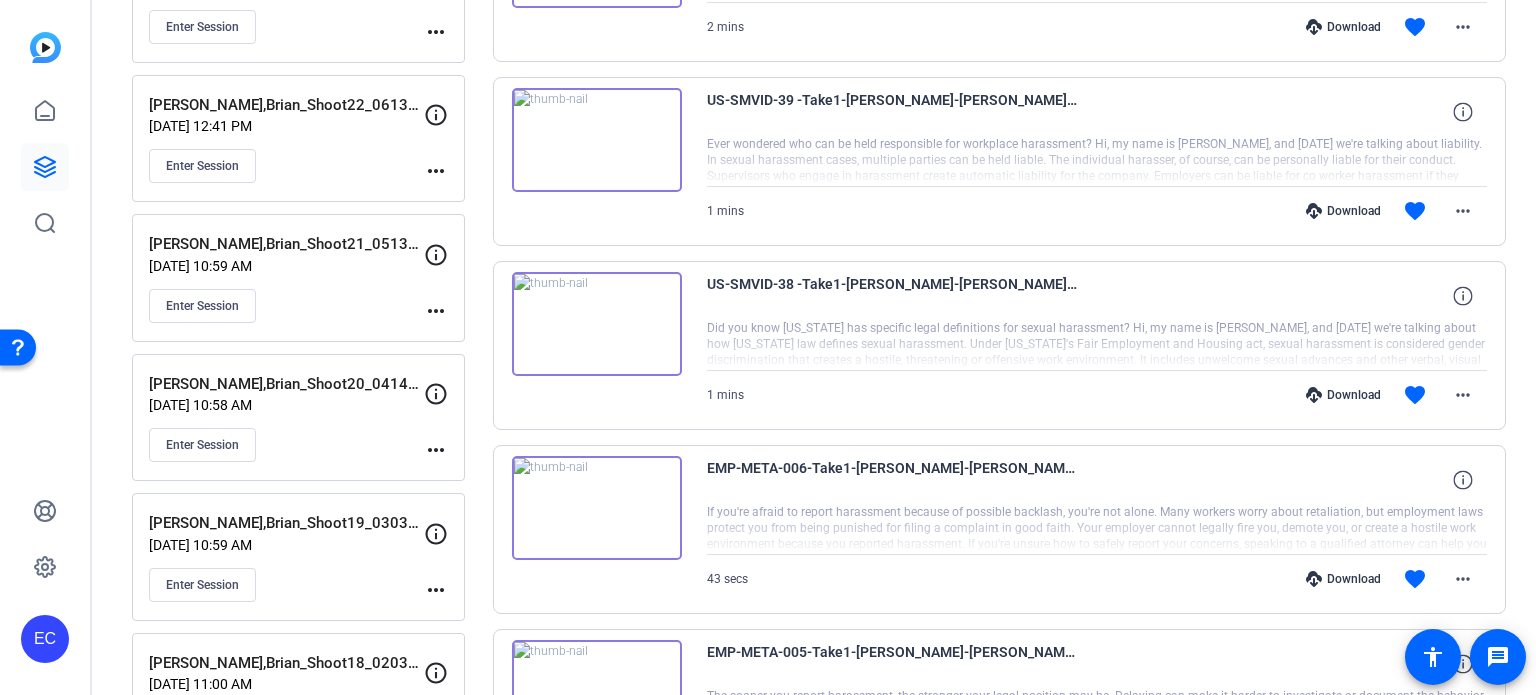 scroll, scrollTop: 300, scrollLeft: 0, axis: vertical 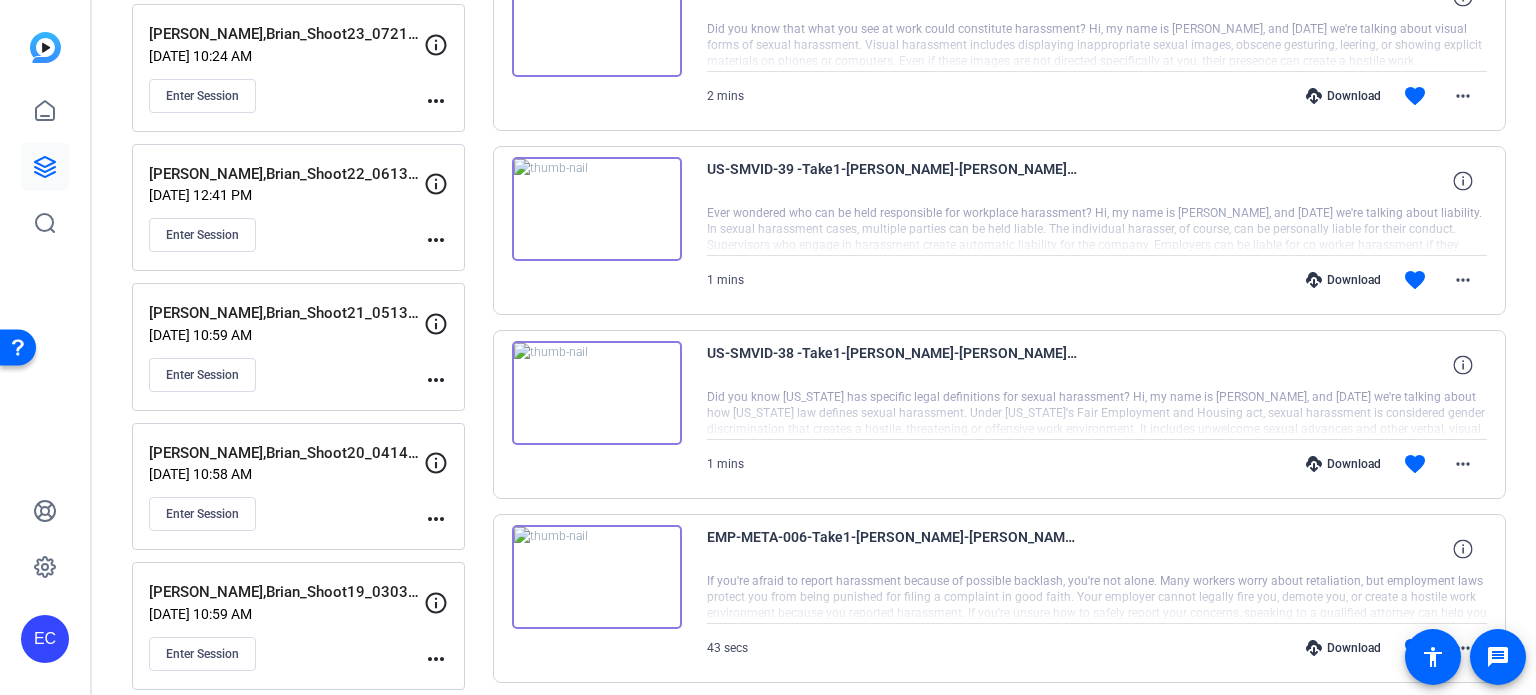 click on "Download" at bounding box center (1343, 464) 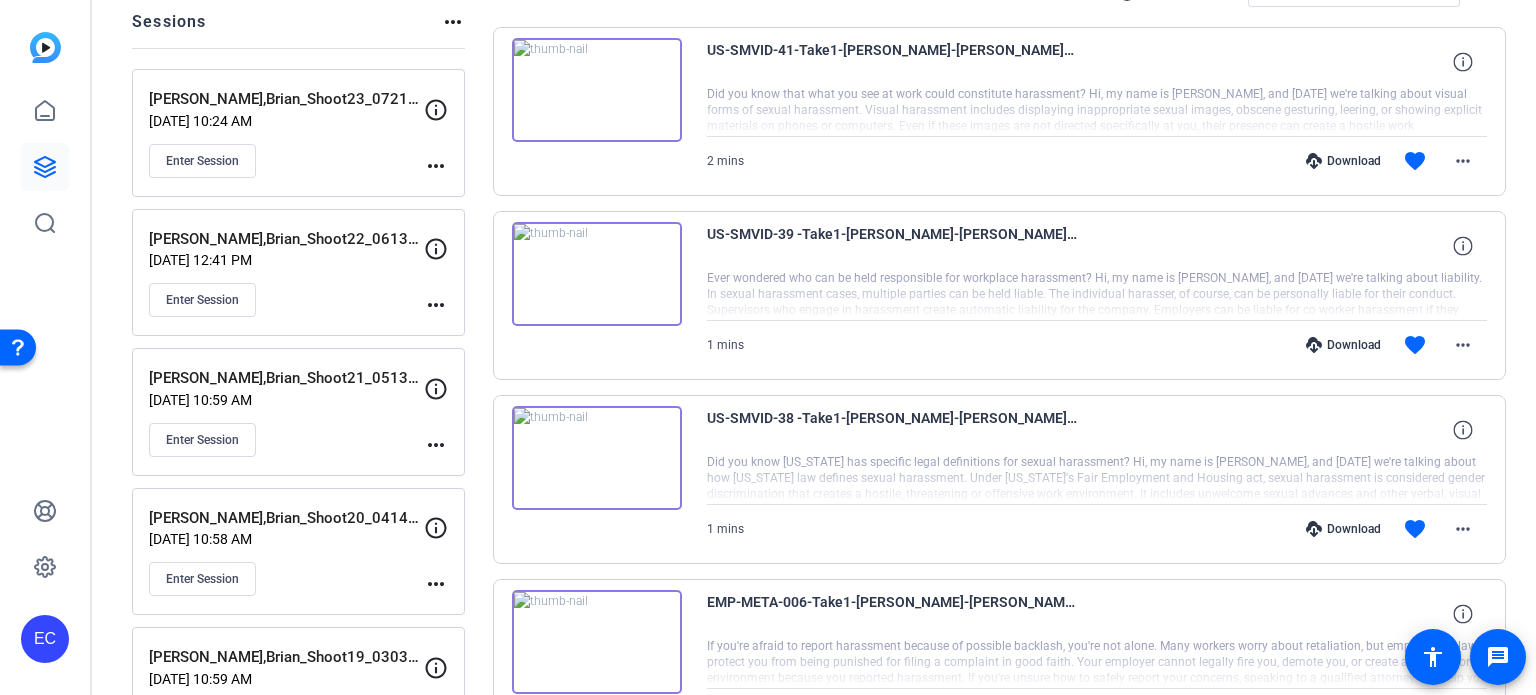 scroll, scrollTop: 200, scrollLeft: 0, axis: vertical 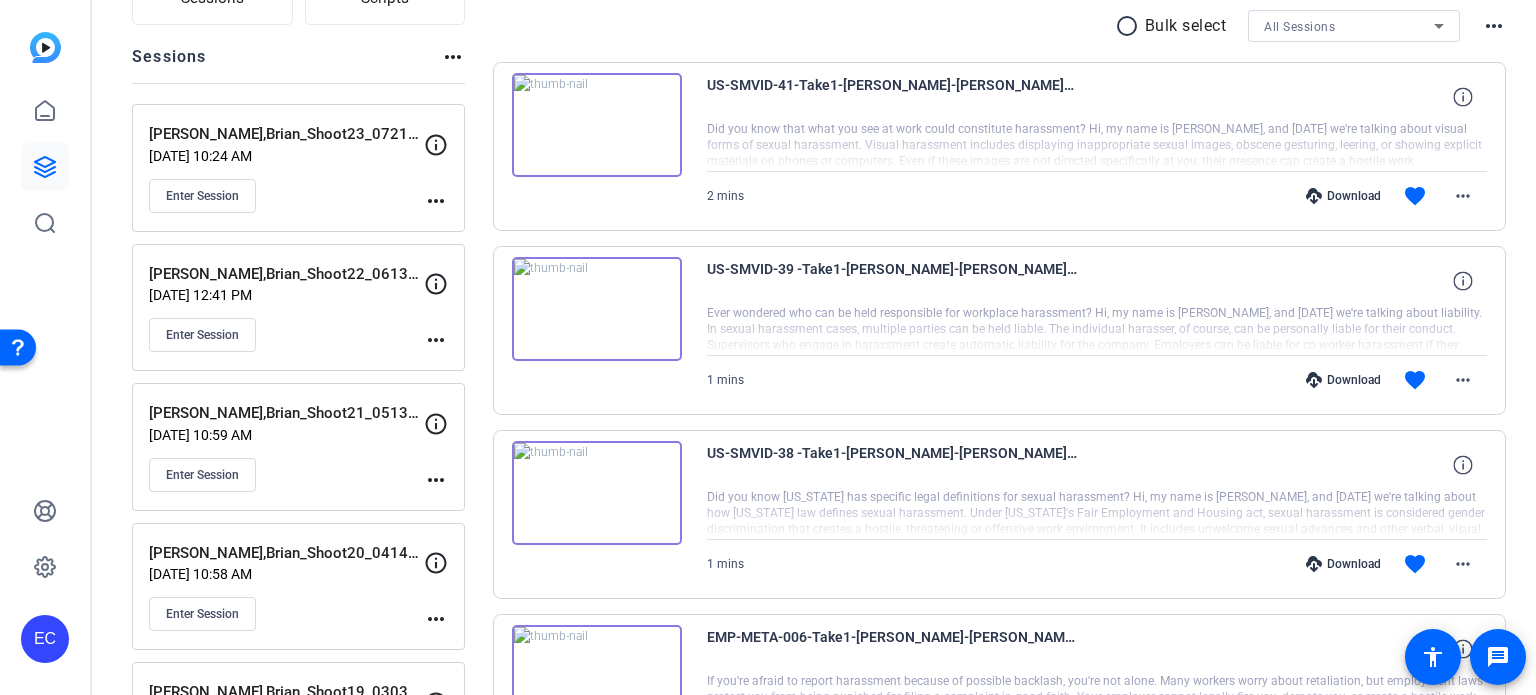 click on "Download" at bounding box center (1343, 380) 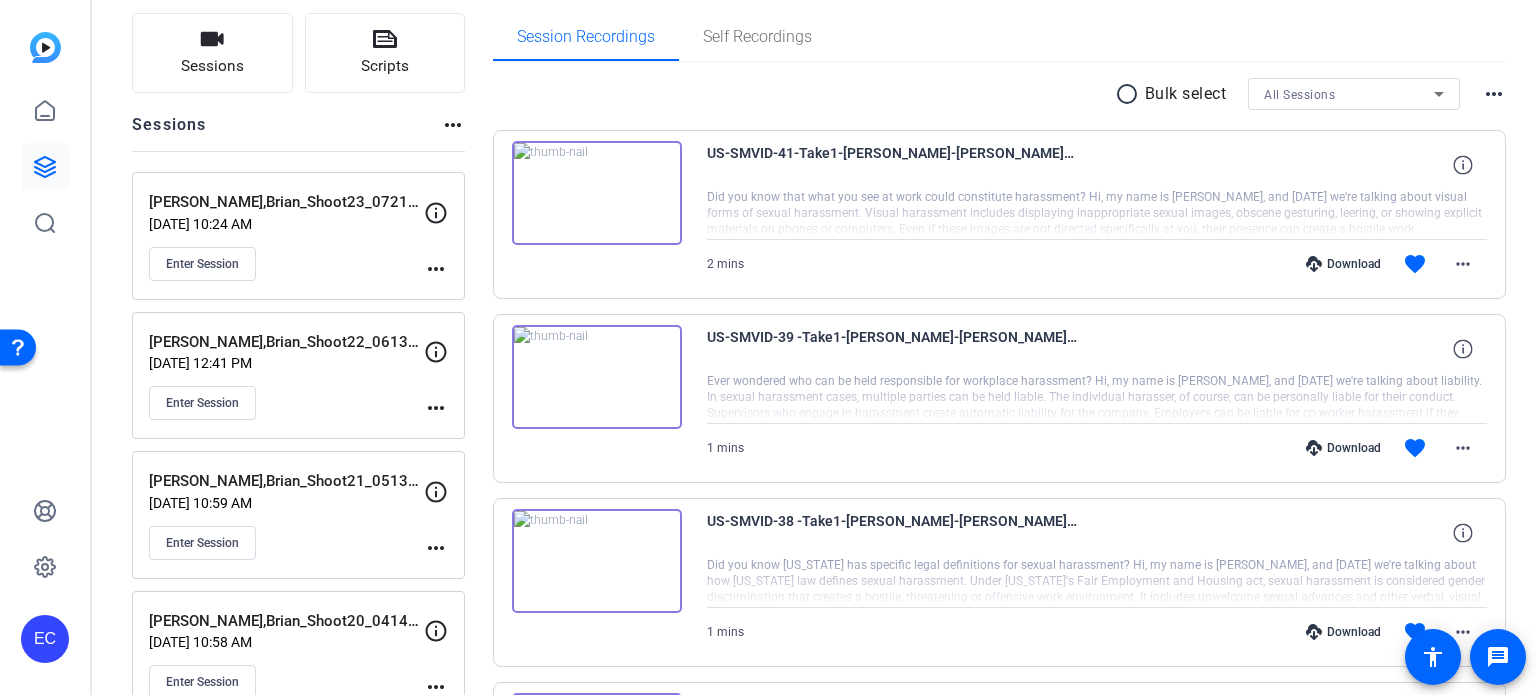 scroll, scrollTop: 100, scrollLeft: 0, axis: vertical 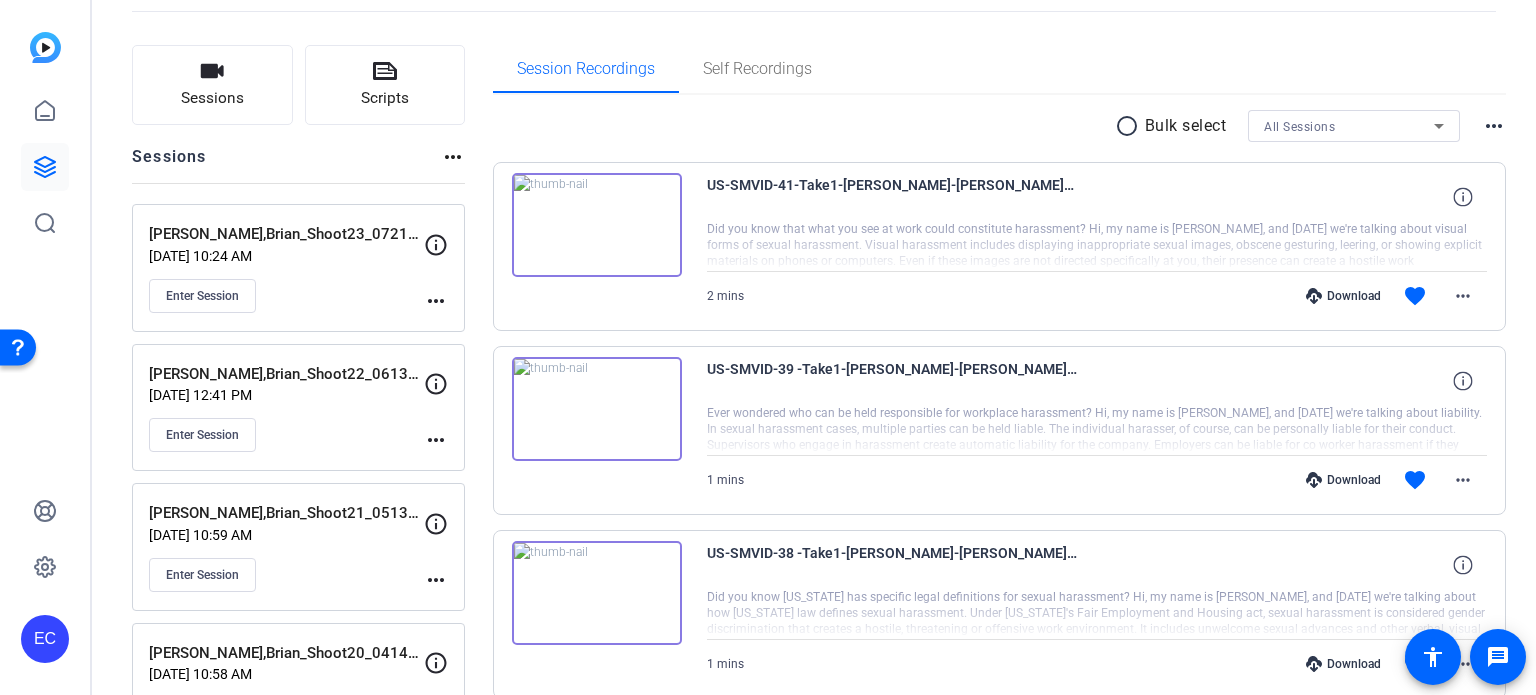 click on "Download" at bounding box center (1343, 296) 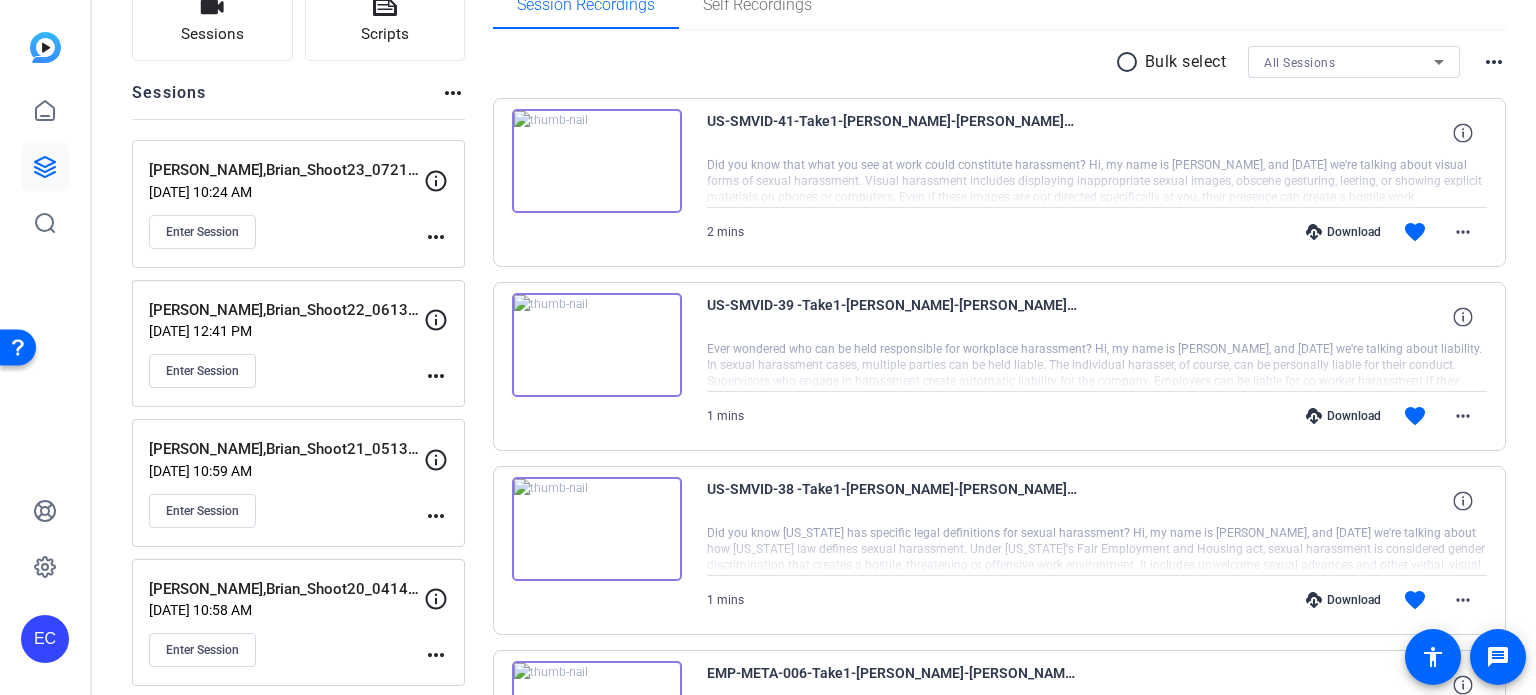 scroll, scrollTop: 0, scrollLeft: 0, axis: both 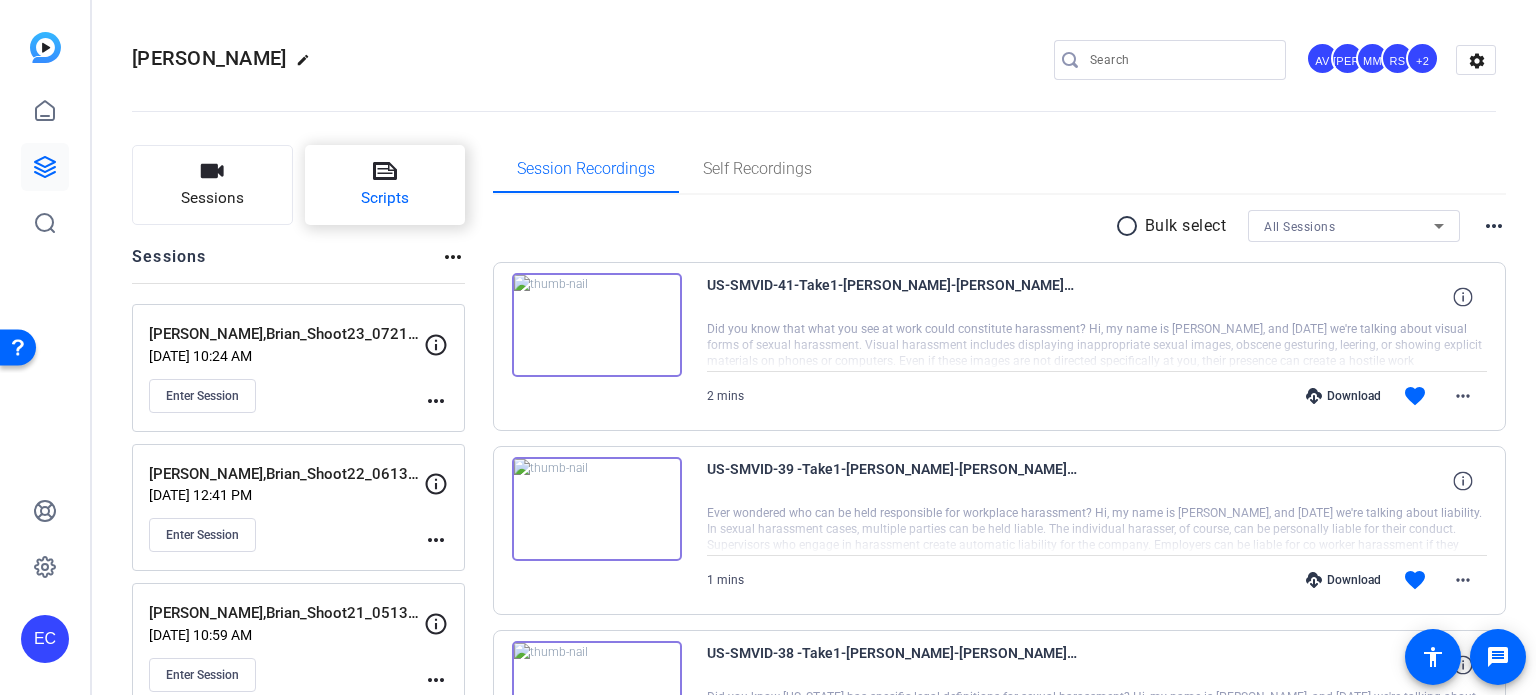 click 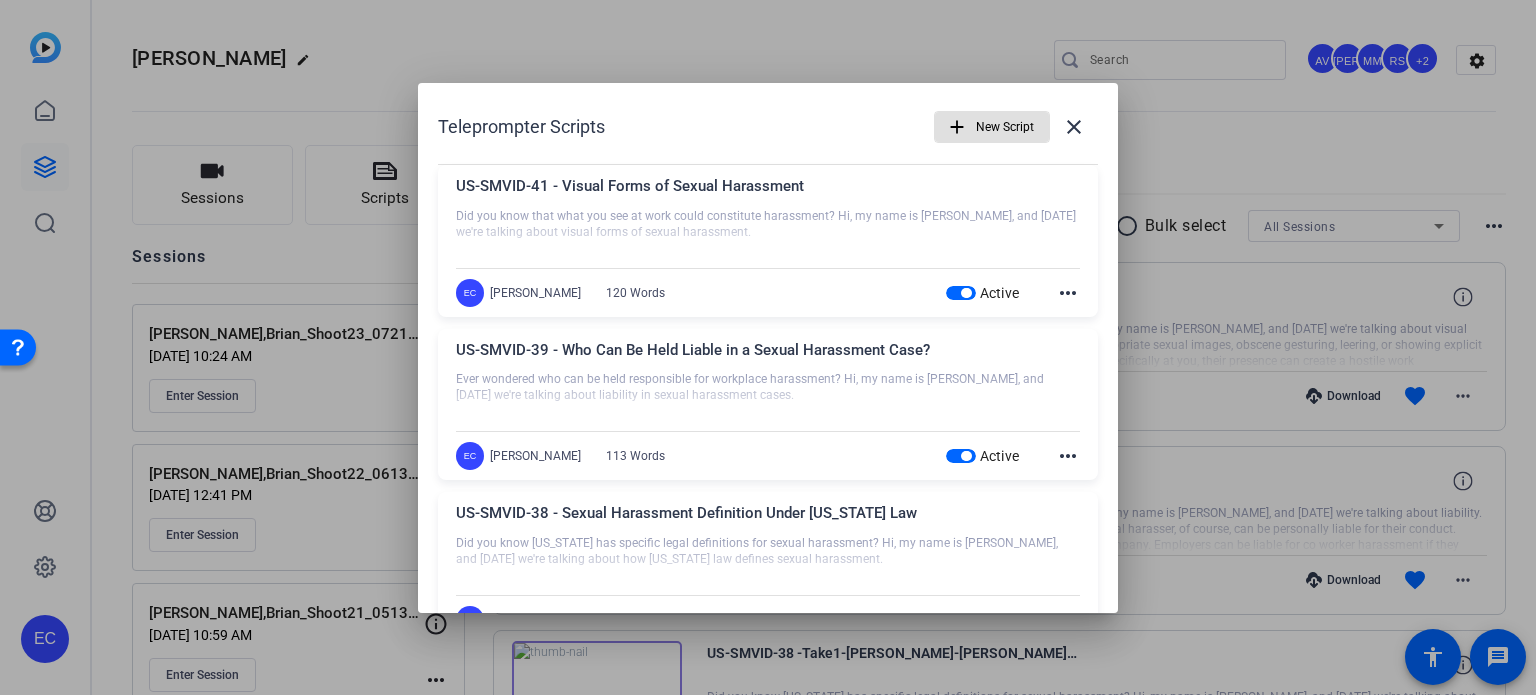 scroll, scrollTop: 100, scrollLeft: 0, axis: vertical 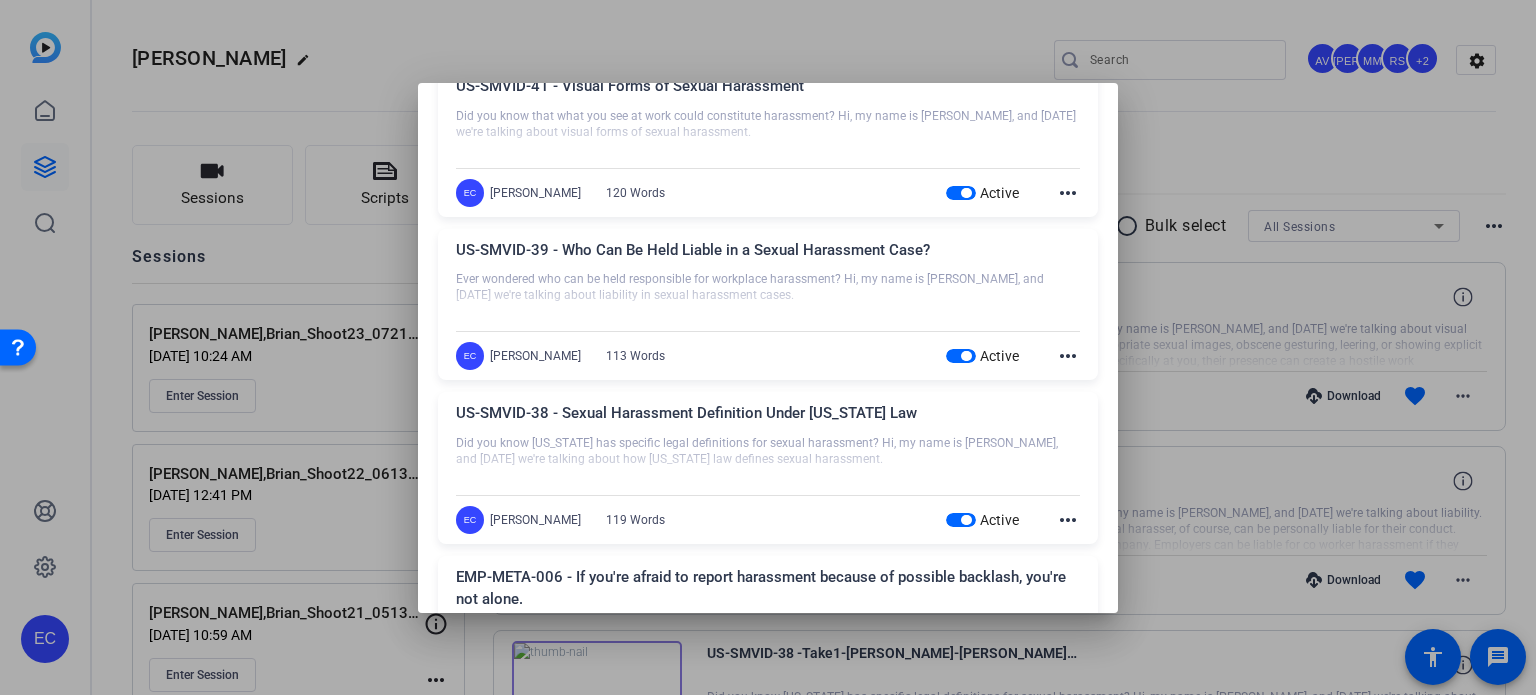 click on "Active" at bounding box center [983, 193] 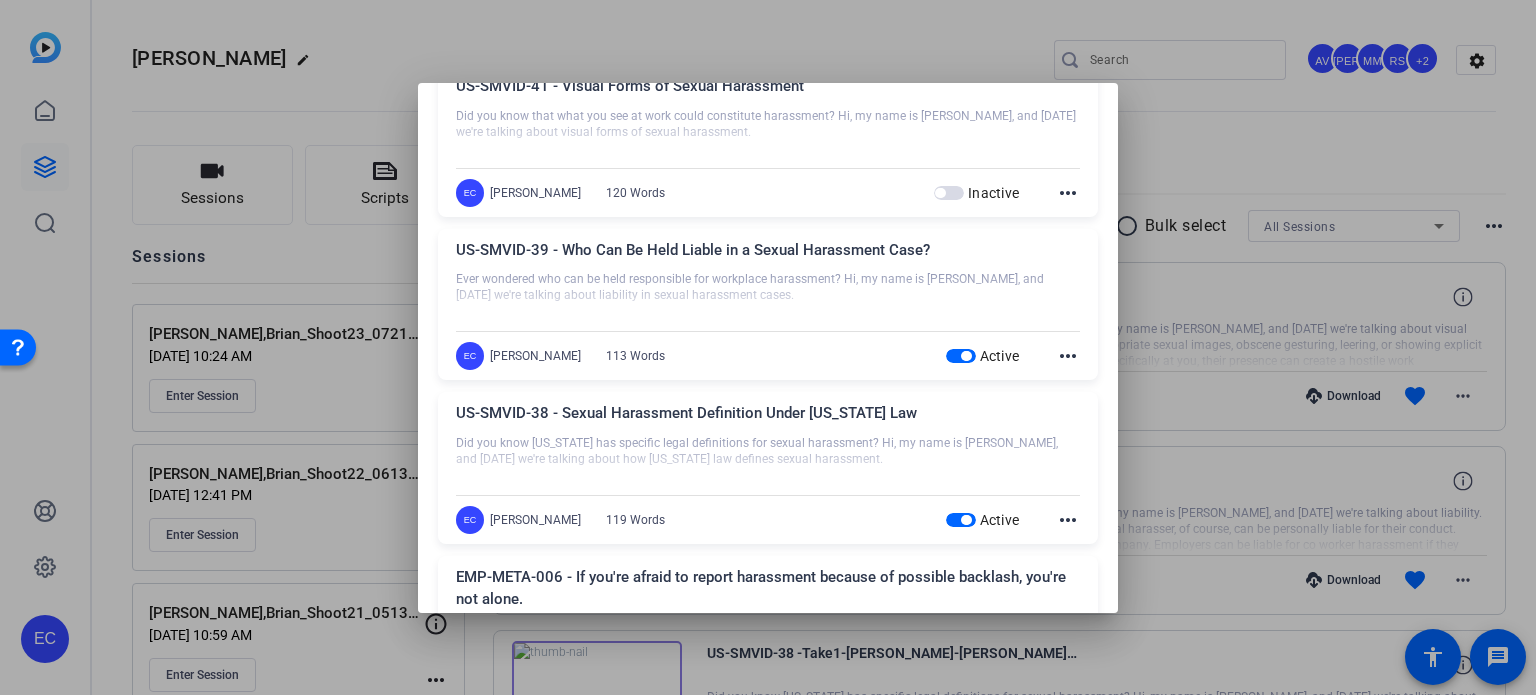 click at bounding box center (966, 356) 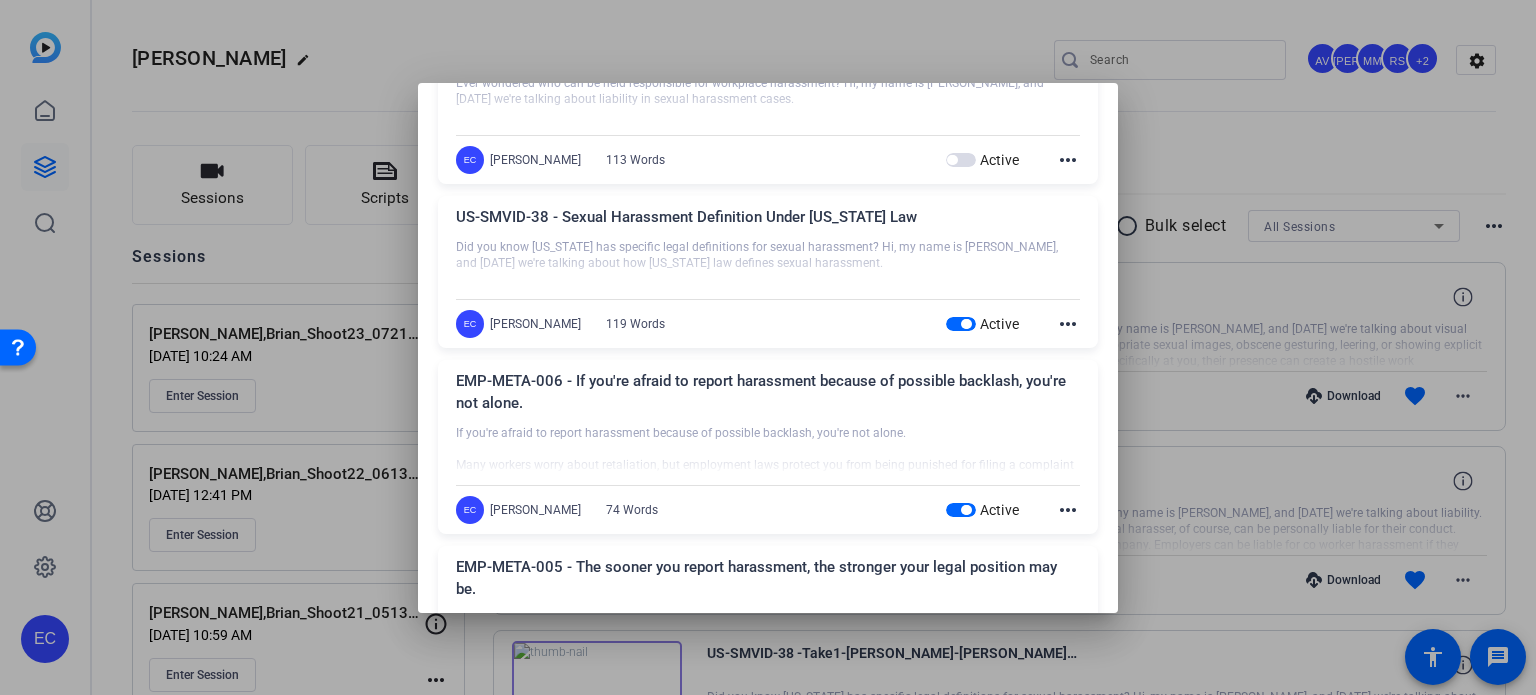 scroll, scrollTop: 300, scrollLeft: 0, axis: vertical 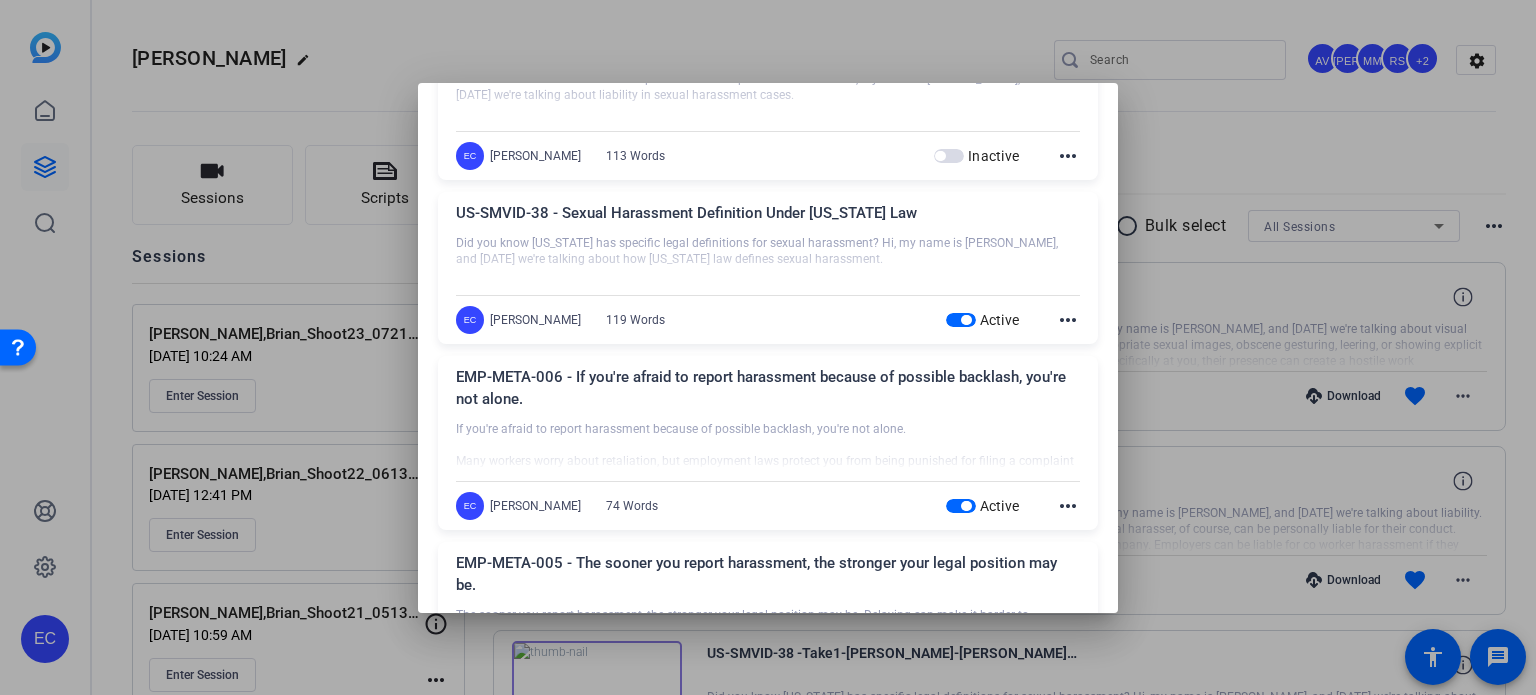 click at bounding box center (961, 320) 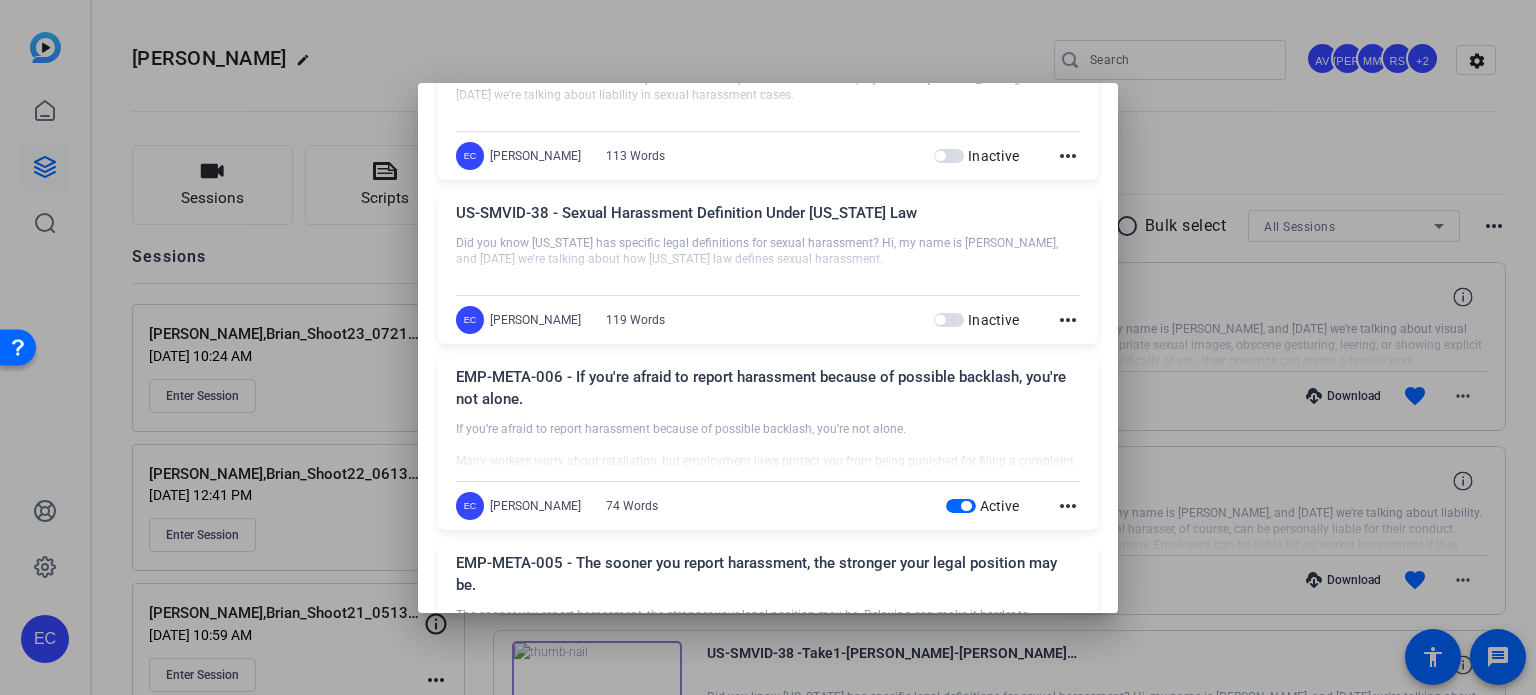 click at bounding box center [966, 506] 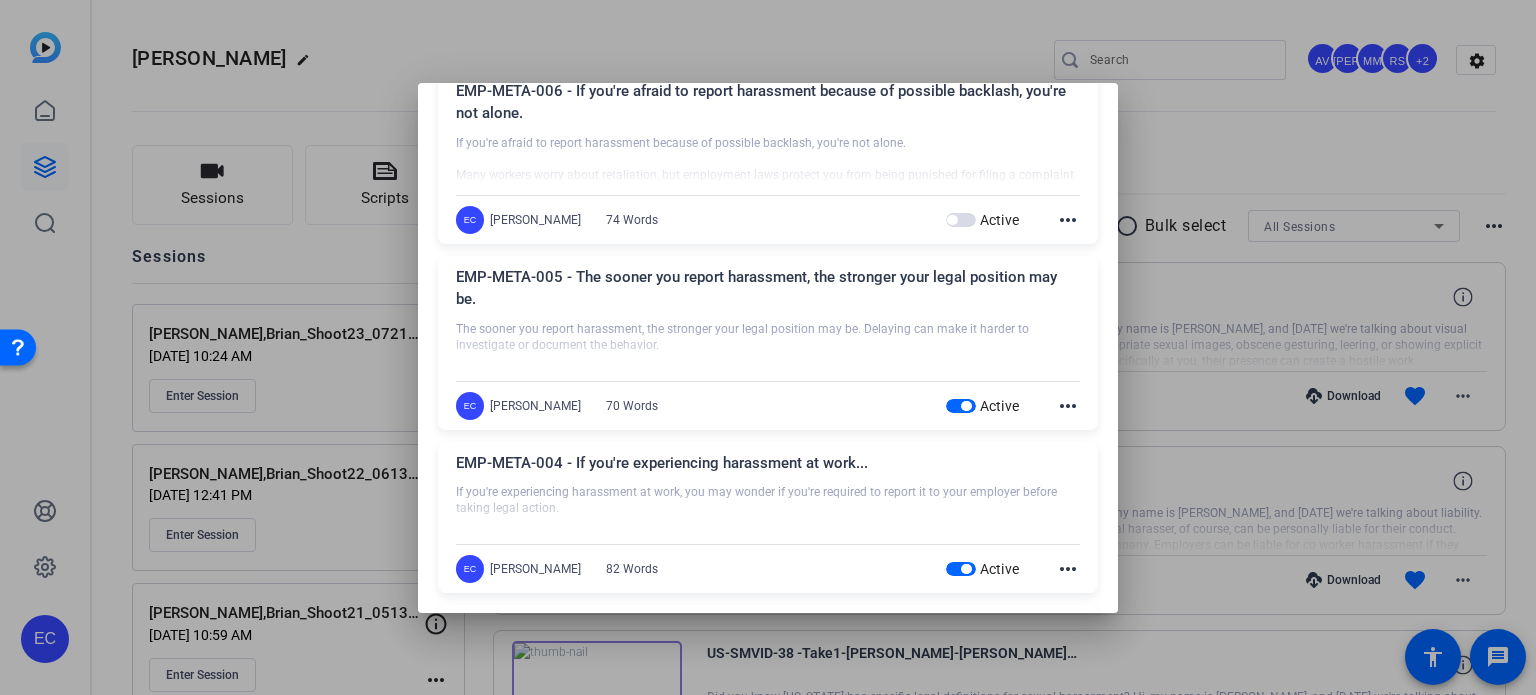 scroll, scrollTop: 600, scrollLeft: 0, axis: vertical 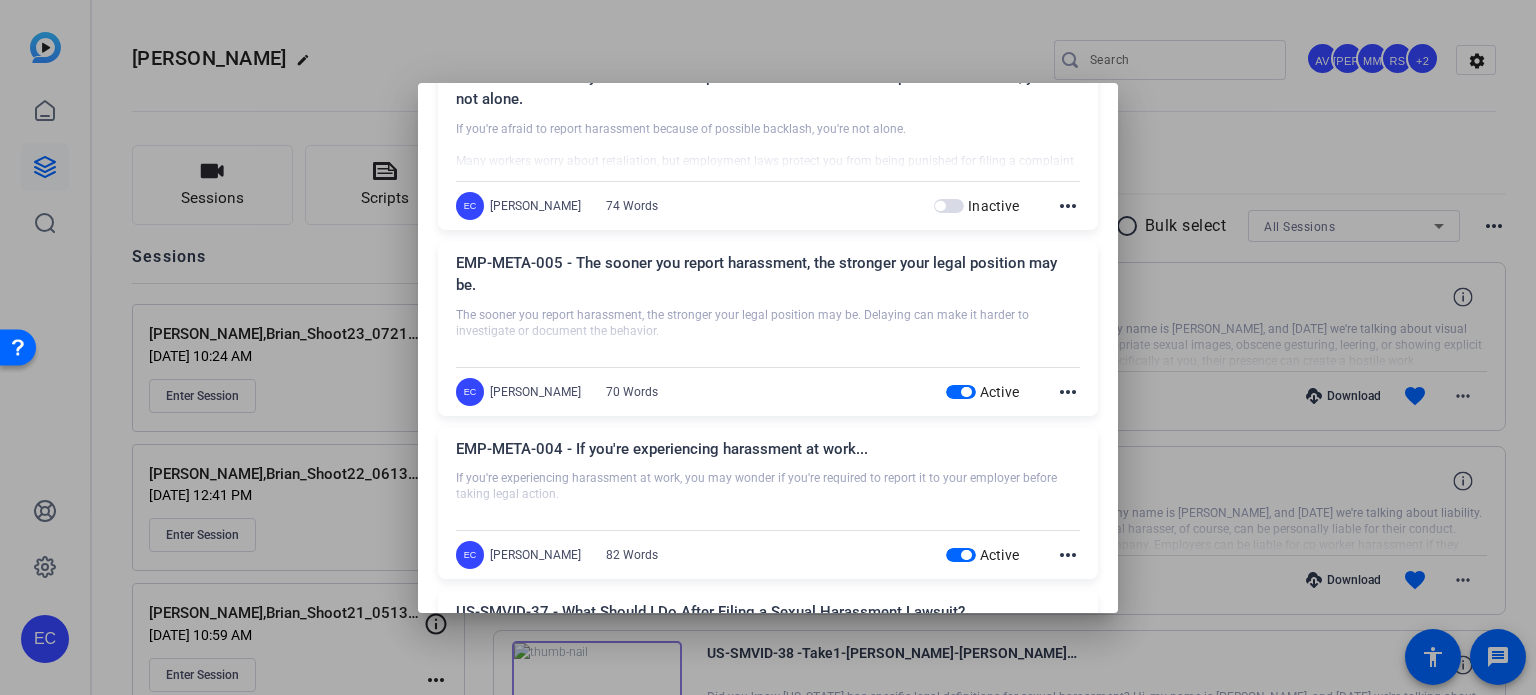 click at bounding box center [966, 392] 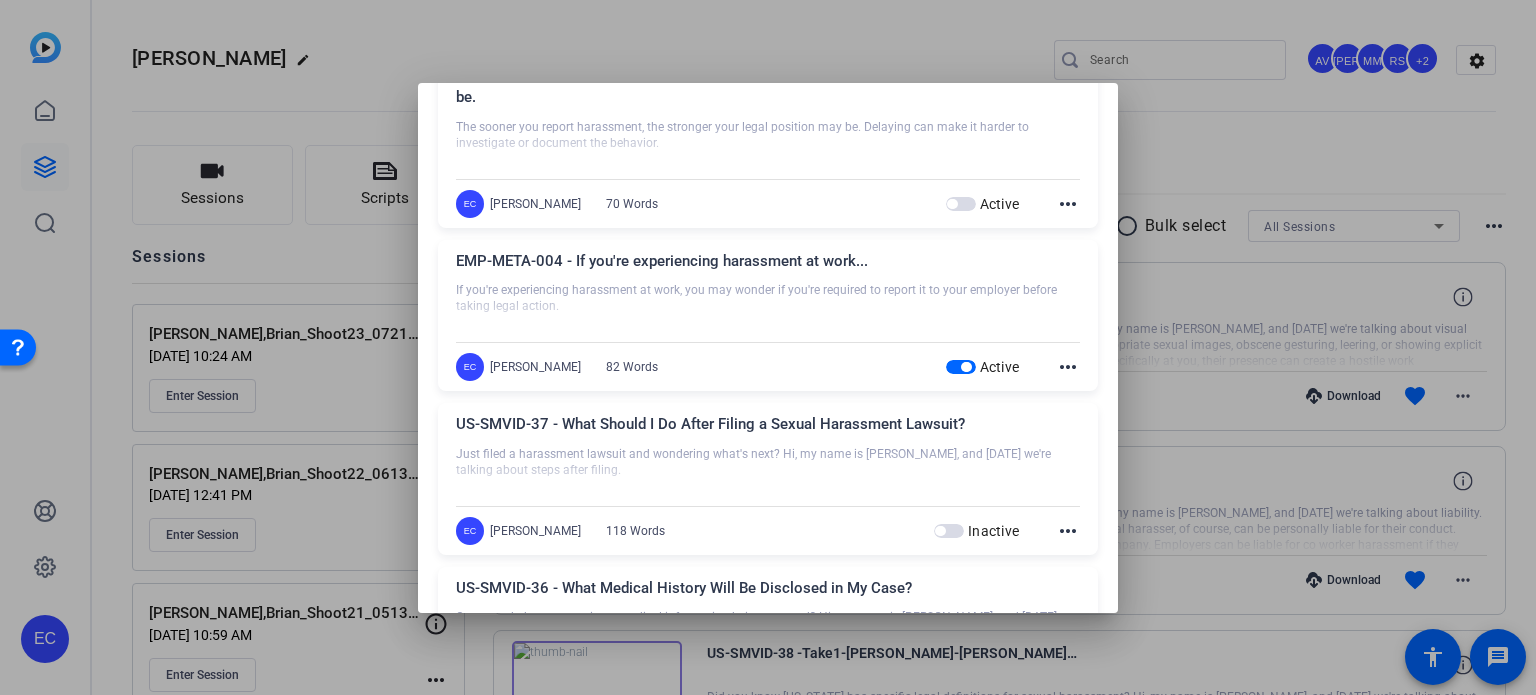 scroll, scrollTop: 800, scrollLeft: 0, axis: vertical 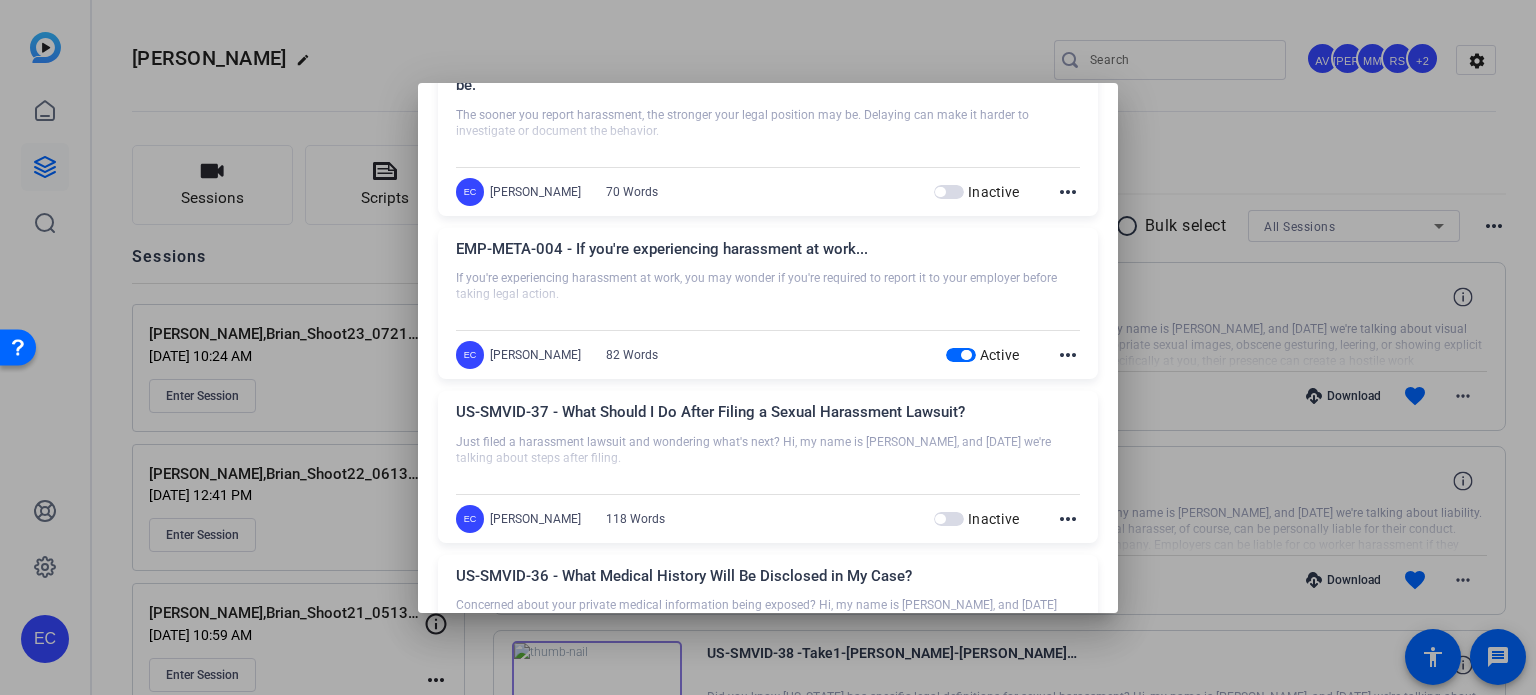 click at bounding box center (961, 355) 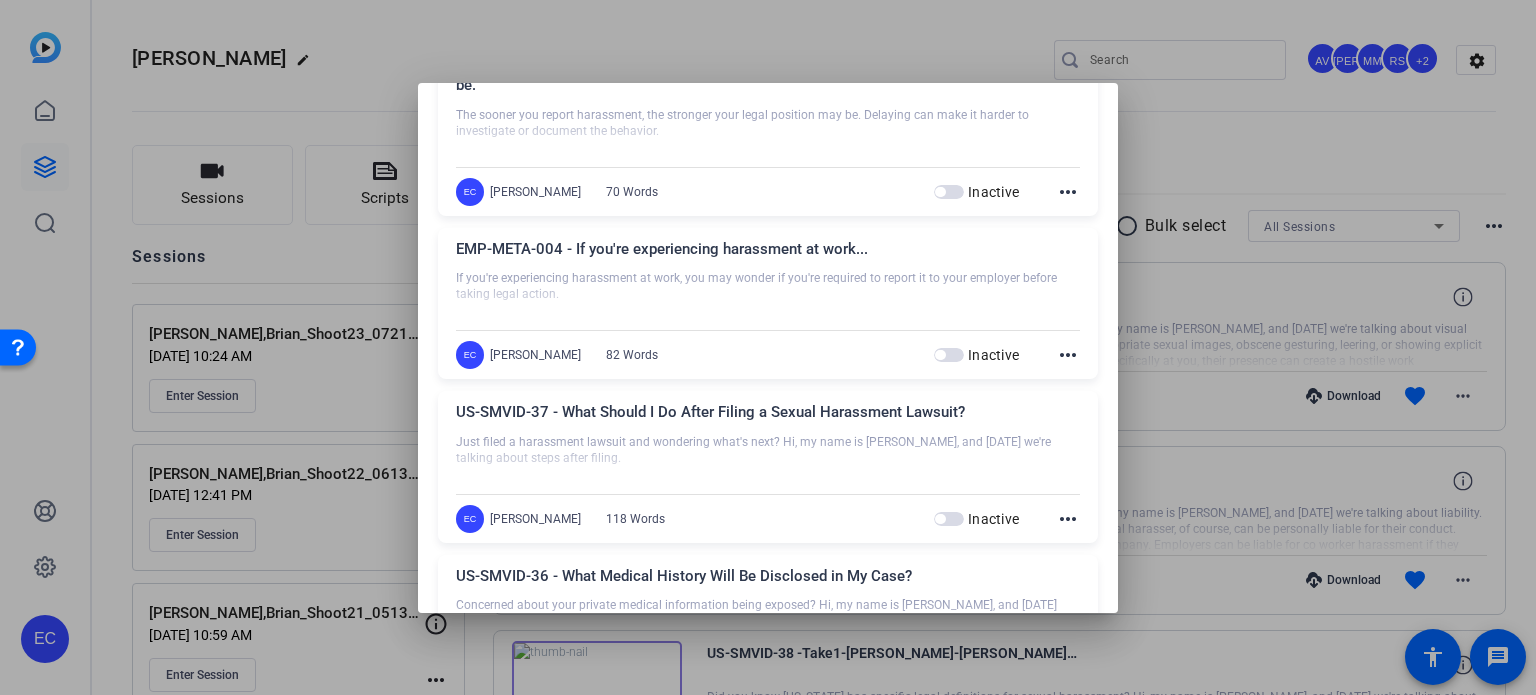 click at bounding box center [768, 347] 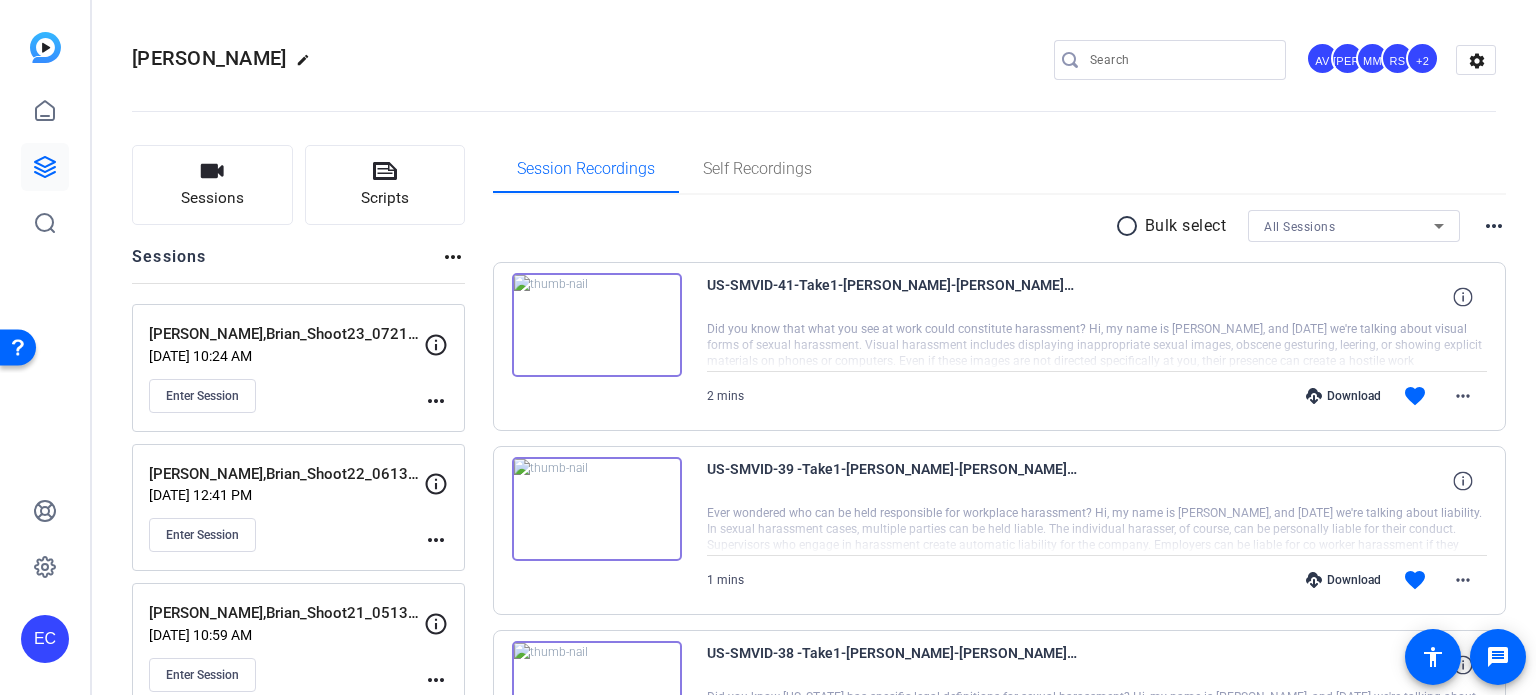 click on "more_horiz" 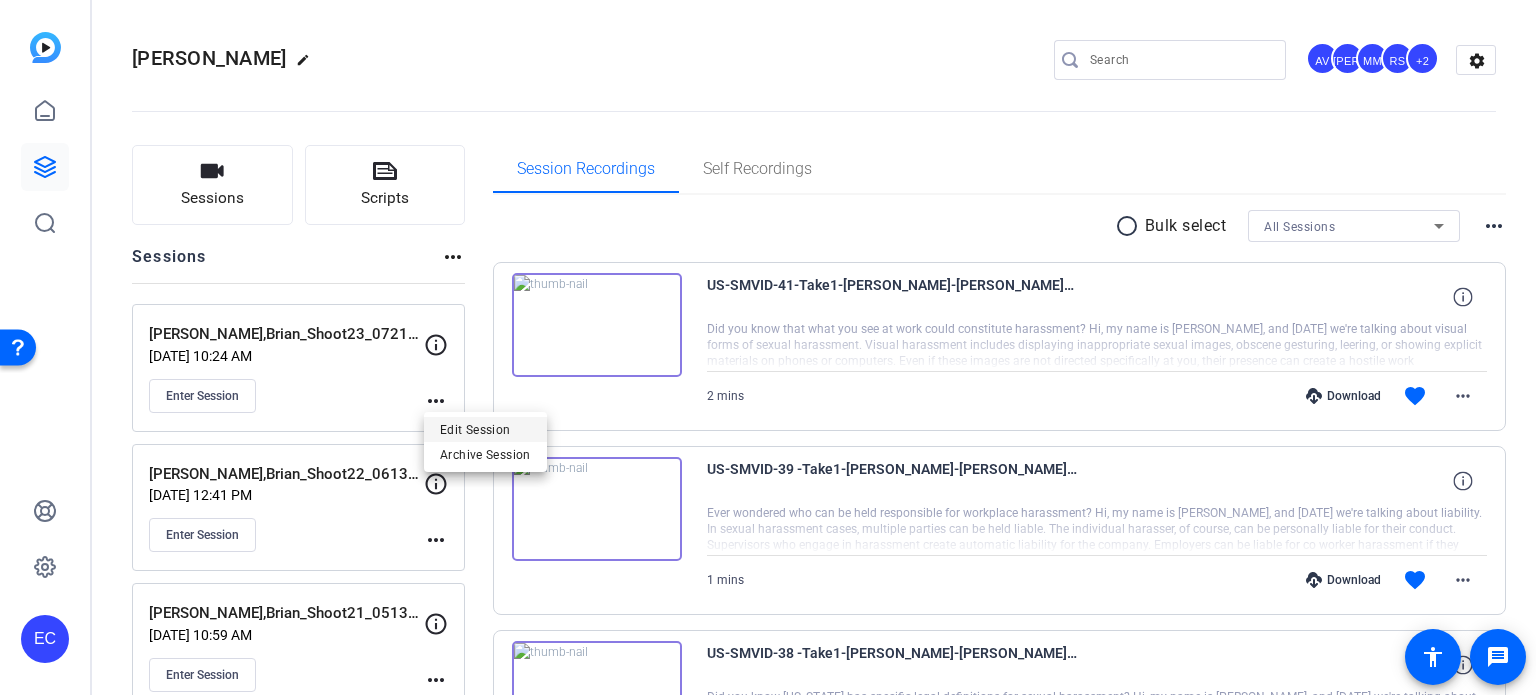 click on "Edit Session" at bounding box center (485, 429) 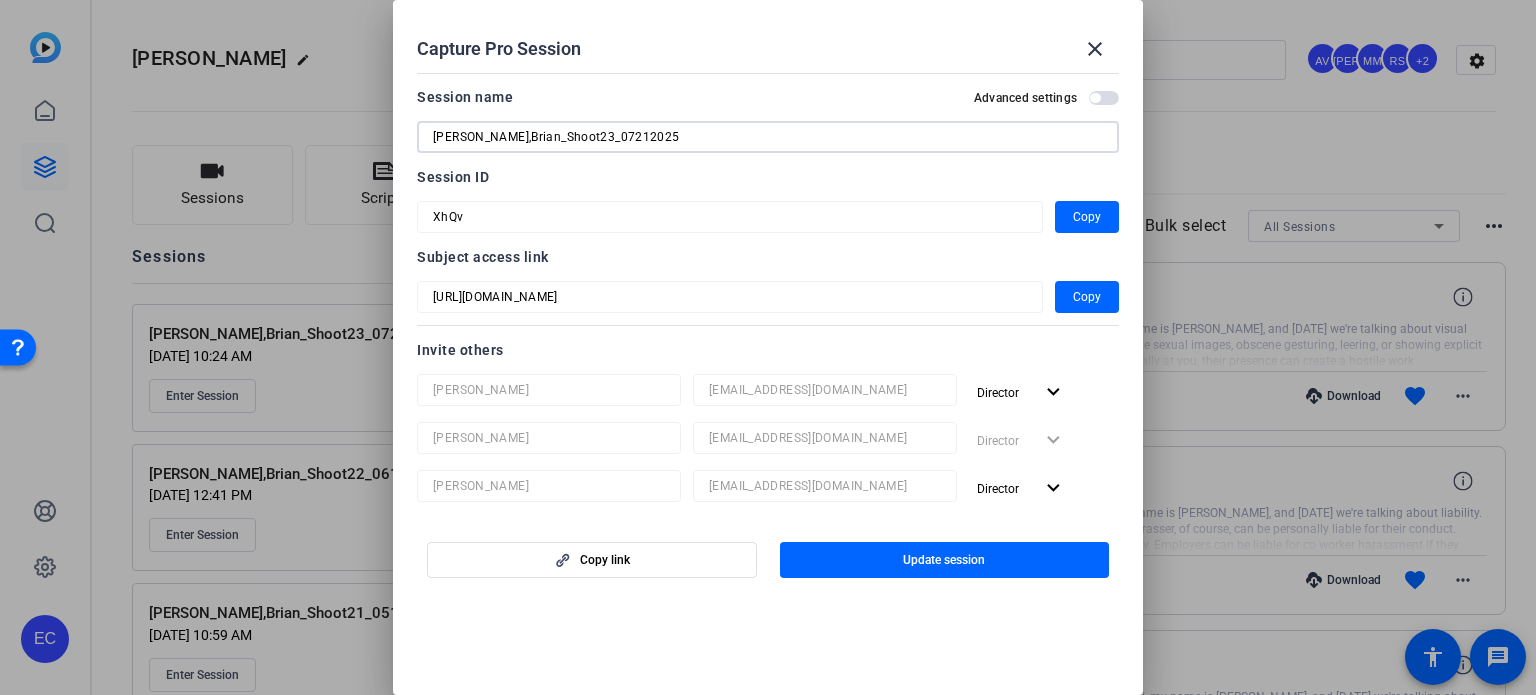 drag, startPoint x: 676, startPoint y: 127, endPoint x: 448, endPoint y: 115, distance: 228.31557 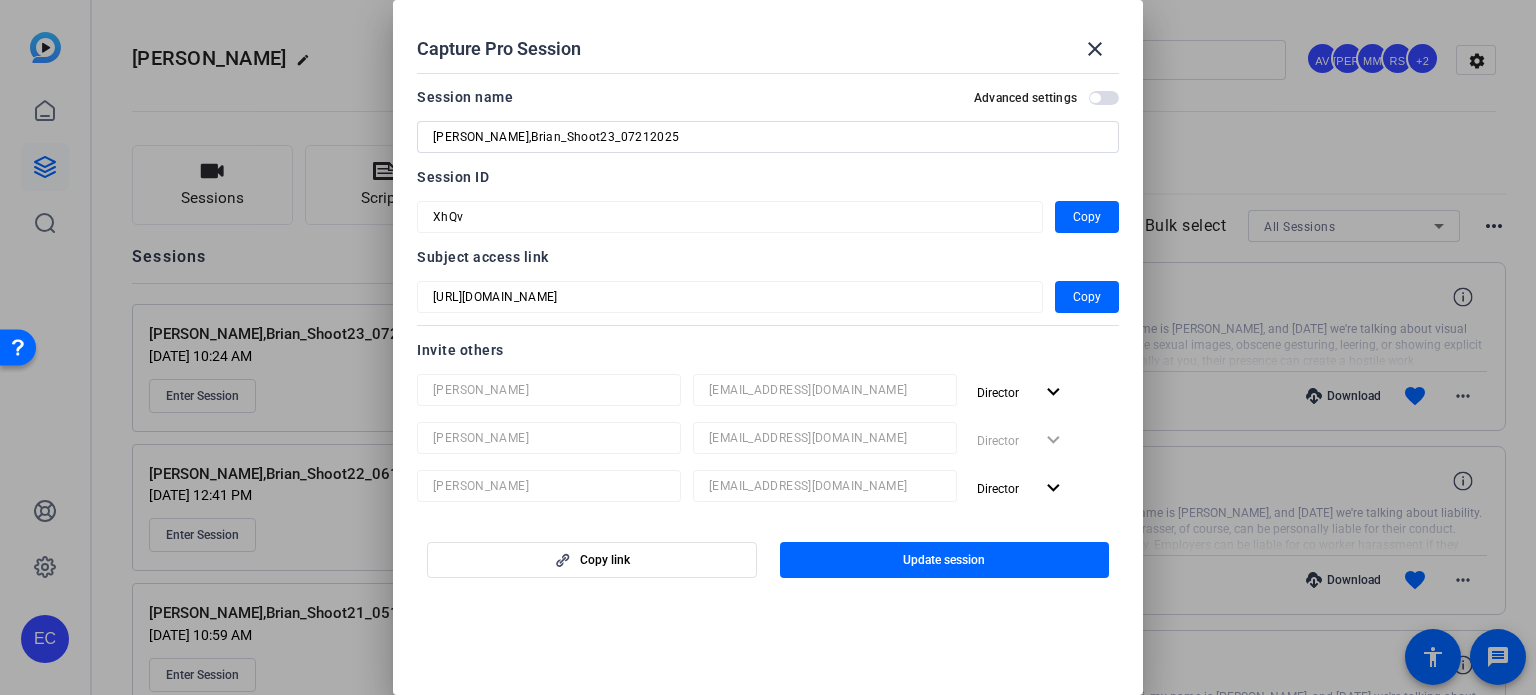 click on "Session name Advanced settings [PERSON_NAME],Brian_Shoot23_07212025" at bounding box center [768, 119] 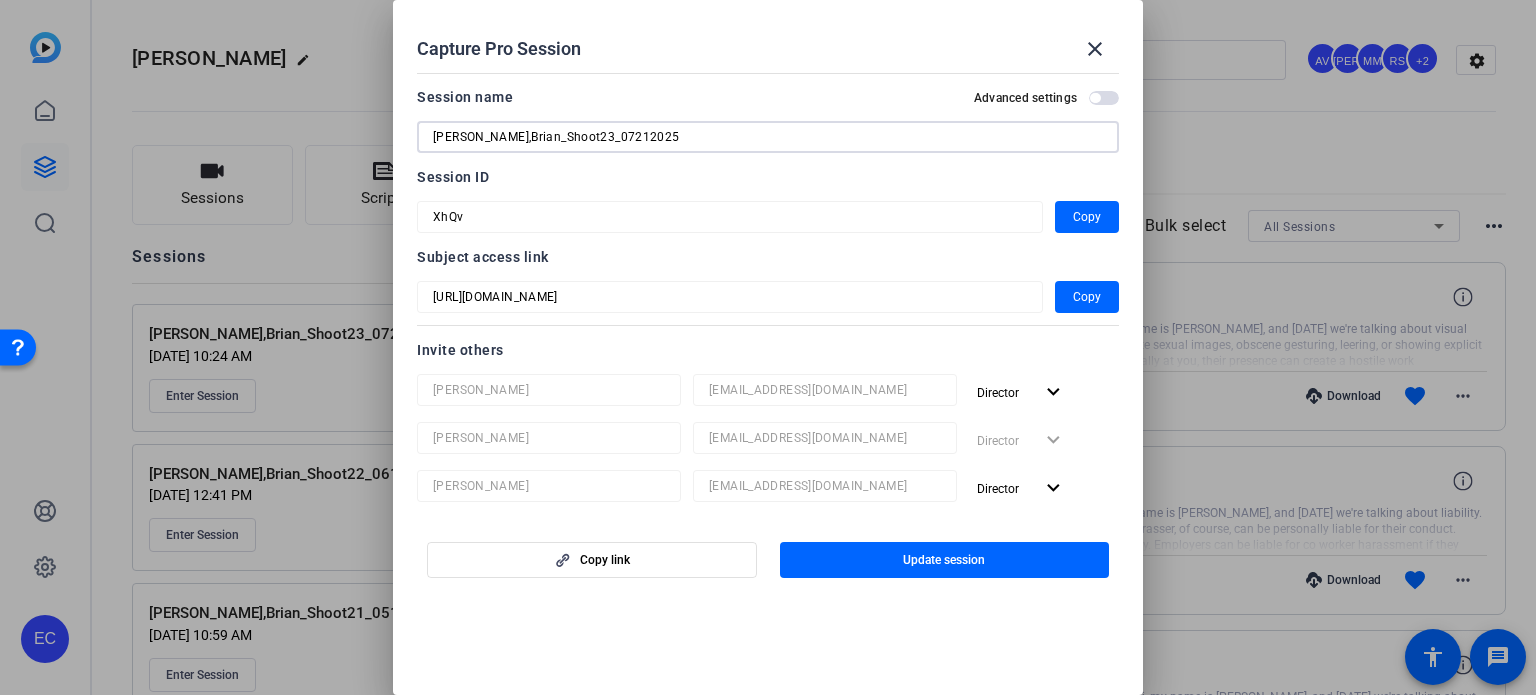 drag, startPoint x: 656, startPoint y: 132, endPoint x: 417, endPoint y: 109, distance: 240.10414 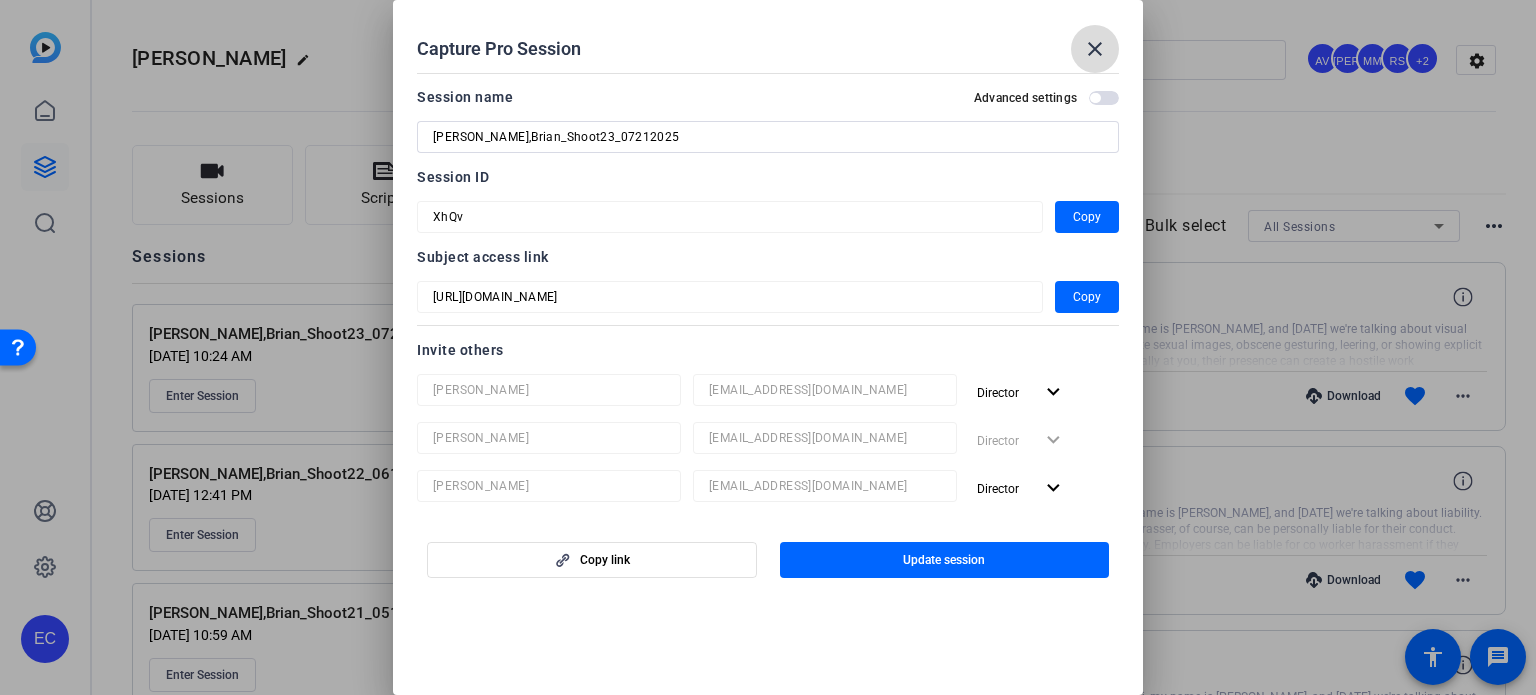 click on "close" at bounding box center [1095, 49] 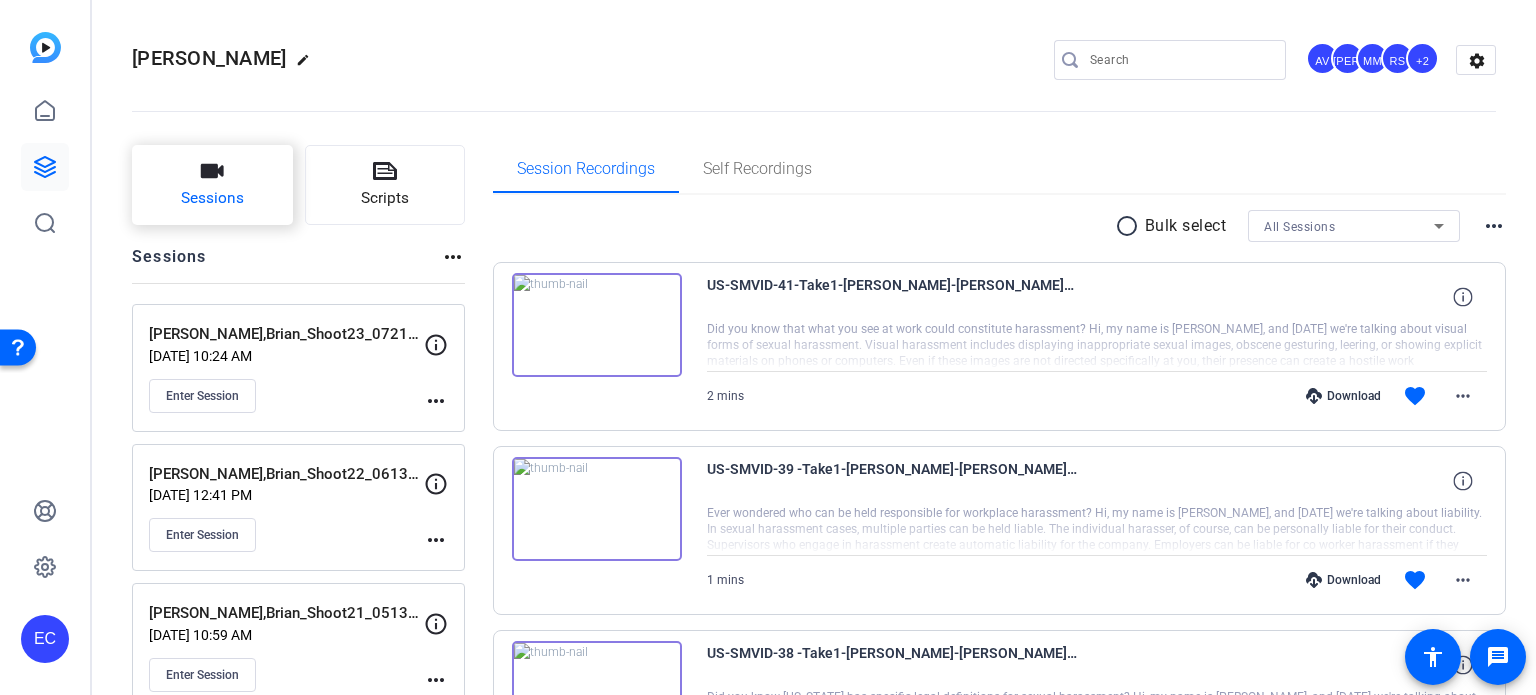 click on "Sessions" 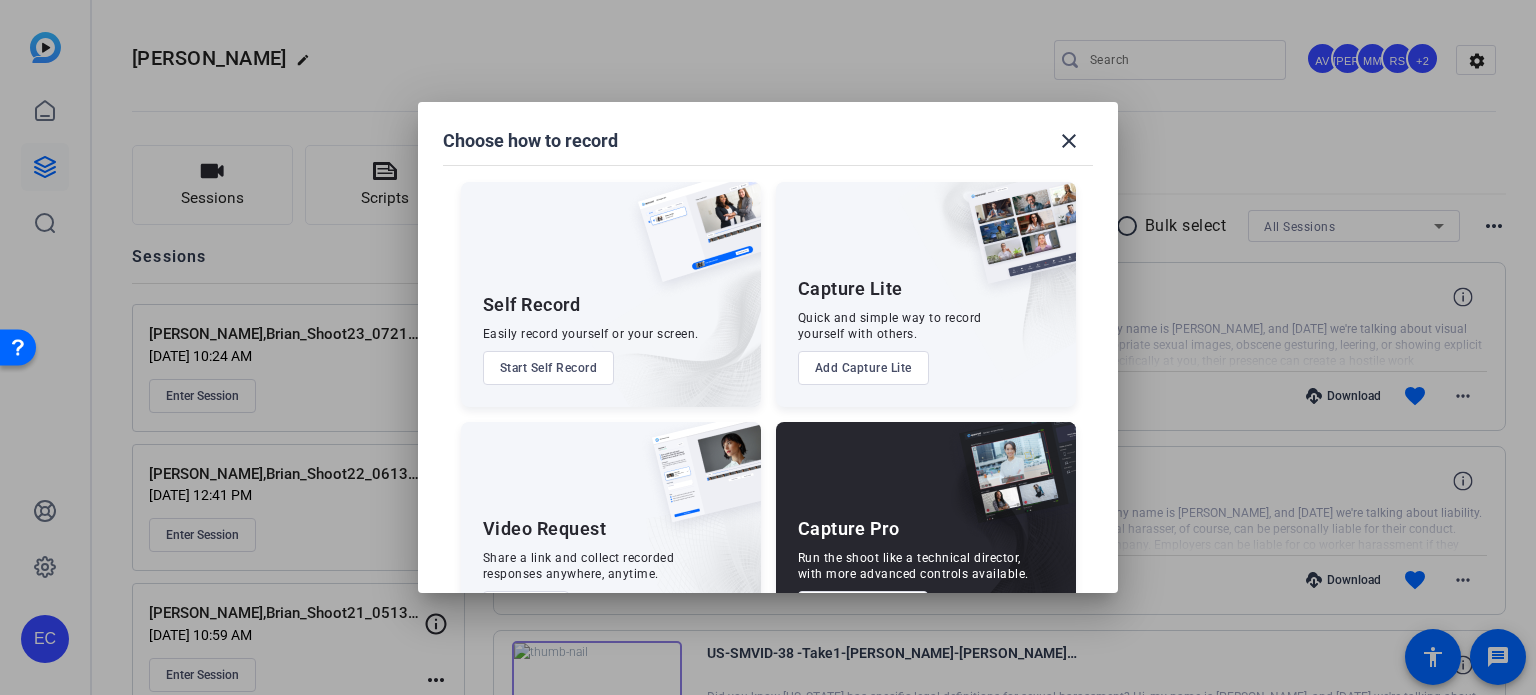 scroll, scrollTop: 72, scrollLeft: 0, axis: vertical 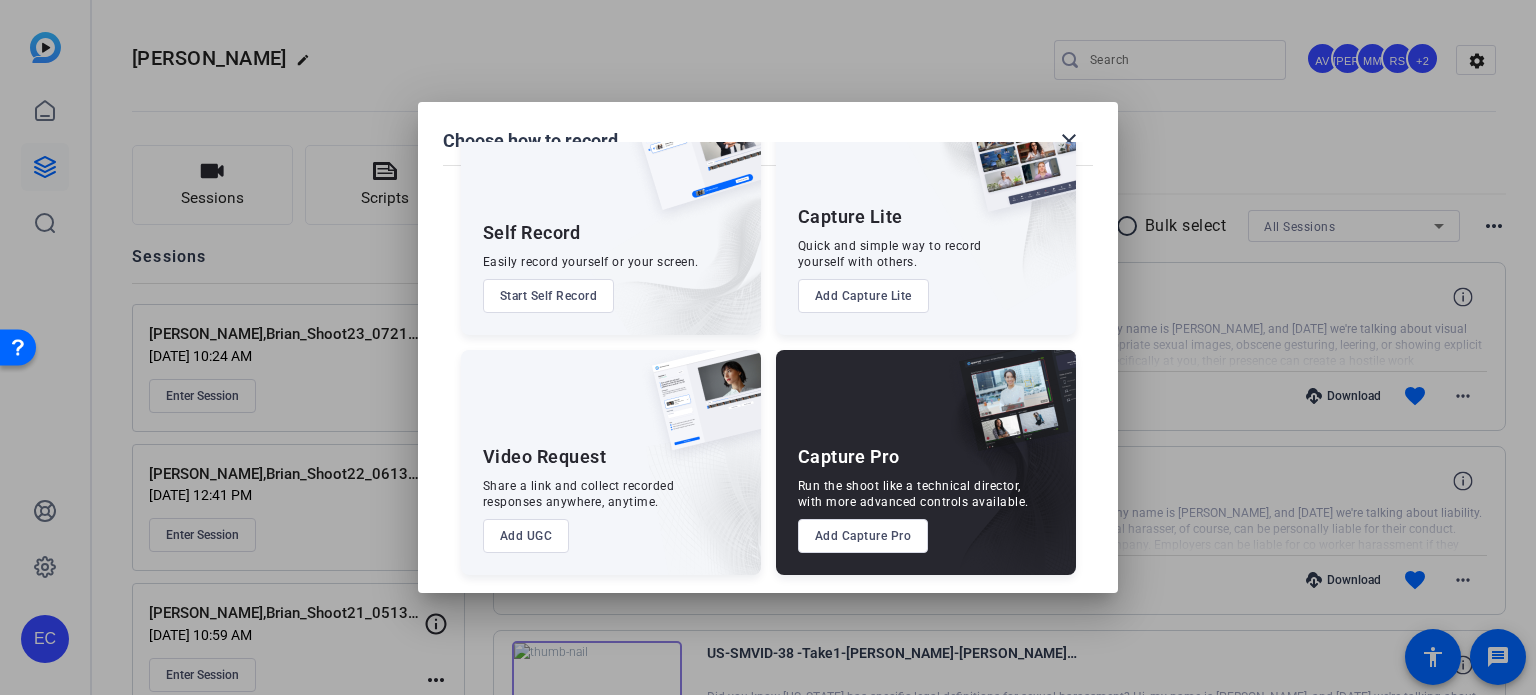 click on "Add Capture Pro" at bounding box center [863, 536] 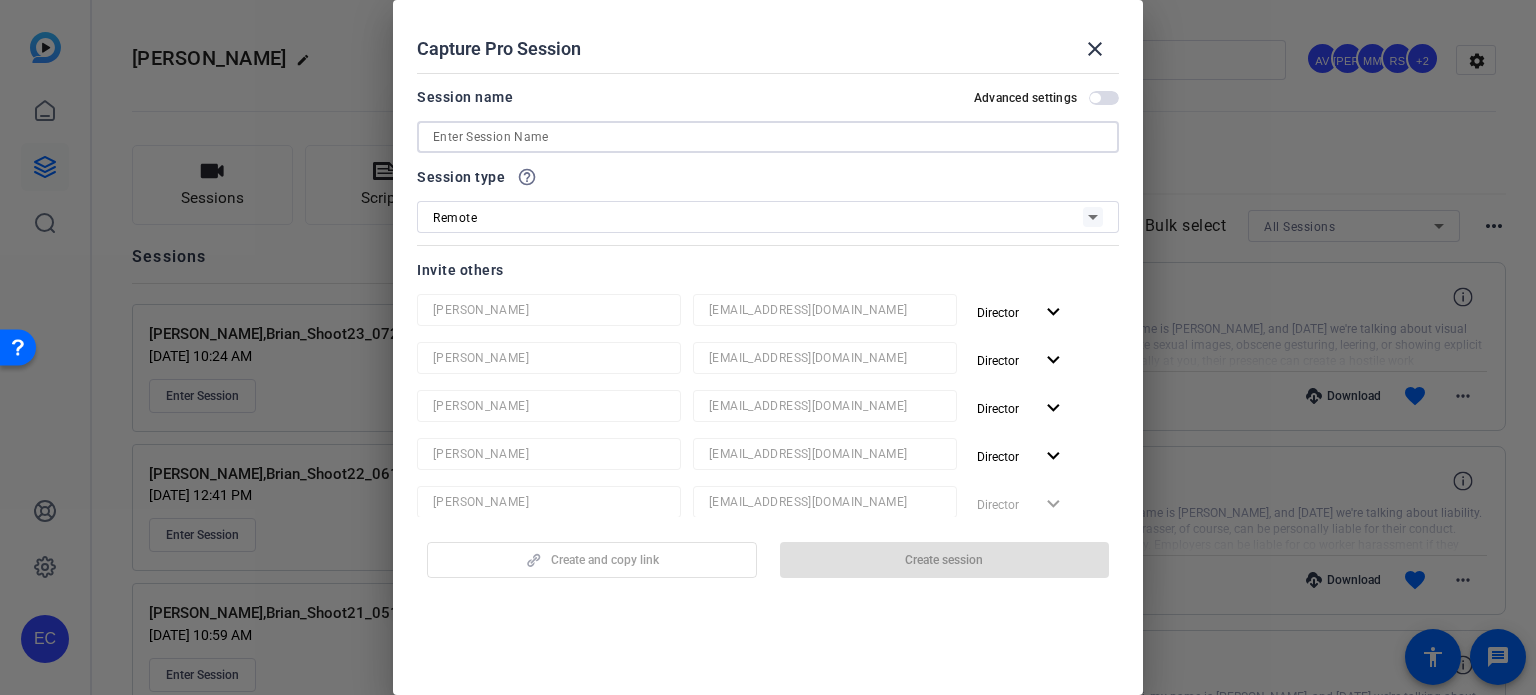 click at bounding box center (768, 137) 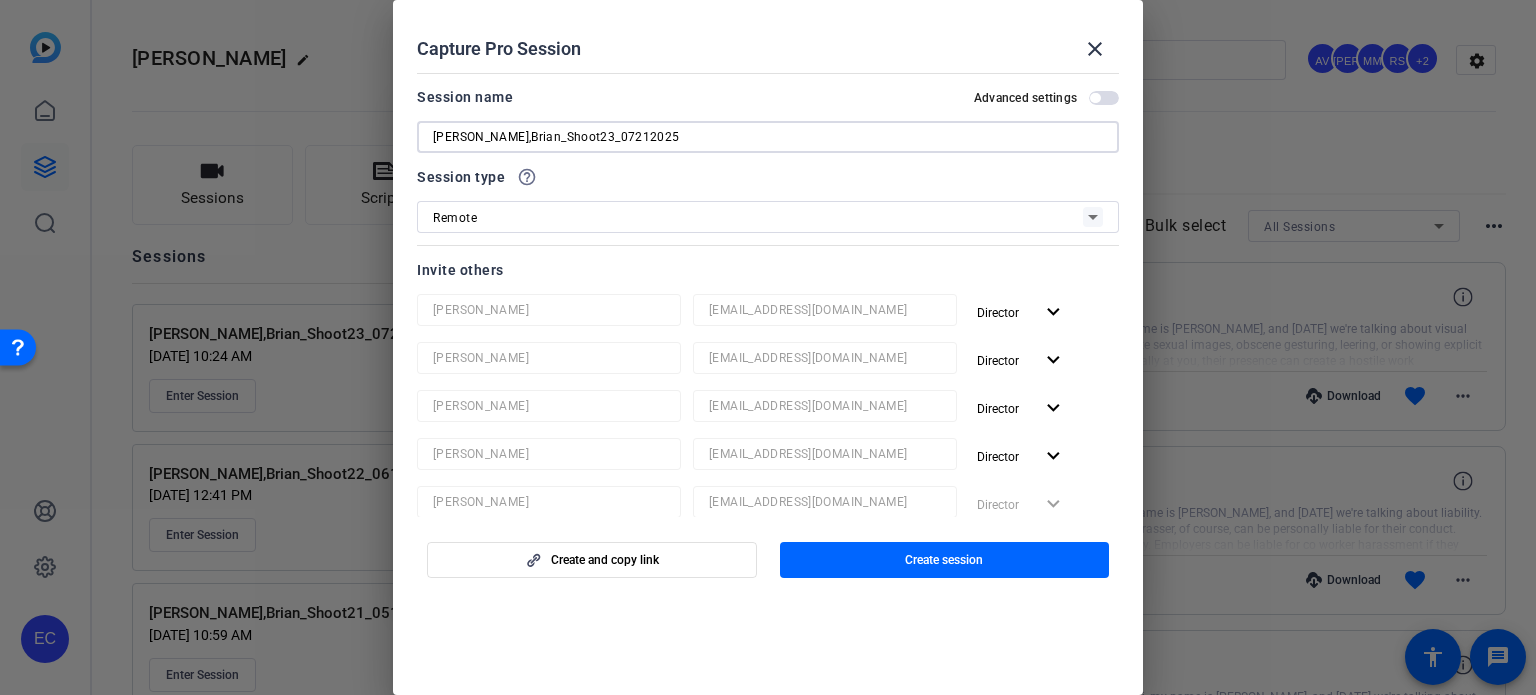 click on "[PERSON_NAME],Brian_Shoot23_07212025" at bounding box center [768, 137] 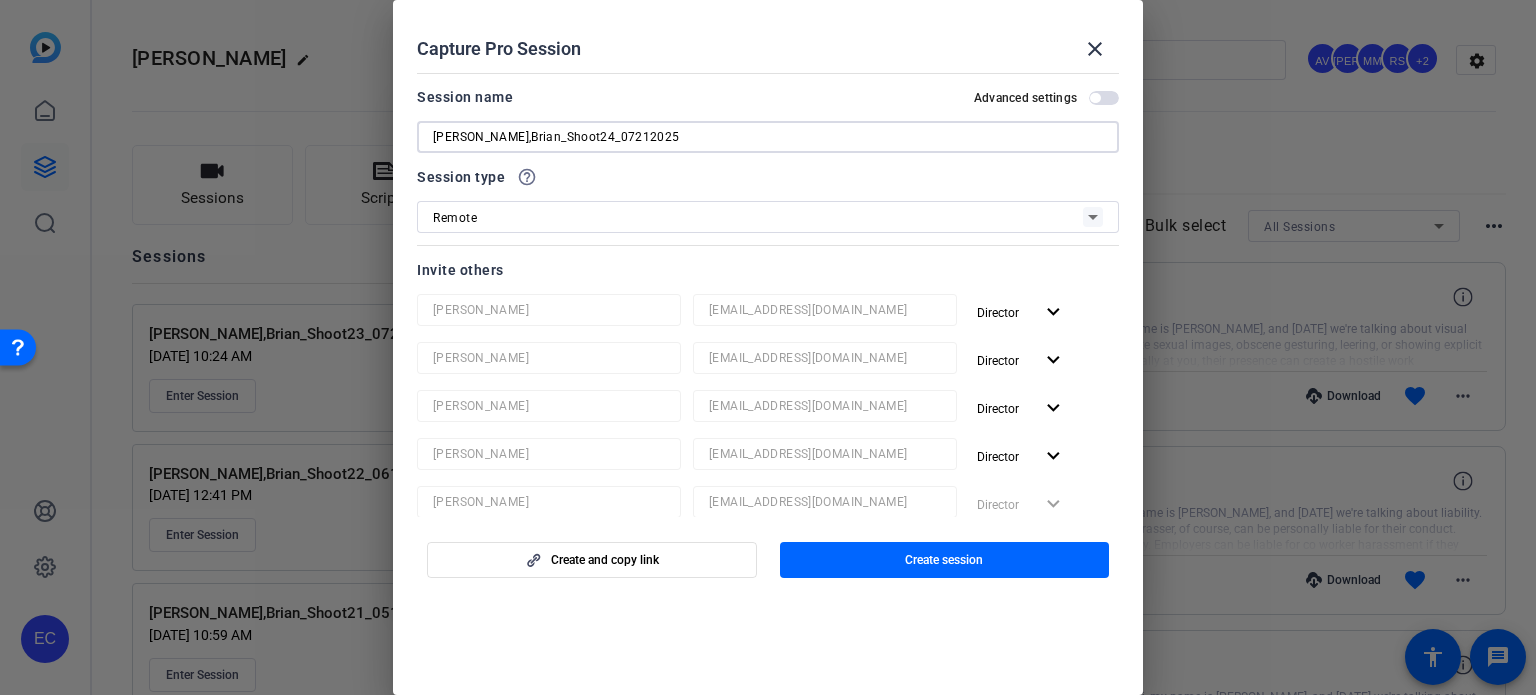 click on "[PERSON_NAME],Brian_Shoot24_07212025" at bounding box center (768, 137) 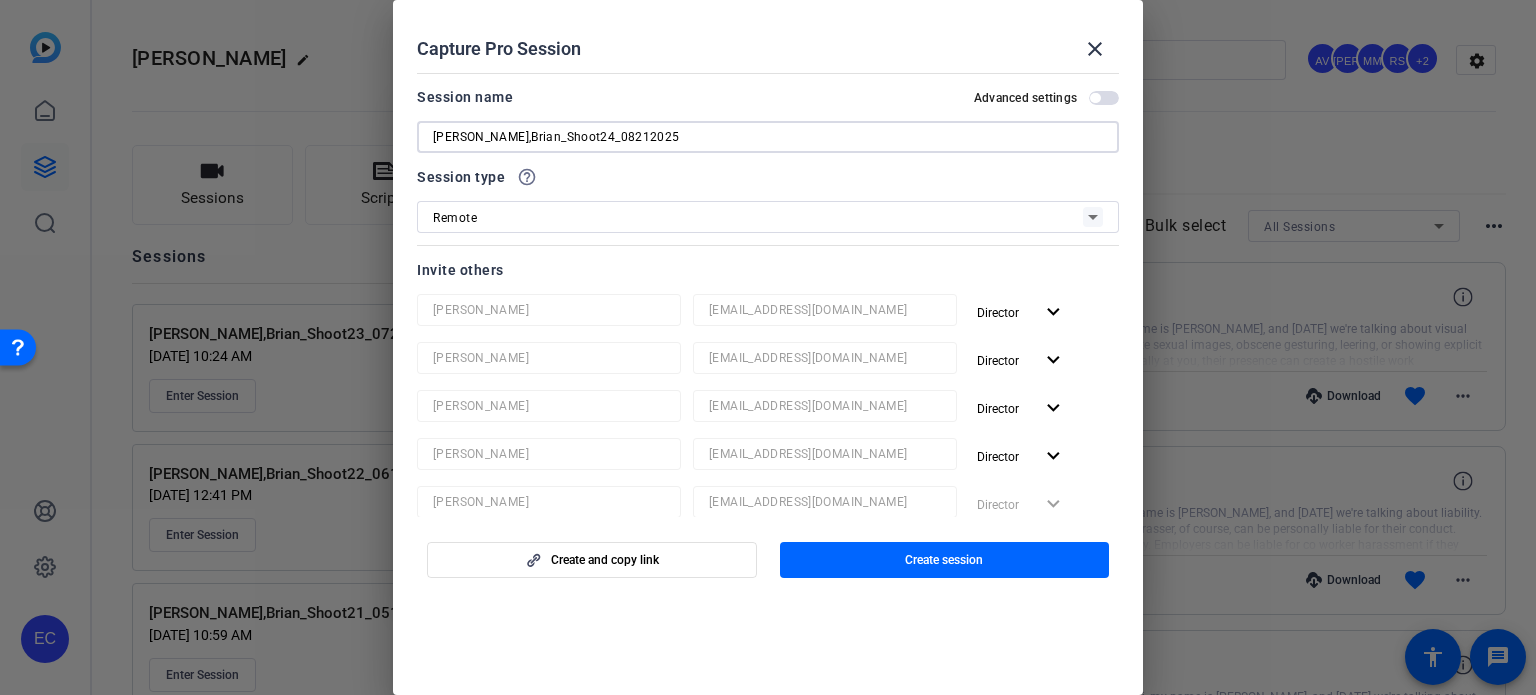 click on "[PERSON_NAME],Brian_Shoot24_08212025" at bounding box center [768, 137] 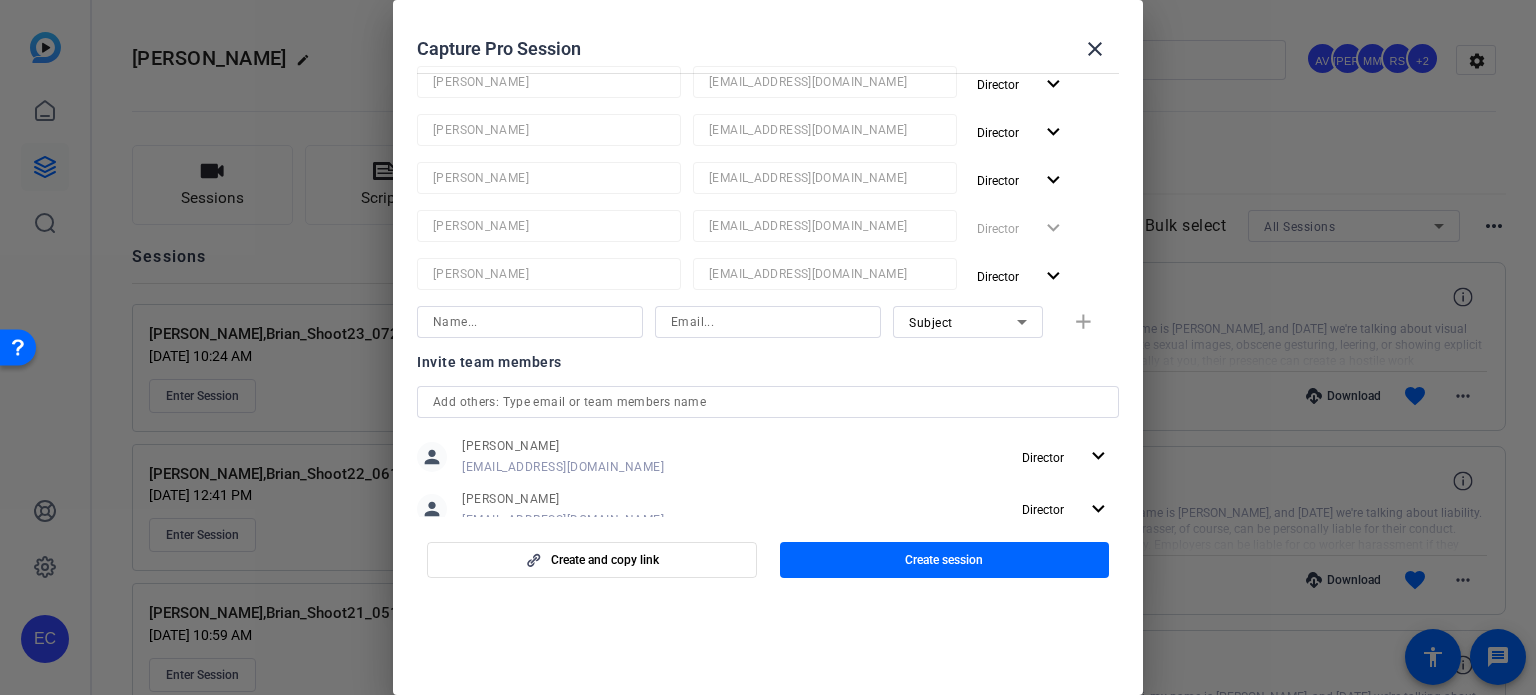 scroll, scrollTop: 300, scrollLeft: 0, axis: vertical 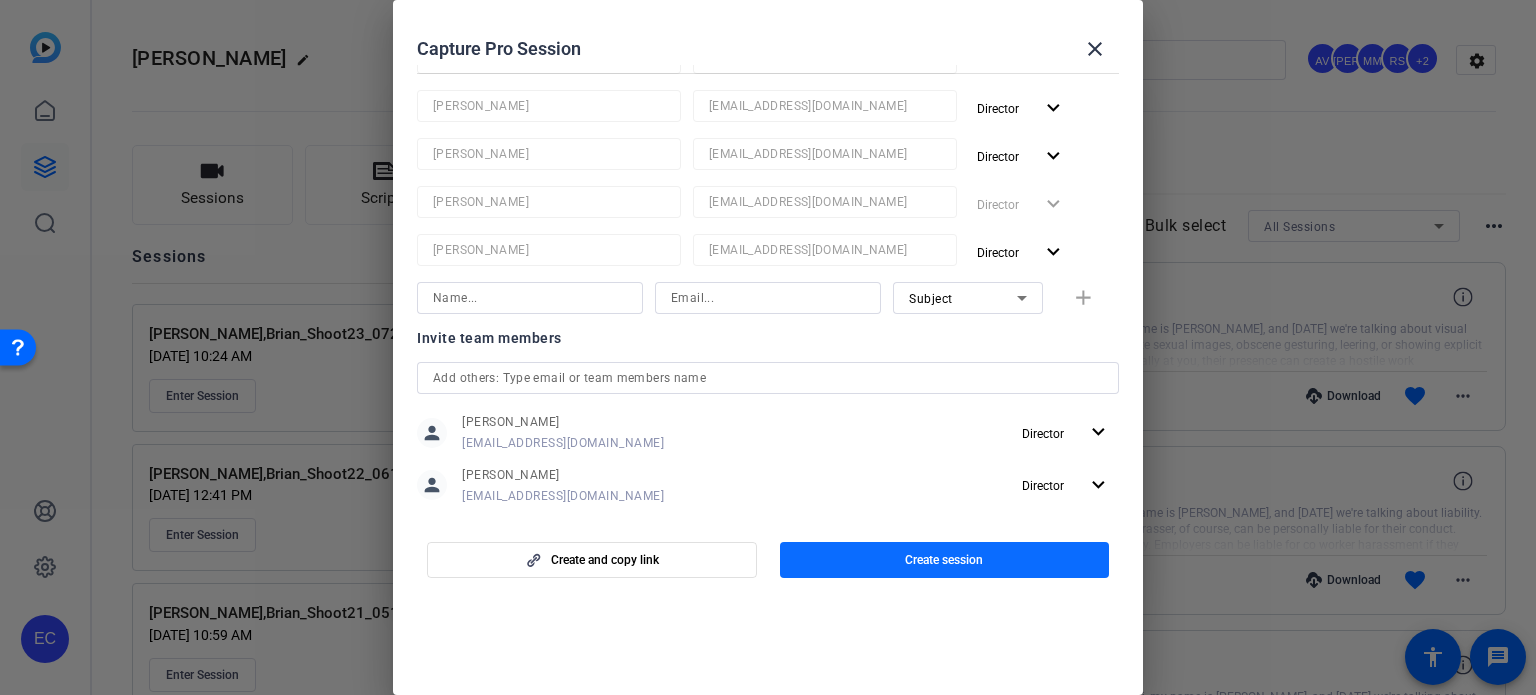 type on "[PERSON_NAME],Brian_Shoot24_08182025" 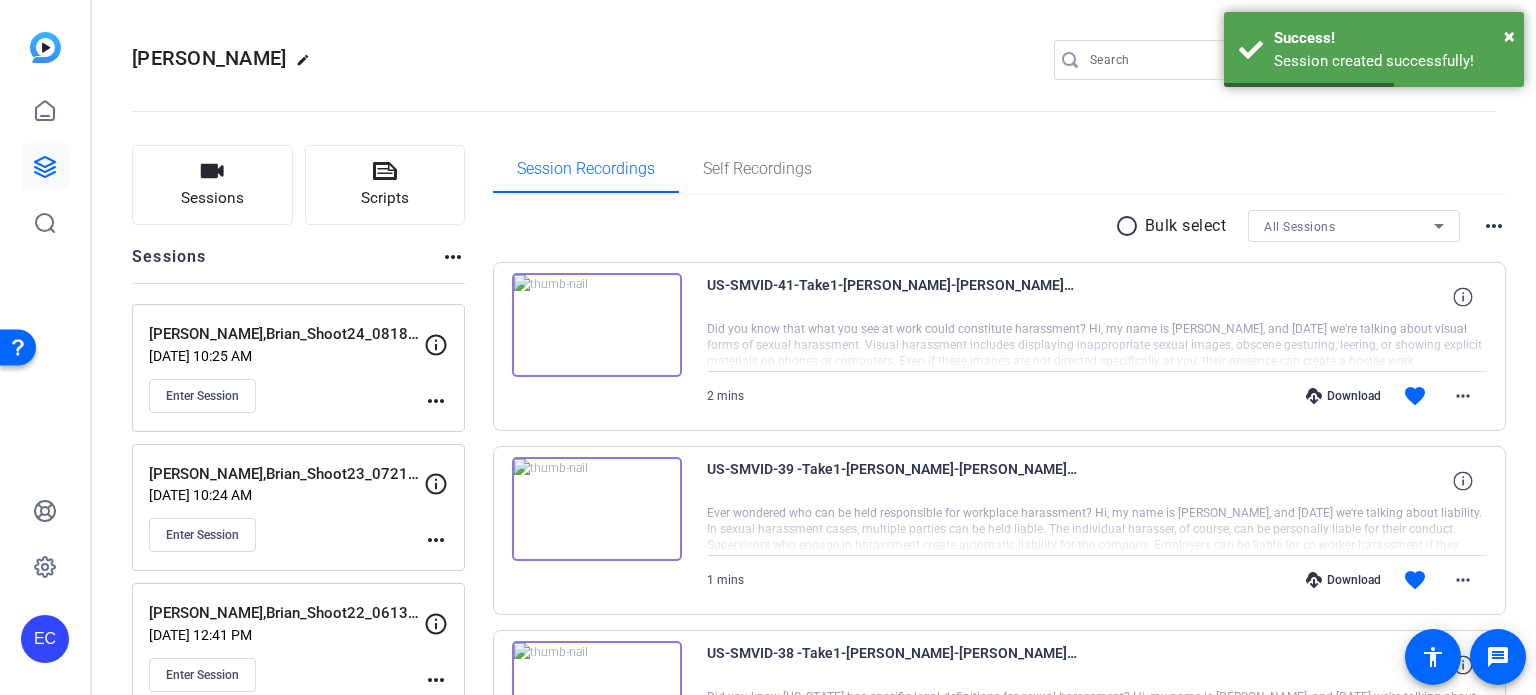click on "more_horiz" 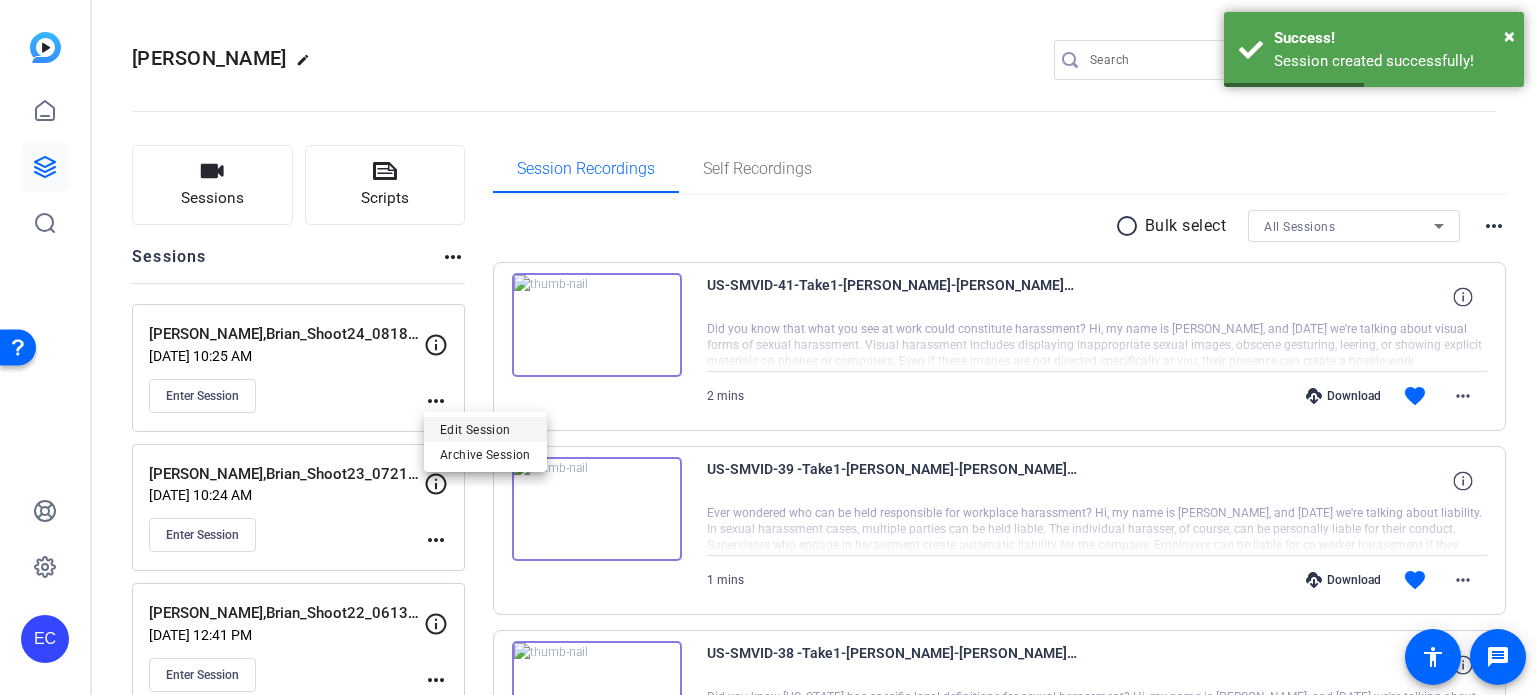 click on "Edit Session" at bounding box center (485, 429) 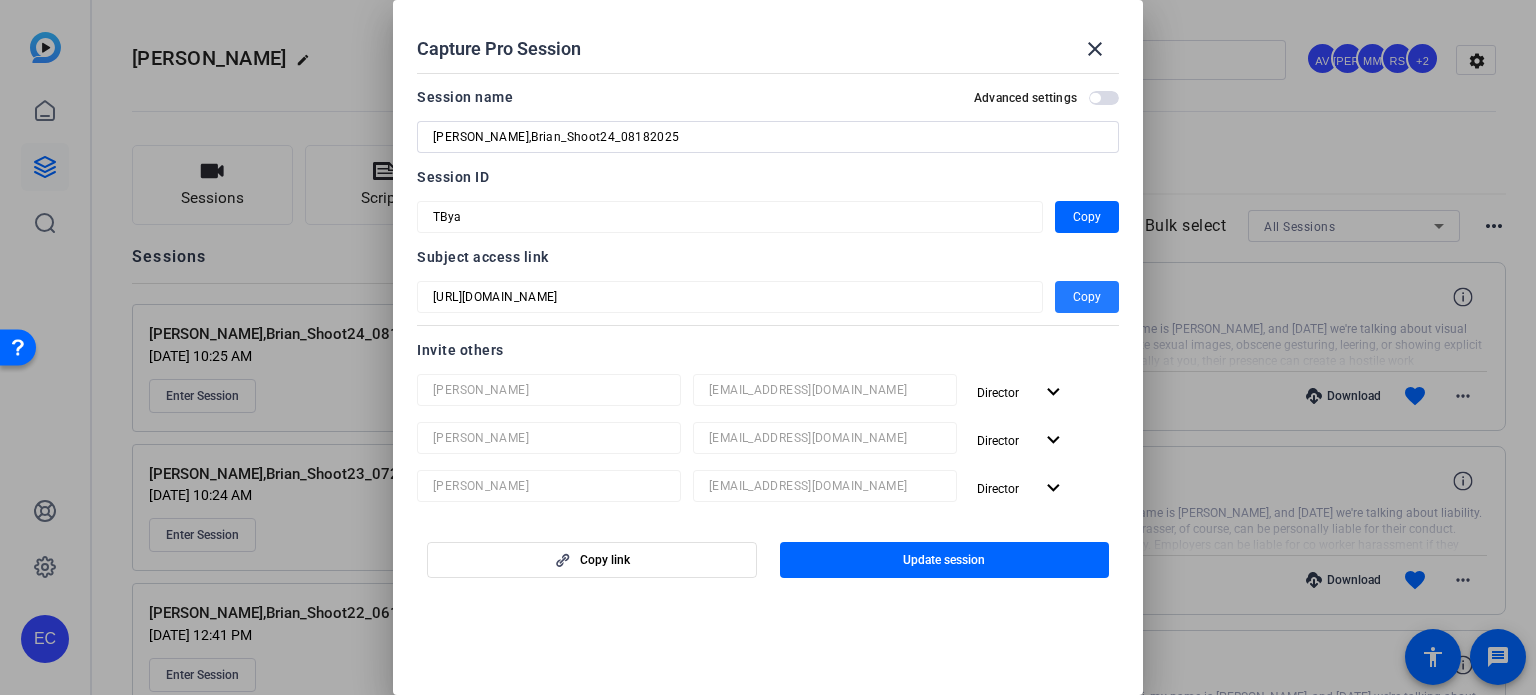click at bounding box center [1087, 297] 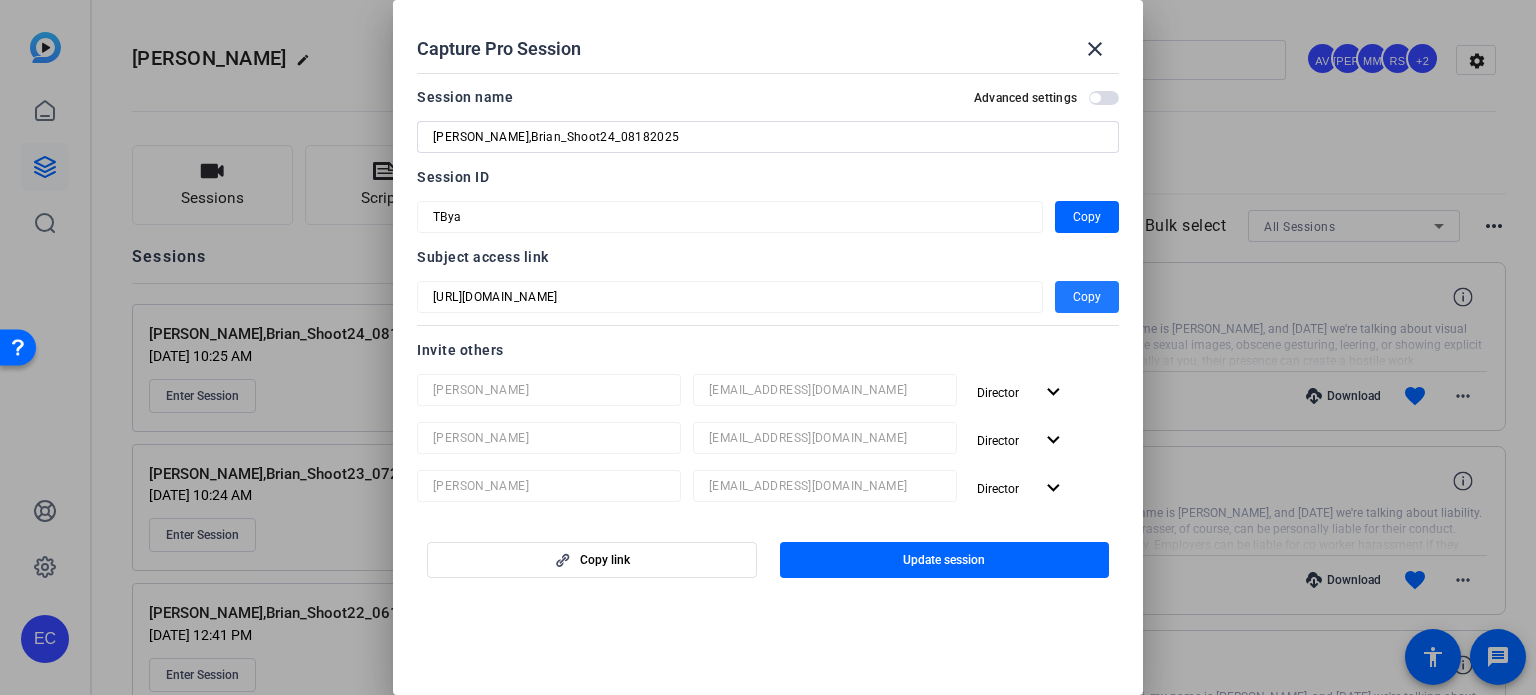 click on "Copy" at bounding box center [1087, 297] 